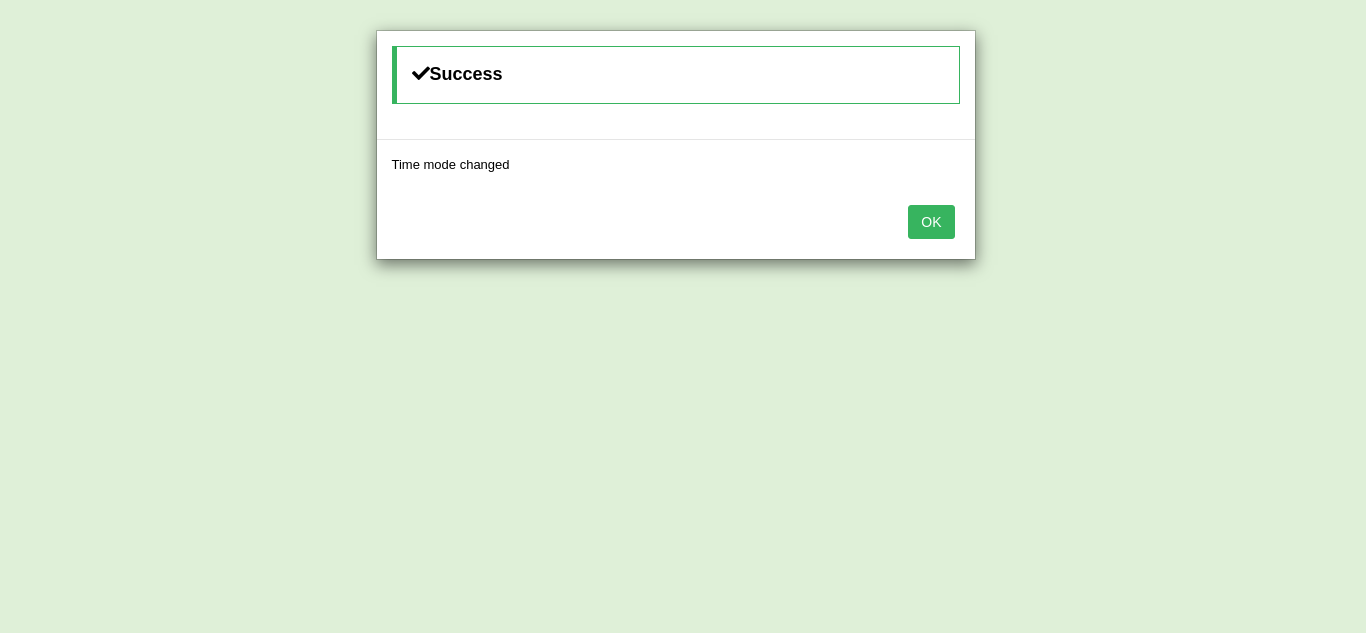 scroll, scrollTop: 0, scrollLeft: 0, axis: both 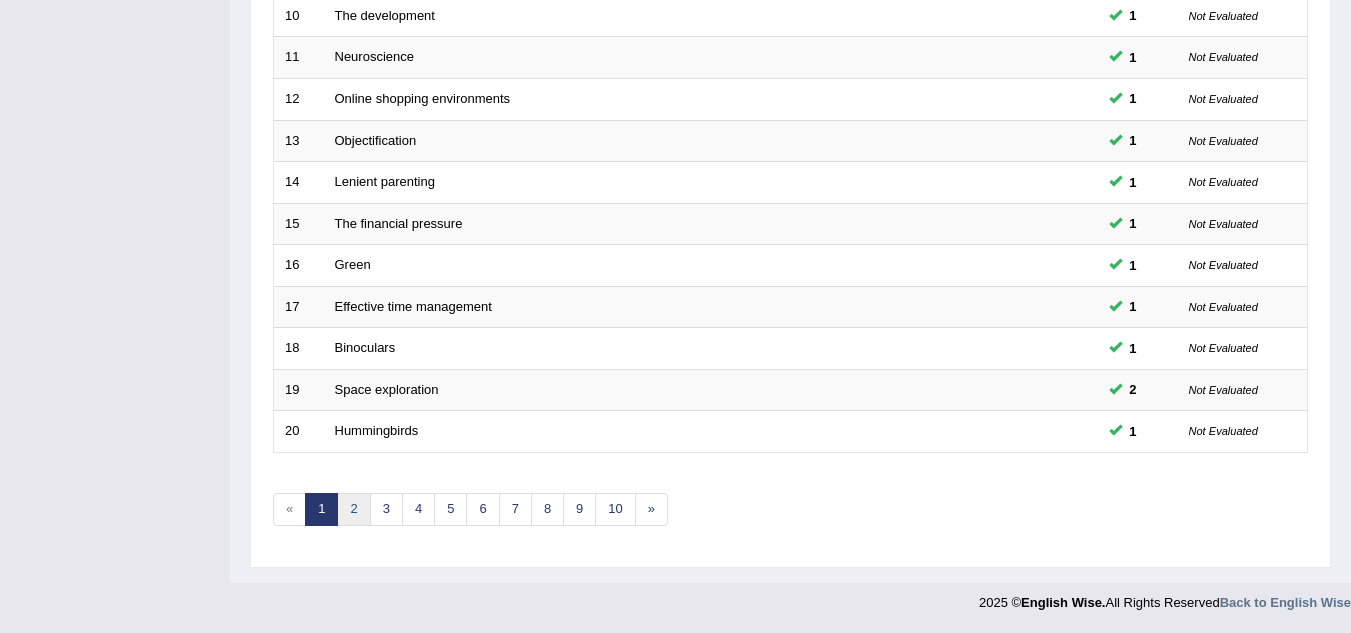 click on "2" at bounding box center (353, 509) 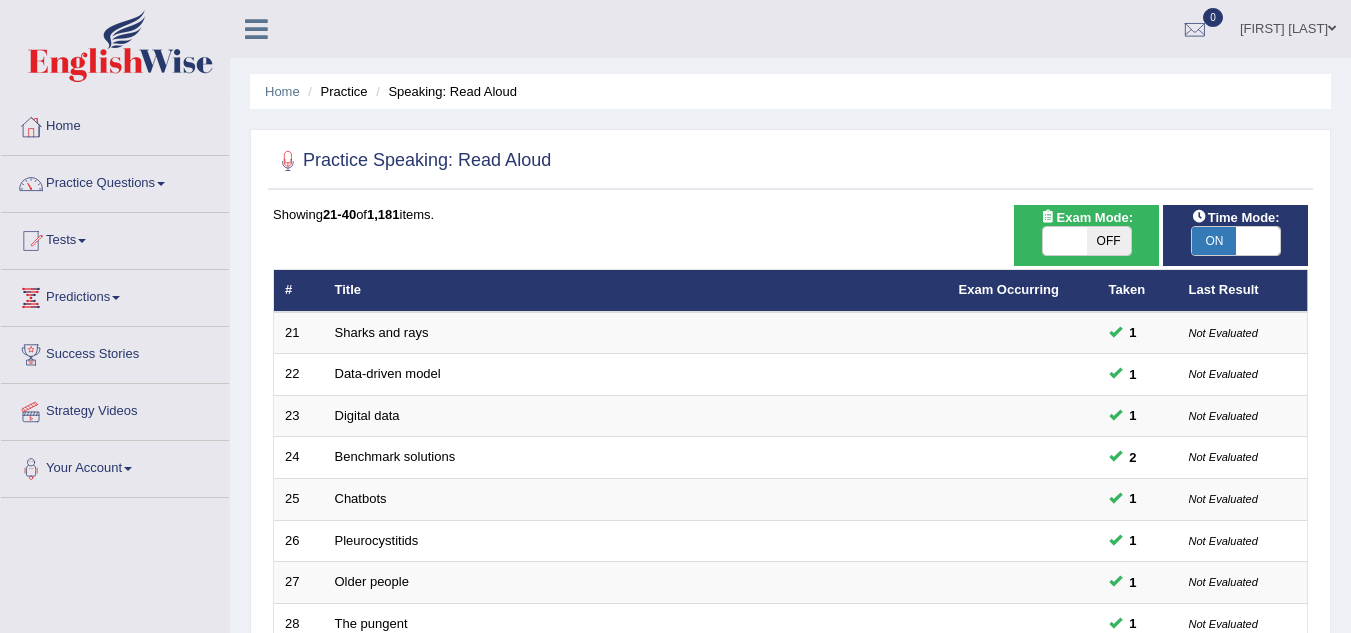 scroll, scrollTop: 0, scrollLeft: 0, axis: both 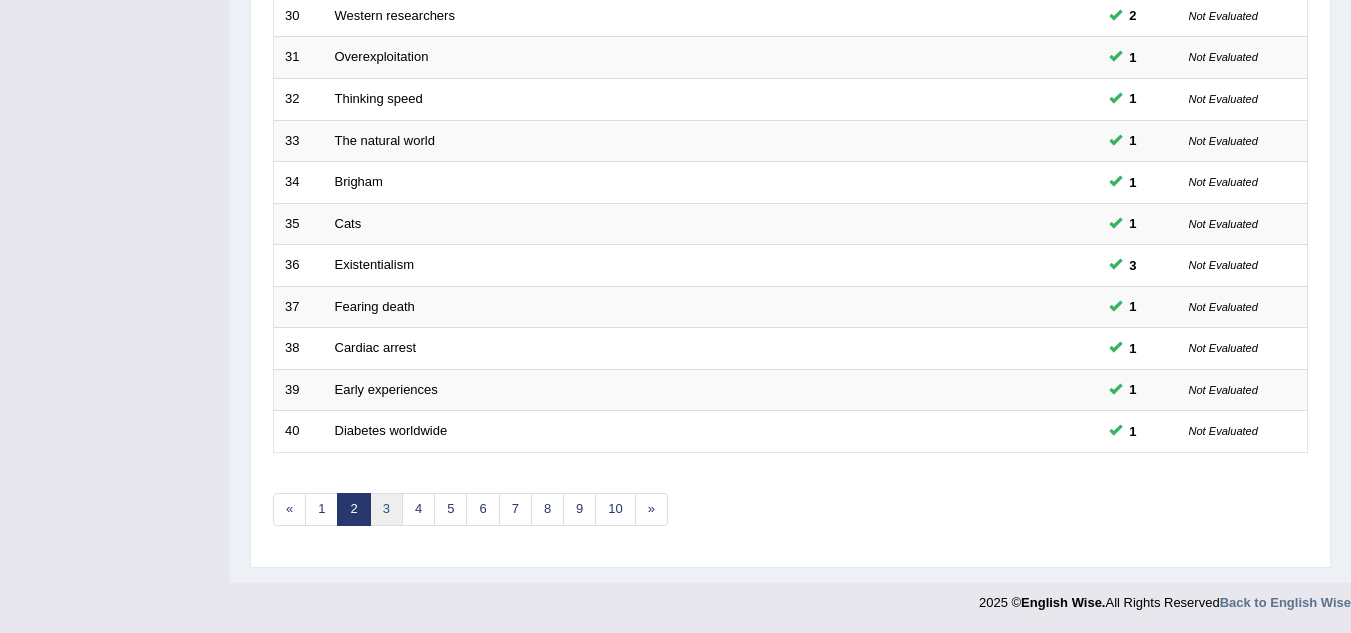 click on "3" at bounding box center [386, 509] 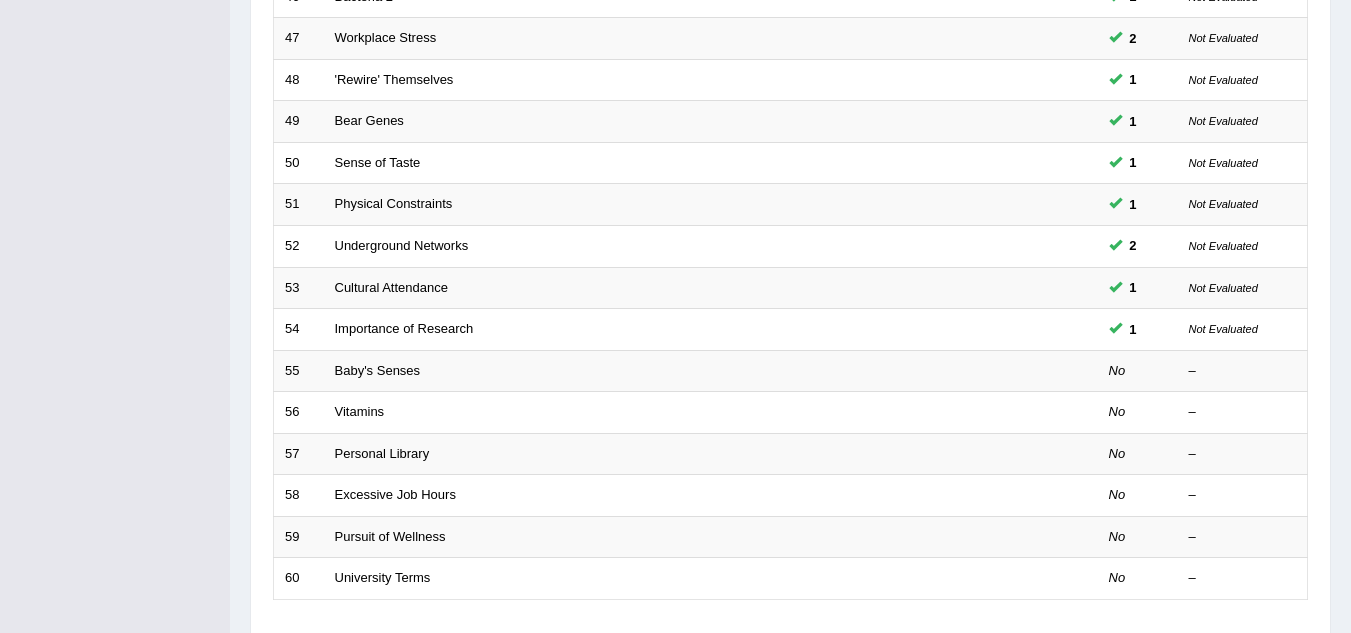 scroll, scrollTop: 691, scrollLeft: 0, axis: vertical 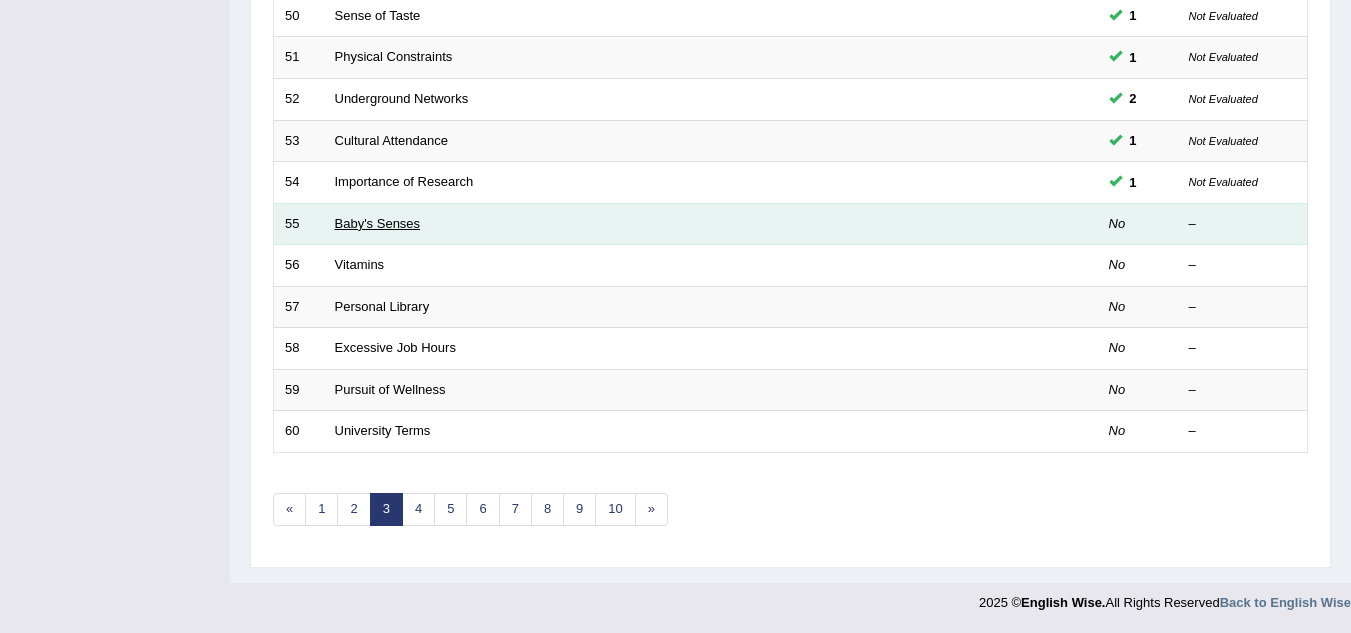 click on "Baby's Senses" at bounding box center (378, 223) 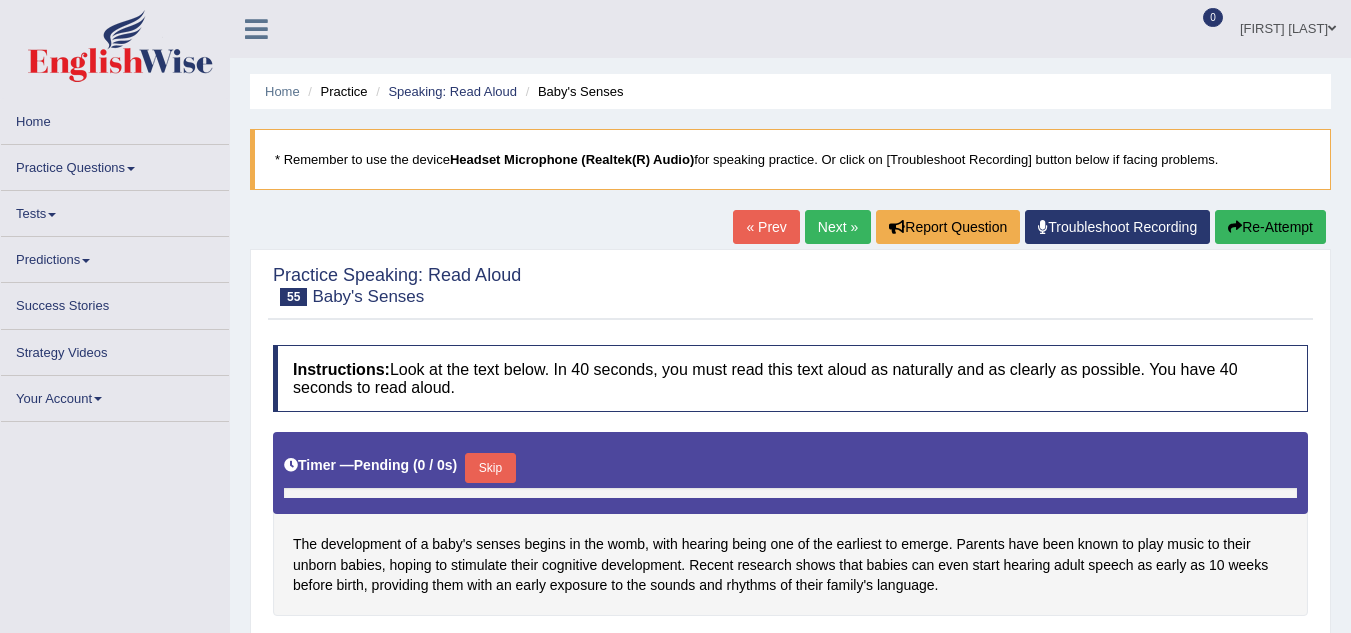 scroll, scrollTop: 0, scrollLeft: 0, axis: both 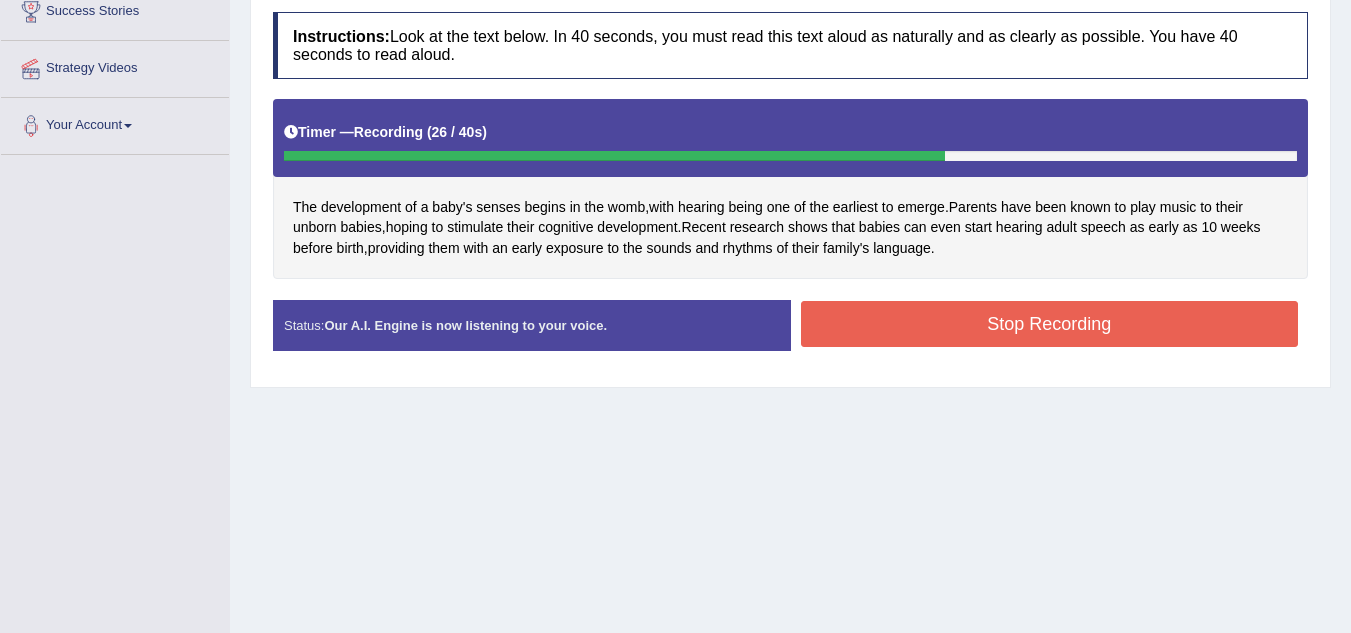 click on "Stop Recording" at bounding box center (1050, 324) 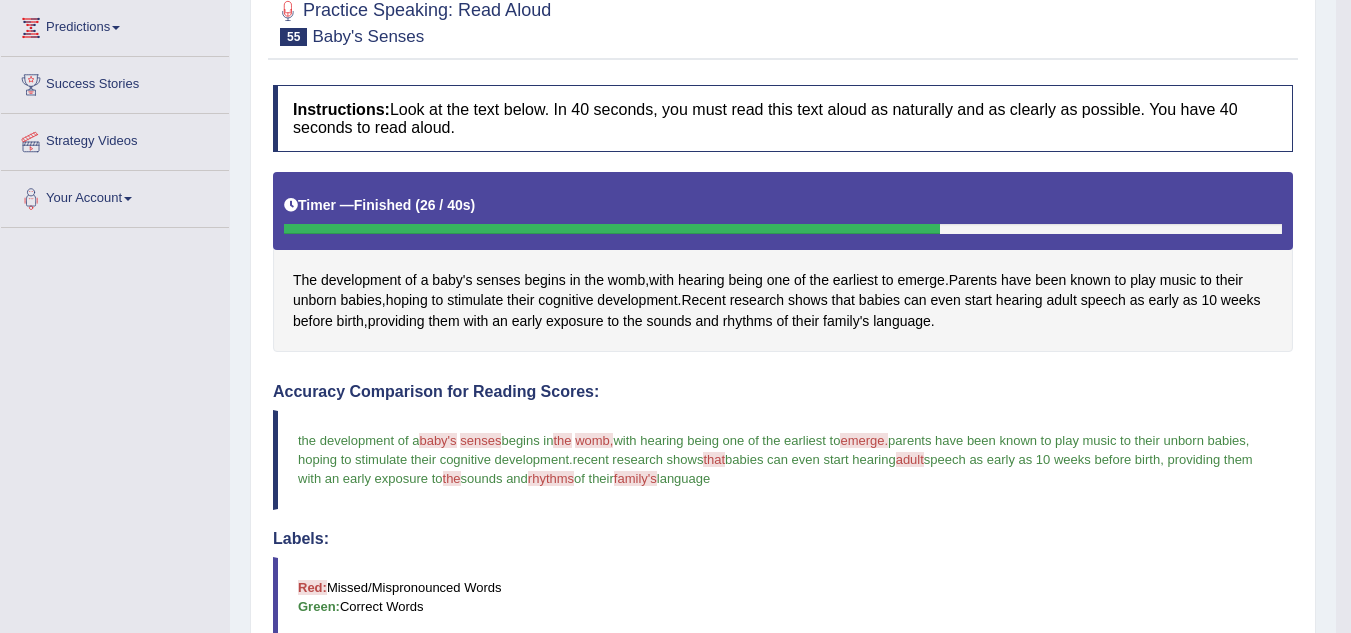 scroll, scrollTop: 196, scrollLeft: 0, axis: vertical 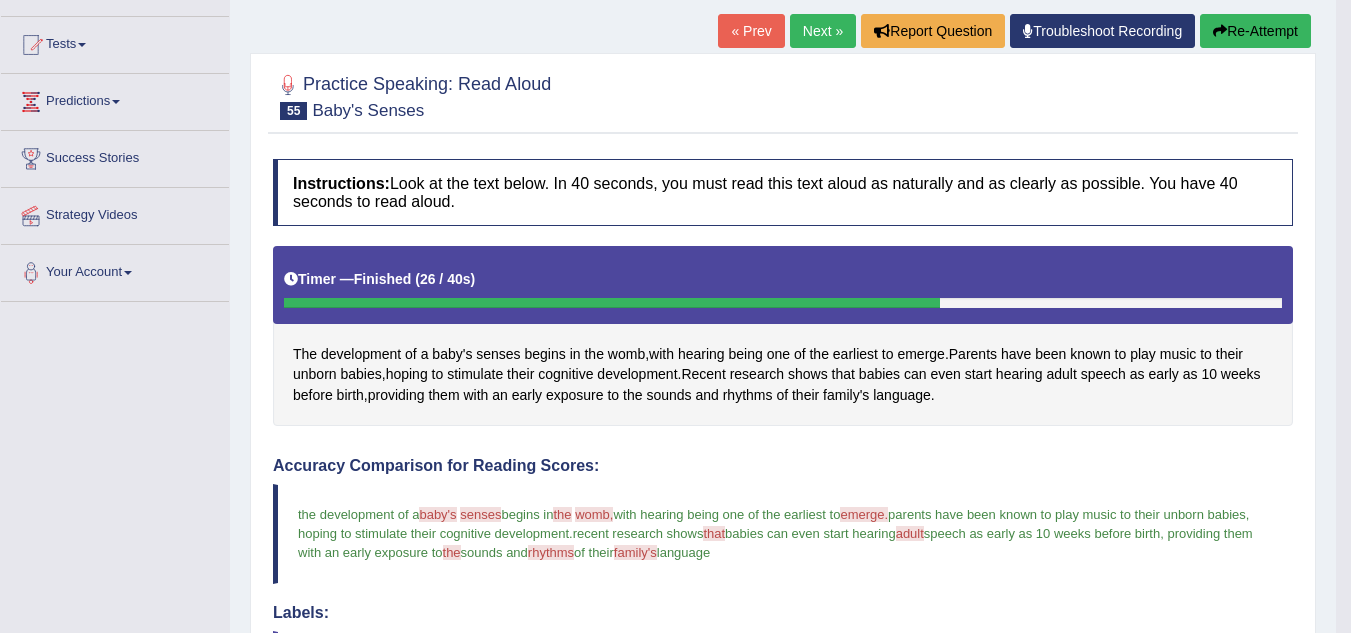 click on "Next »" at bounding box center [823, 31] 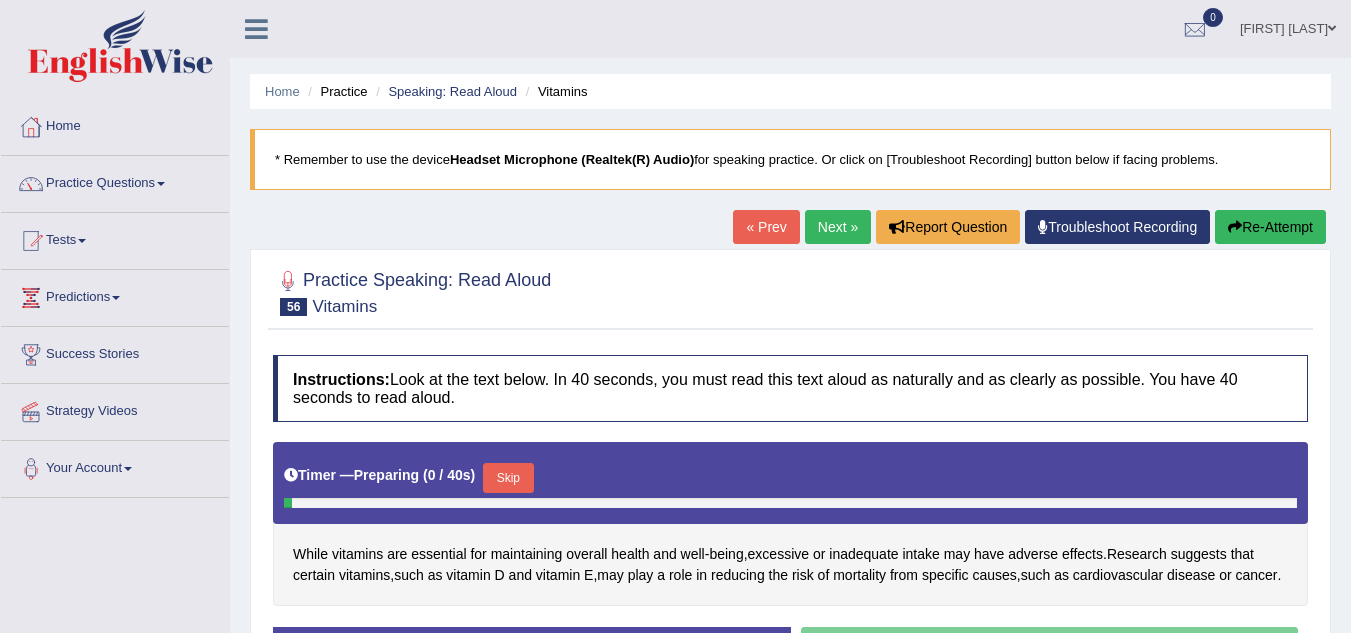 scroll, scrollTop: 0, scrollLeft: 0, axis: both 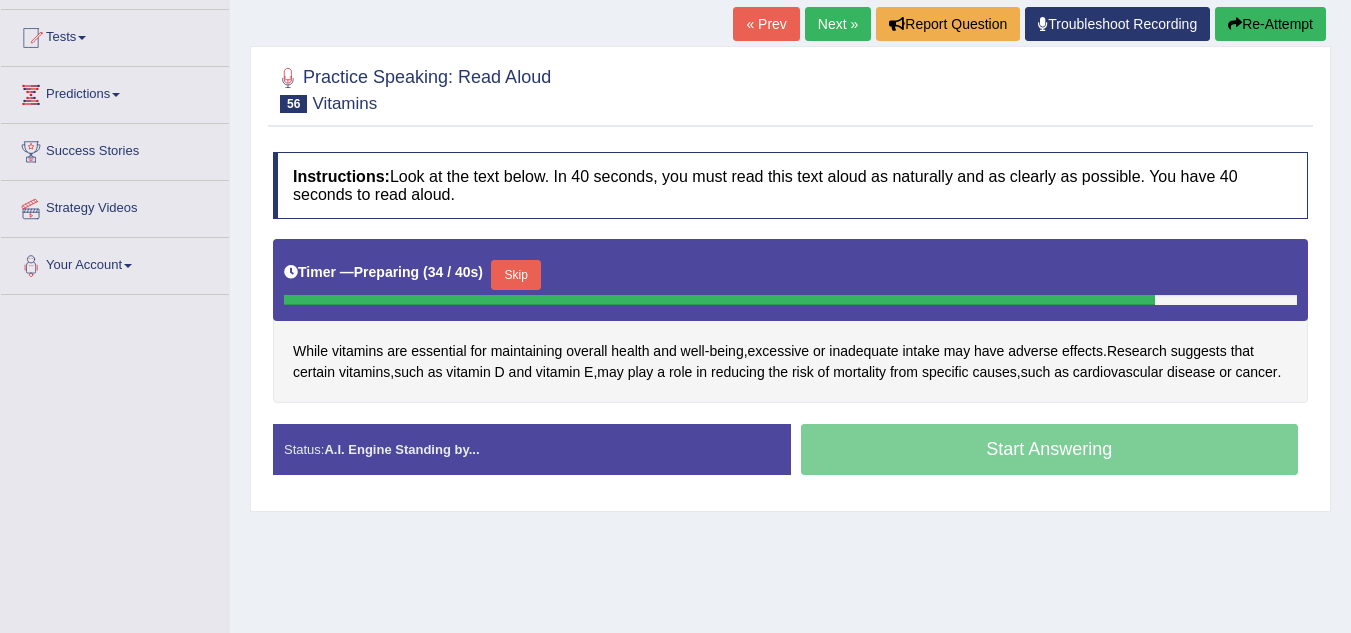 click on "Skip" at bounding box center [516, 275] 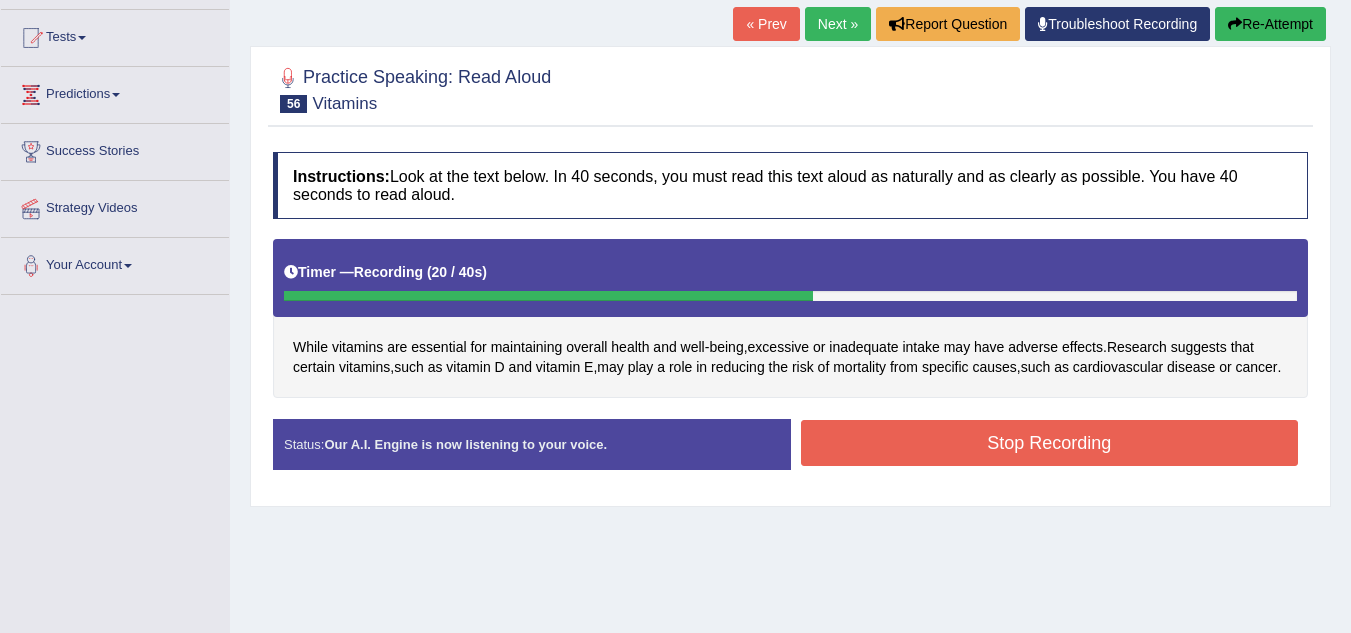 click on "Stop Recording" at bounding box center (1050, 443) 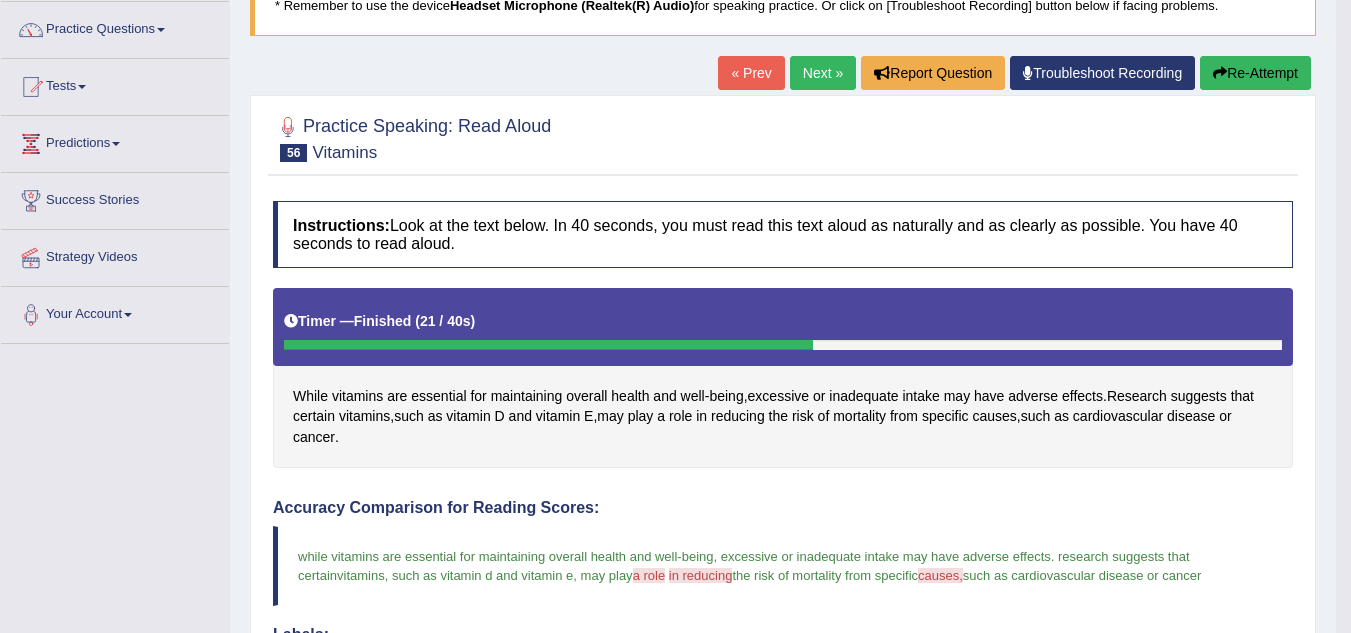 scroll, scrollTop: 111, scrollLeft: 0, axis: vertical 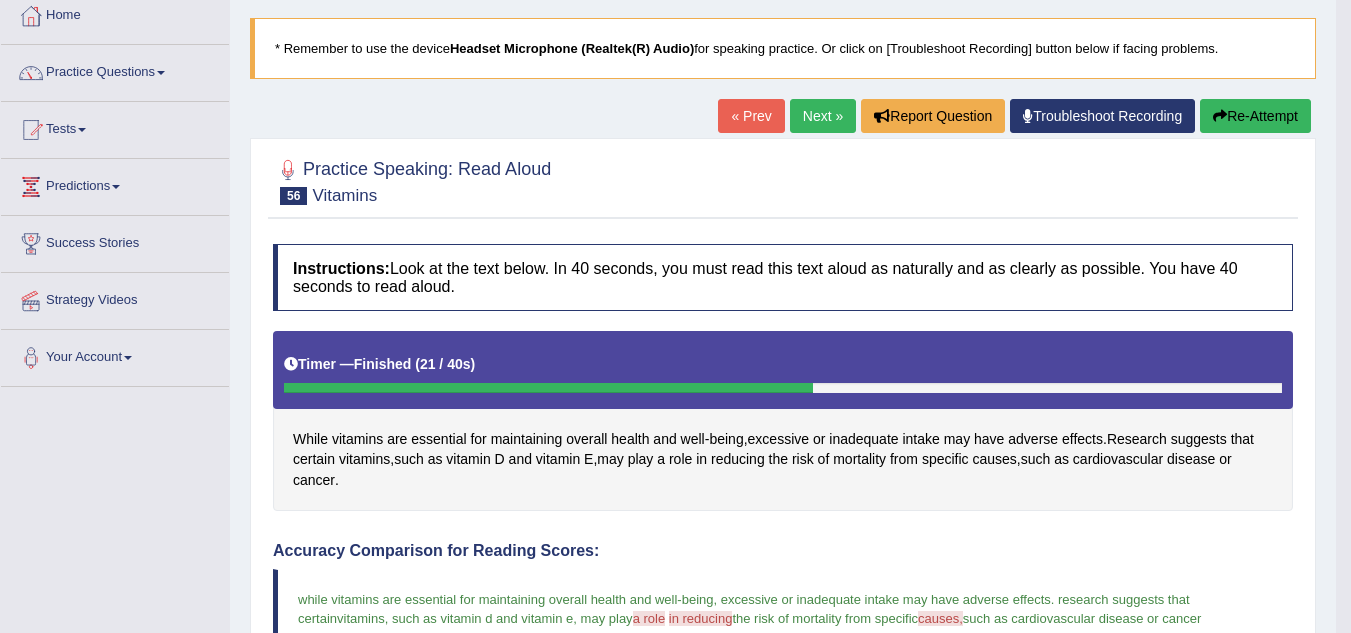 click on "Next »" at bounding box center (823, 116) 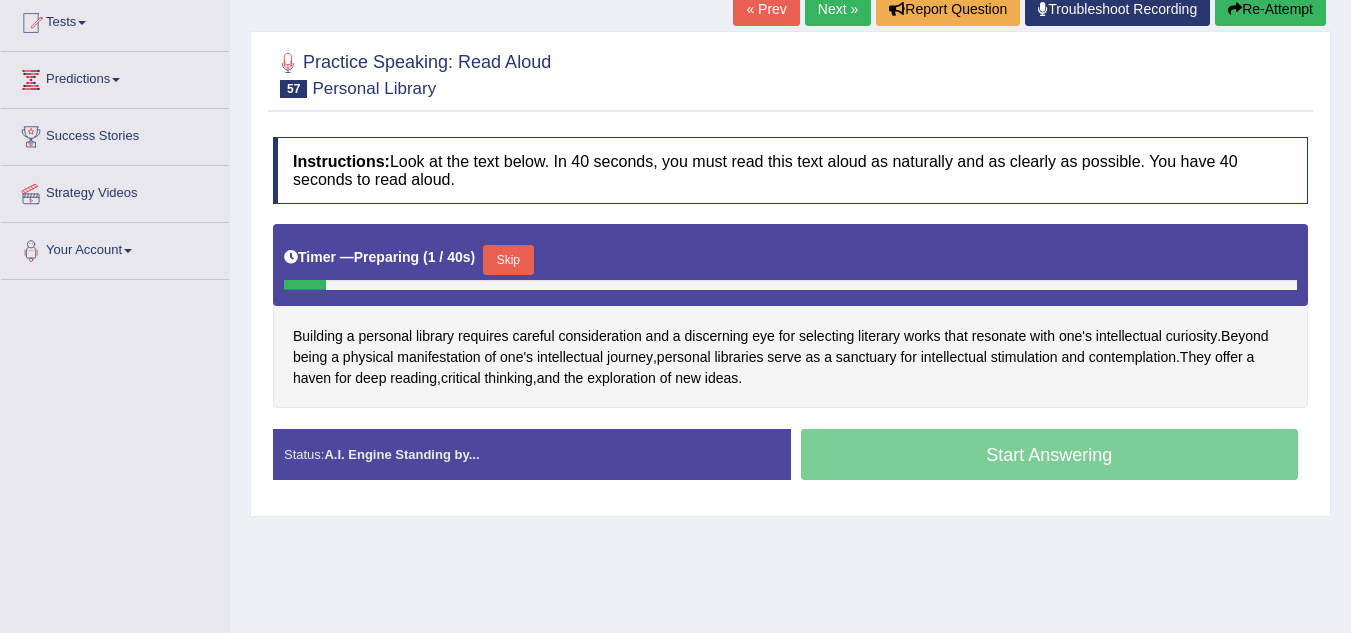 scroll, scrollTop: 219, scrollLeft: 0, axis: vertical 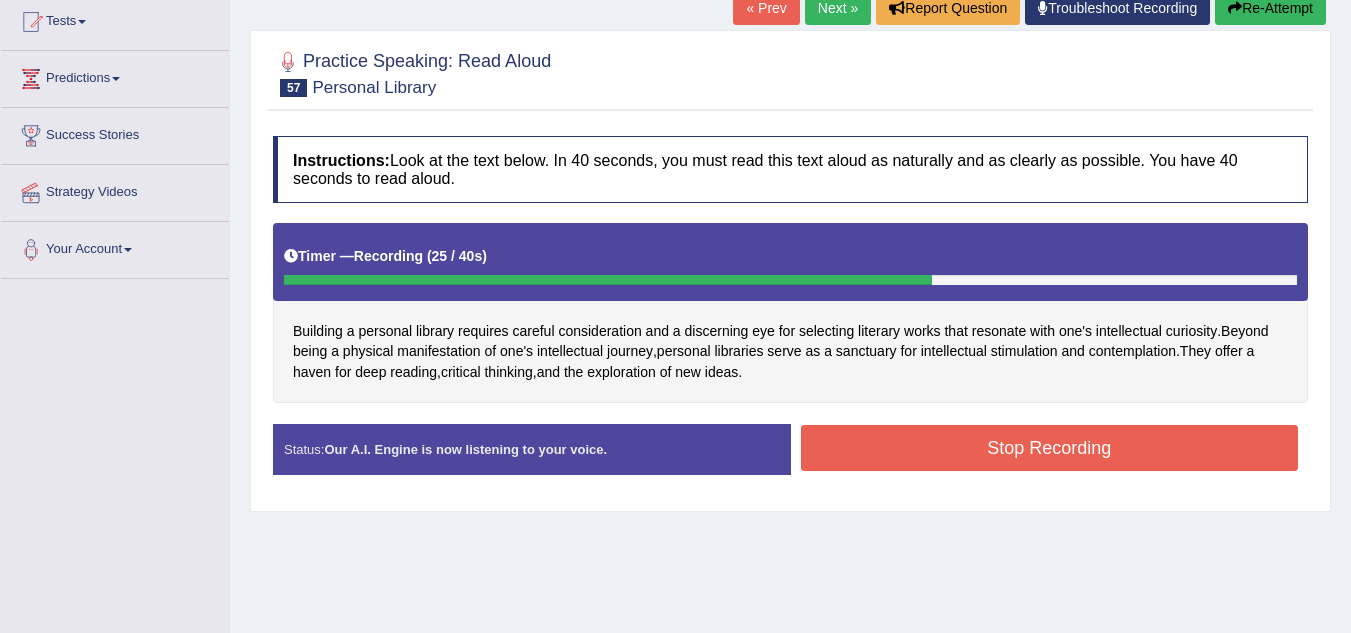 click on "Stop Recording" at bounding box center [1050, 448] 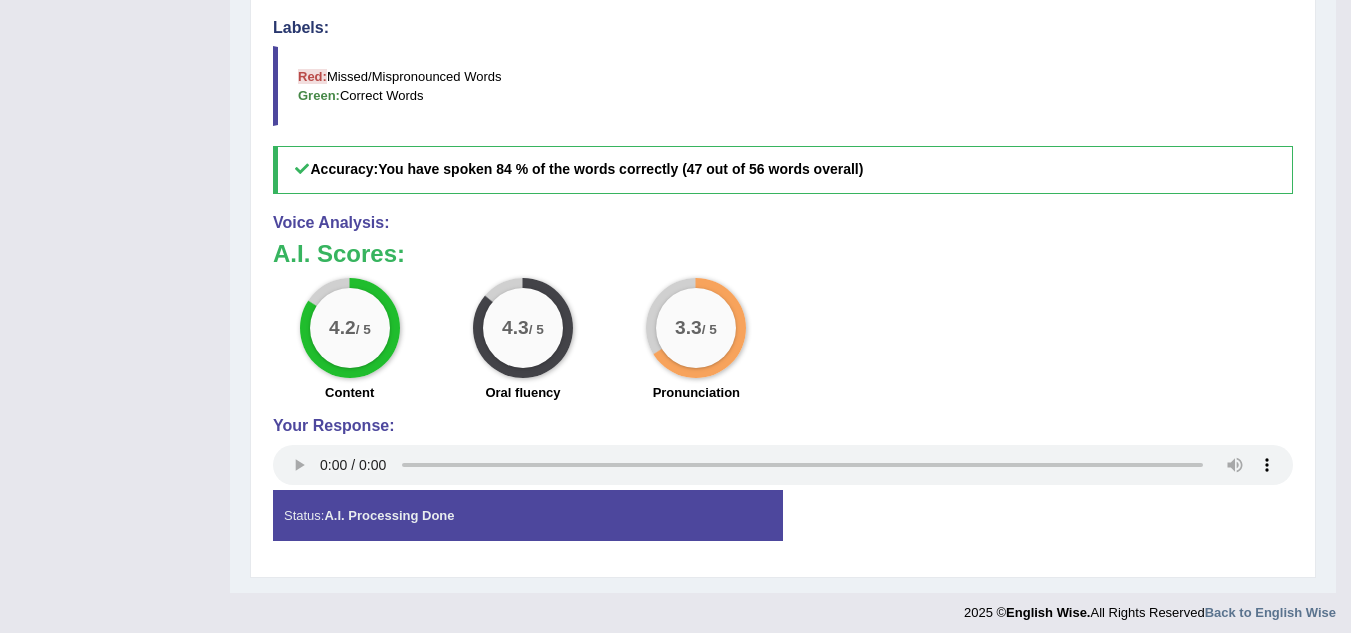 scroll, scrollTop: 791, scrollLeft: 0, axis: vertical 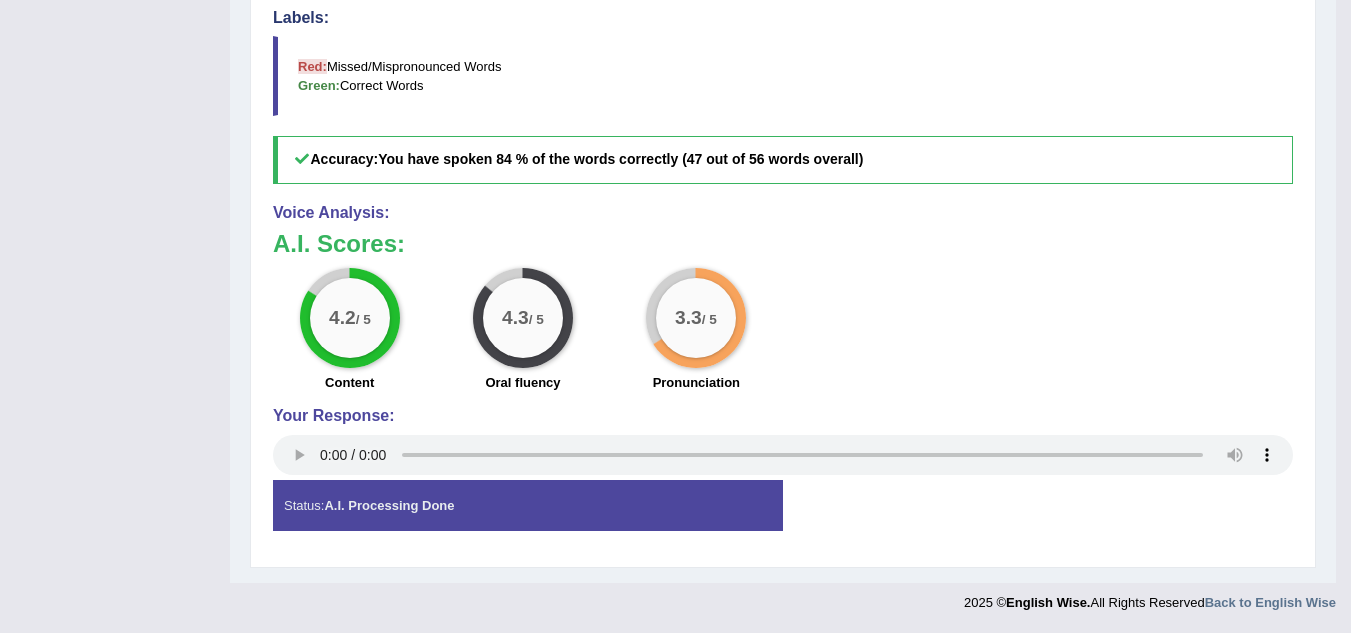click on "Status:  A.I. Processing Done" at bounding box center [528, 505] 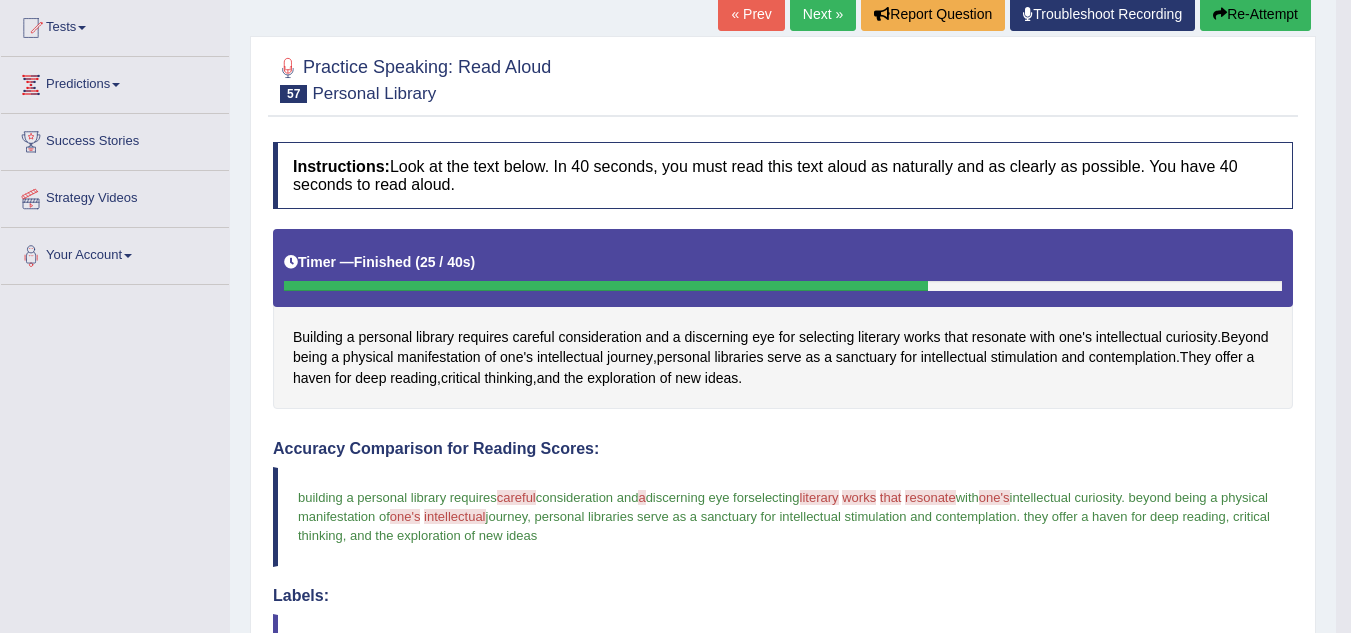 scroll, scrollTop: 186, scrollLeft: 0, axis: vertical 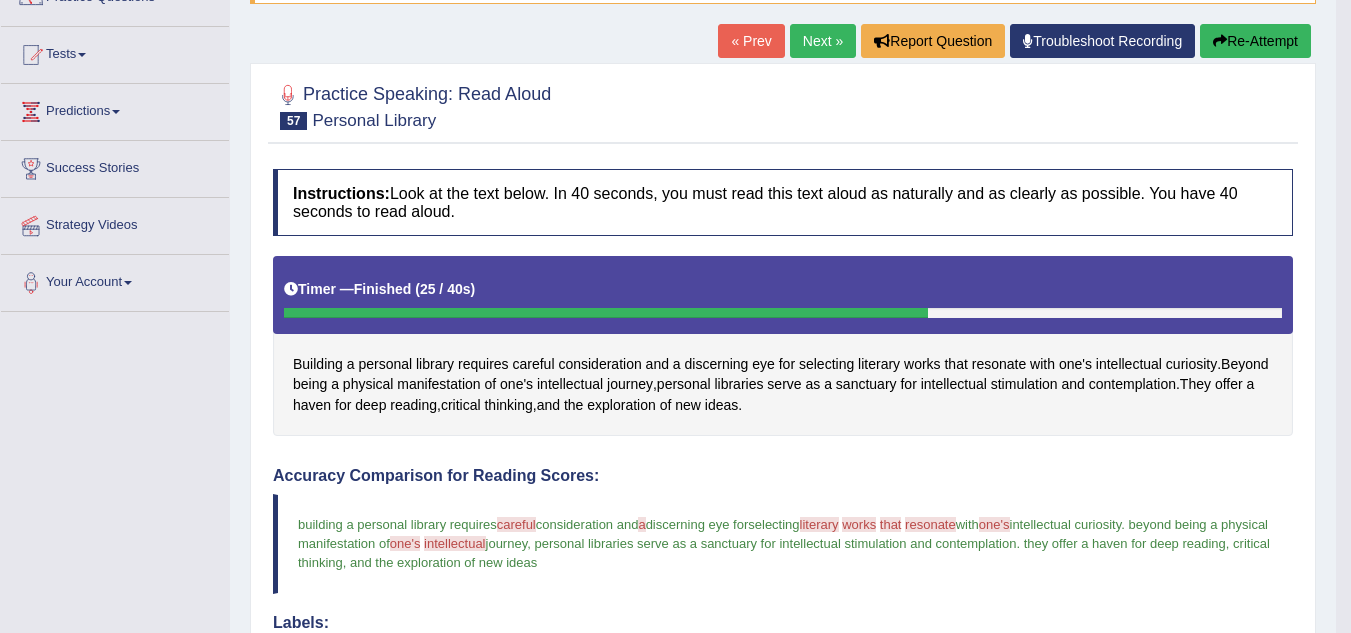 click on "Next »" at bounding box center [823, 41] 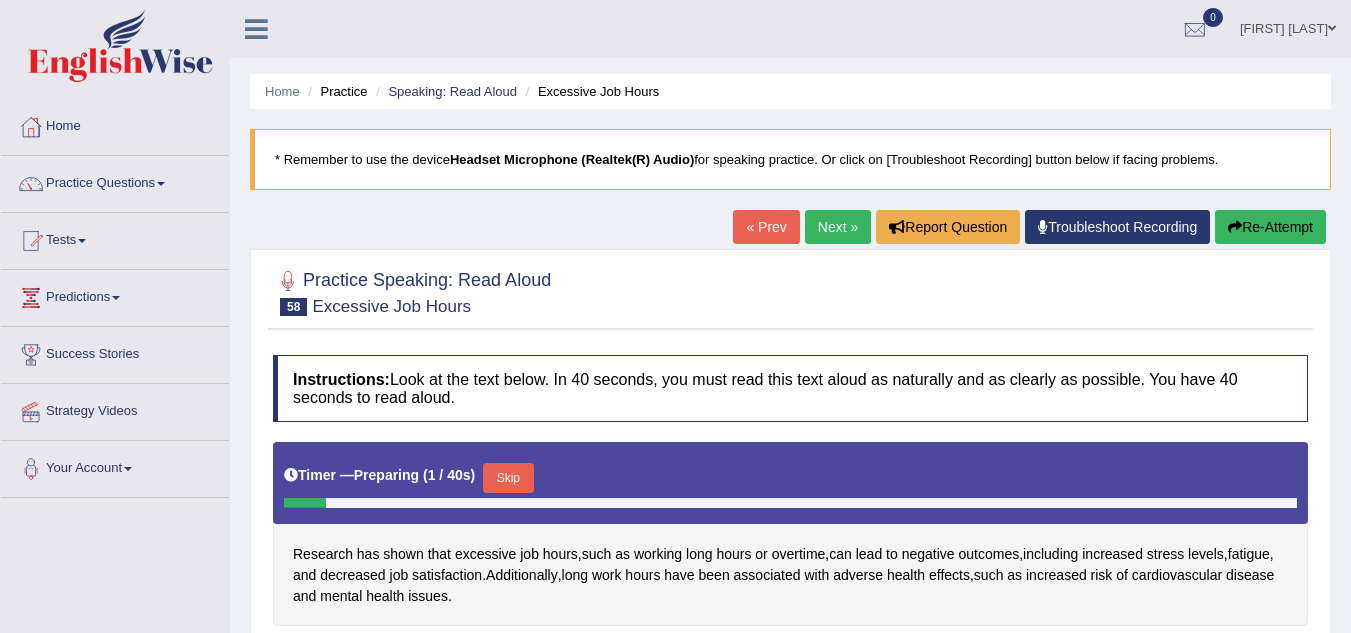 scroll, scrollTop: 215, scrollLeft: 0, axis: vertical 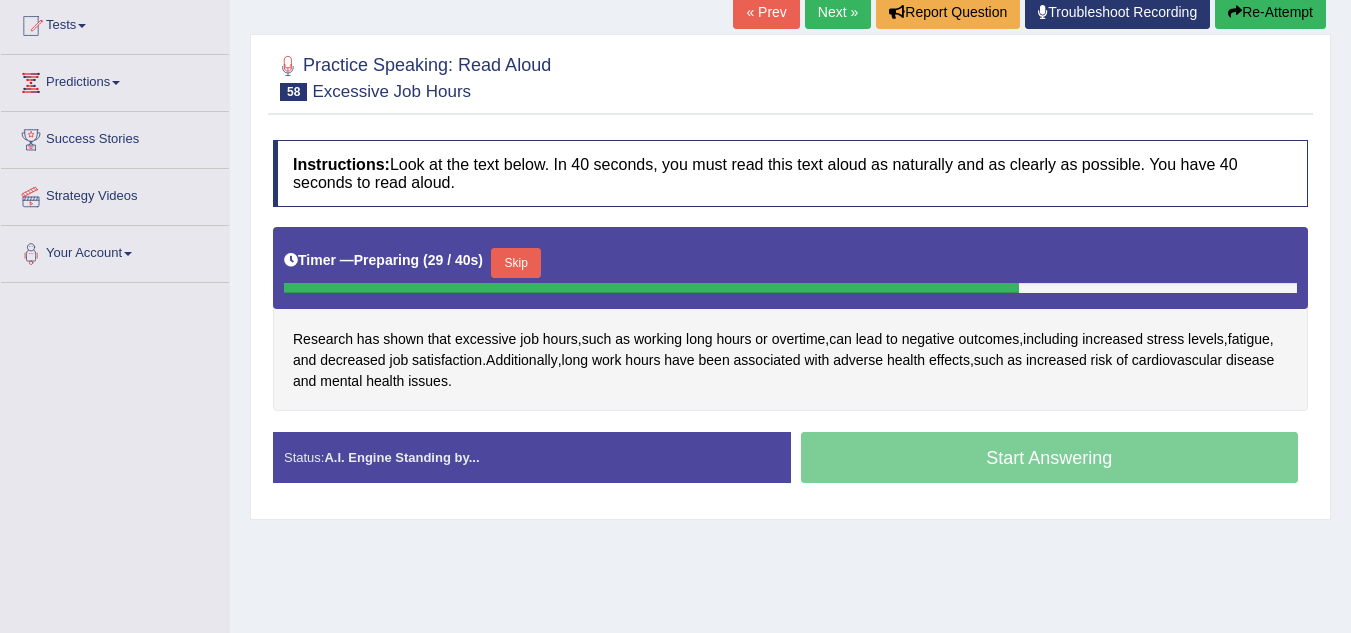 click on "Skip" at bounding box center [516, 263] 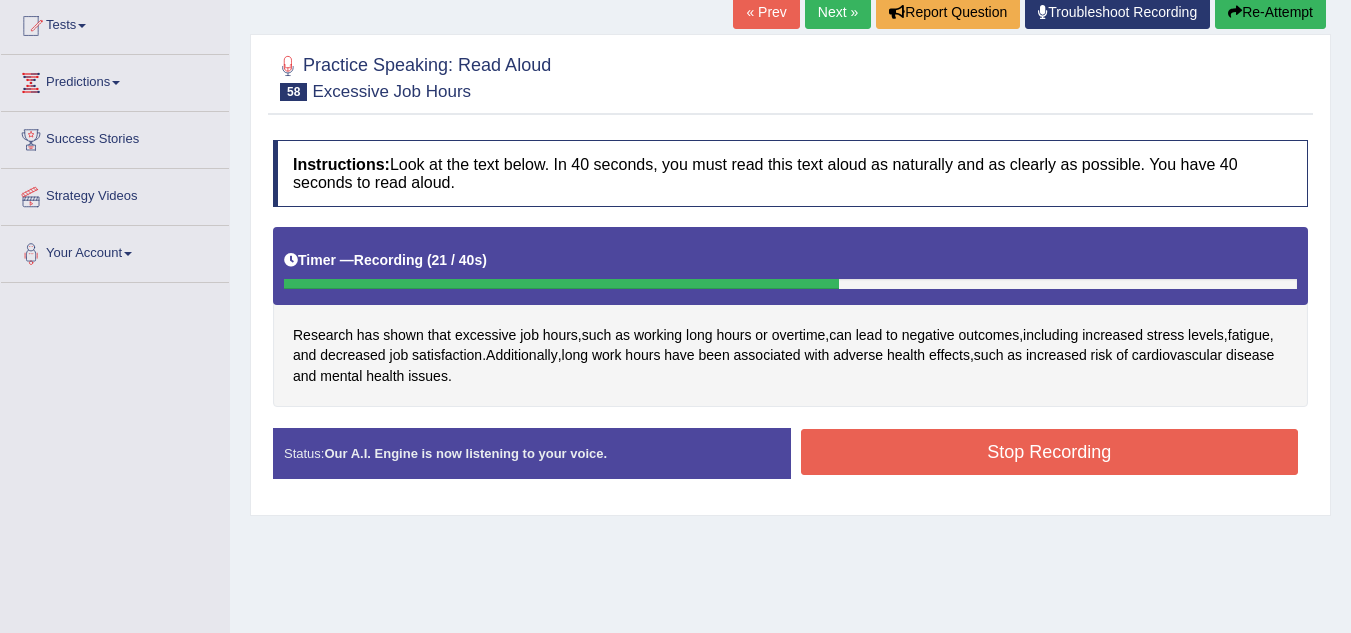 click on "Stop Recording" at bounding box center (1050, 452) 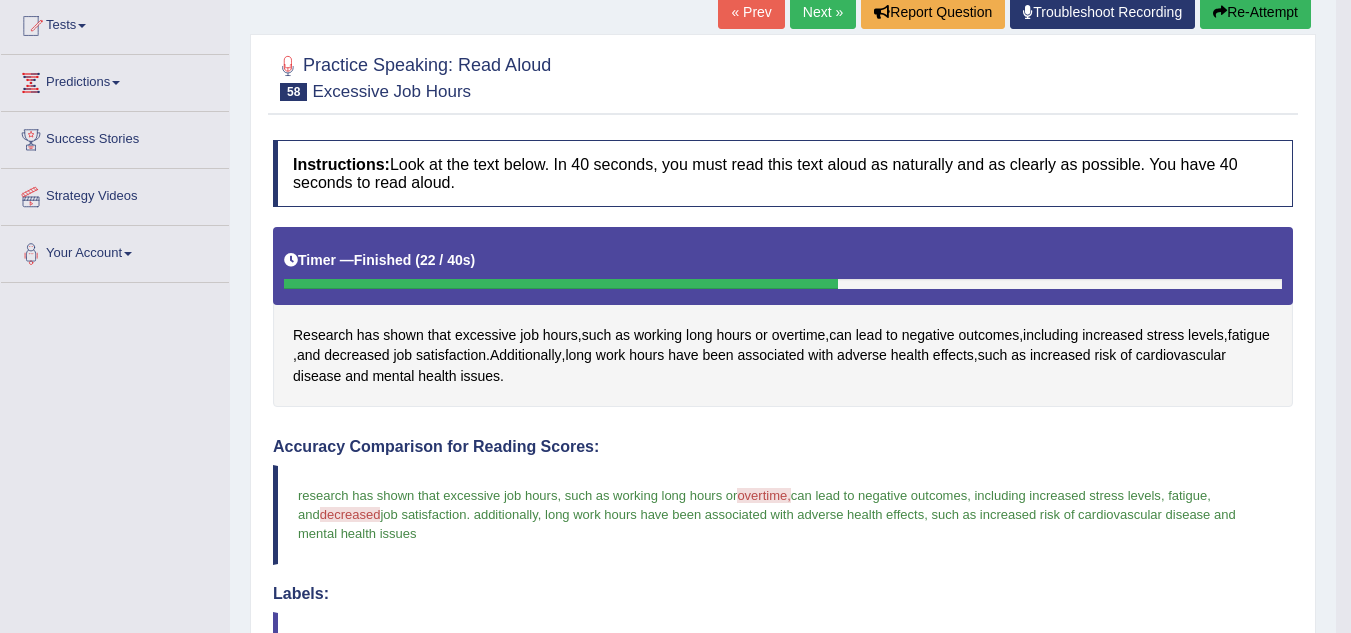 scroll, scrollTop: 0, scrollLeft: 0, axis: both 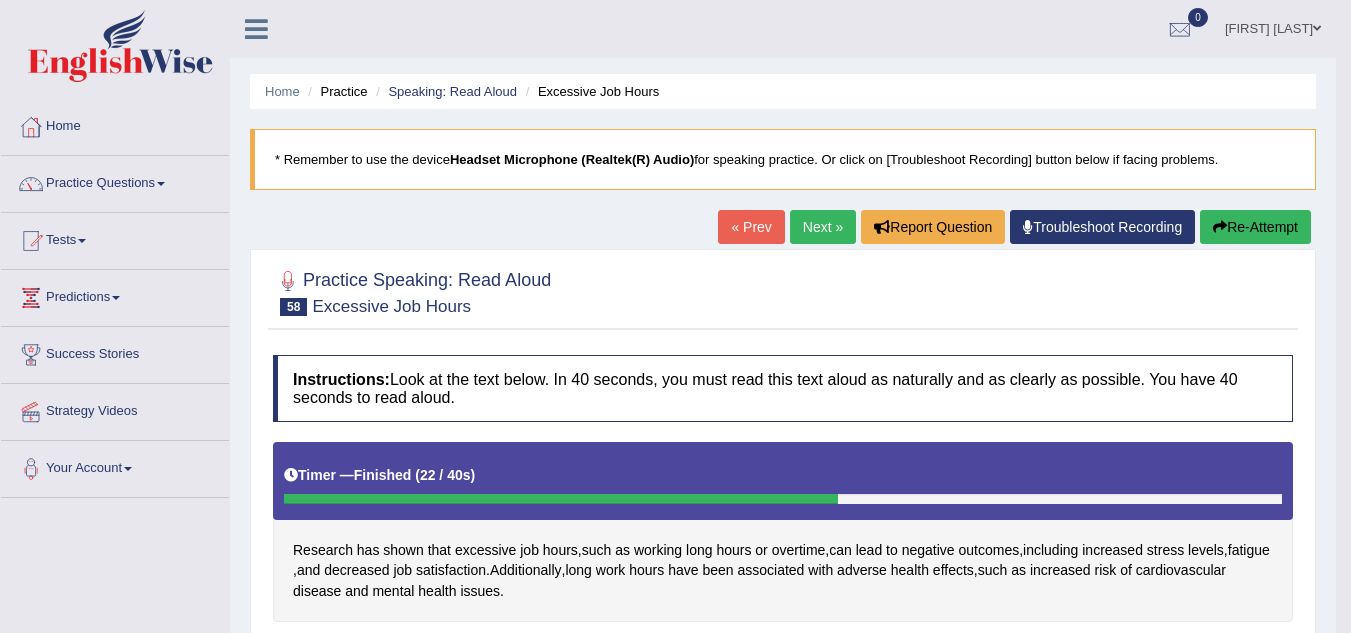 click on "Next »" at bounding box center [823, 227] 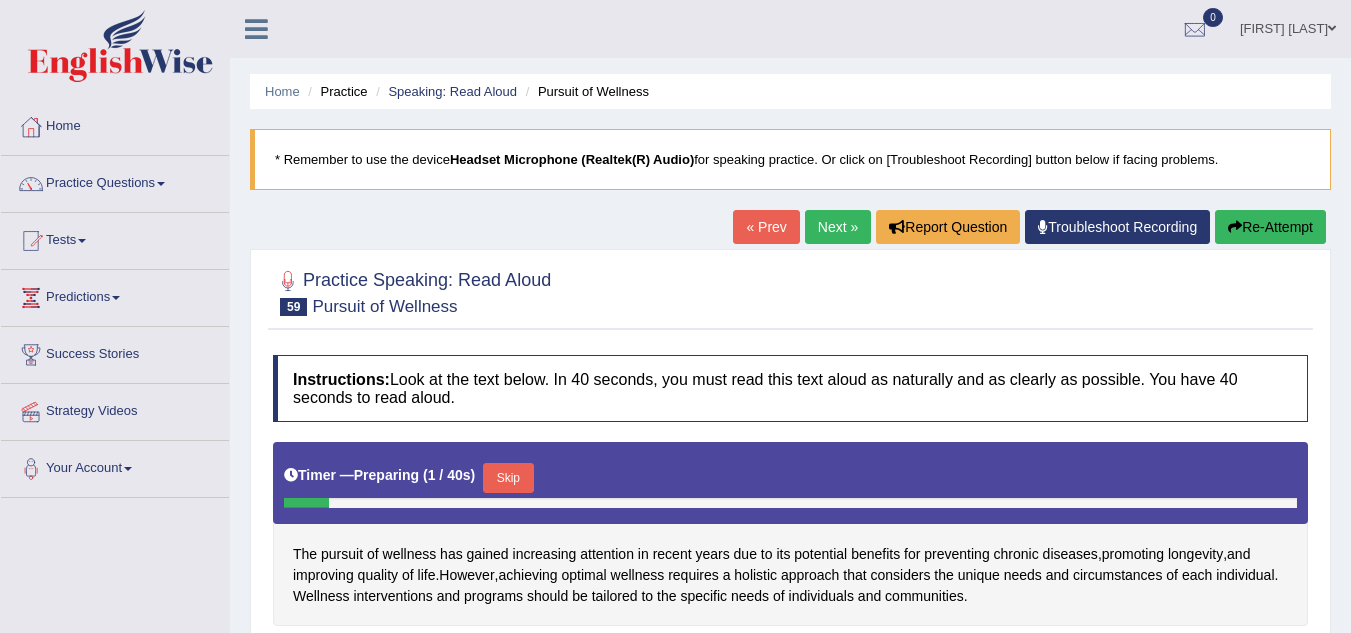 scroll, scrollTop: 235, scrollLeft: 0, axis: vertical 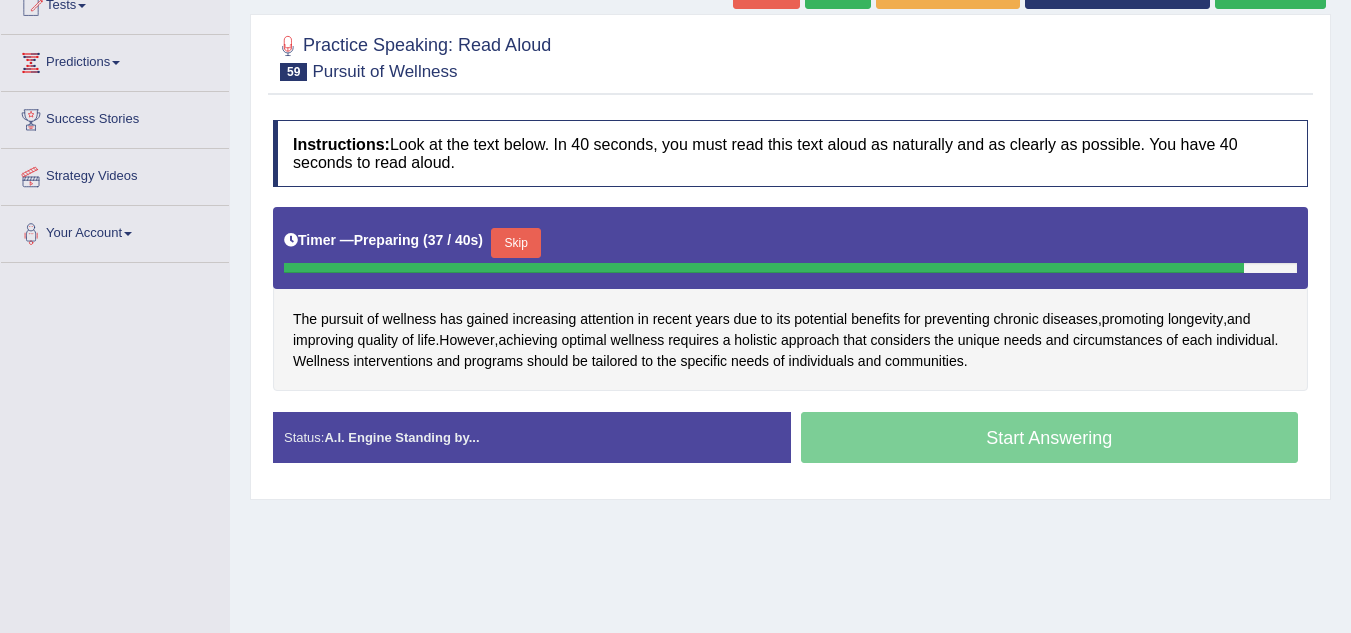 click on "Skip" at bounding box center (516, 243) 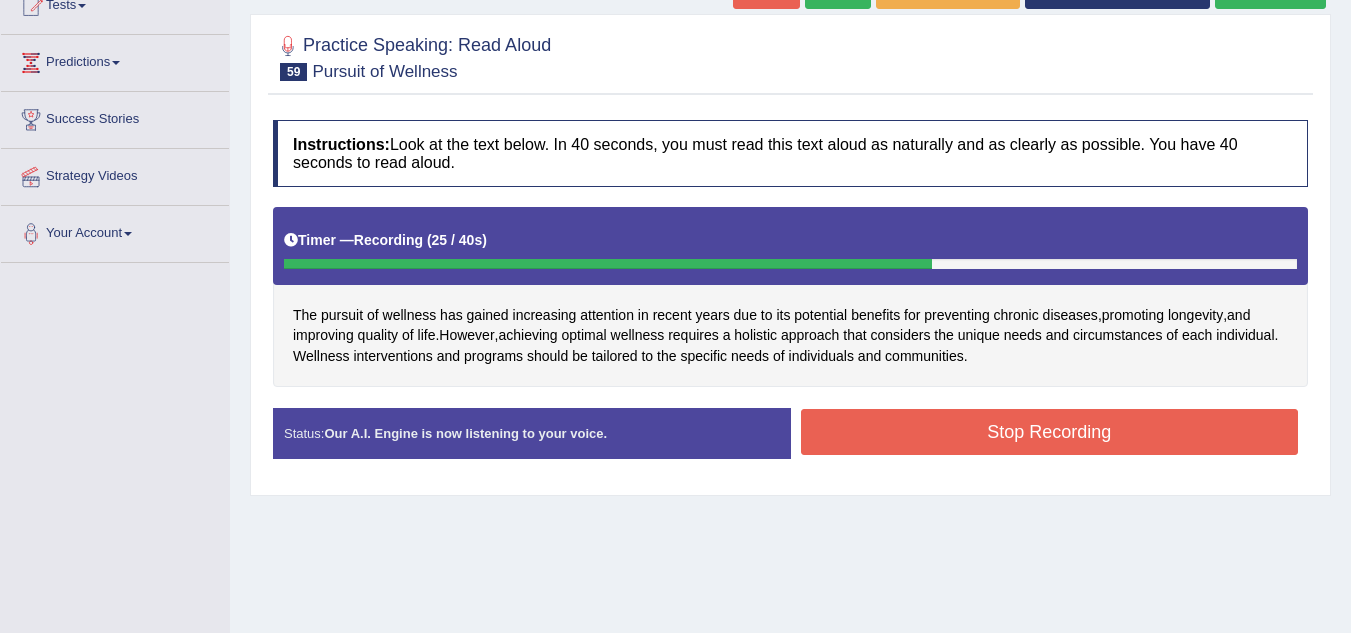 click on "Stop Recording" at bounding box center [1050, 432] 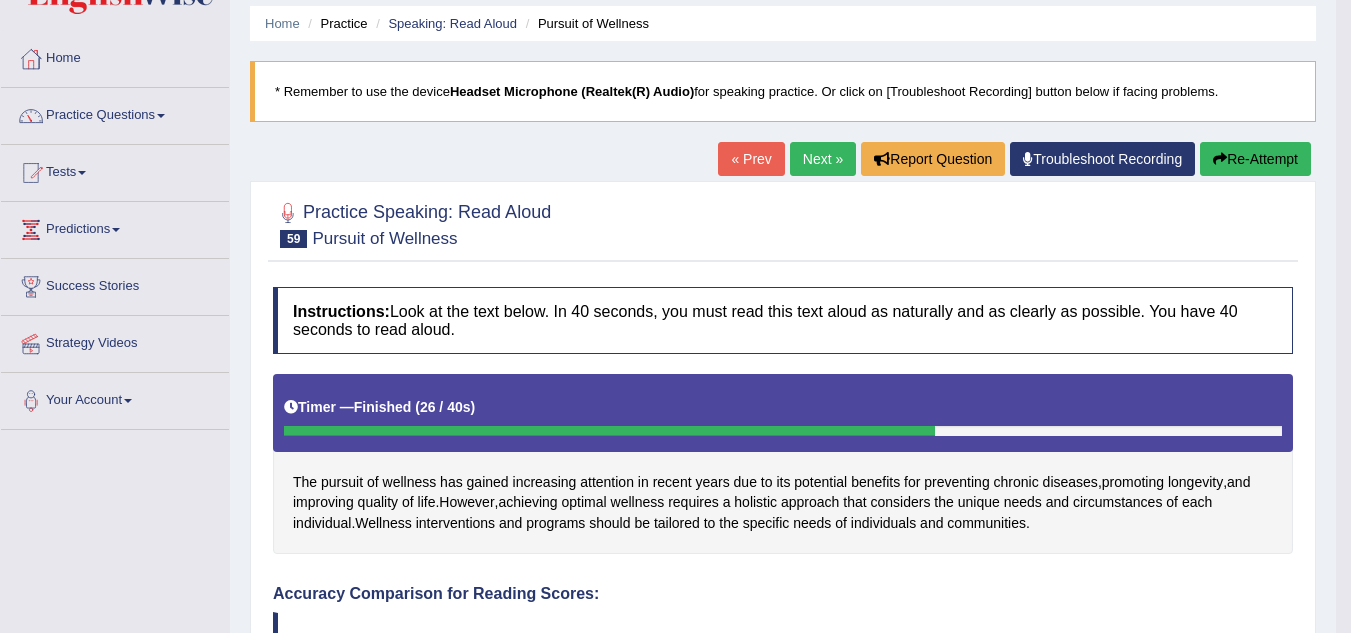 scroll, scrollTop: 37, scrollLeft: 0, axis: vertical 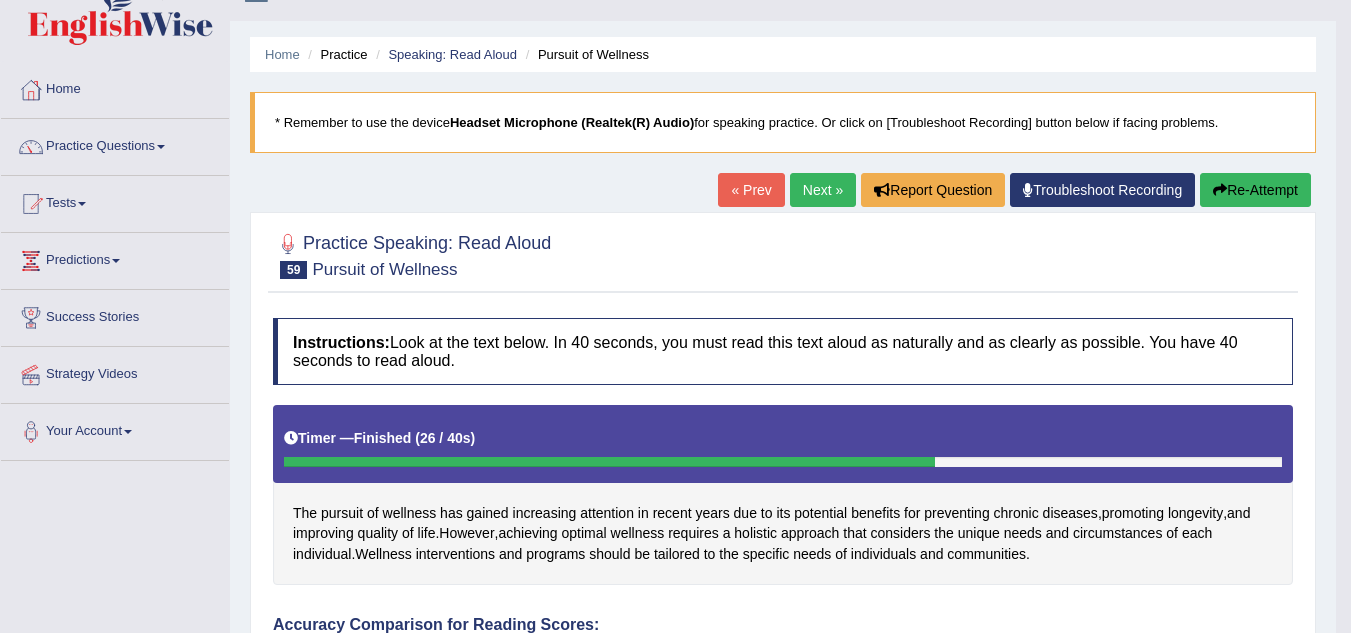 click on "Re-Attempt" at bounding box center [1255, 190] 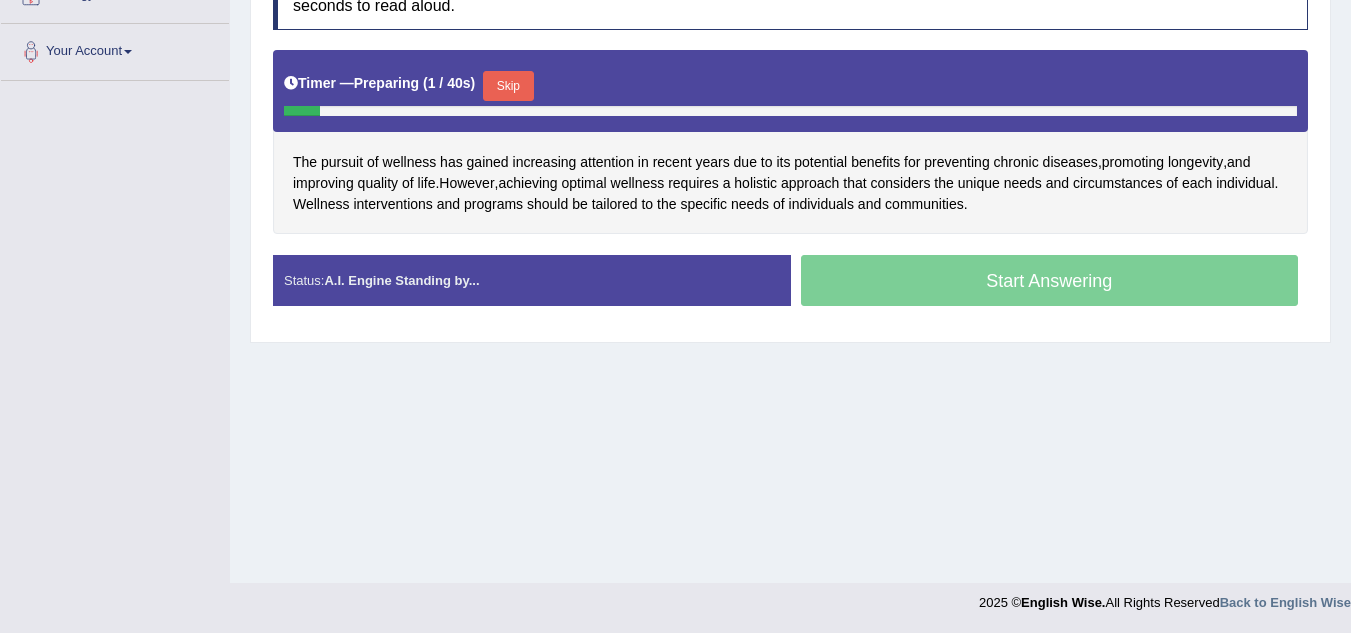 scroll, scrollTop: 417, scrollLeft: 0, axis: vertical 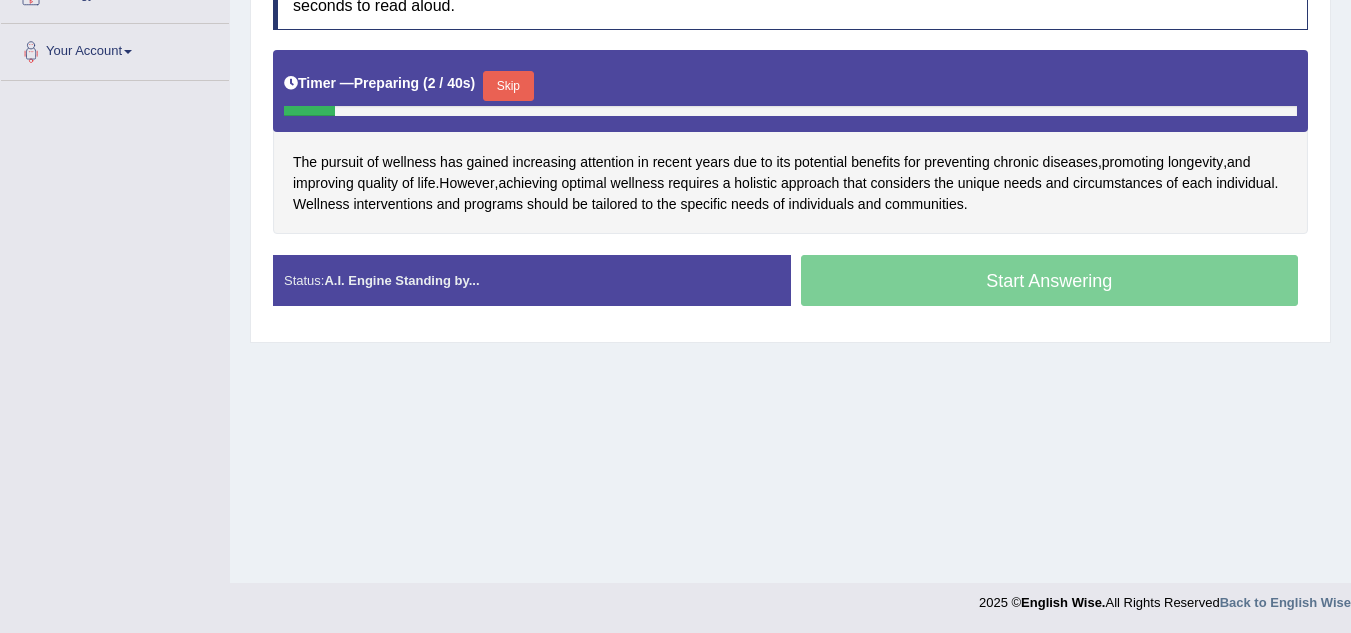 click on "Skip" at bounding box center (508, 86) 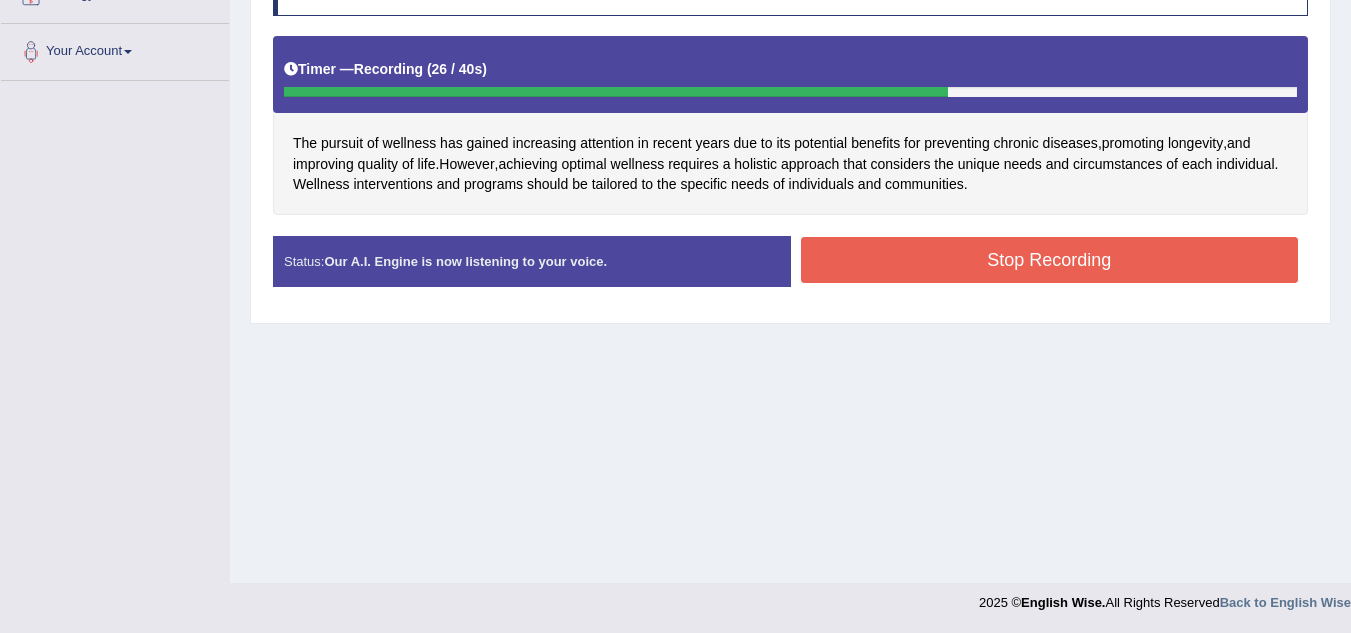 click on "Stop Recording" at bounding box center (1050, 260) 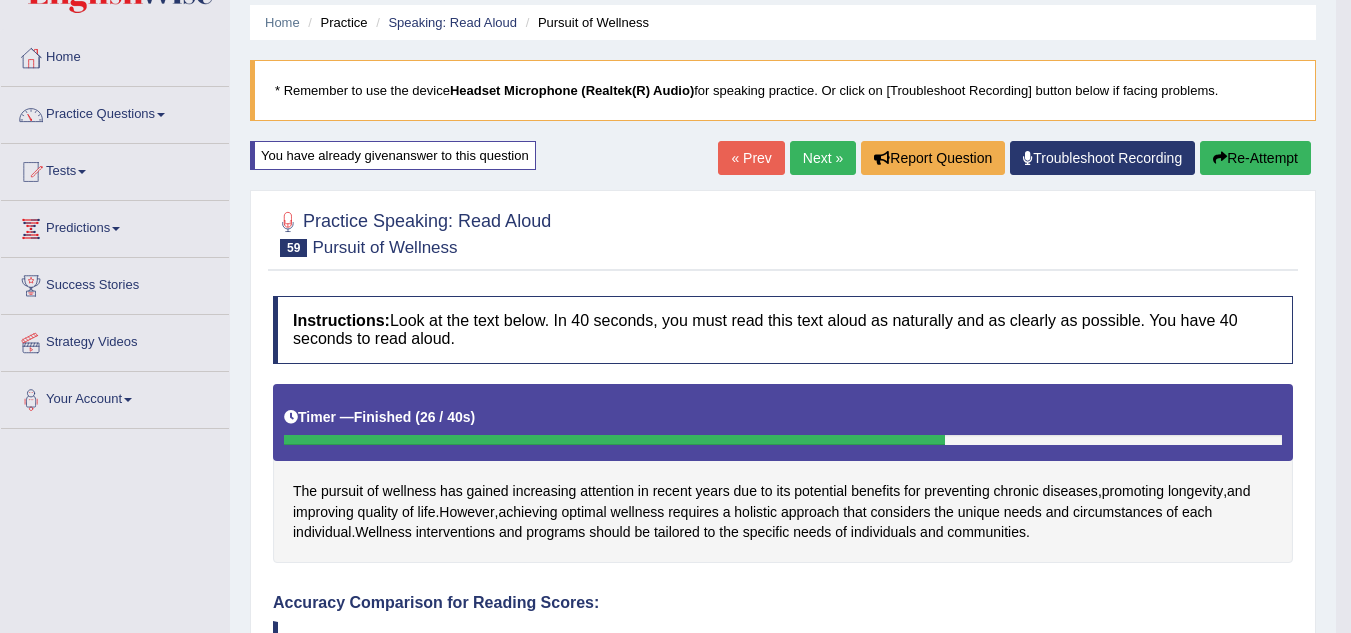scroll, scrollTop: 27, scrollLeft: 0, axis: vertical 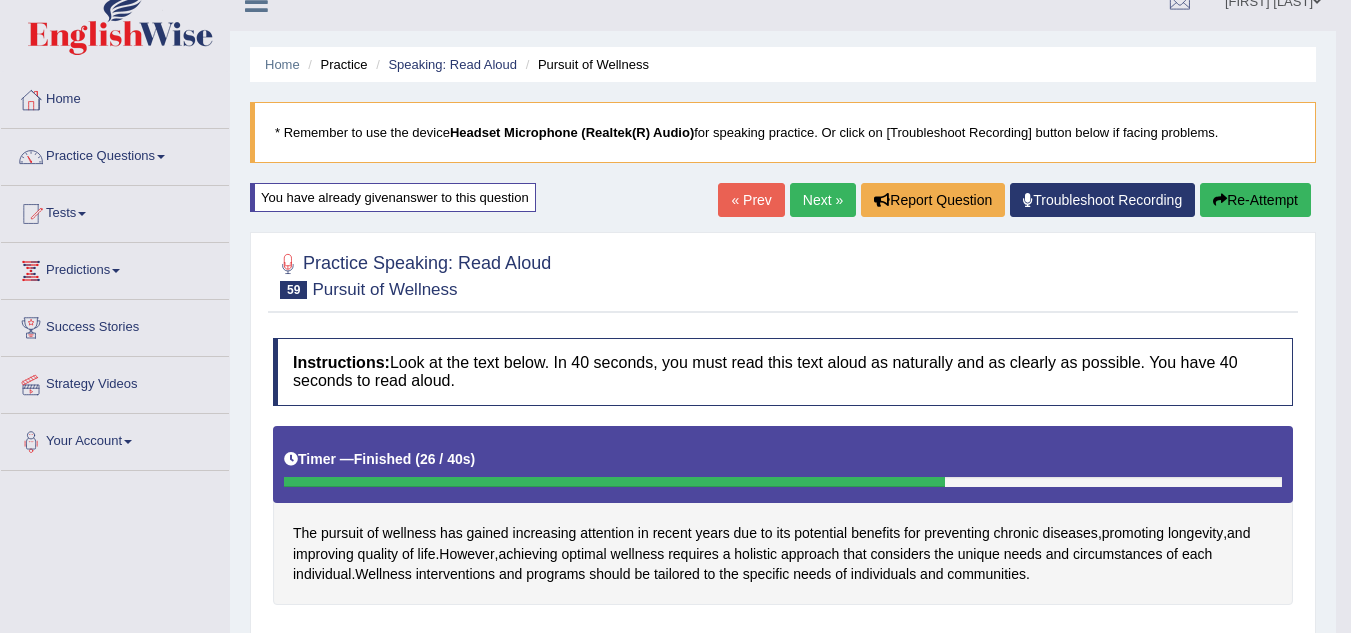 click on "Next »" at bounding box center (823, 200) 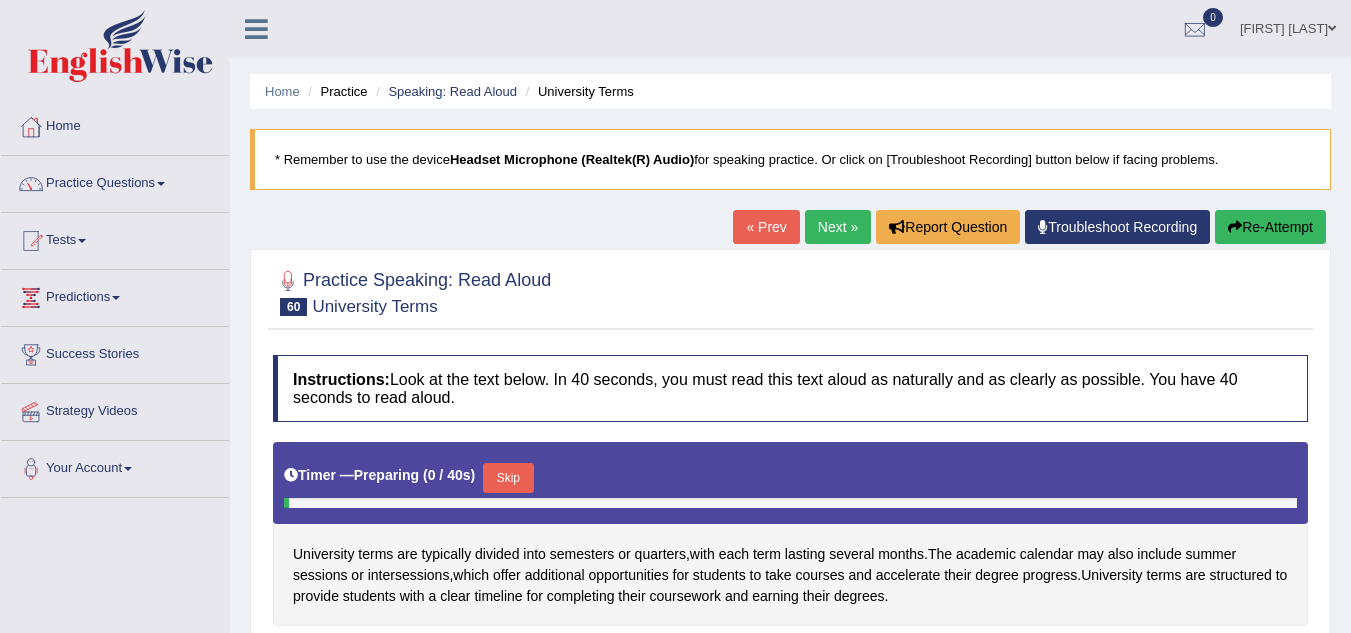 scroll, scrollTop: 267, scrollLeft: 0, axis: vertical 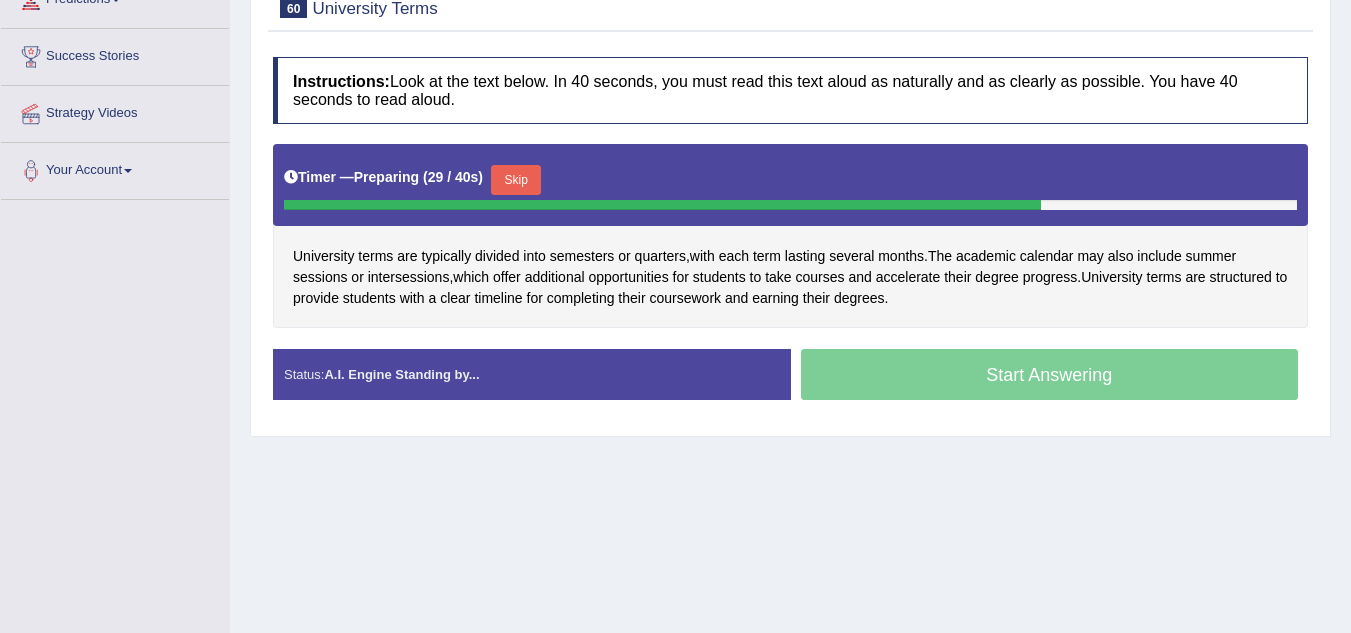 click on "Skip" at bounding box center [516, 180] 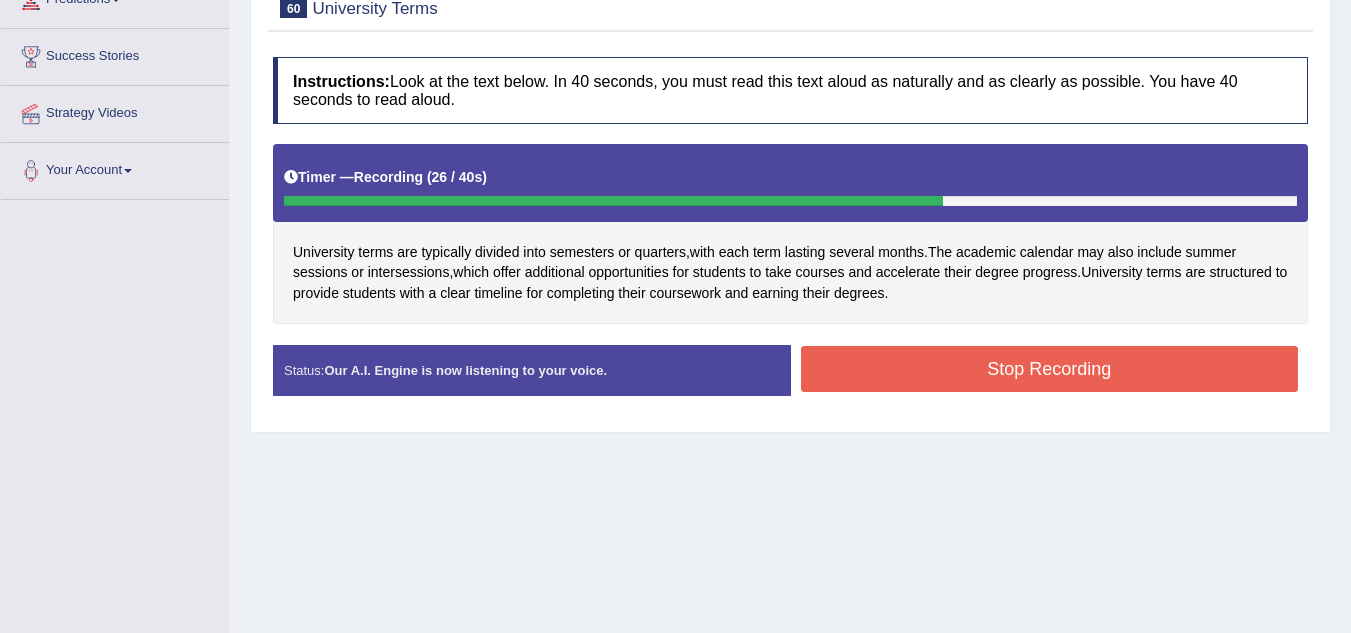 click on "Stop Recording" at bounding box center (1050, 369) 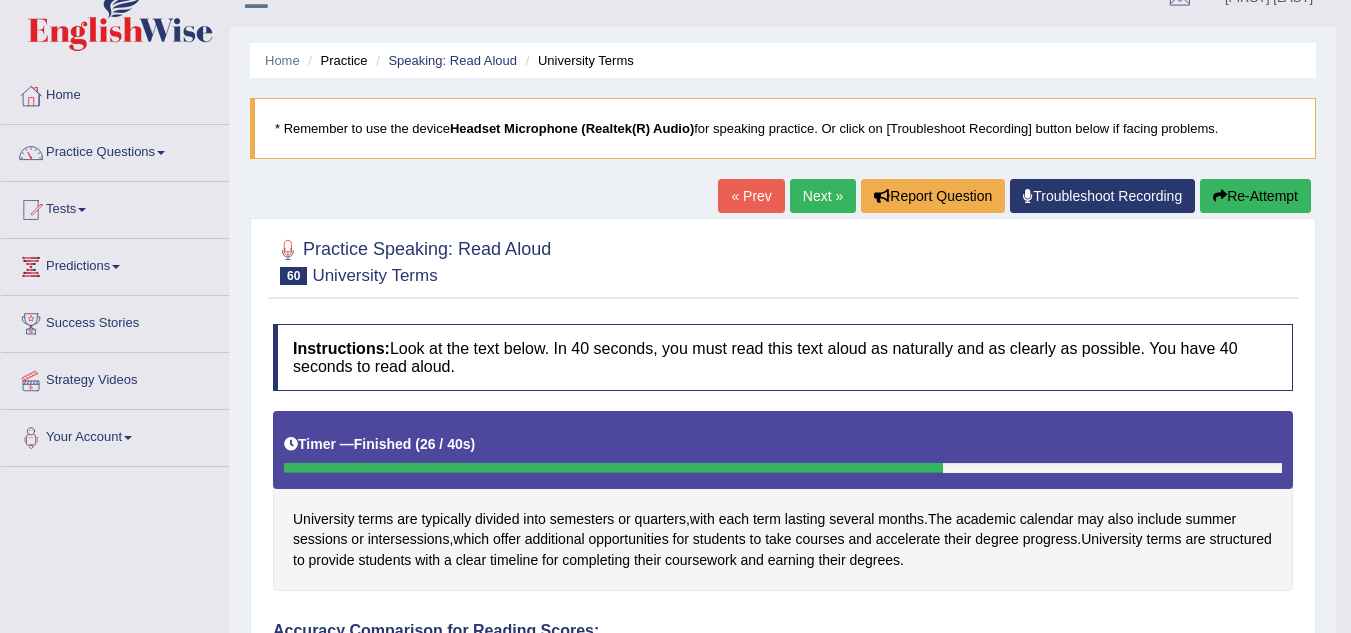 scroll, scrollTop: 0, scrollLeft: 0, axis: both 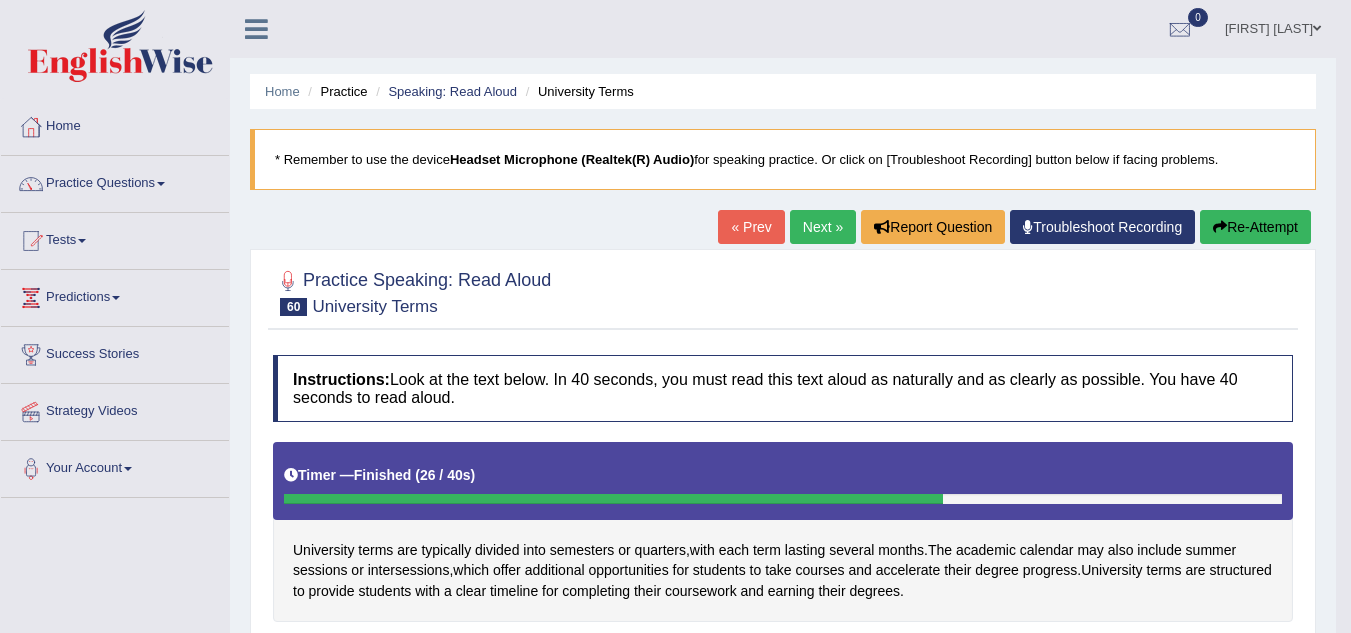 click on "Next »" at bounding box center (823, 227) 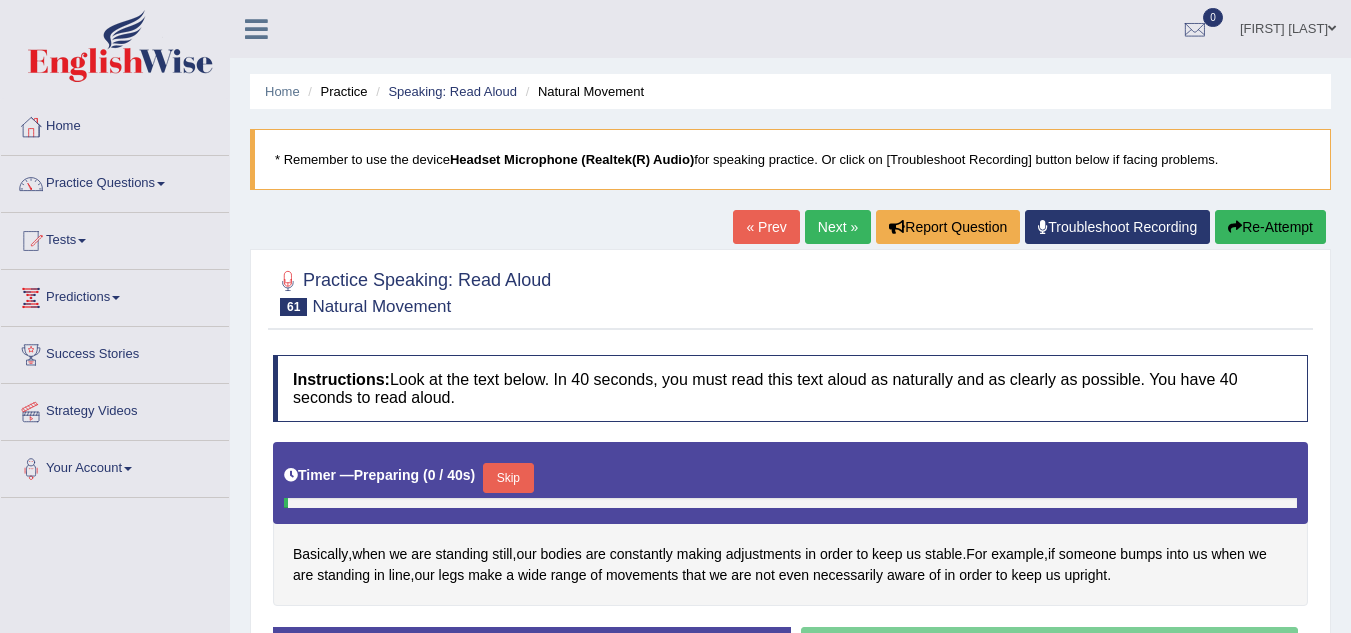 scroll, scrollTop: 0, scrollLeft: 0, axis: both 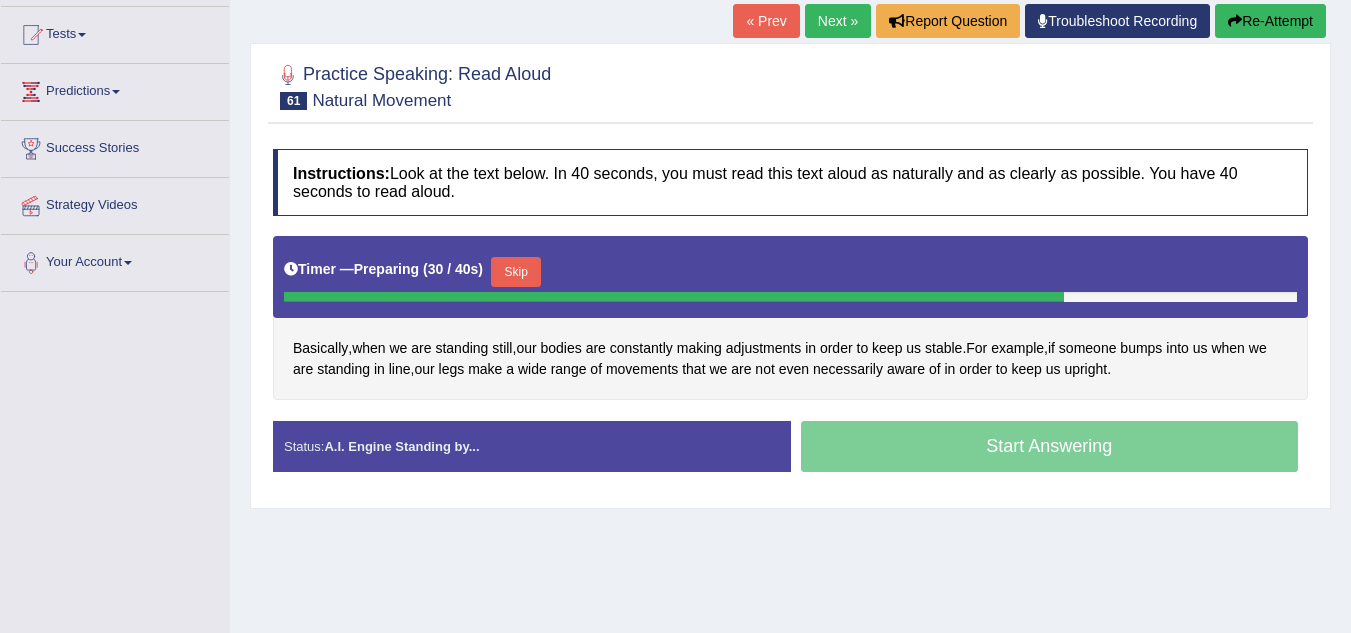 click on "Skip" at bounding box center [516, 272] 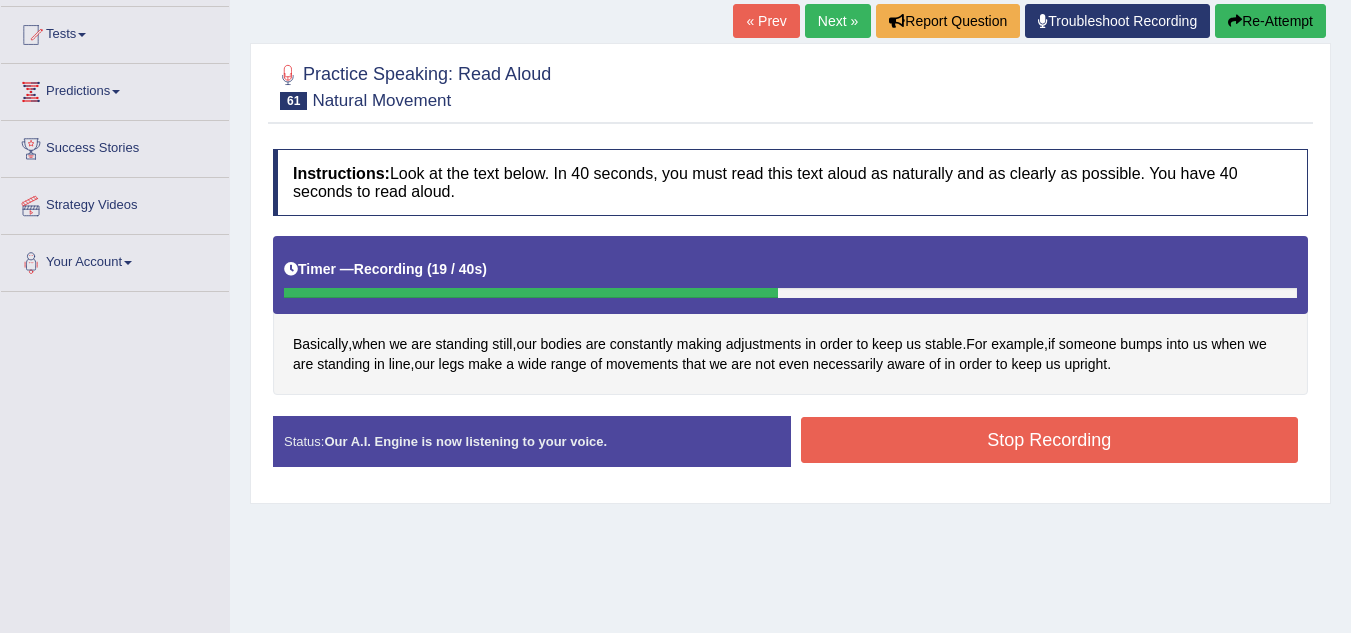 click on "Stop Recording" at bounding box center [1050, 440] 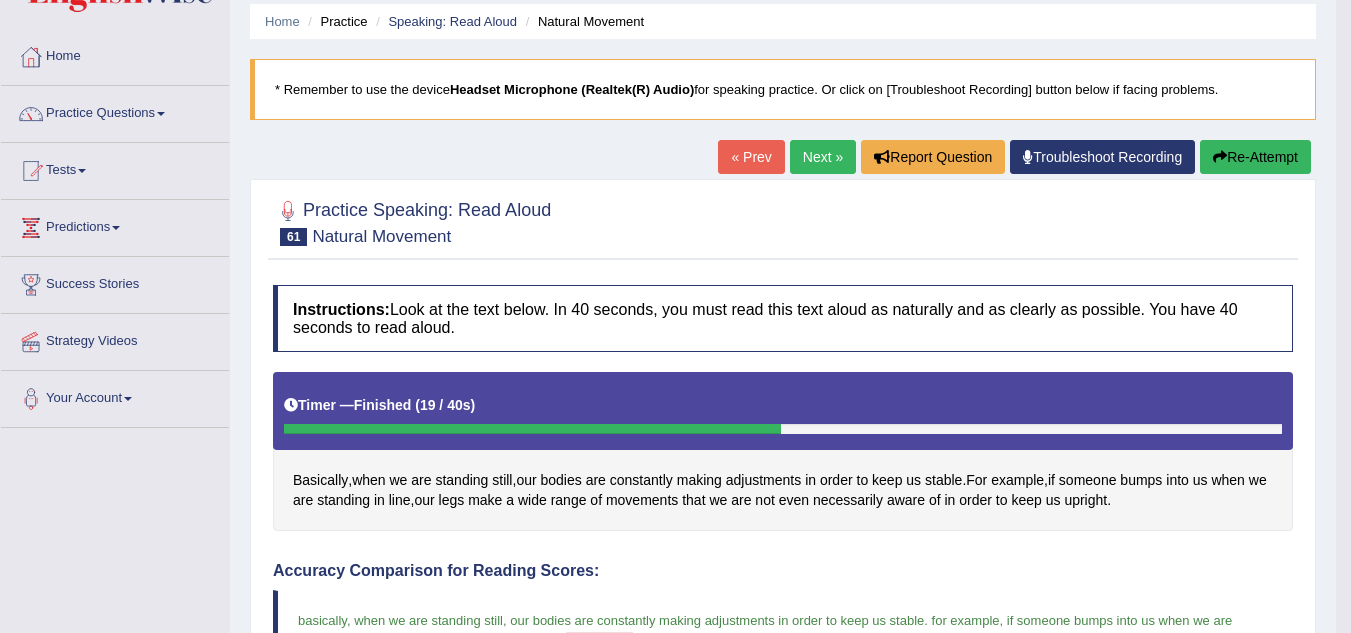 scroll, scrollTop: 9, scrollLeft: 0, axis: vertical 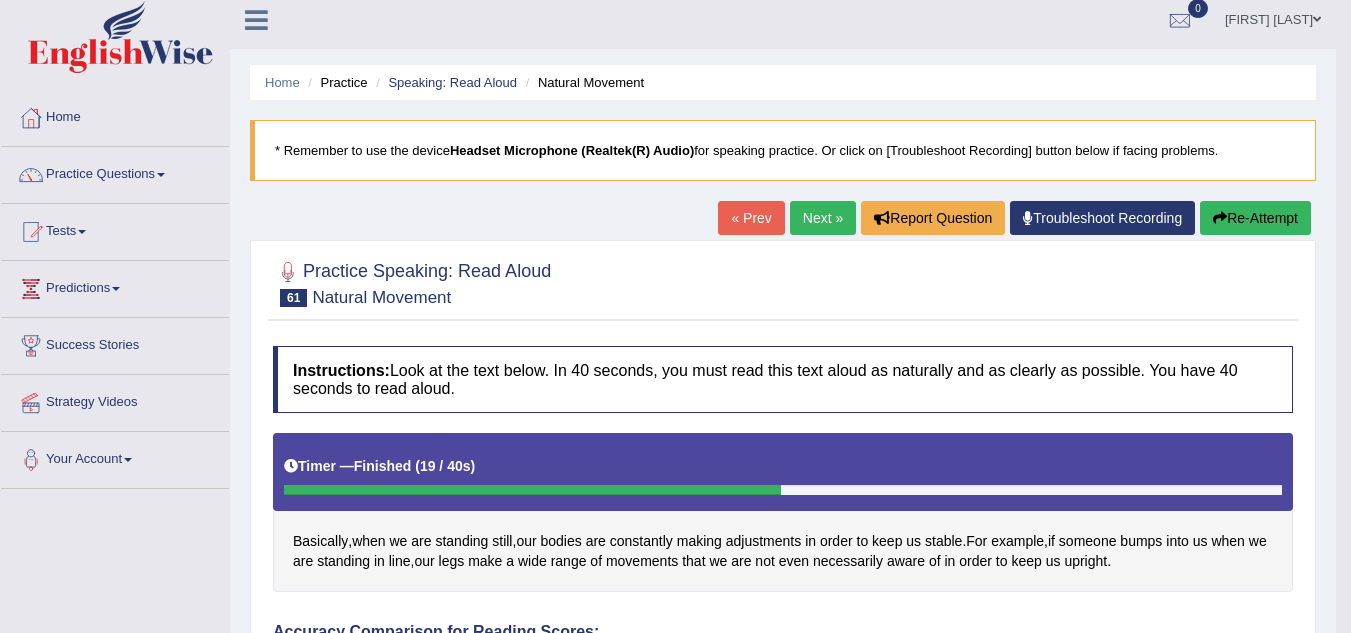click on "Next »" at bounding box center [823, 218] 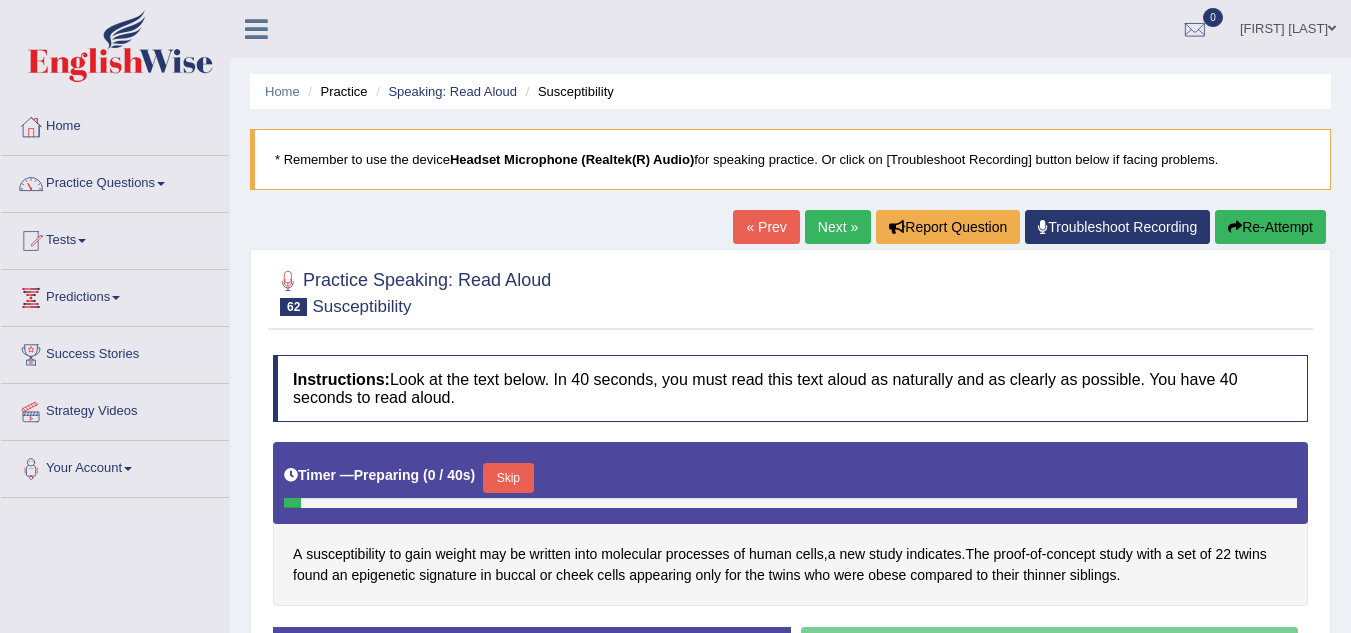 scroll, scrollTop: 255, scrollLeft: 0, axis: vertical 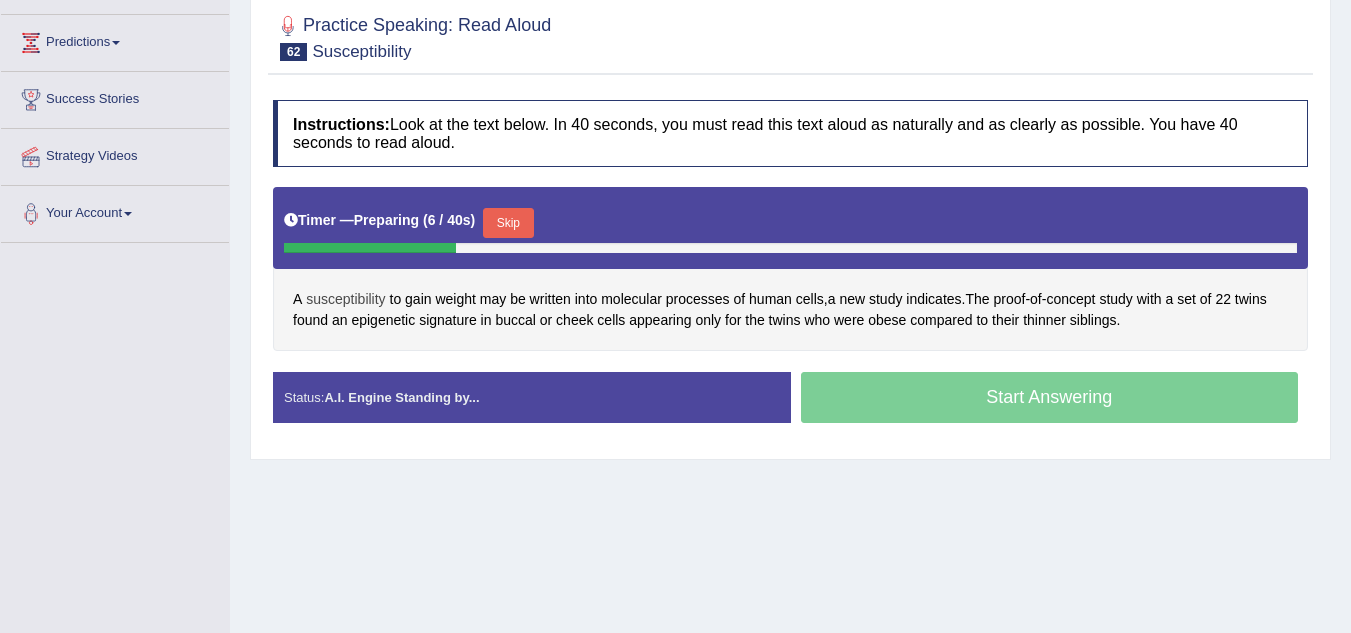 click on "susceptibility" at bounding box center [345, 299] 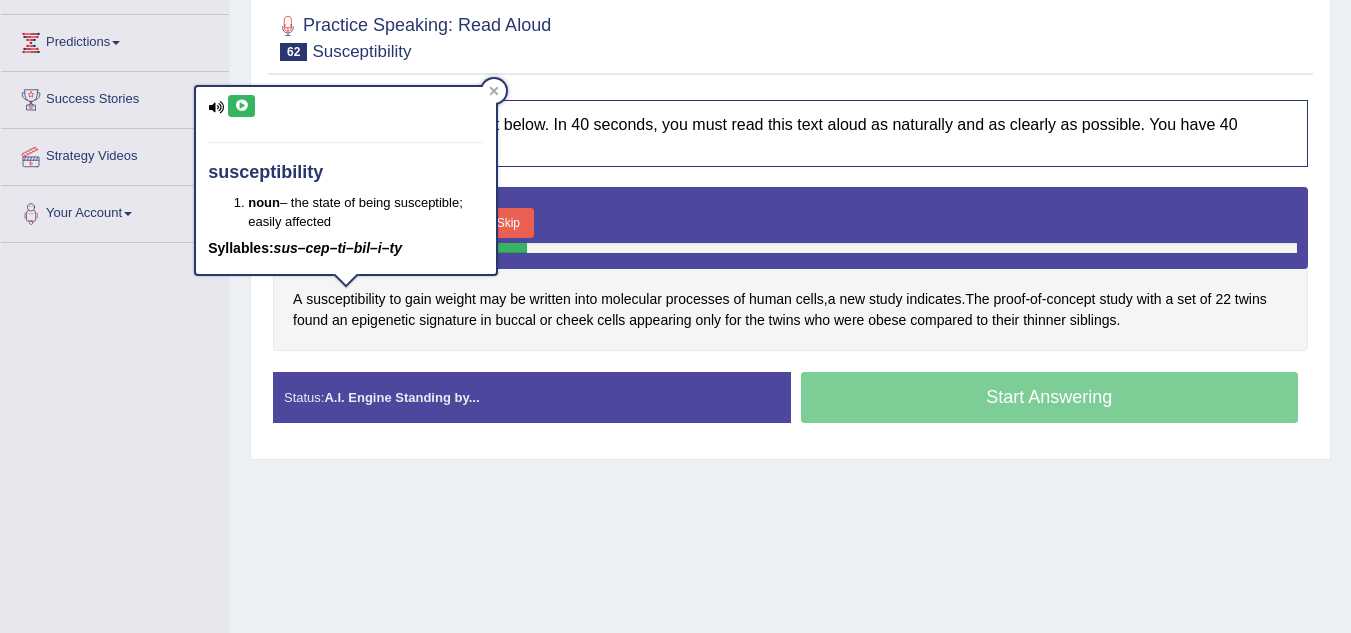 click at bounding box center [241, 106] 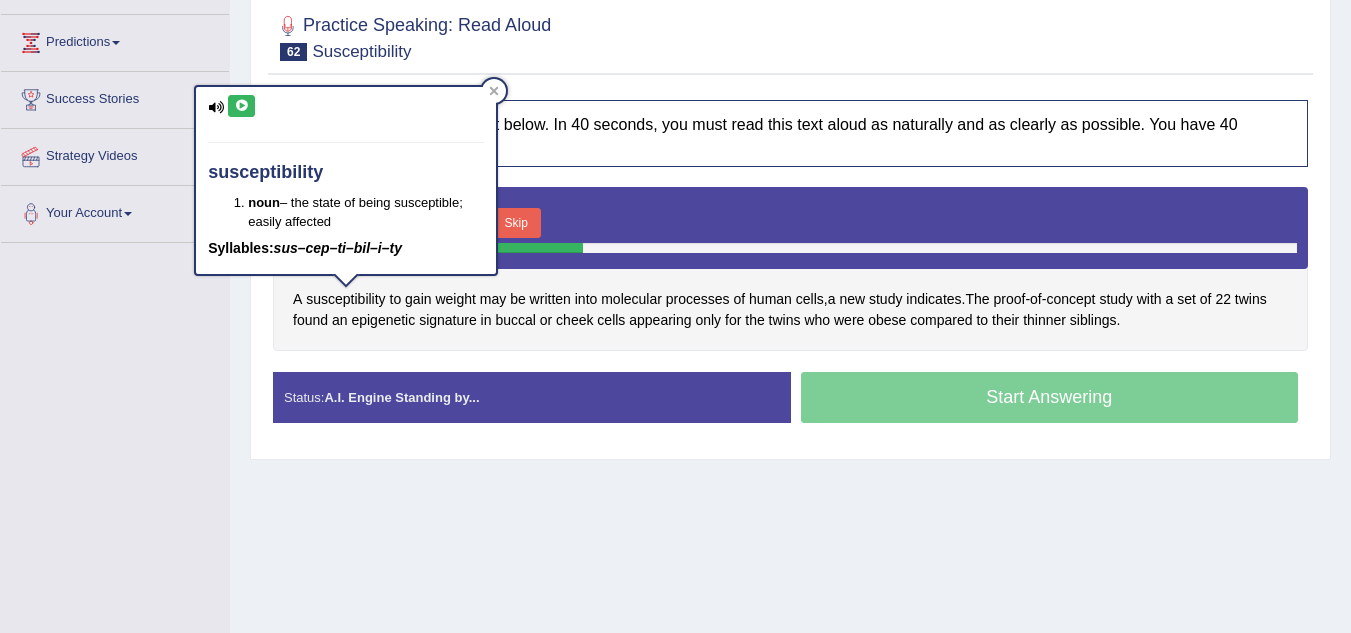 type 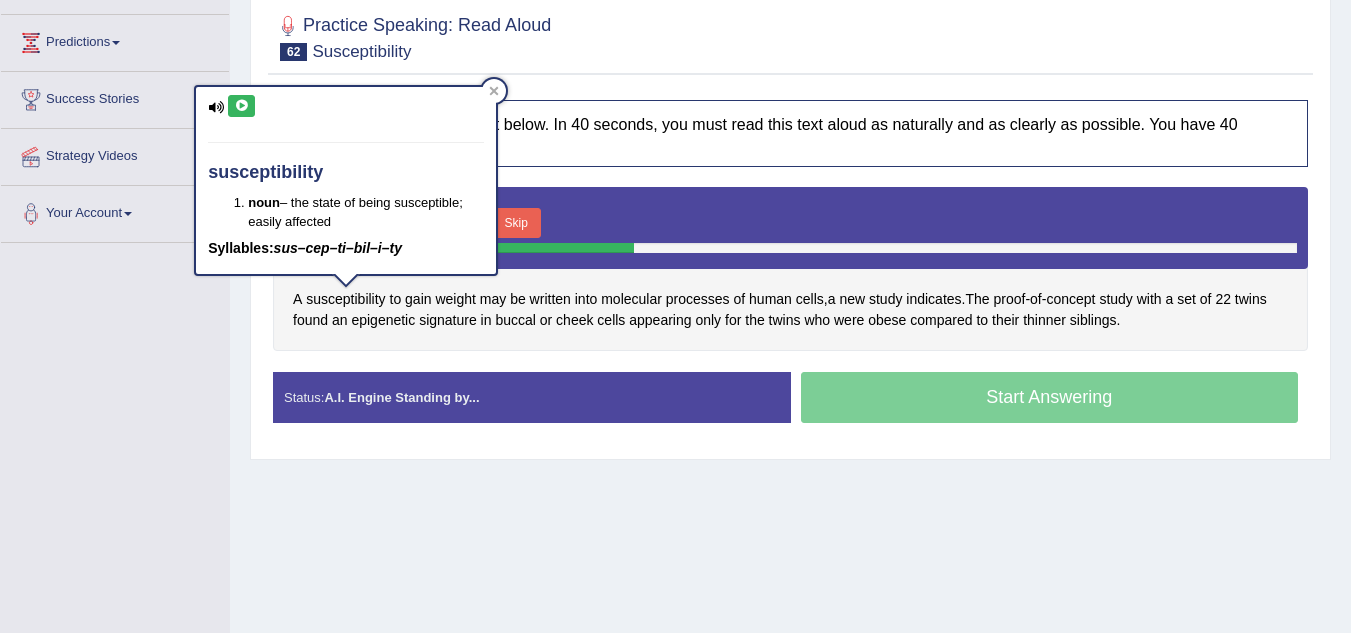click on "Home
Practice
Speaking: Read Aloud
Susceptibility
* Remember to use the device  Headset Microphone (Realtek(R) Audio)  for speaking practice. Or click on [Troubleshoot Recording] button below if facing problems.
« Prev Next »  Report Question  Troubleshoot Recording  Re-Attempt
Practice Speaking: Read Aloud
62
Susceptibility
Instructions:  Look at the text below. In 40 seconds, you must read this text aloud as naturally and as clearly as possible. You have 40 seconds to read aloud.
Timer —  Preparing   ( 13 / 40s ) Skip A   susceptibility   to   gain   weight   may   be   written   into   molecular   processes   of   human   cells ,  a   new   study   indicates .  The   proof - of - concept   study   with   a   set   of   22   twins   found   an   epigenetic   signature   in   buccal   or   cheek   cells" at bounding box center [790, 245] 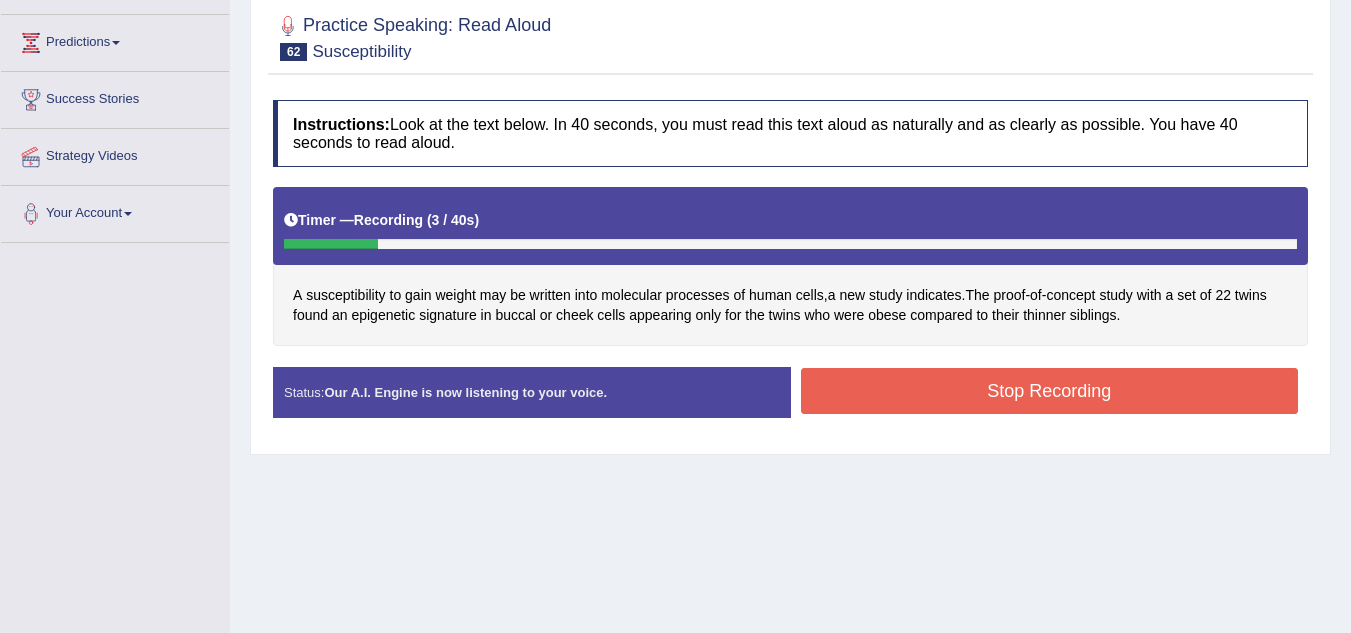 scroll, scrollTop: 0, scrollLeft: 0, axis: both 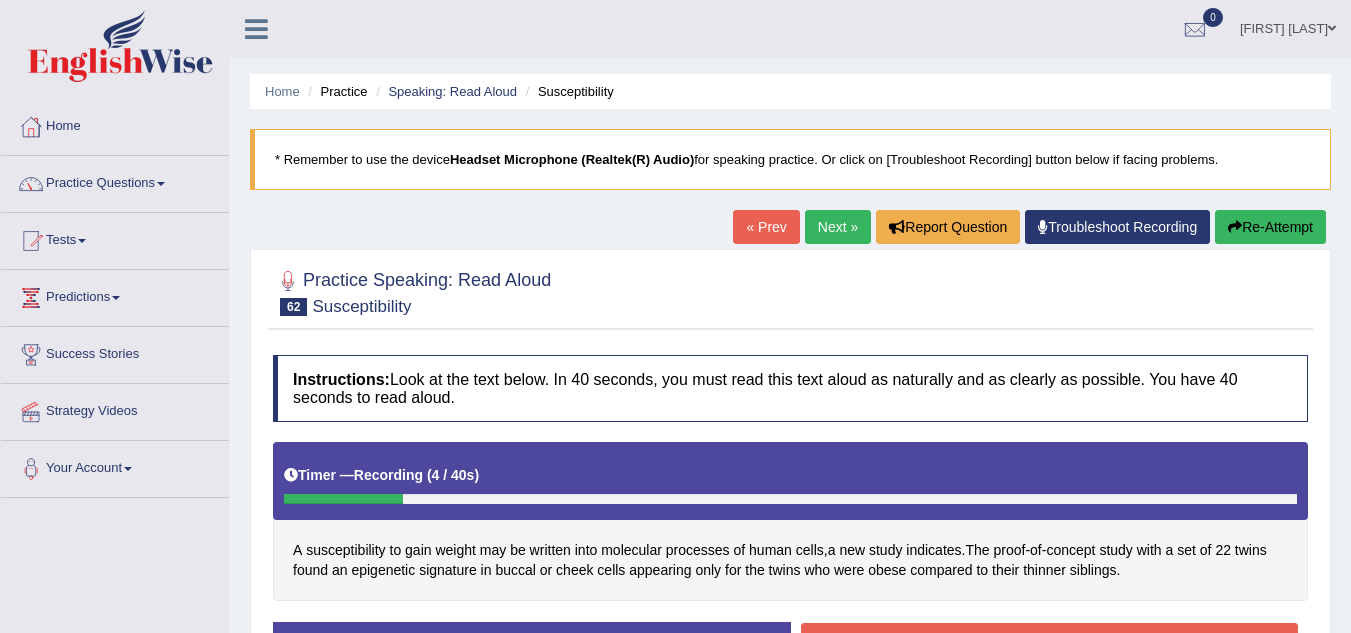 click on "Re-Attempt" at bounding box center (1270, 227) 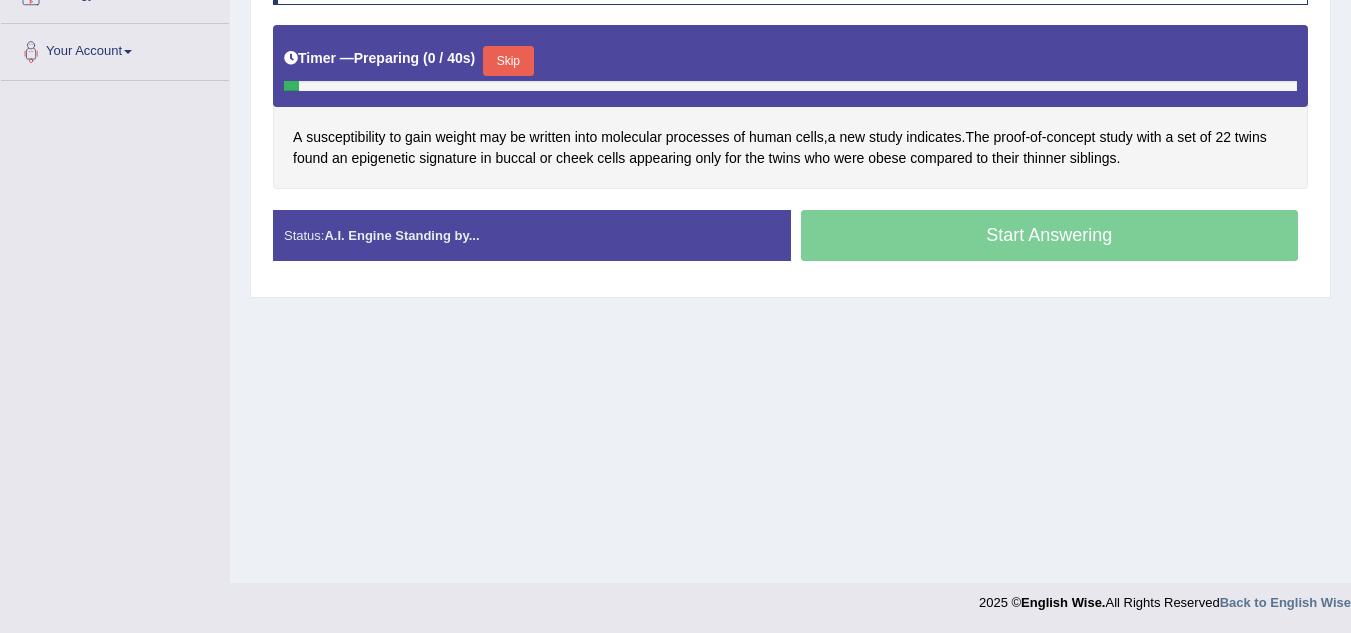 scroll, scrollTop: 0, scrollLeft: 0, axis: both 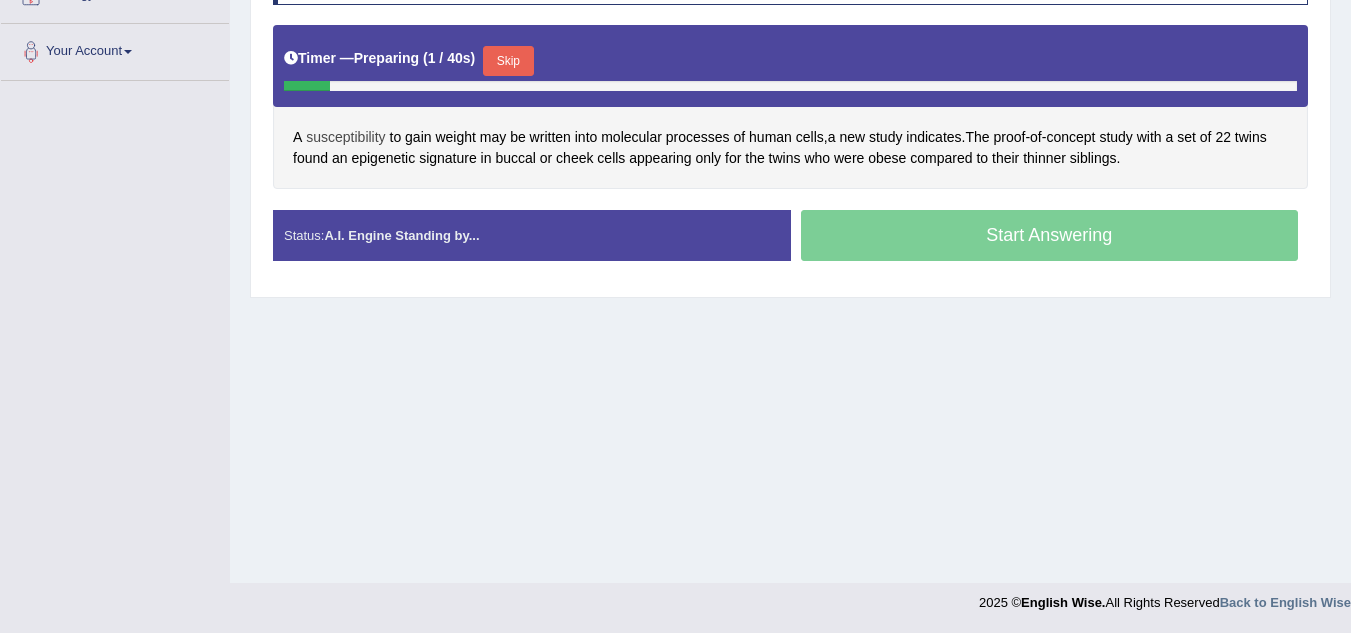 click on "susceptibility" at bounding box center [345, 137] 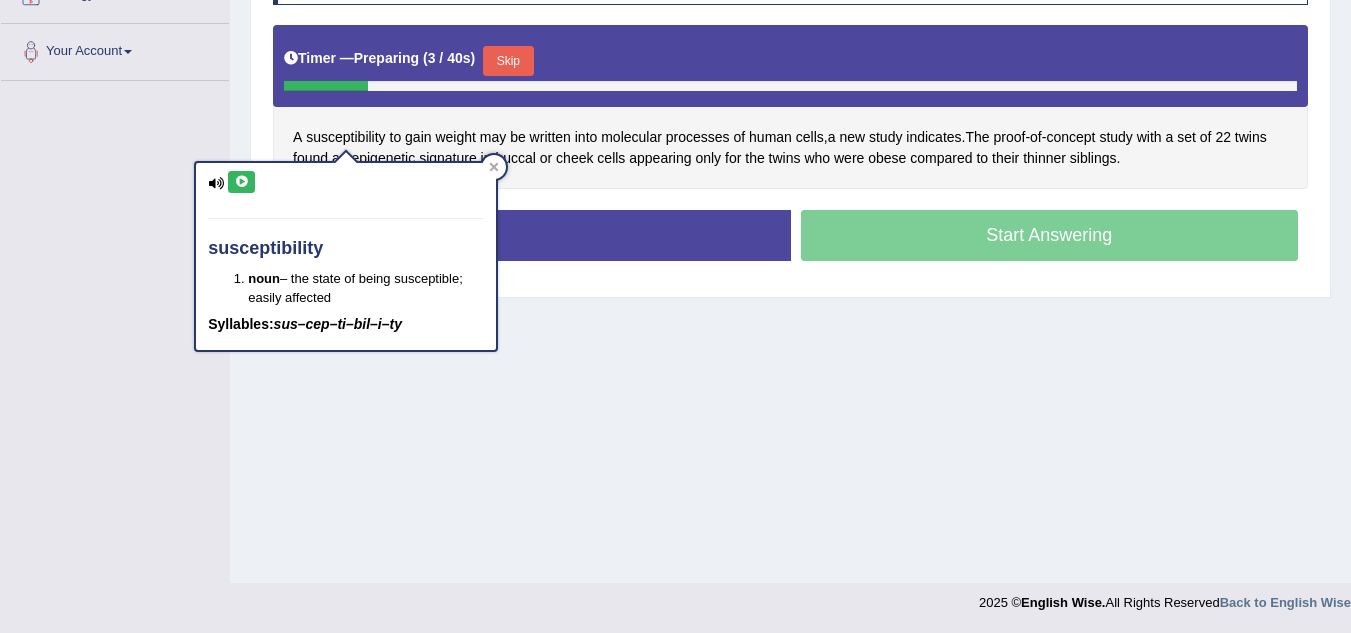 click at bounding box center (241, 182) 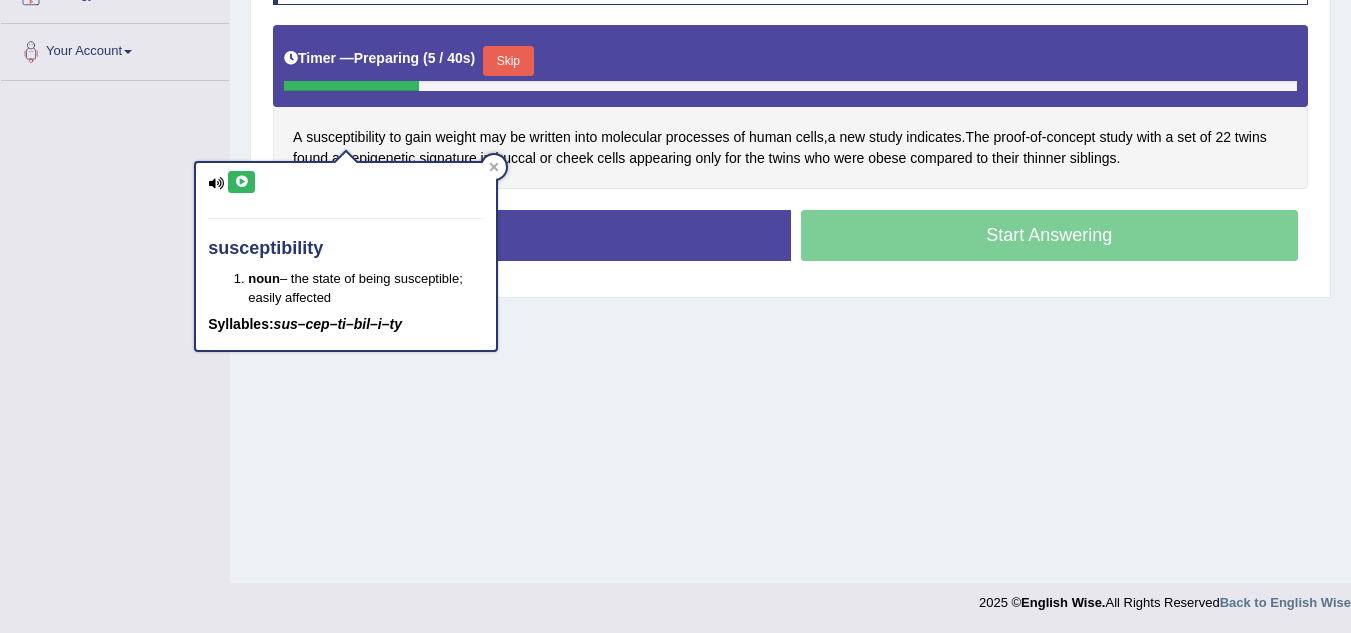 click on "Home
Practice
Speaking: Read Aloud
Susceptibility
* Remember to use the device  Headset Microphone (Realtek(R) Audio)  for speaking practice. Or click on [Troubleshoot Recording] button below if facing problems.
« Prev Next »  Report Question  Troubleshoot Recording  Re-Attempt
Practice Speaking: Read Aloud
62
Susceptibility
Instructions:  Look at the text below. In 40 seconds, you must read this text aloud as naturally and as clearly as possible. You have 40 seconds to read aloud.
Timer —  Preparing   ( 5 / 40s ) Skip A   susceptibility   to   gain   weight   may   be   written   into   molecular   processes   of   human   cells ,  a   new   study   indicates .  The   proof - of - concept   study   with   a   set   of   22   twins   found   an   epigenetic   signature   in   buccal   or   cheek   cells" at bounding box center [790, 83] 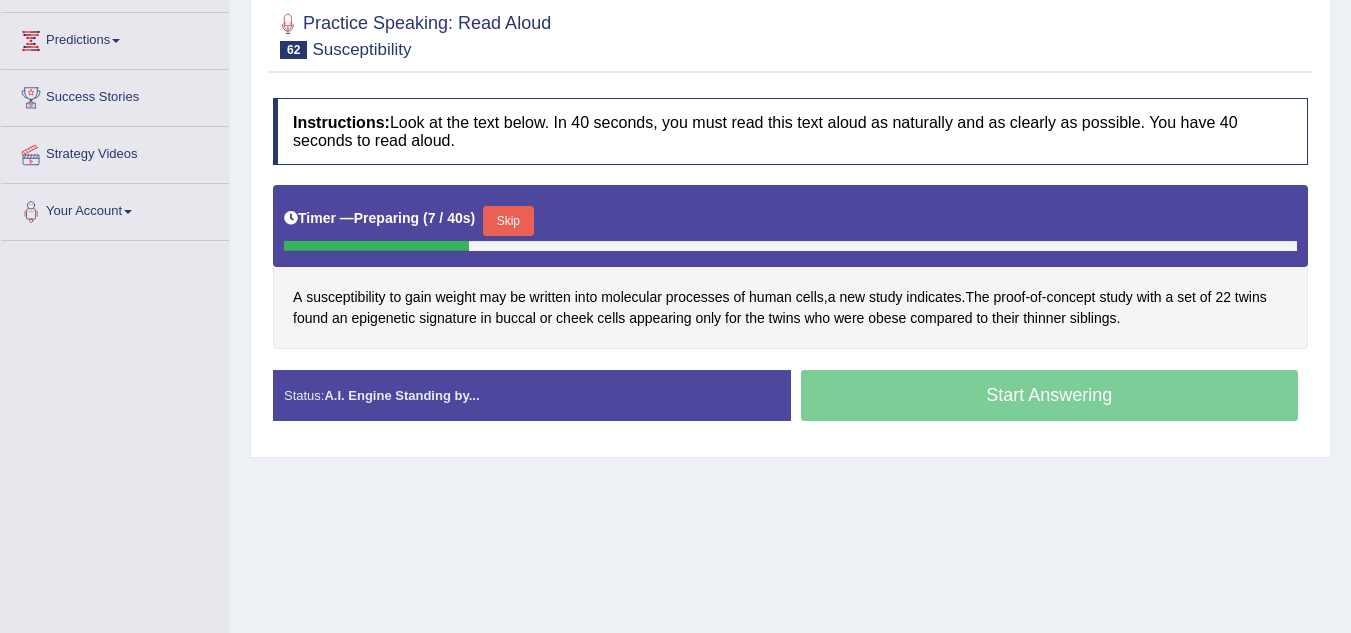 scroll, scrollTop: 256, scrollLeft: 0, axis: vertical 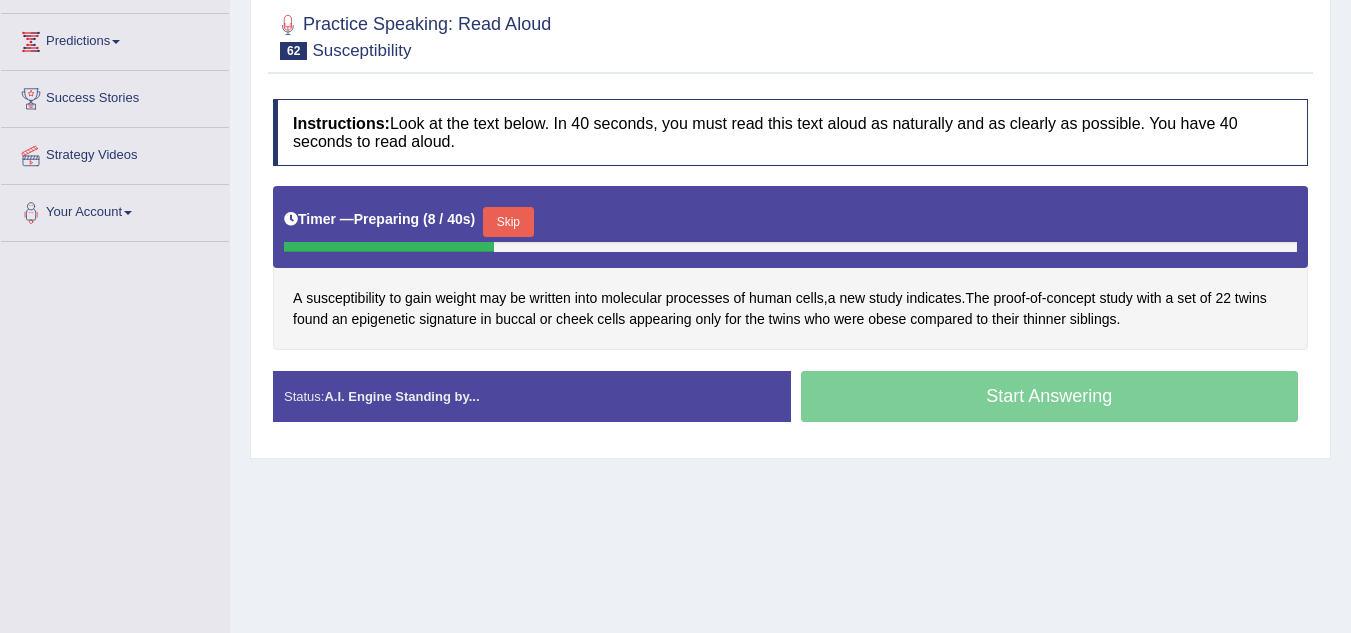 click on "Skip" at bounding box center (508, 222) 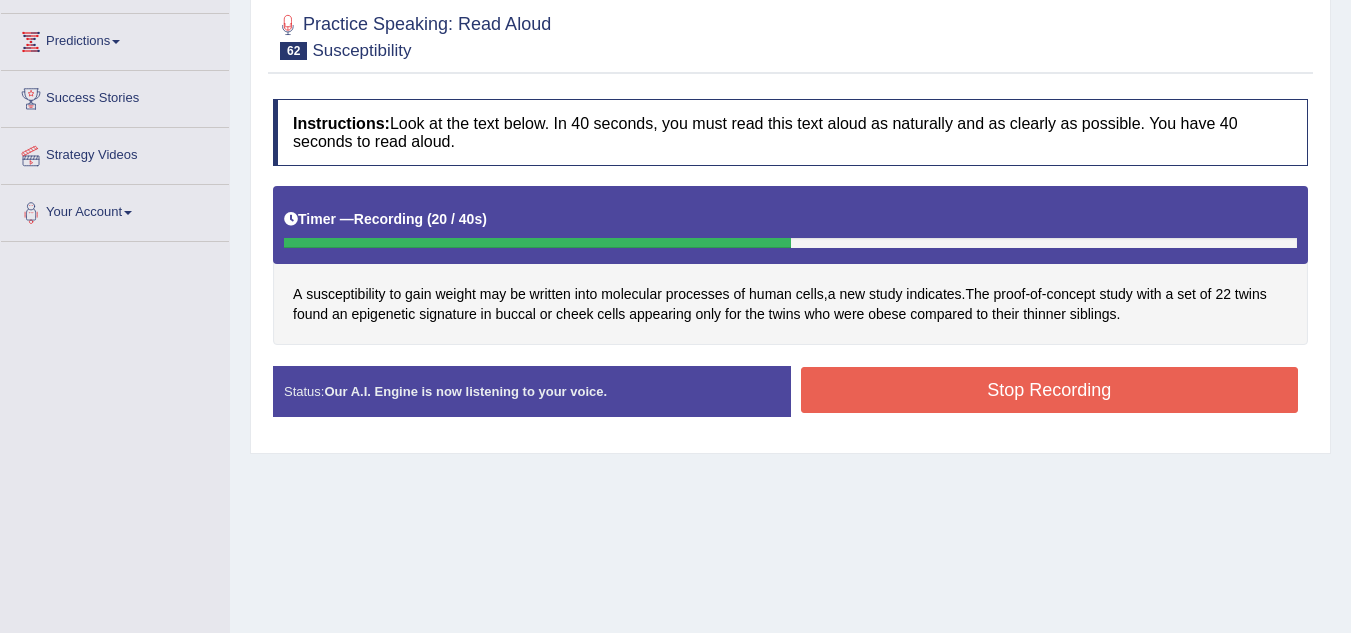 click on "Stop Recording" at bounding box center [1050, 390] 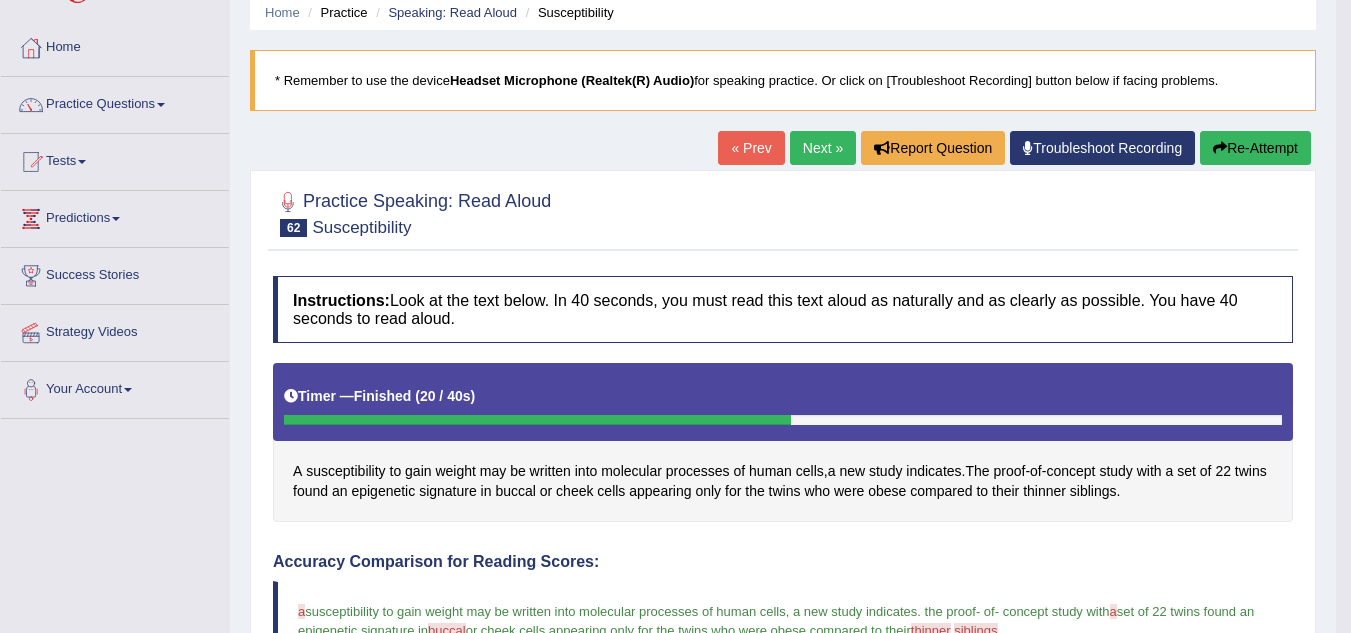 scroll, scrollTop: 0, scrollLeft: 0, axis: both 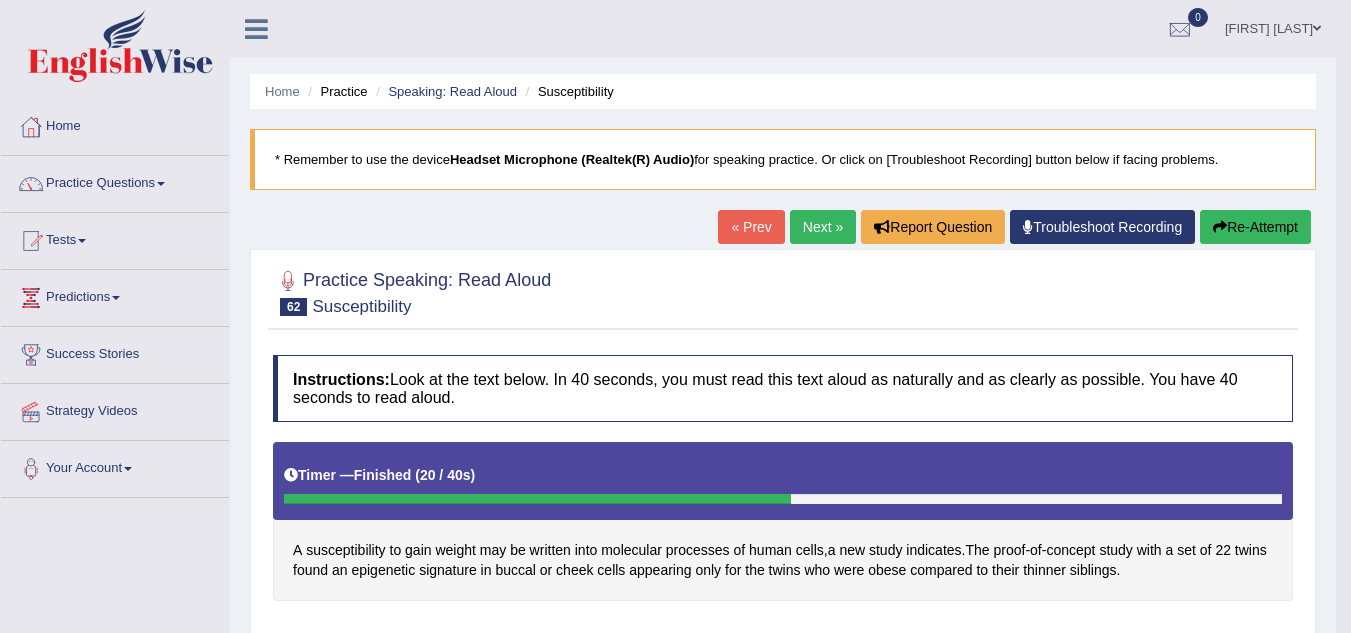 click on "Next »" at bounding box center (823, 227) 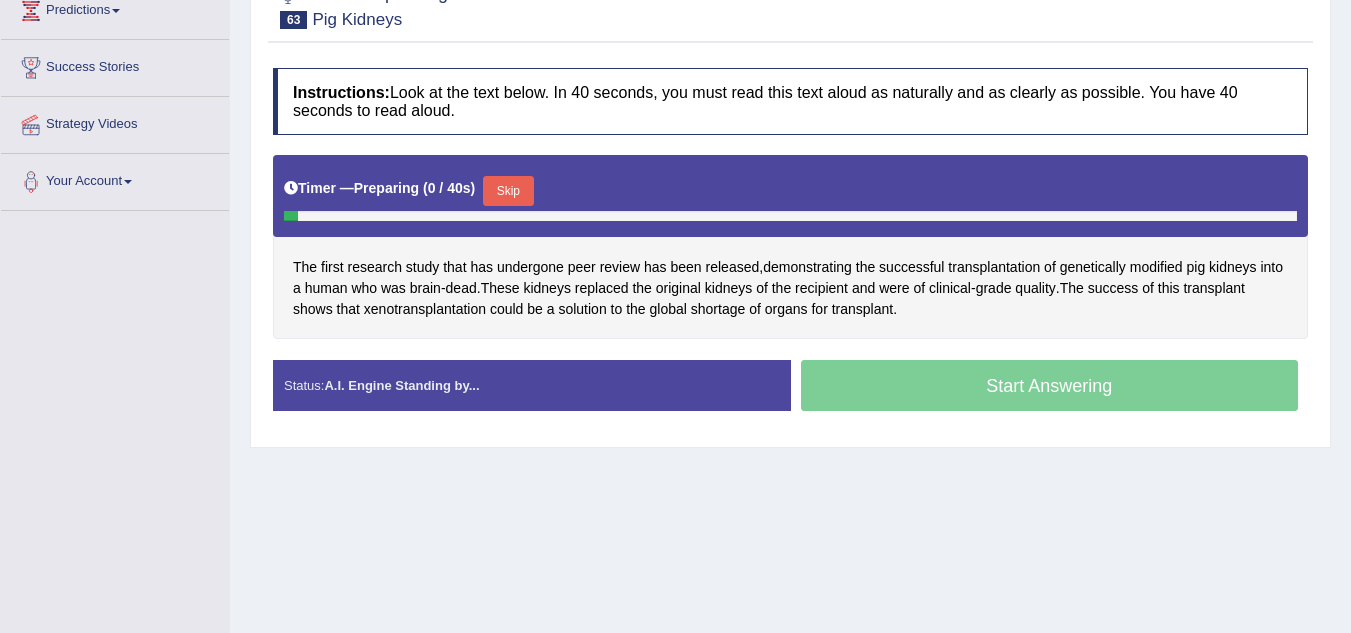 scroll, scrollTop: 0, scrollLeft: 0, axis: both 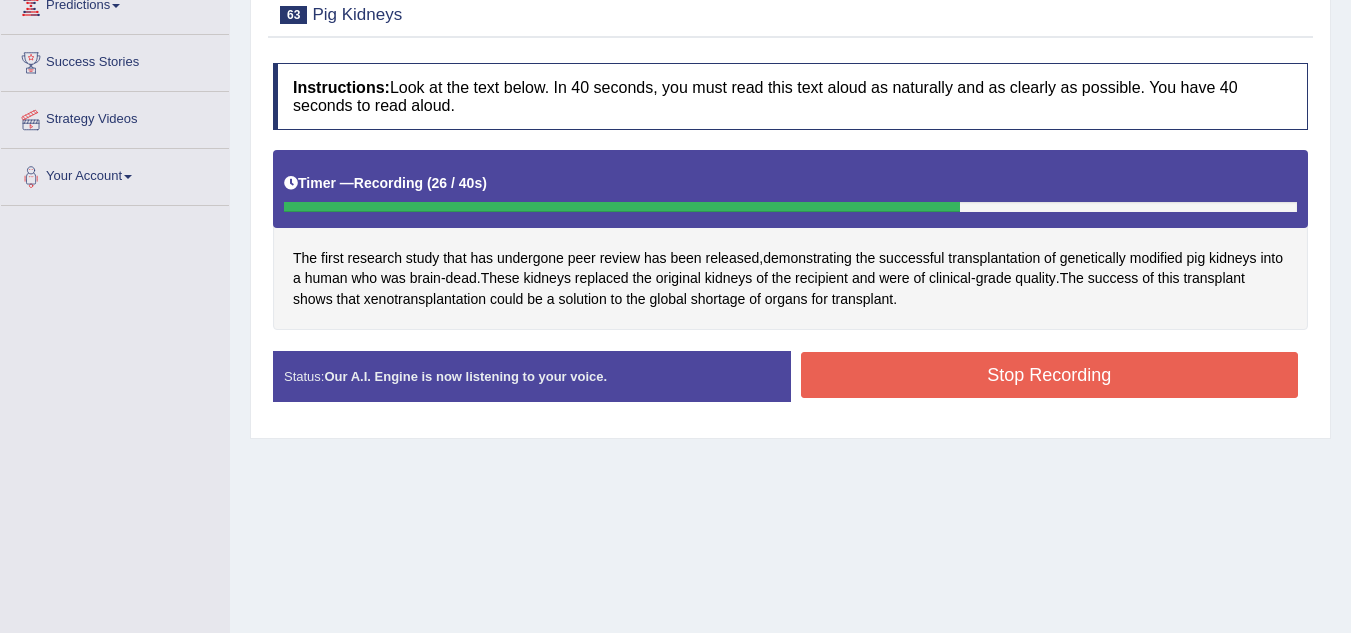click on "Stop Recording" at bounding box center [1050, 375] 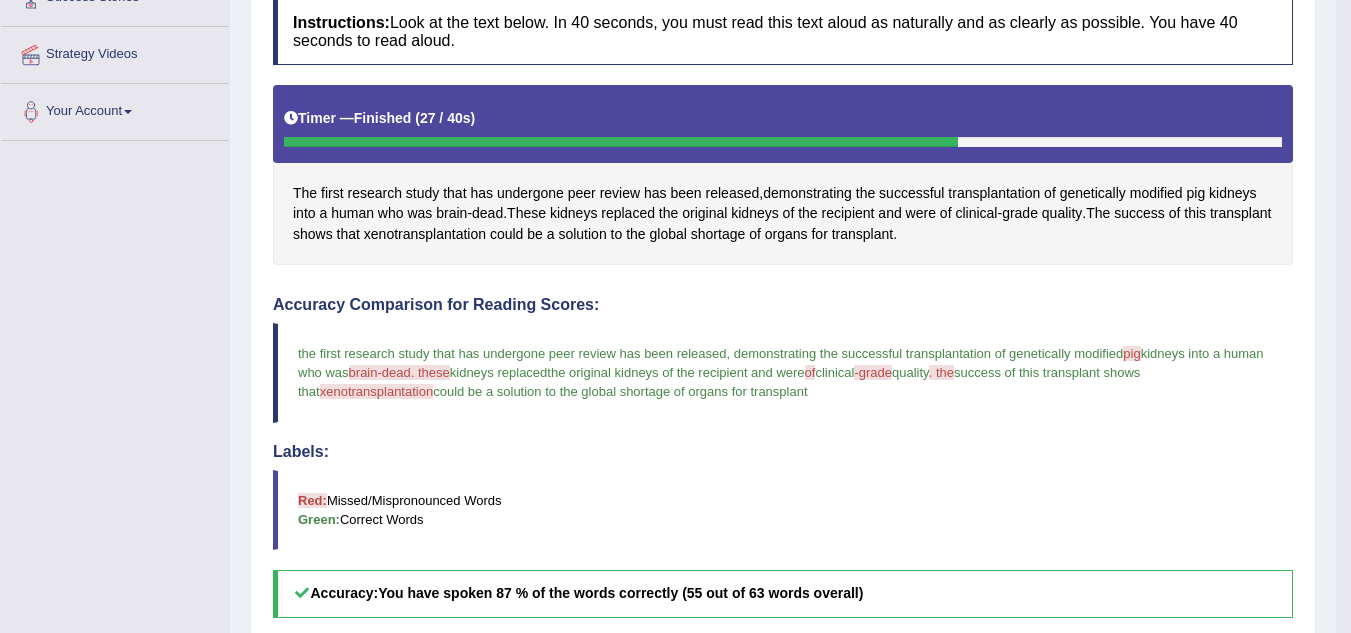 scroll, scrollTop: 356, scrollLeft: 0, axis: vertical 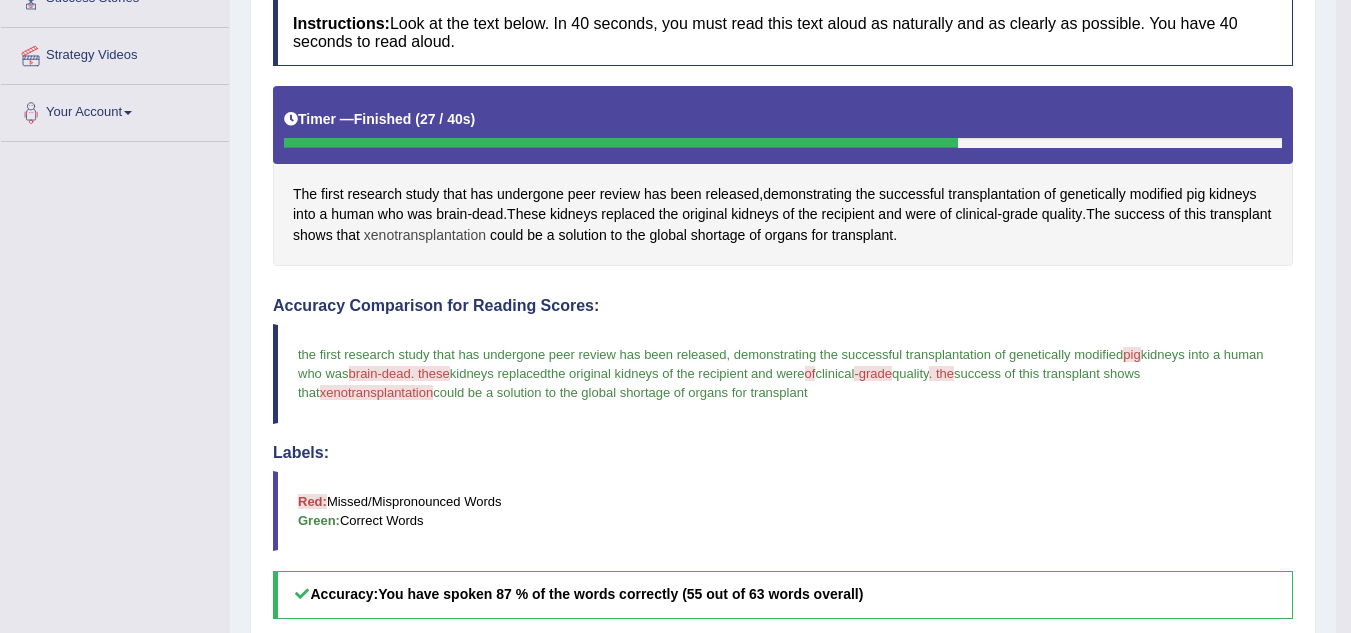 click on "xenotransplantation" at bounding box center [425, 235] 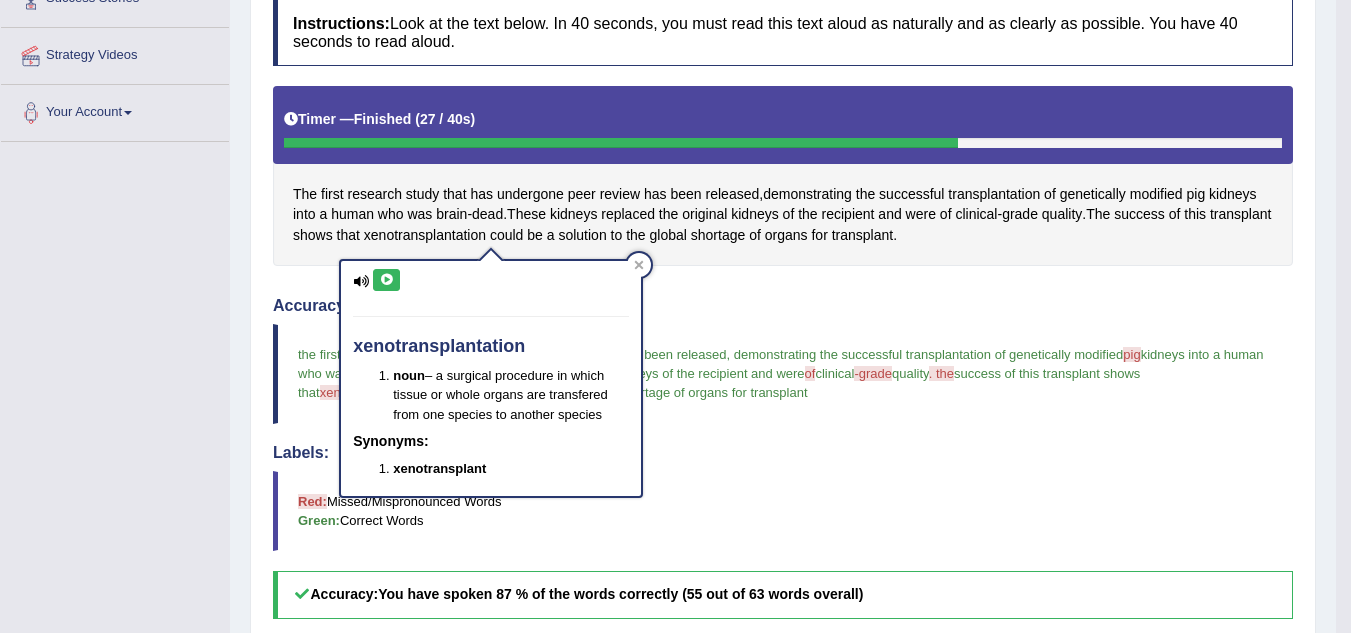 click at bounding box center (386, 280) 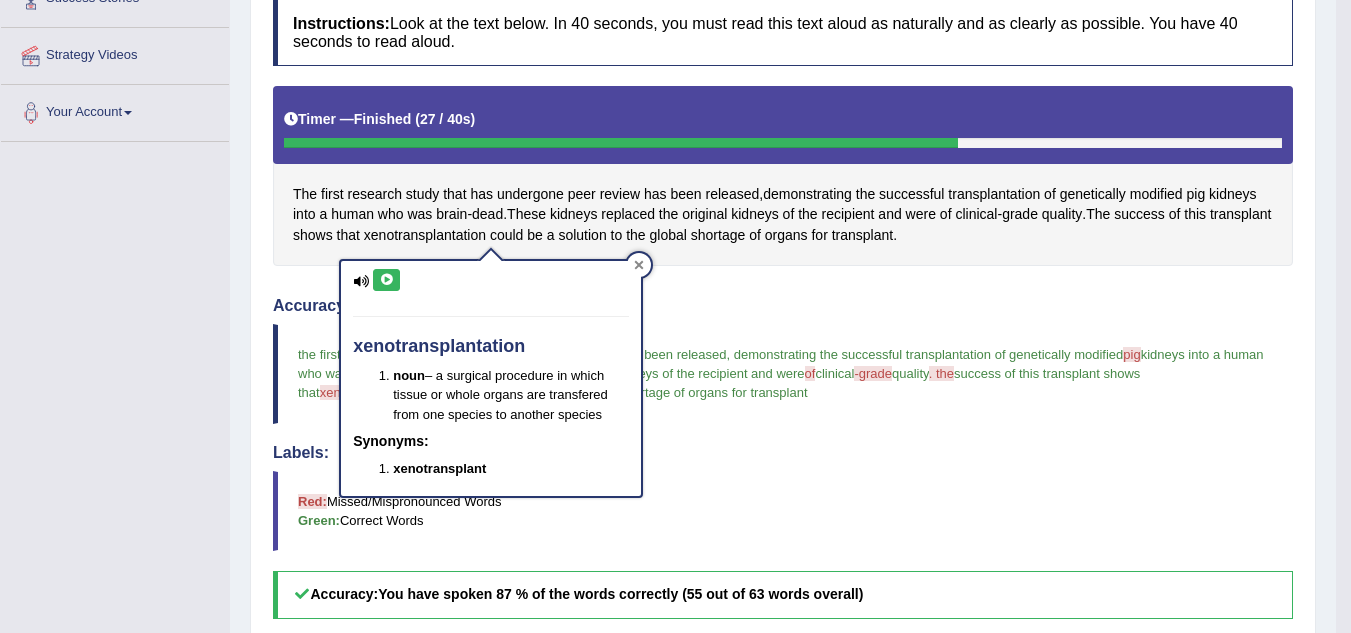click 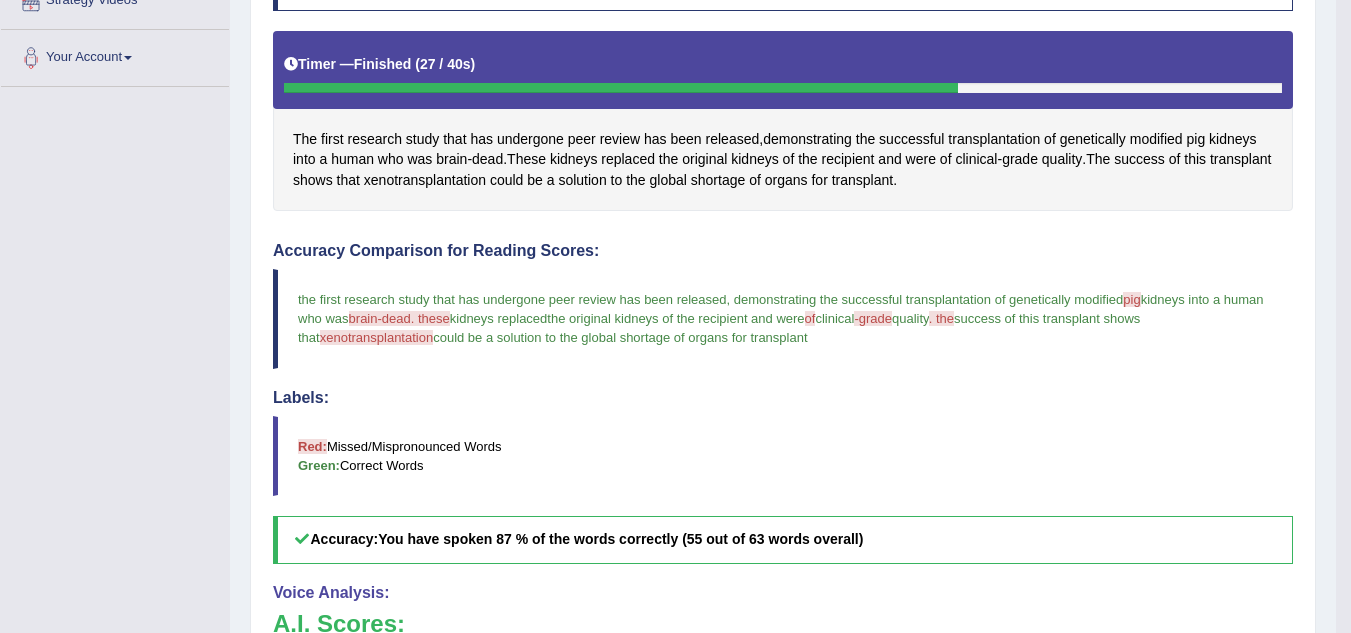 scroll, scrollTop: 0, scrollLeft: 0, axis: both 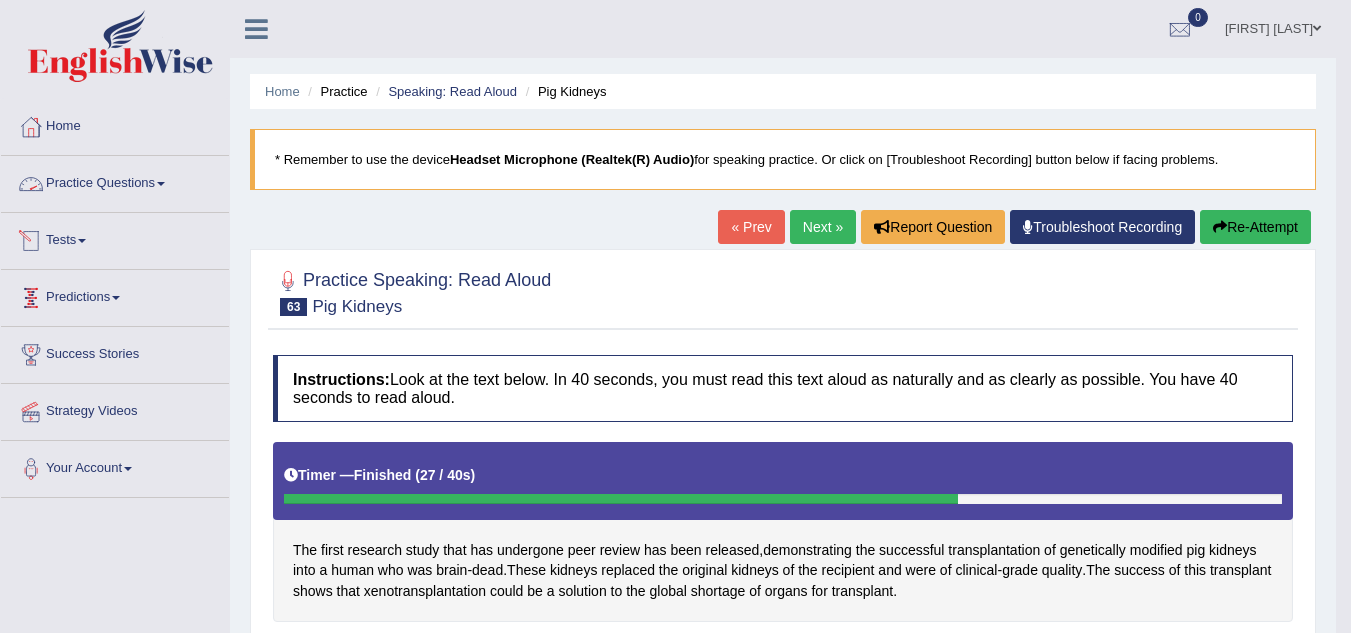 click on "Practice Questions" at bounding box center [115, 181] 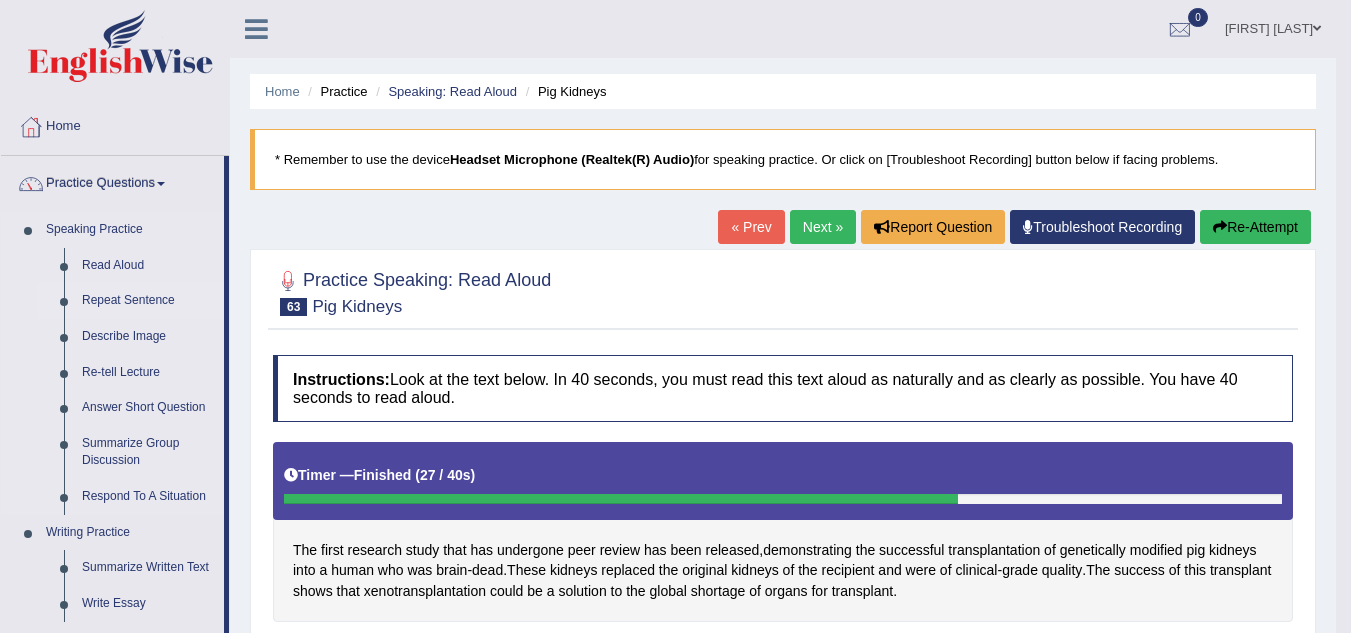 click on "Repeat Sentence" at bounding box center (148, 301) 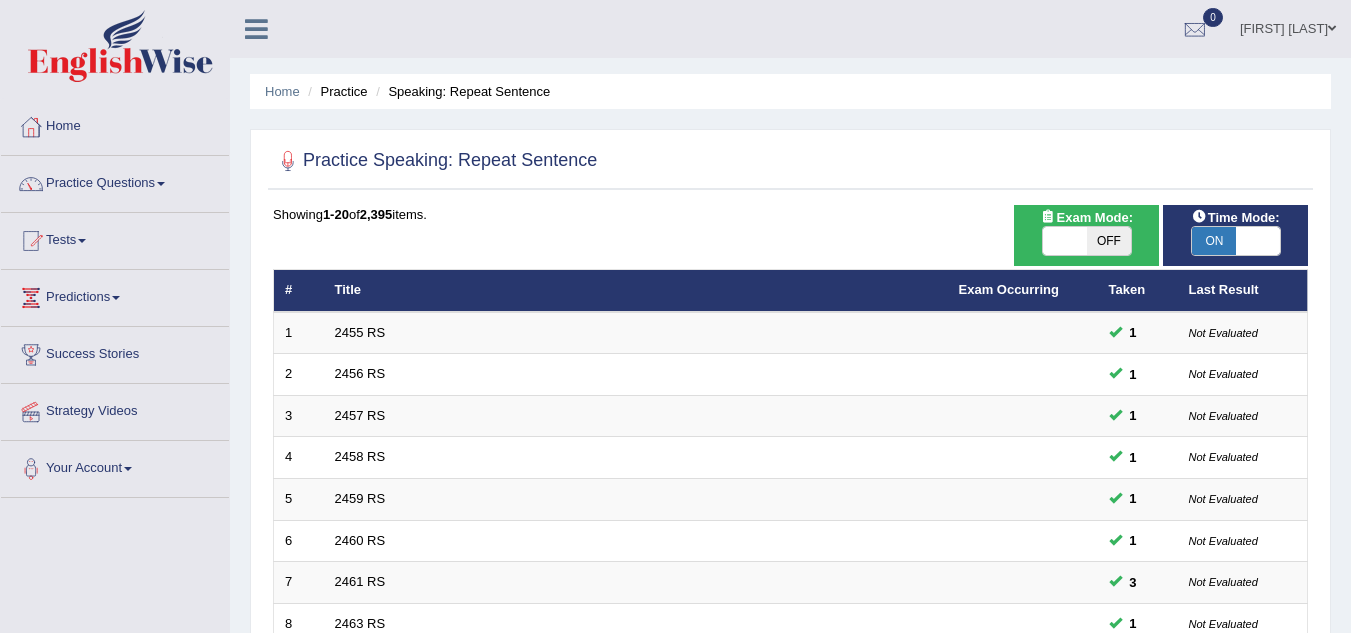 scroll, scrollTop: 0, scrollLeft: 0, axis: both 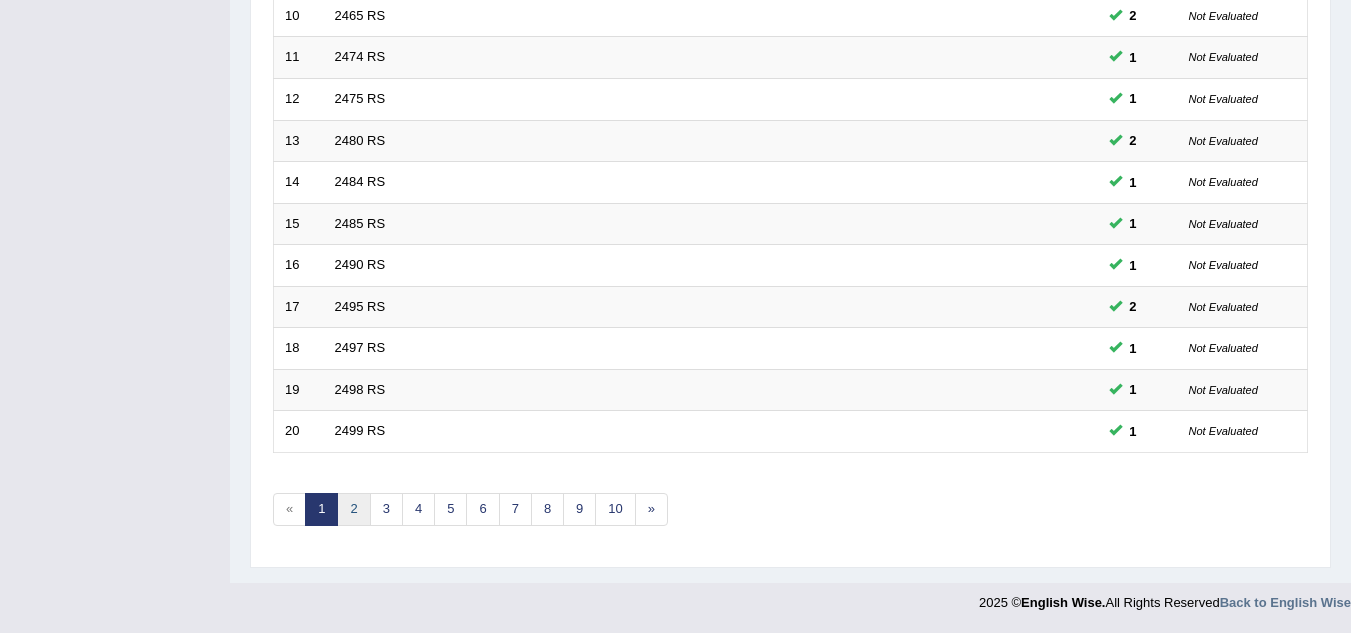 click on "2" at bounding box center [353, 509] 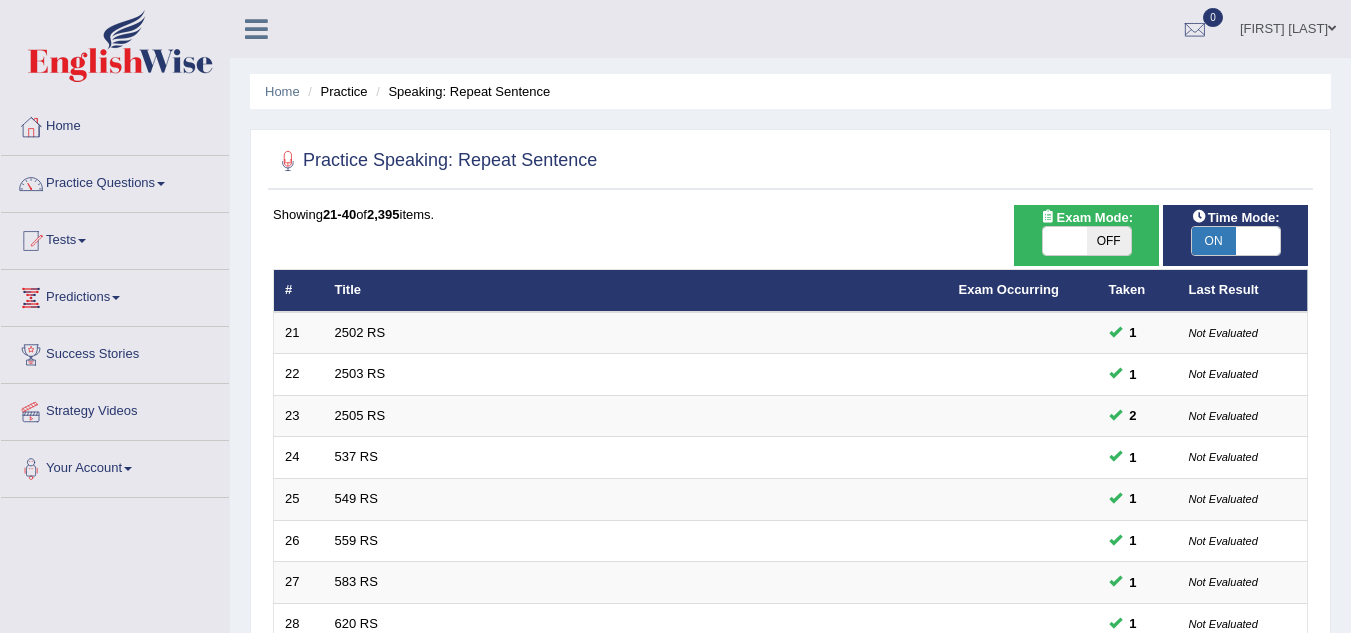 scroll, scrollTop: 691, scrollLeft: 0, axis: vertical 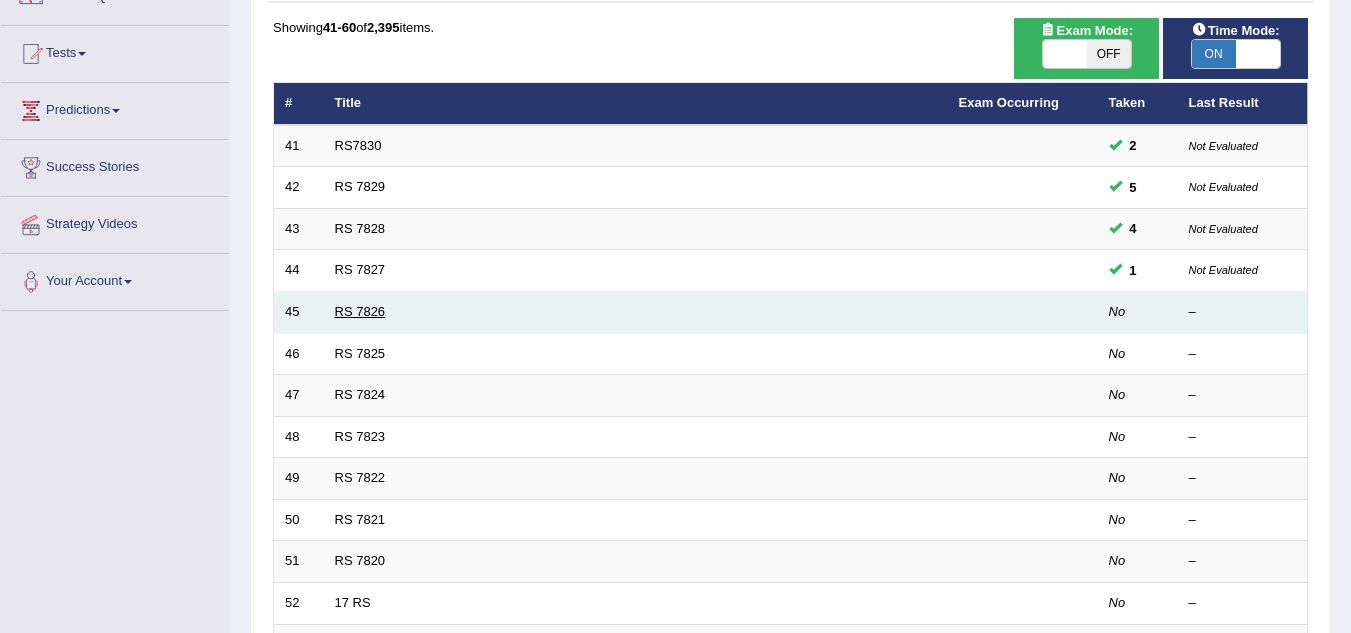 click on "RS 7826" at bounding box center [360, 311] 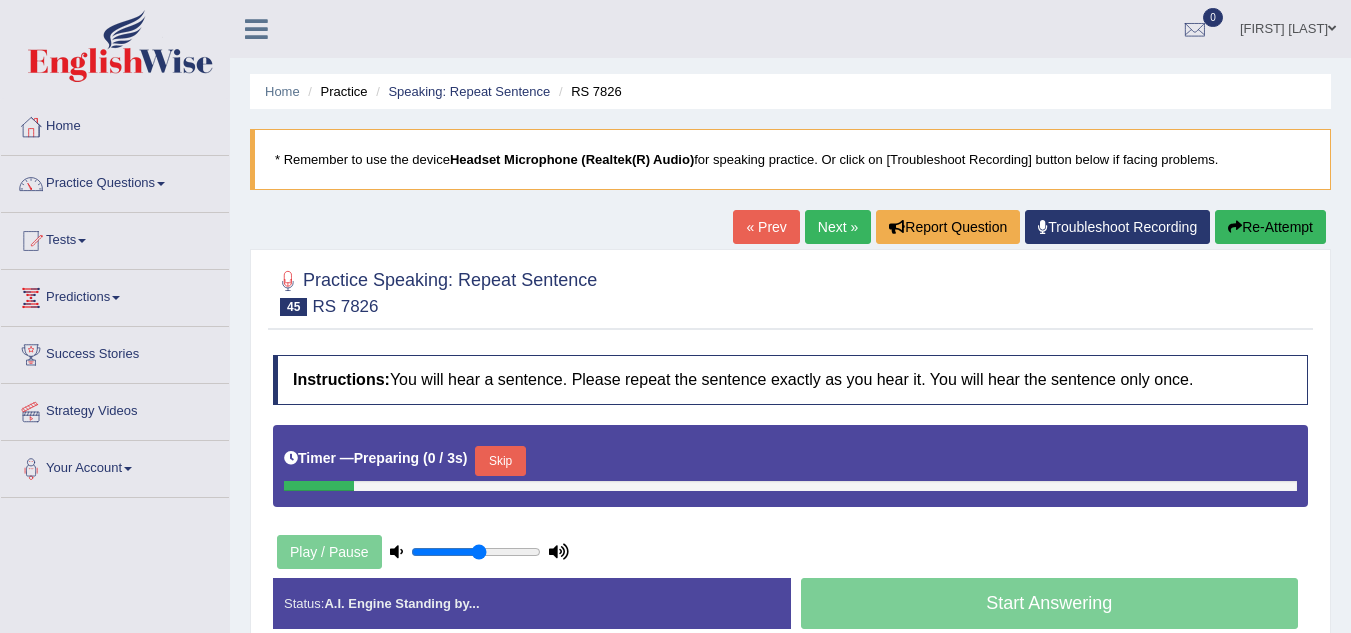 scroll, scrollTop: 0, scrollLeft: 0, axis: both 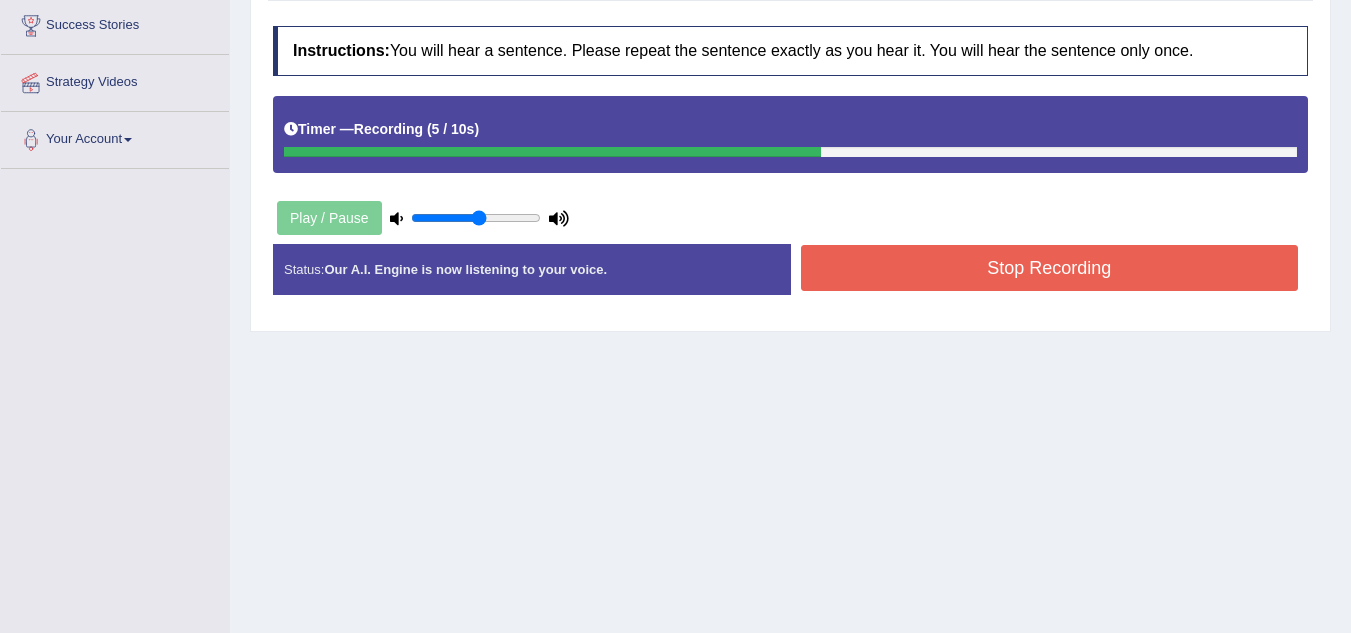 click on "Stop Recording" at bounding box center [1050, 268] 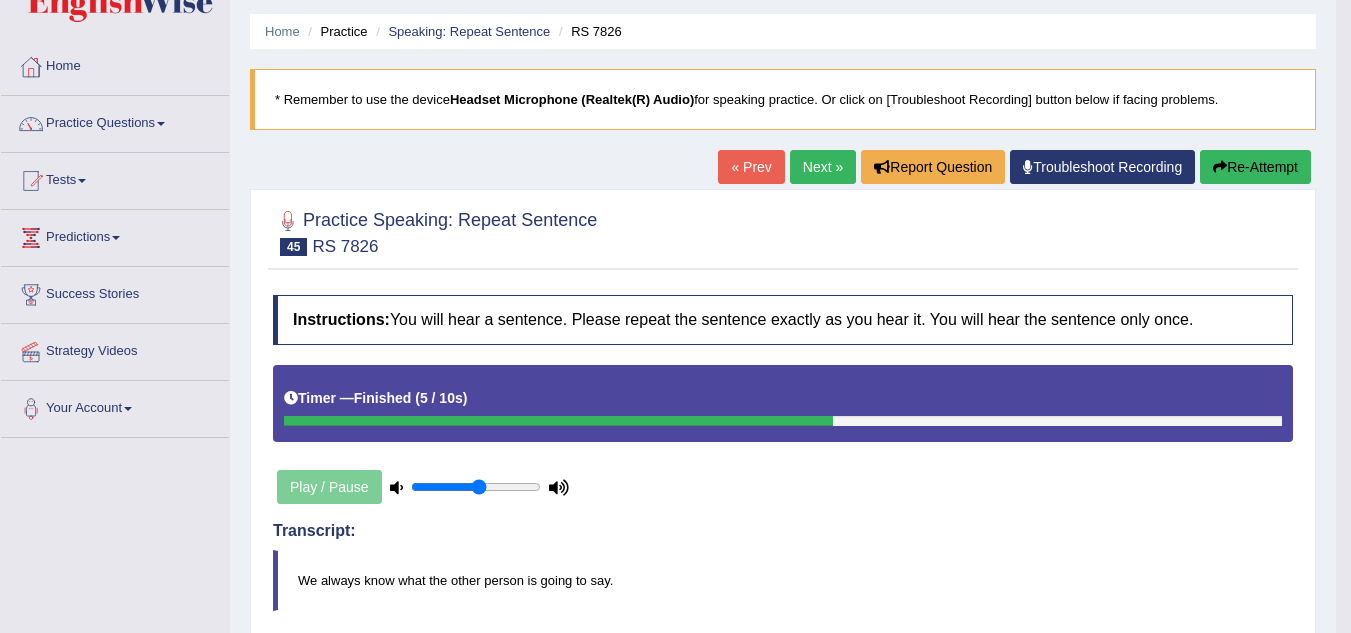 scroll, scrollTop: 0, scrollLeft: 0, axis: both 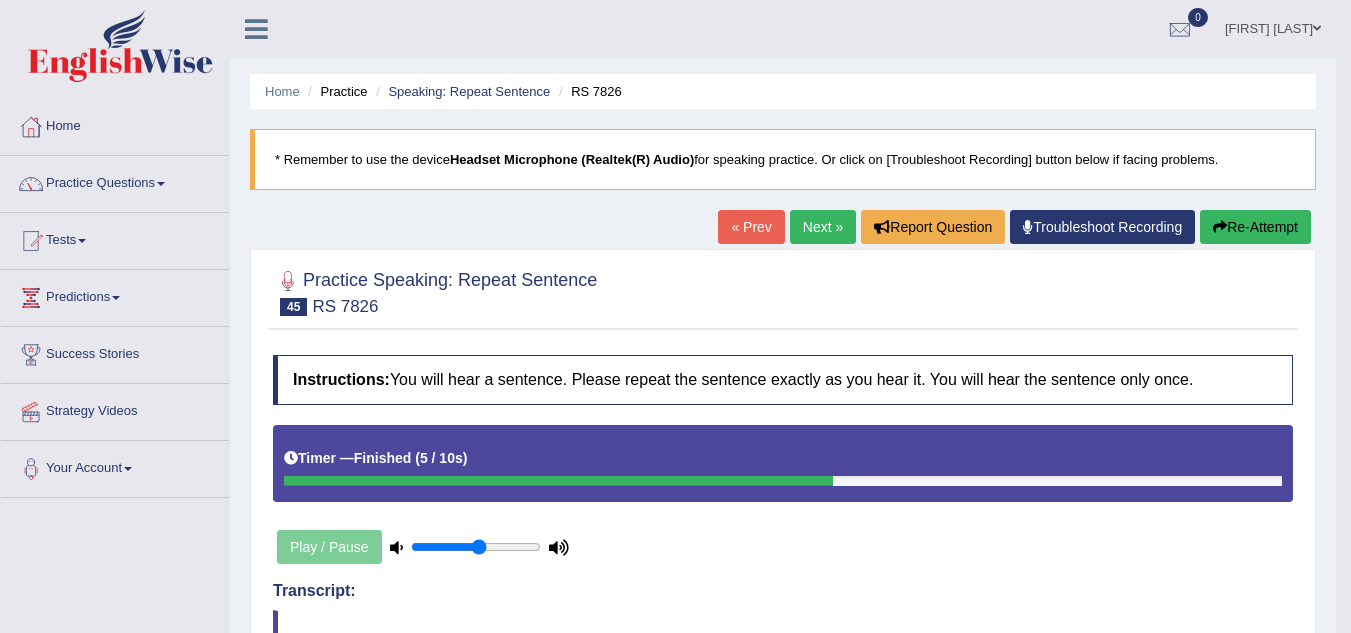 click on "Next »" at bounding box center (823, 227) 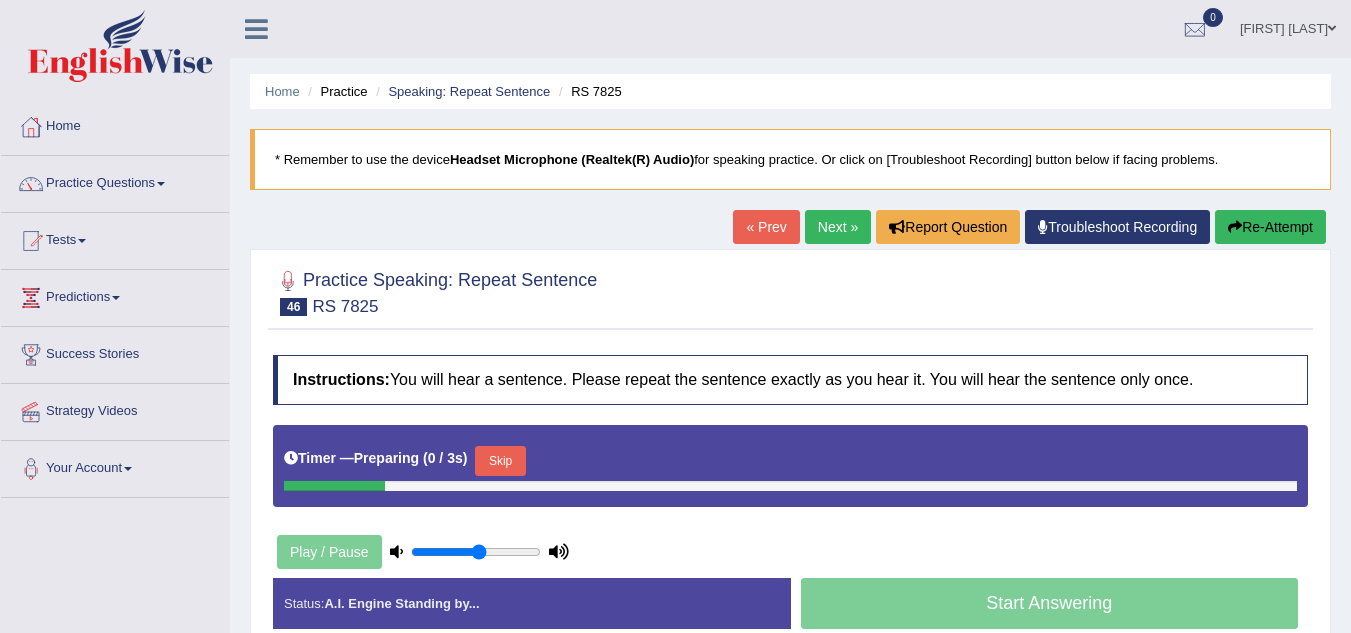scroll, scrollTop: 0, scrollLeft: 0, axis: both 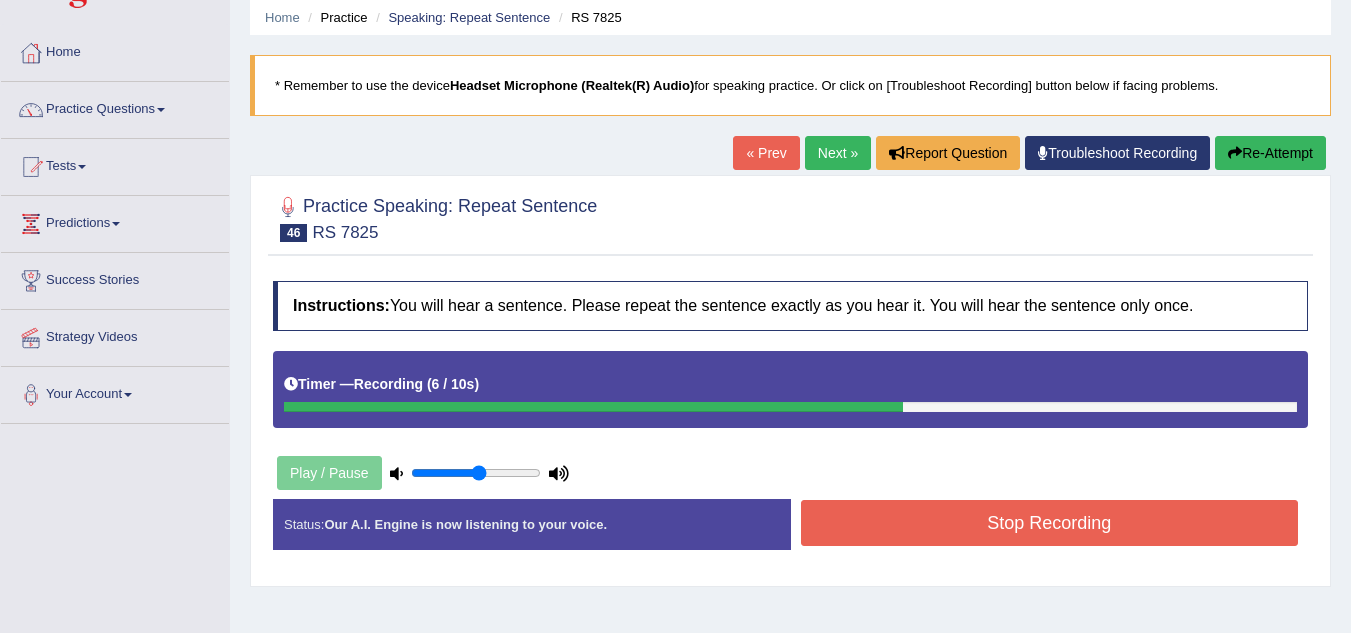 click on "Stop Recording" at bounding box center (1050, 523) 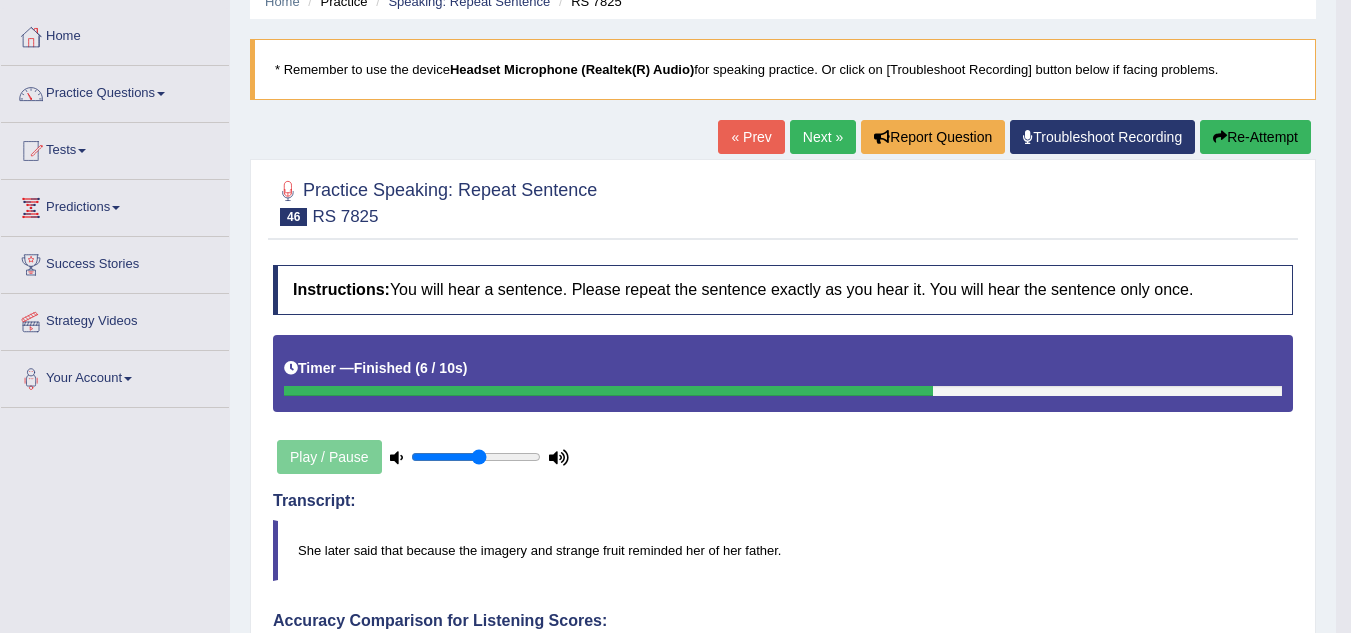 scroll, scrollTop: 0, scrollLeft: 0, axis: both 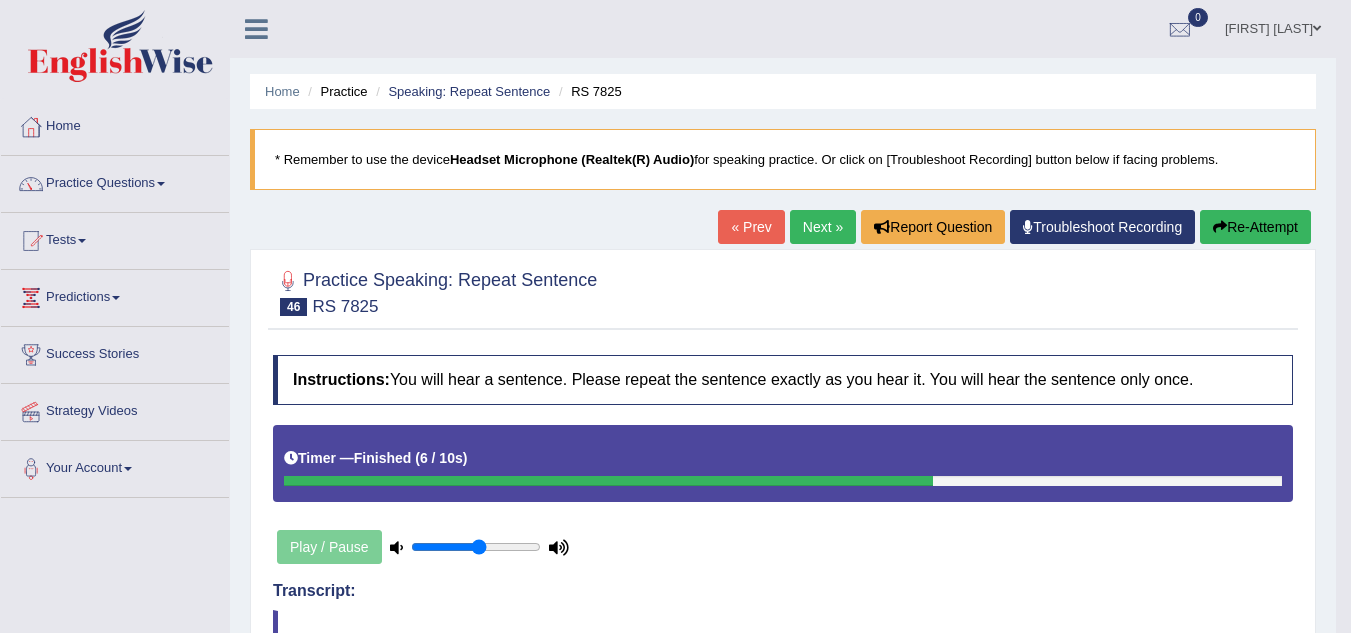 click on "Re-Attempt" at bounding box center [1255, 227] 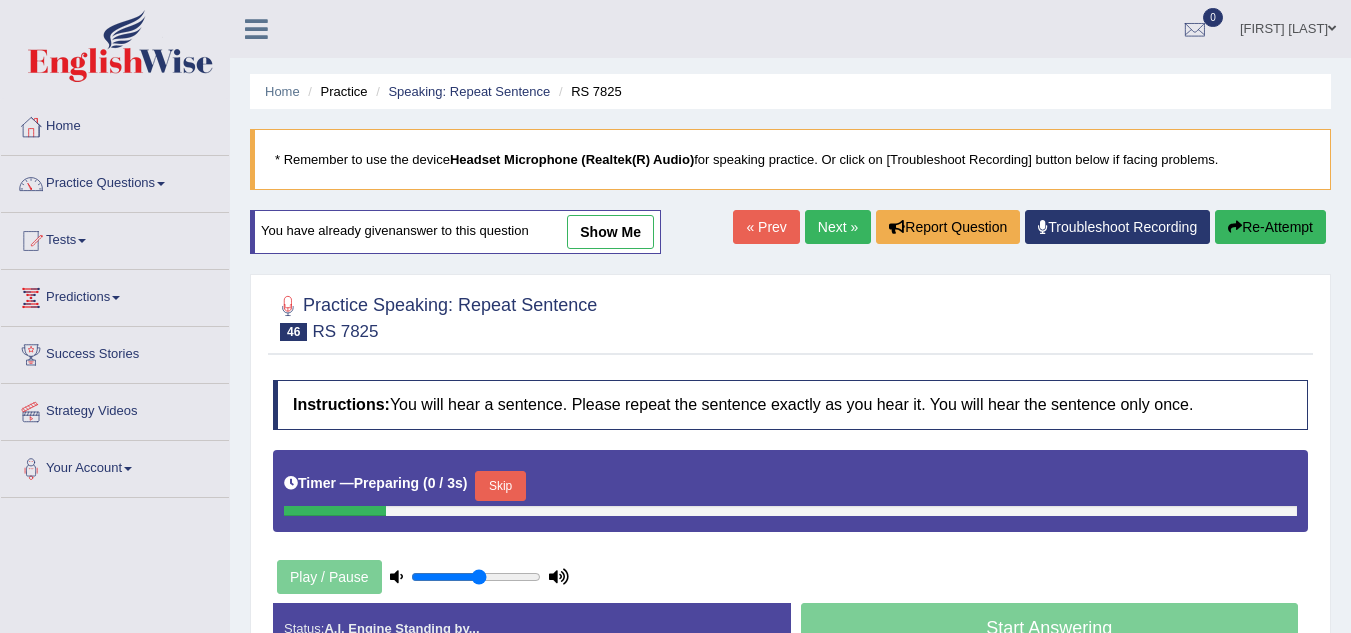 scroll, scrollTop: 0, scrollLeft: 0, axis: both 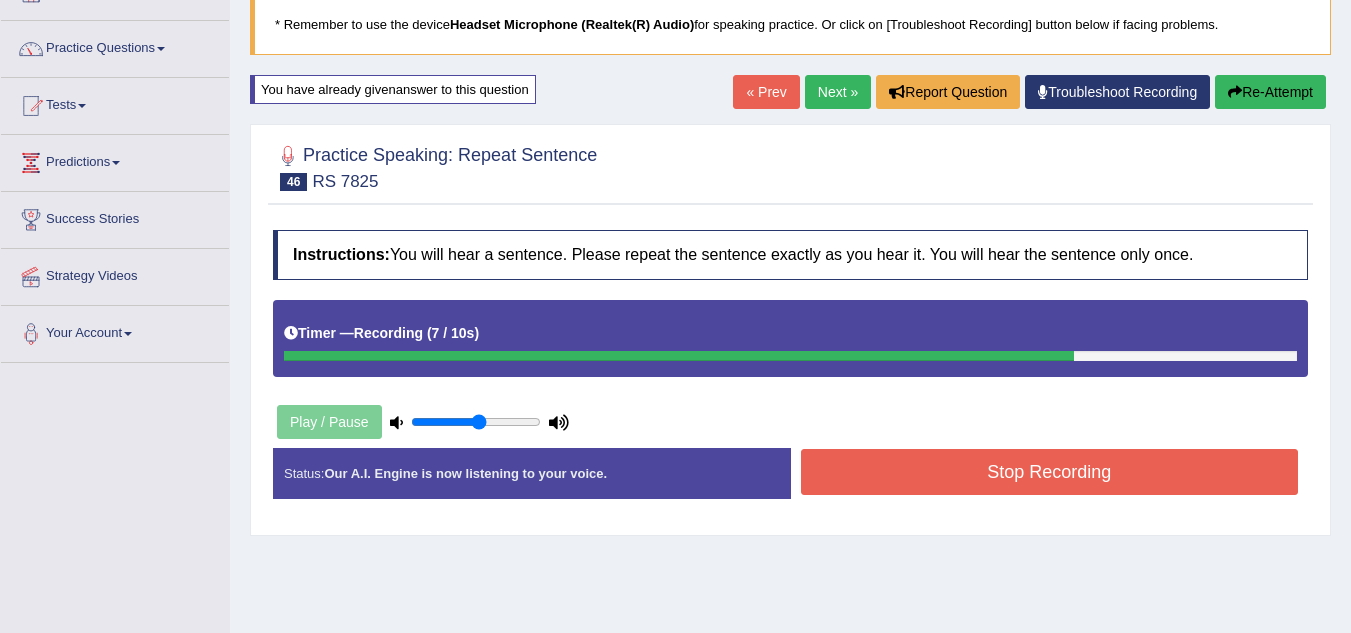 click on "Stop Recording" at bounding box center (1050, 472) 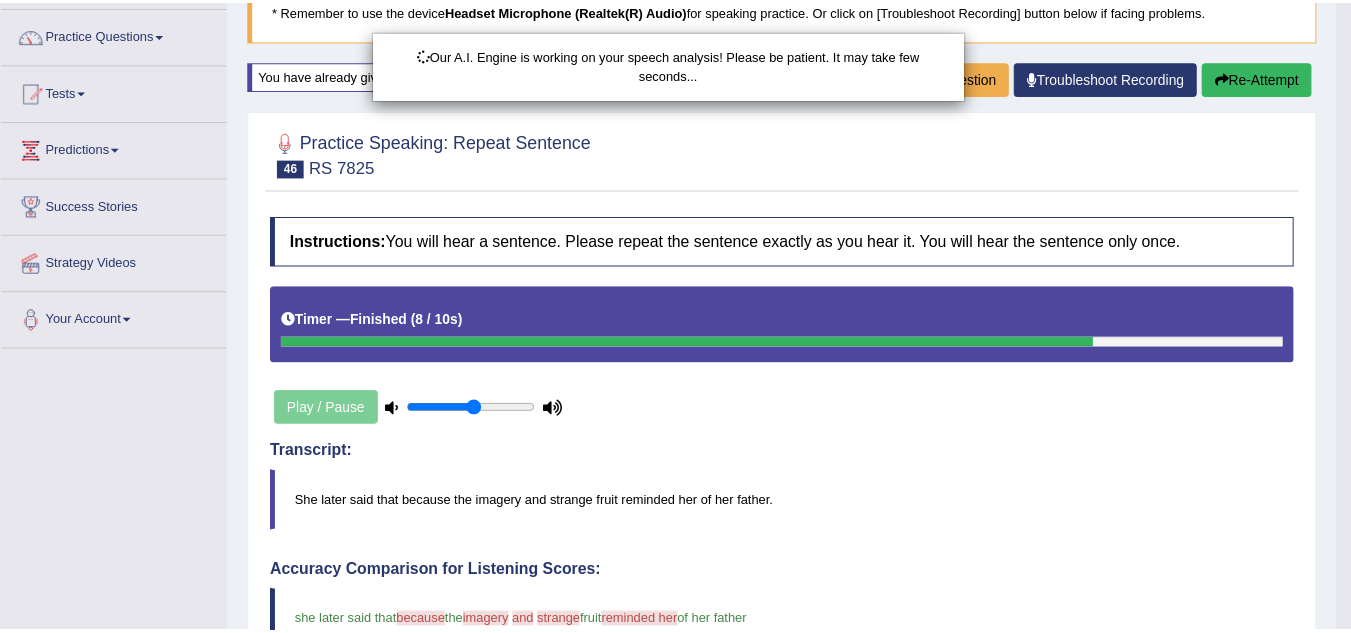 scroll, scrollTop: 333, scrollLeft: 0, axis: vertical 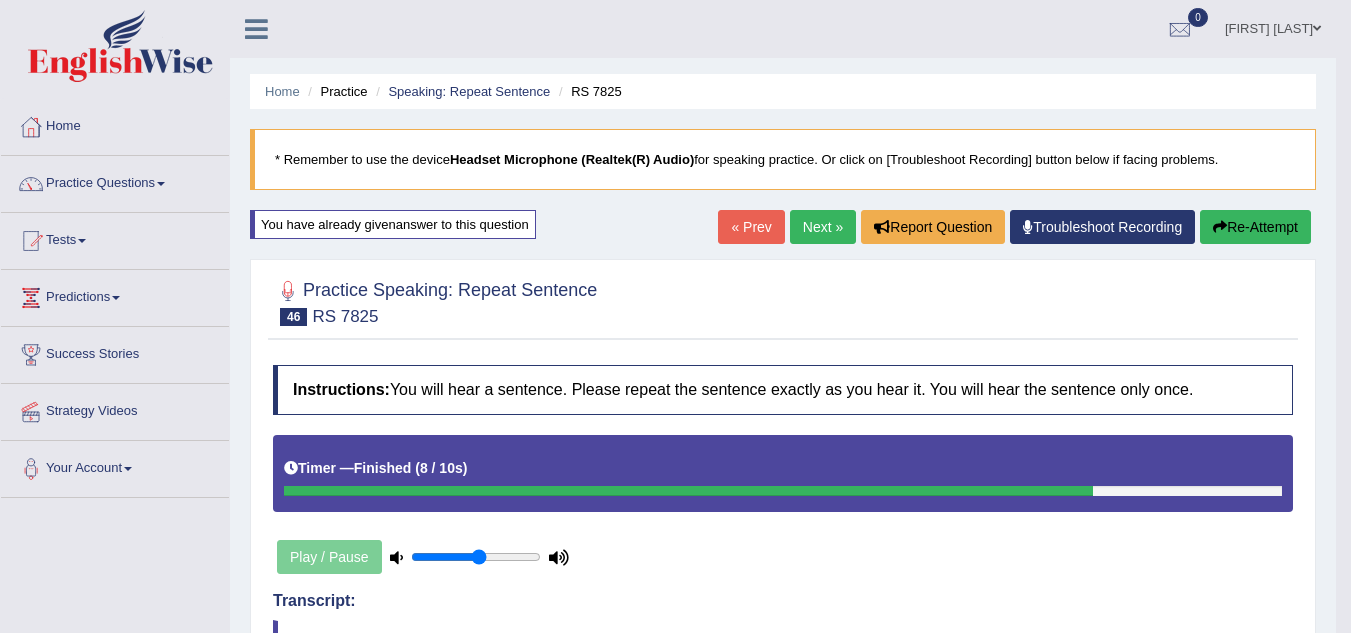 click on "Next »" at bounding box center (823, 227) 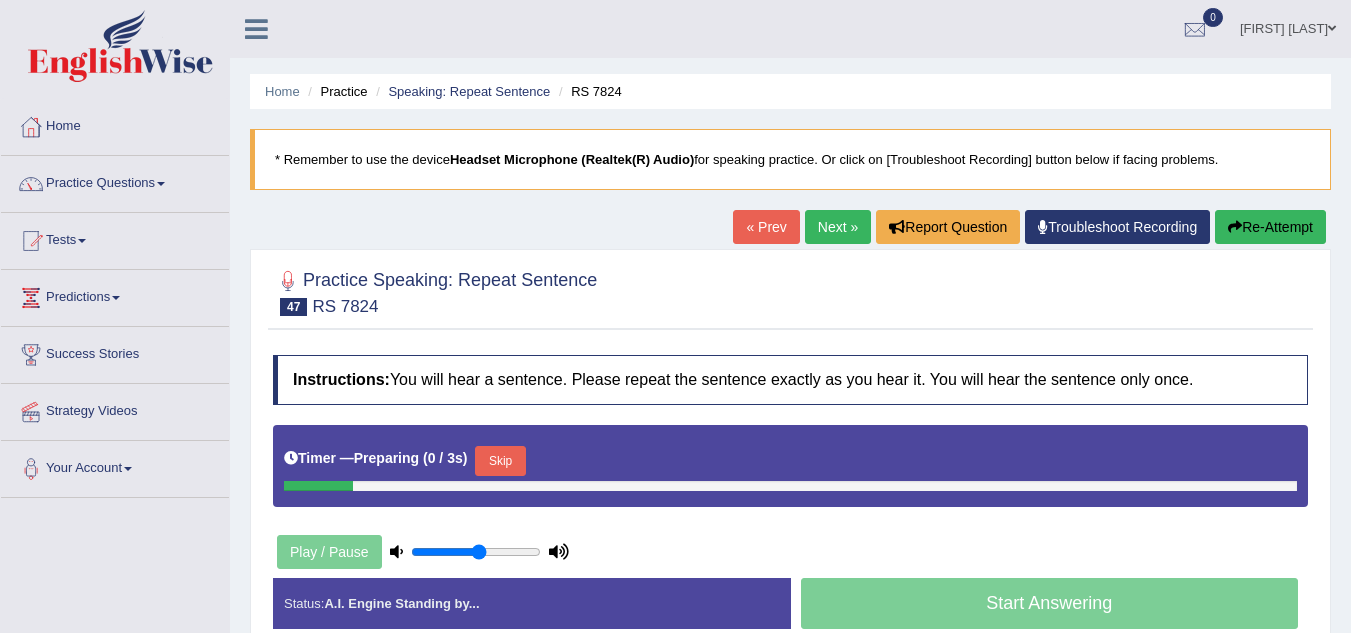 scroll, scrollTop: 0, scrollLeft: 0, axis: both 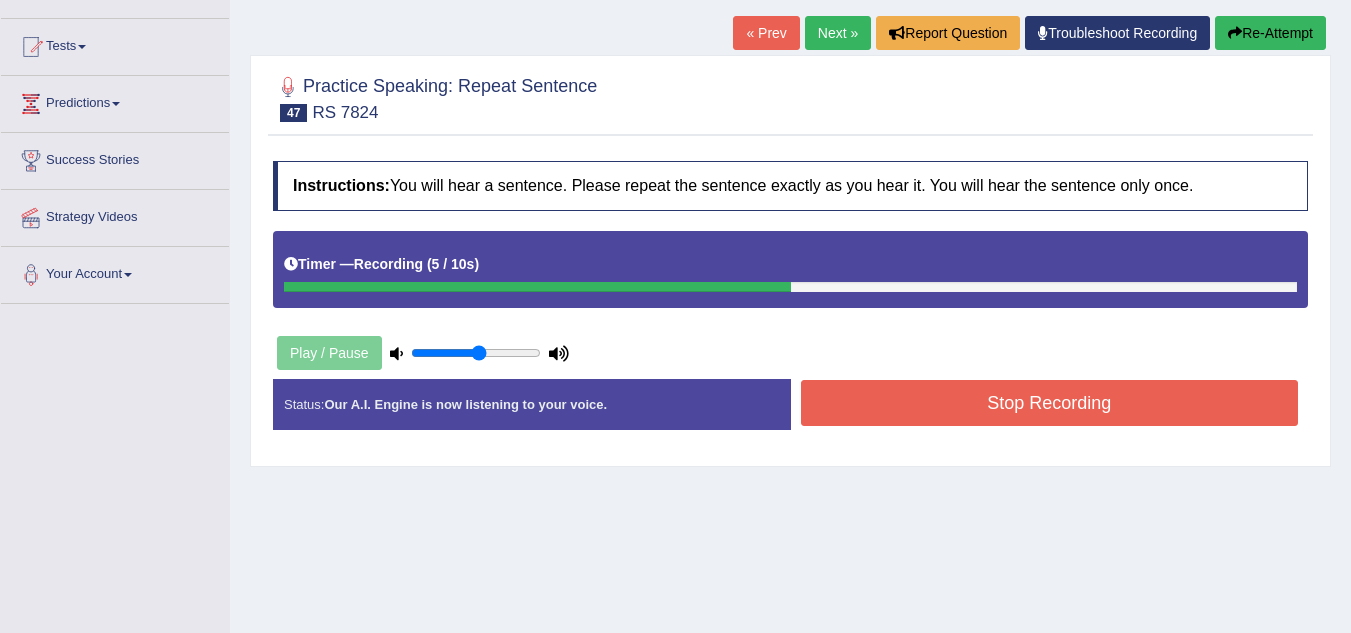 click on "Stop Recording" at bounding box center (1050, 403) 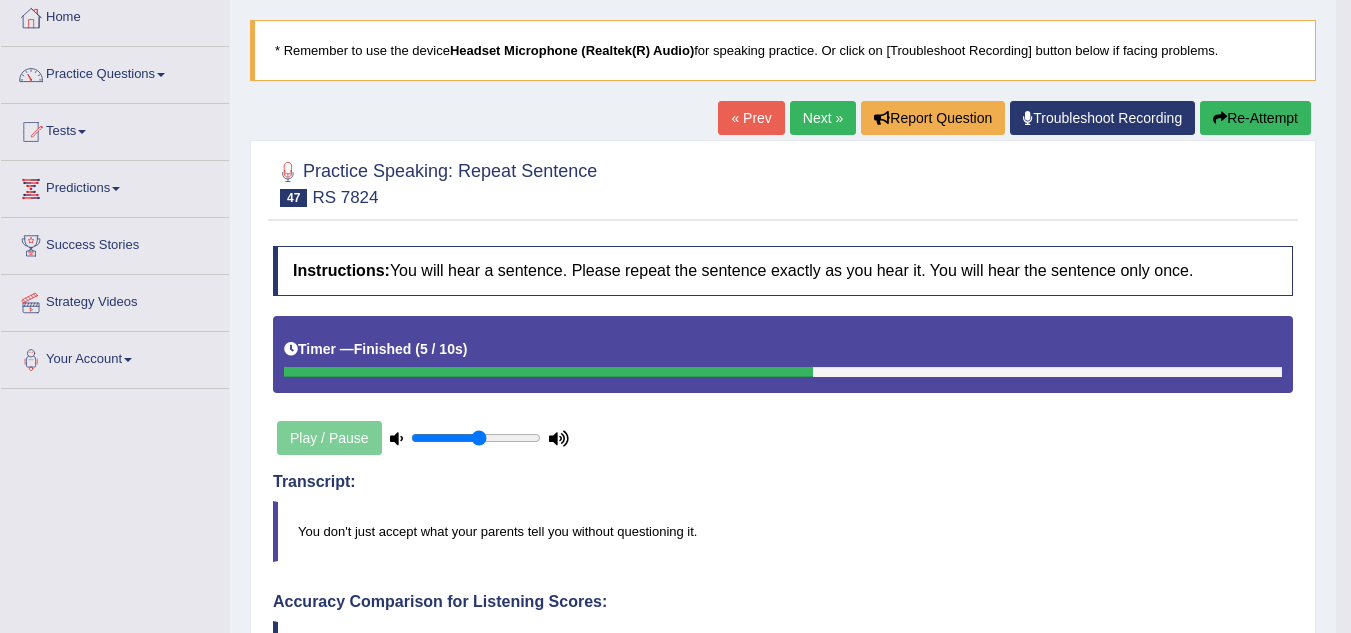 scroll, scrollTop: 88, scrollLeft: 0, axis: vertical 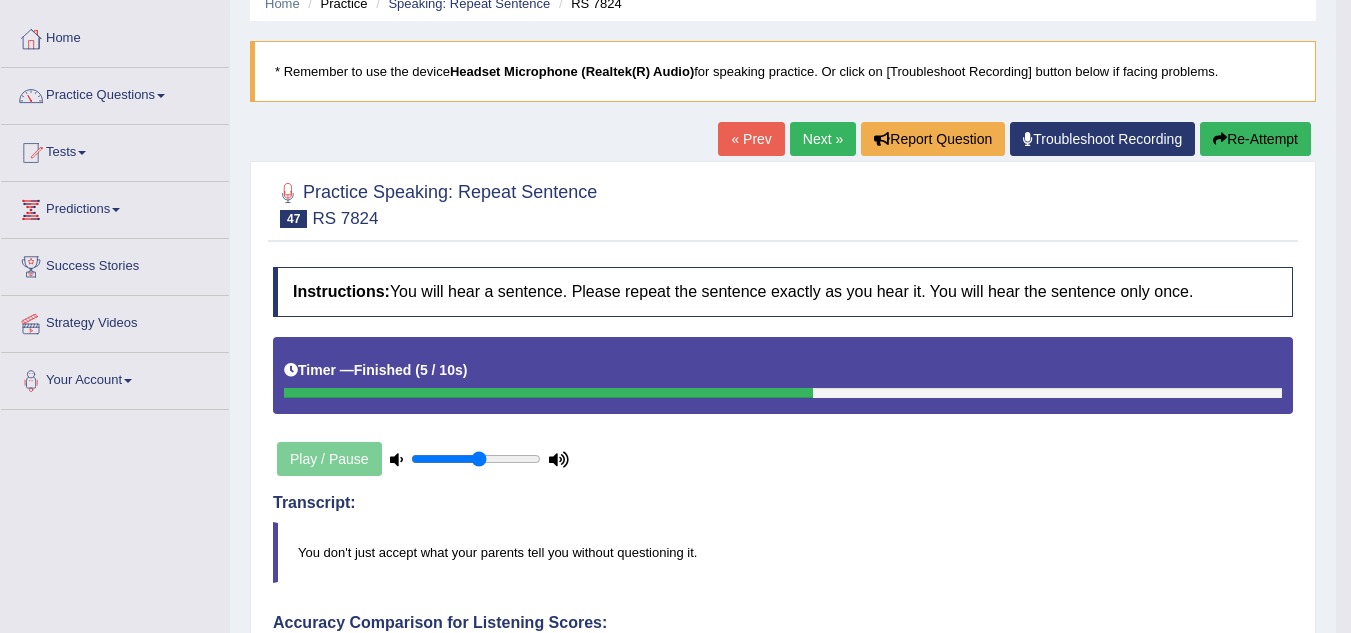 click on "Re-Attempt" at bounding box center [1255, 139] 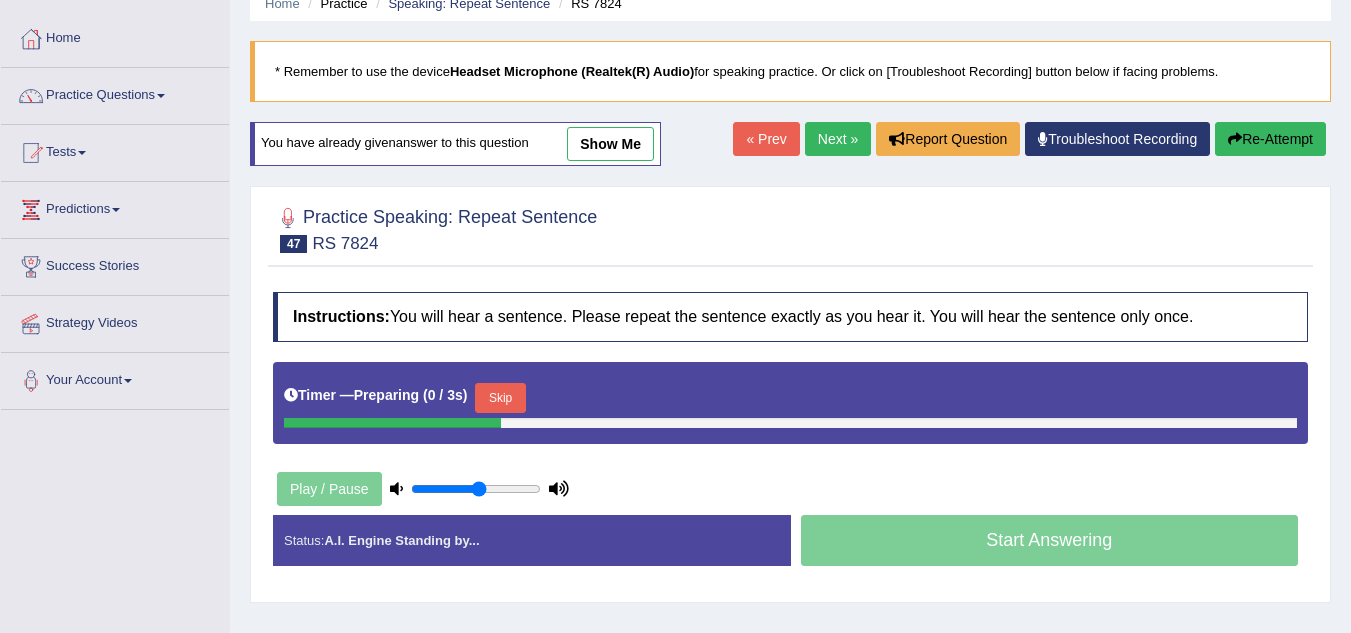 scroll, scrollTop: 88, scrollLeft: 0, axis: vertical 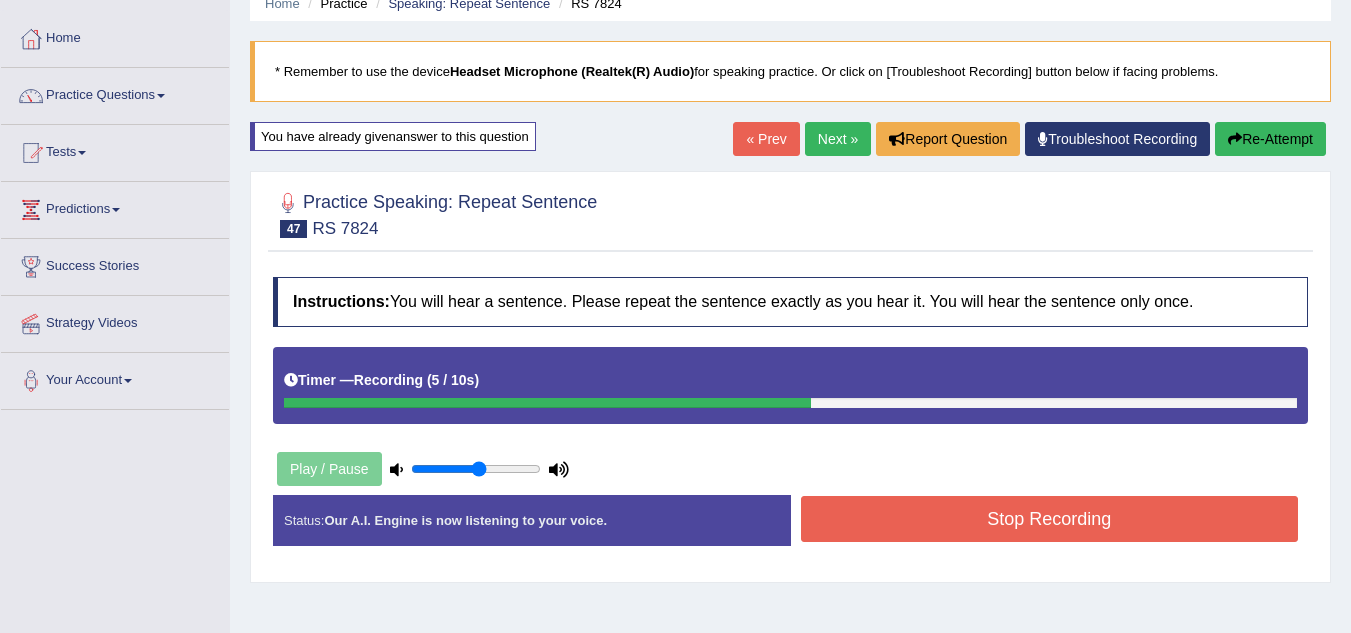 click on "Stop Recording" at bounding box center (1050, 519) 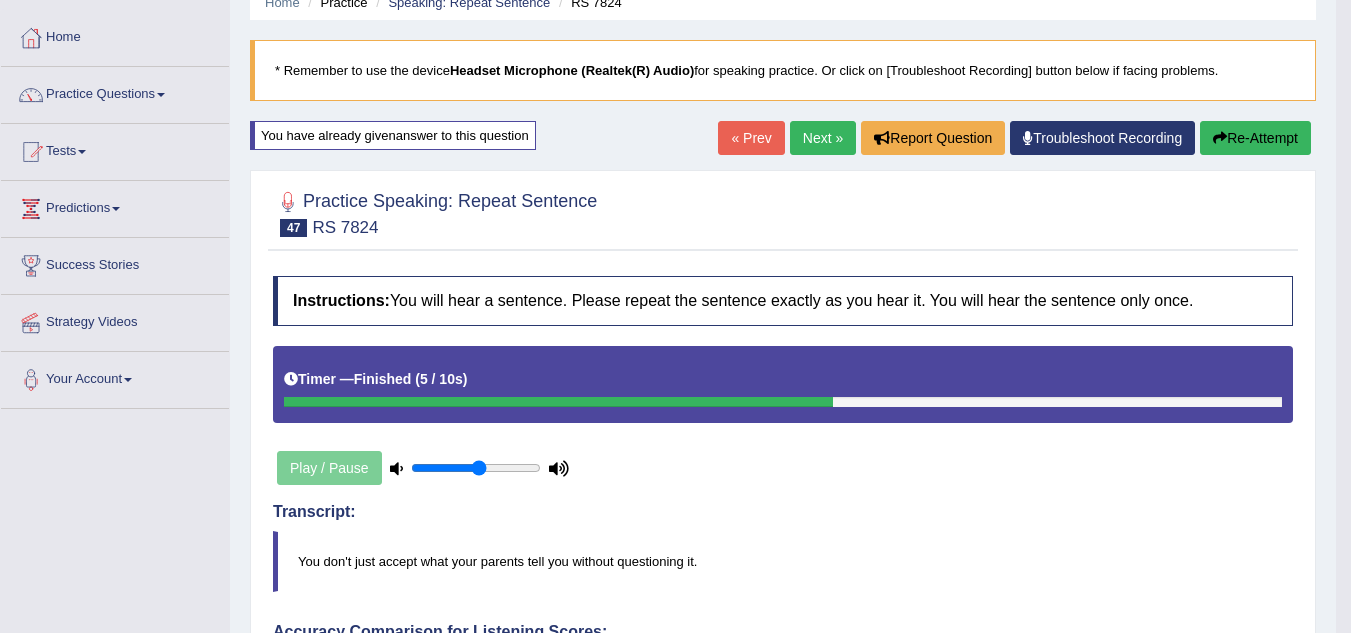 scroll, scrollTop: 0, scrollLeft: 0, axis: both 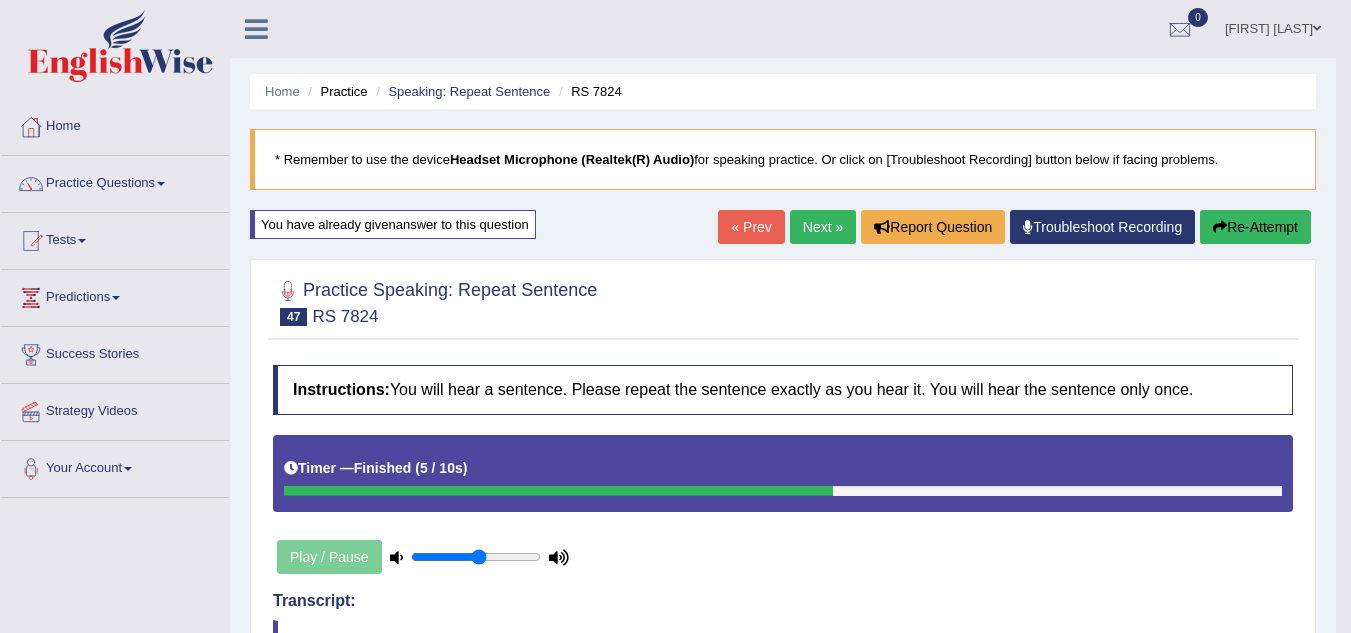 click on "Next »" at bounding box center (823, 227) 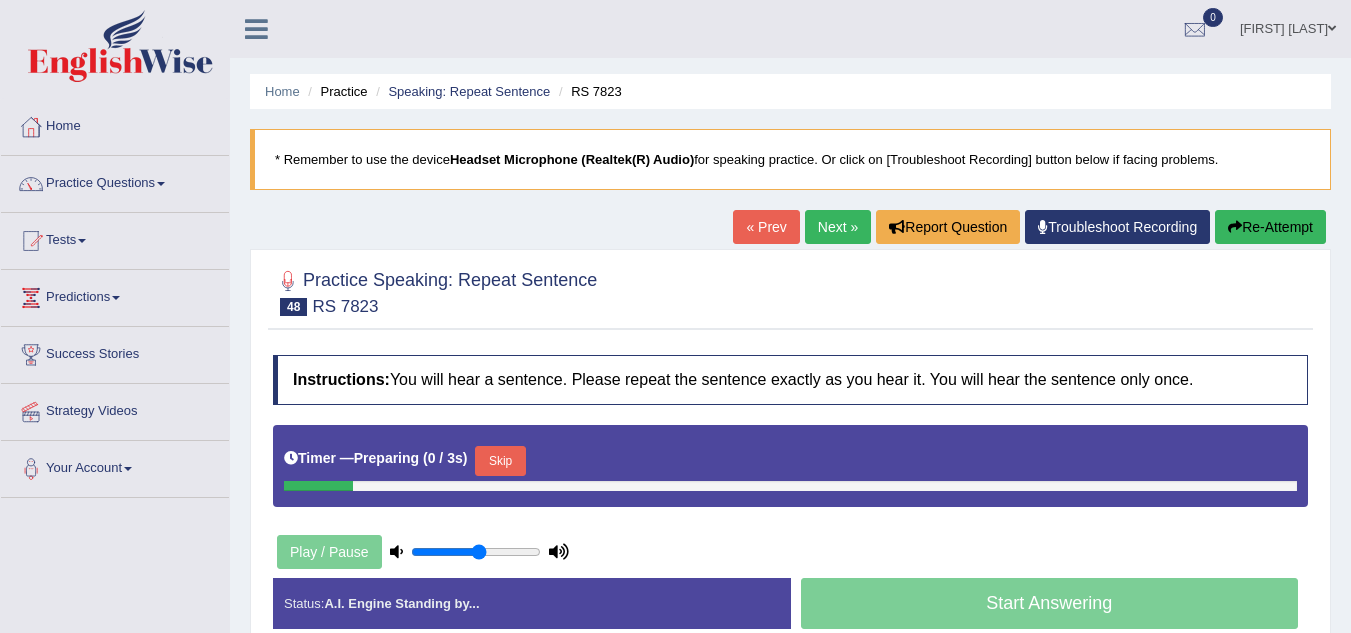 scroll, scrollTop: 0, scrollLeft: 0, axis: both 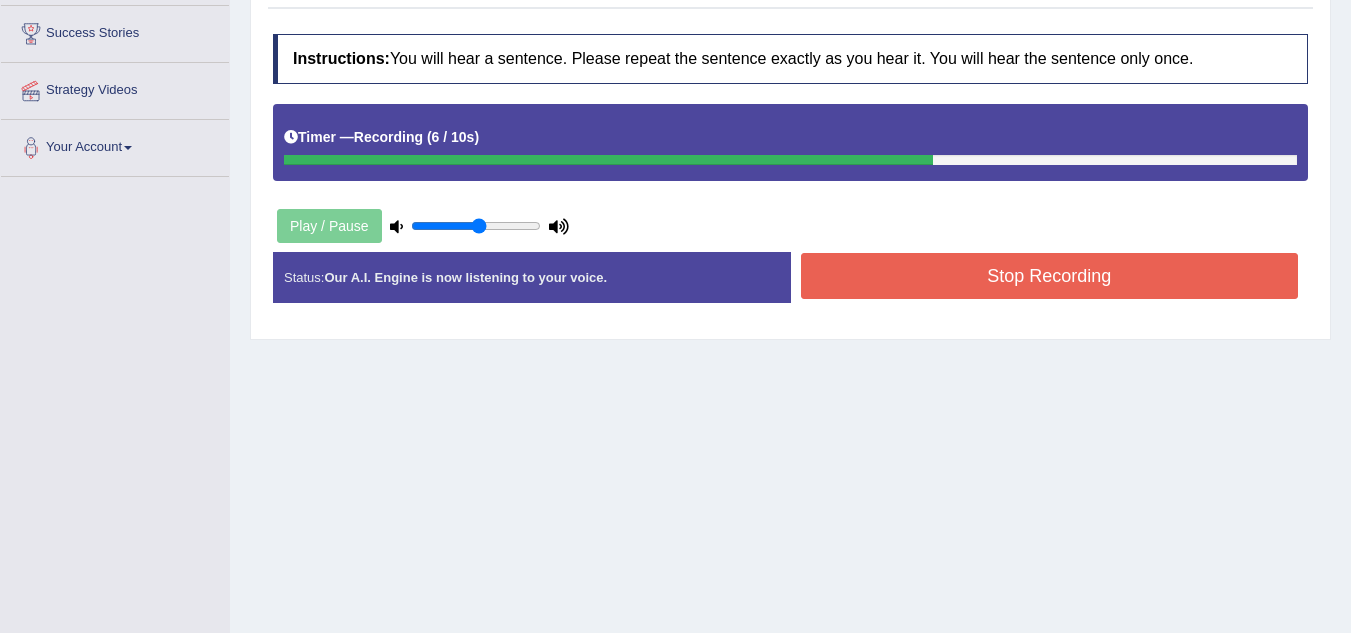 click on "Stop Recording" at bounding box center [1050, 276] 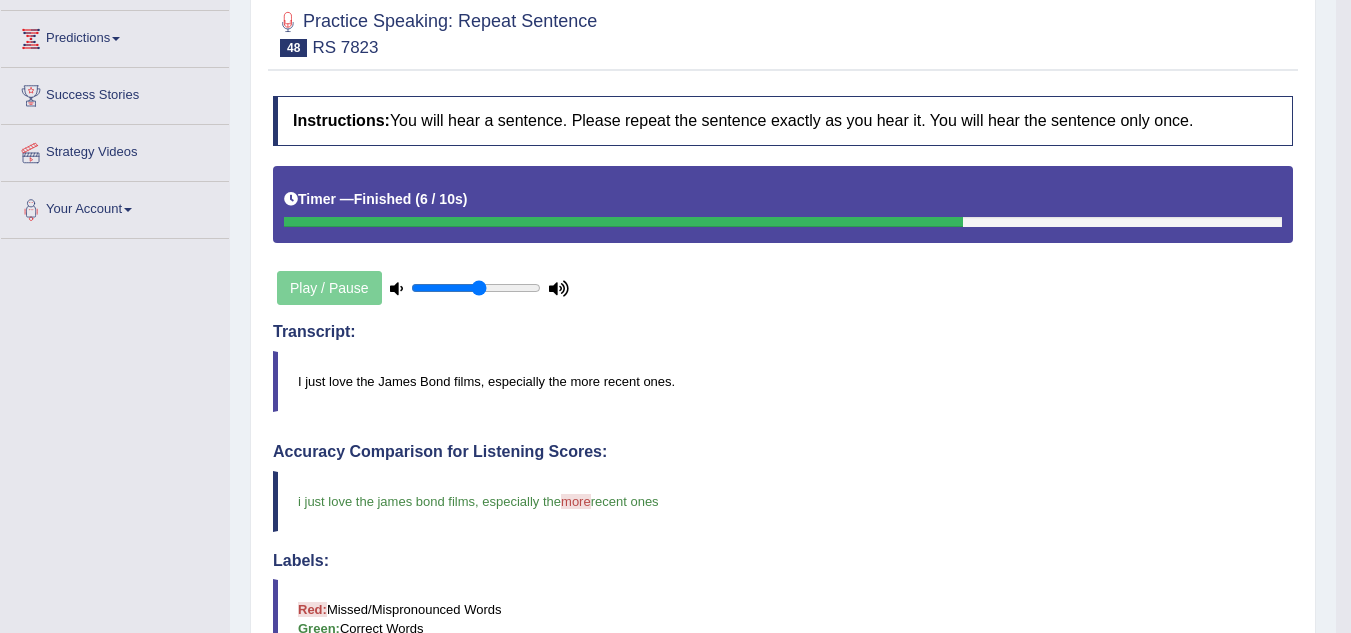 scroll, scrollTop: 0, scrollLeft: 0, axis: both 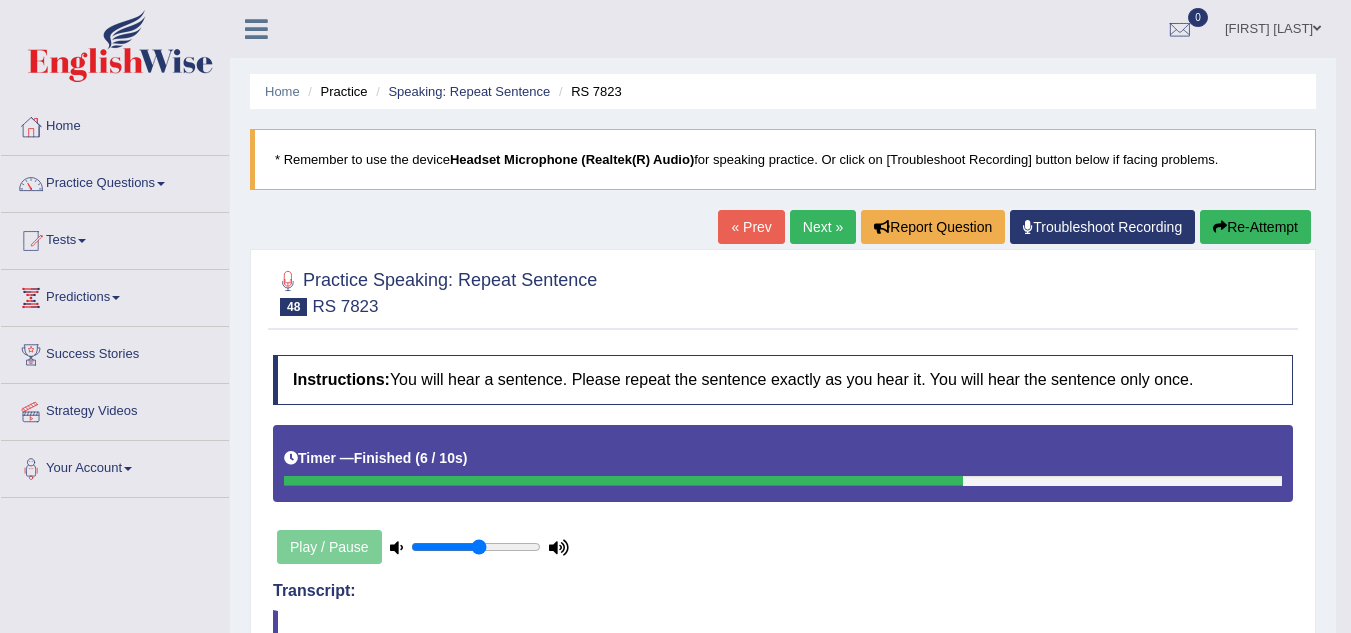 click on "Re-Attempt" at bounding box center [1255, 227] 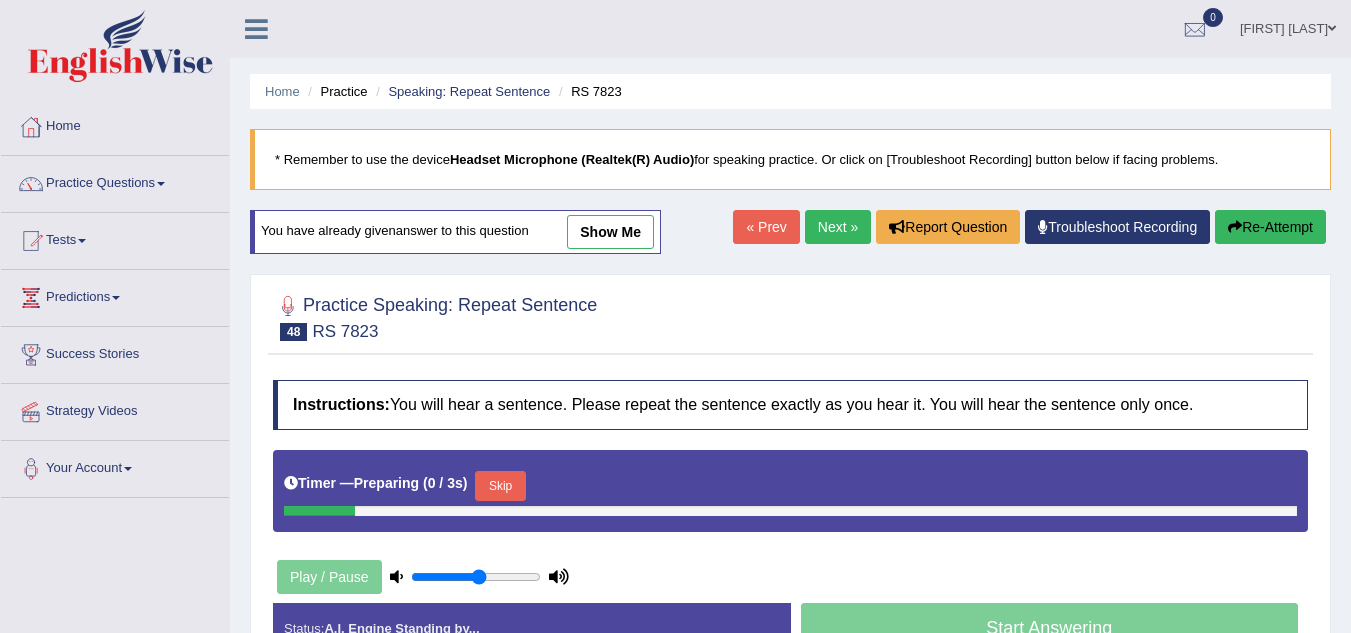 scroll, scrollTop: 0, scrollLeft: 0, axis: both 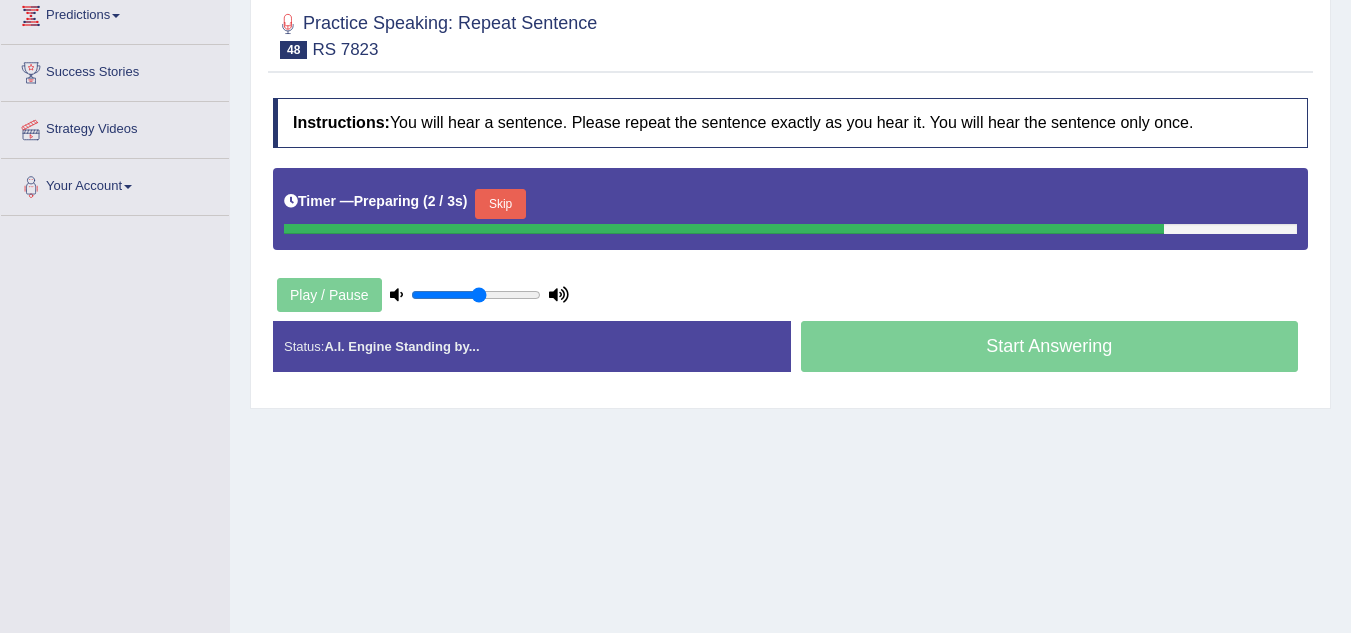 click on "Skip" at bounding box center (500, 204) 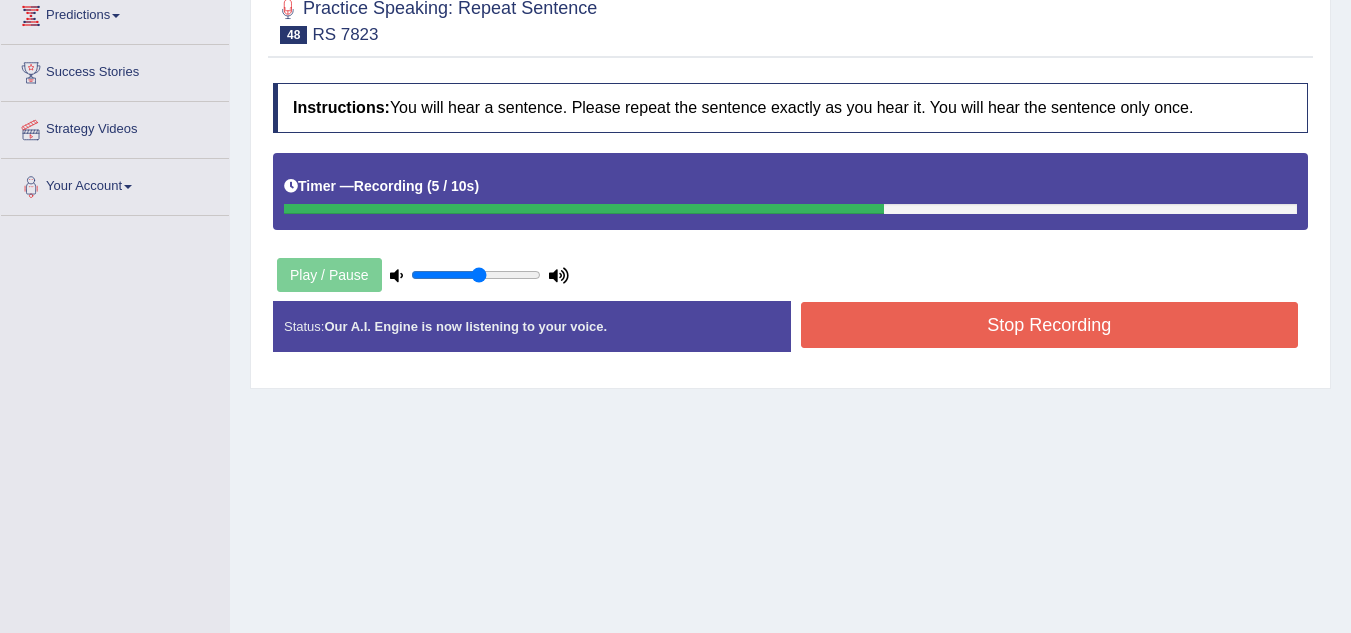 click on "Stop Recording" at bounding box center [1050, 325] 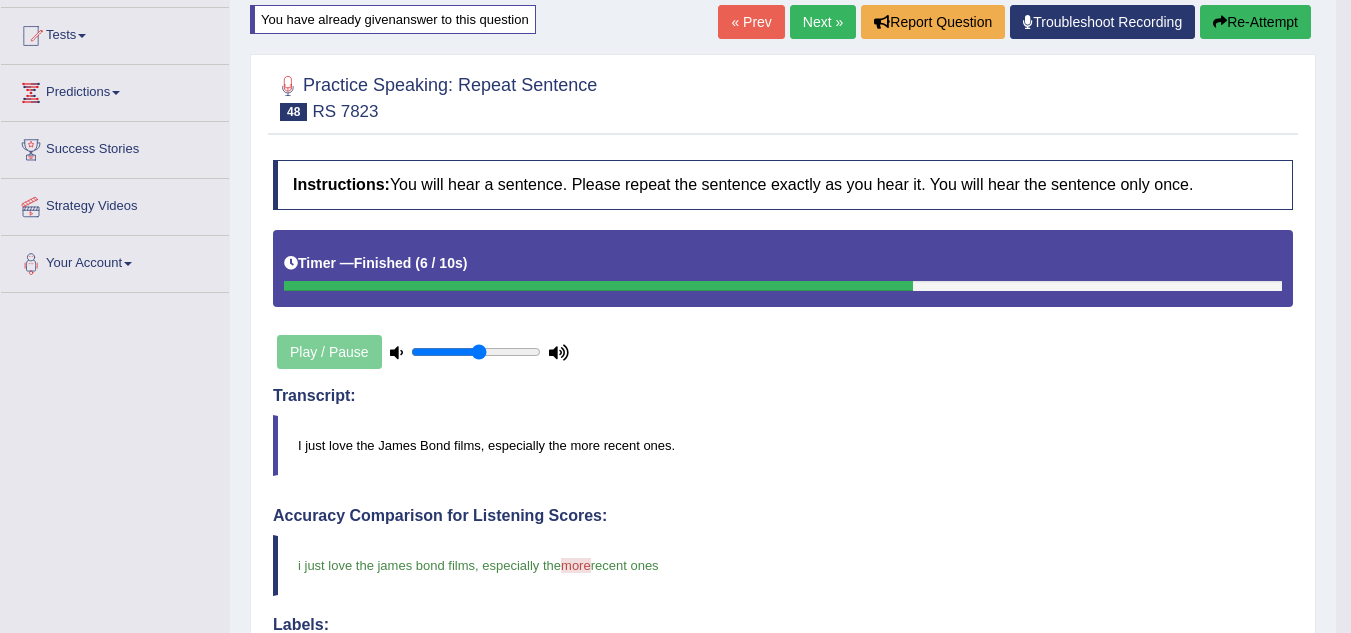 scroll, scrollTop: 0, scrollLeft: 0, axis: both 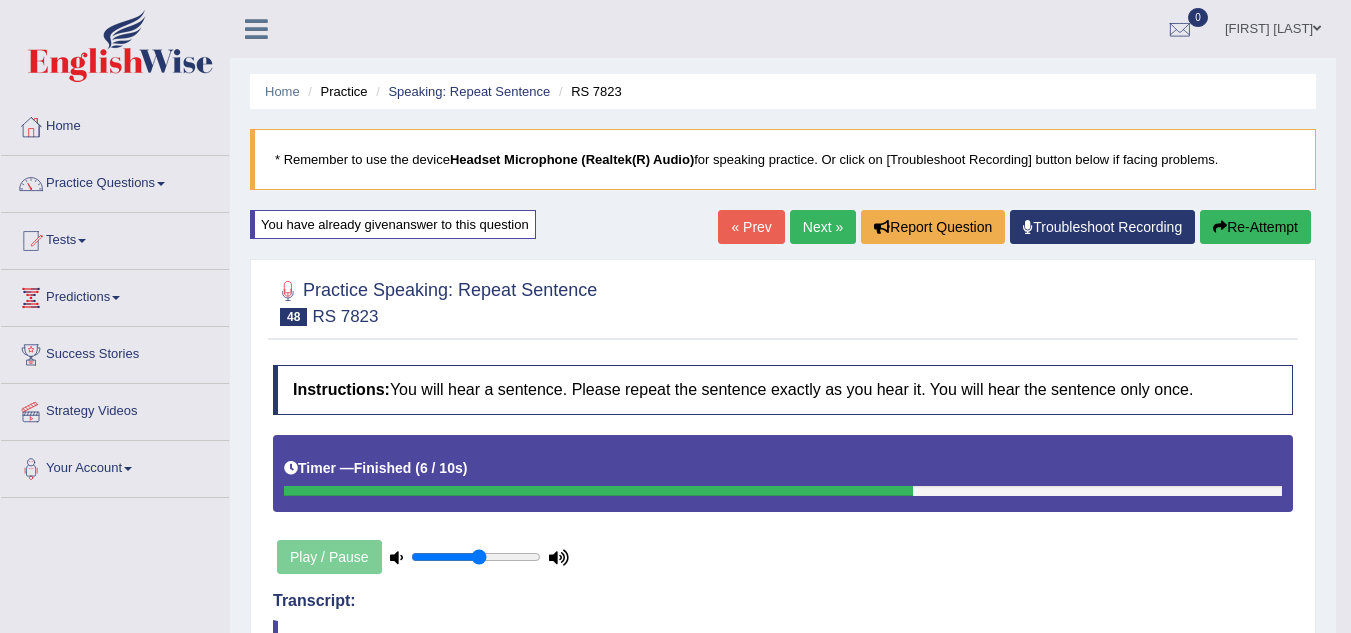 click on "Next »" at bounding box center [823, 227] 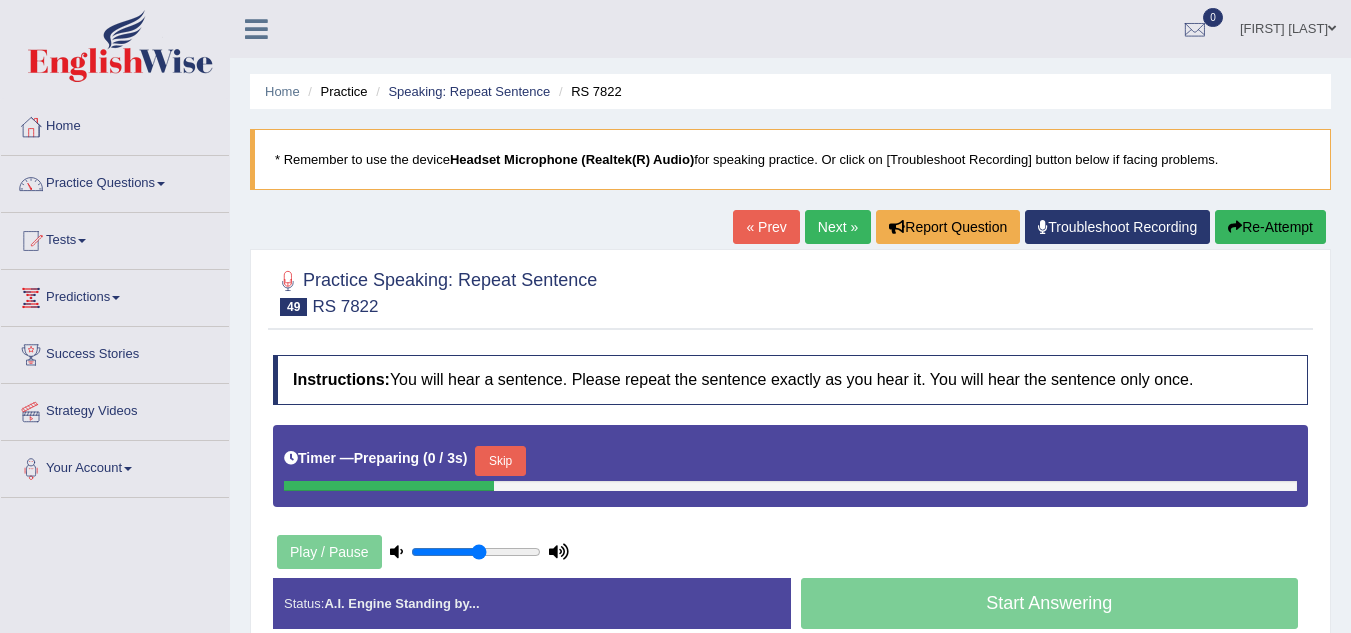 scroll, scrollTop: 335, scrollLeft: 0, axis: vertical 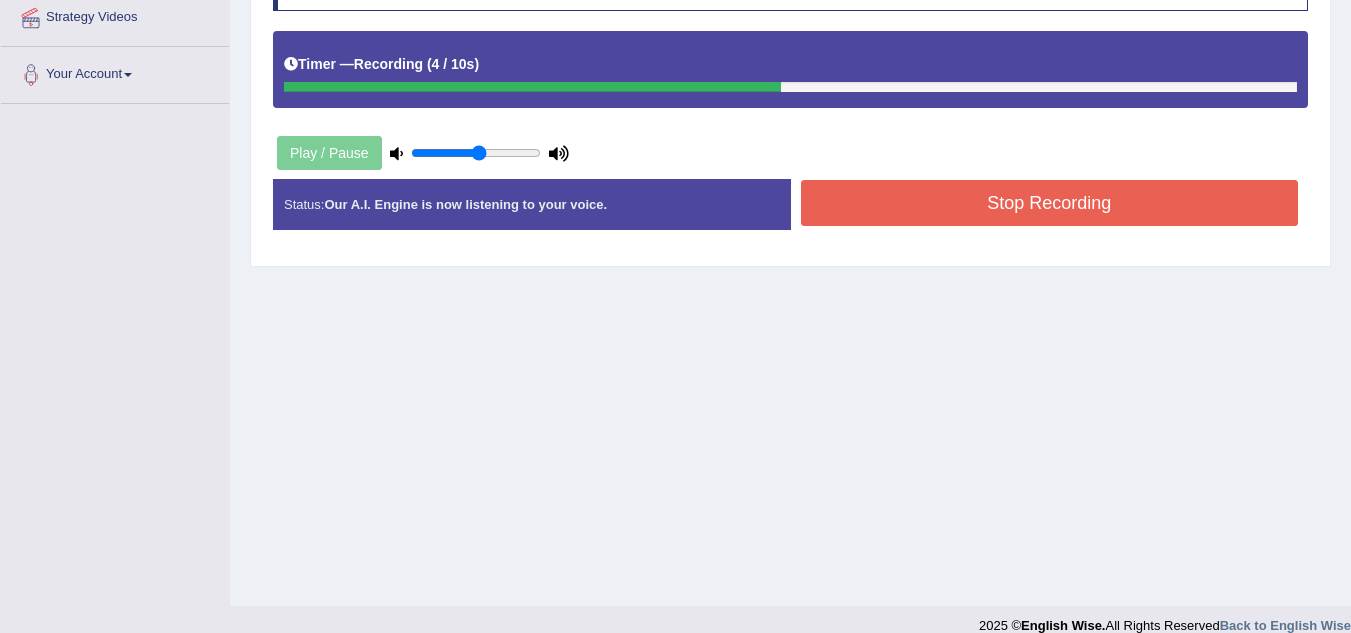 click on "Stop Recording" at bounding box center [1050, 203] 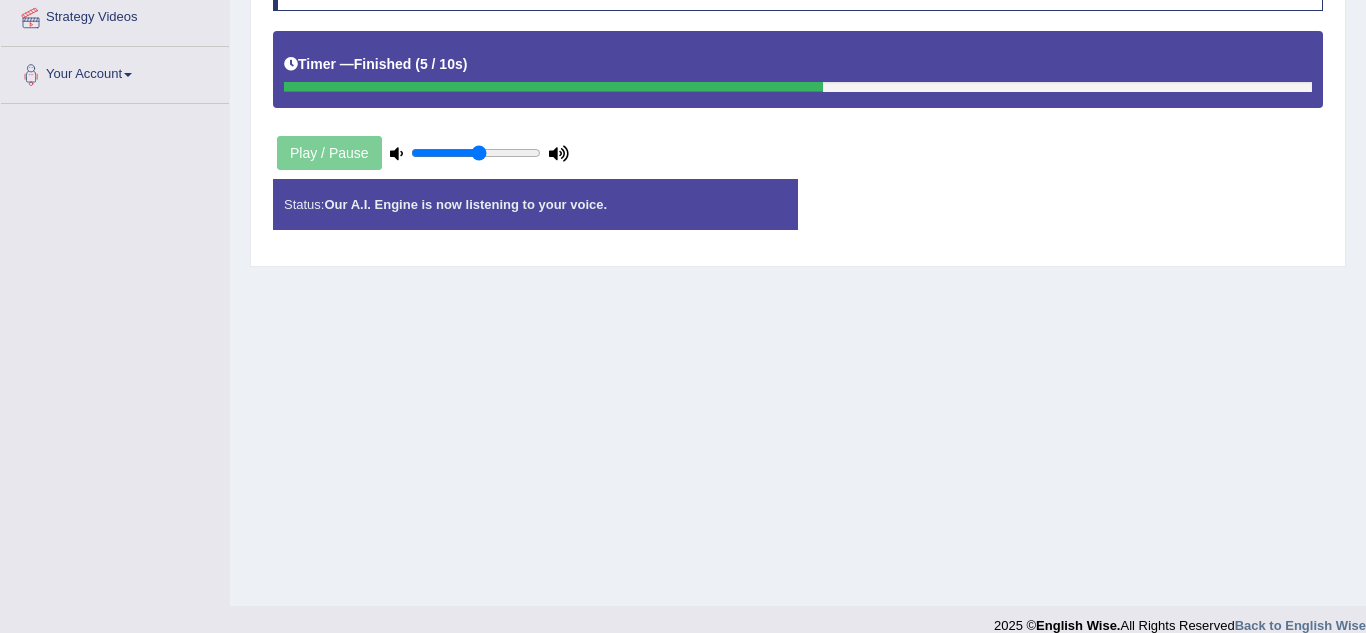 click on "Toggle navigation
Home
Practice Questions   Speaking Practice Read Aloud
Repeat Sentence
Describe Image
Re-tell Lecture
Answer Short Question
Summarize Group Discussion
Respond To A Situation
Writing Practice  Summarize Written Text
Write Essay
Reading Practice  Reading & Writing: Fill In The Blanks
Choose Multiple Answers
Re-order Paragraphs
Fill In The Blanks
Choose Single Answer
Listening Practice  Summarize Spoken Text
Highlight Incorrect Words
Highlight Correct Summary
Select Missing Word
Choose Single Answer
Choose Multiple Answers
Fill In The Blanks
Write From Dictation
Pronunciation
Tests  Take Practice Sectional Test" at bounding box center (683, -78) 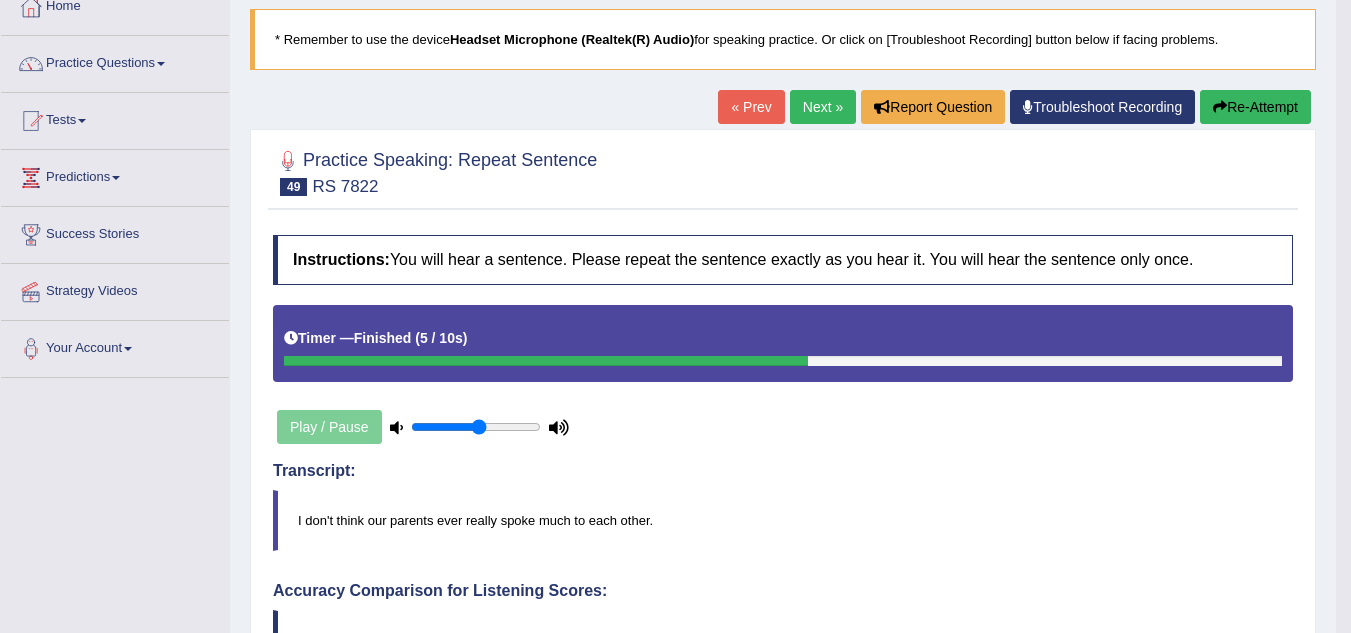 scroll, scrollTop: 111, scrollLeft: 0, axis: vertical 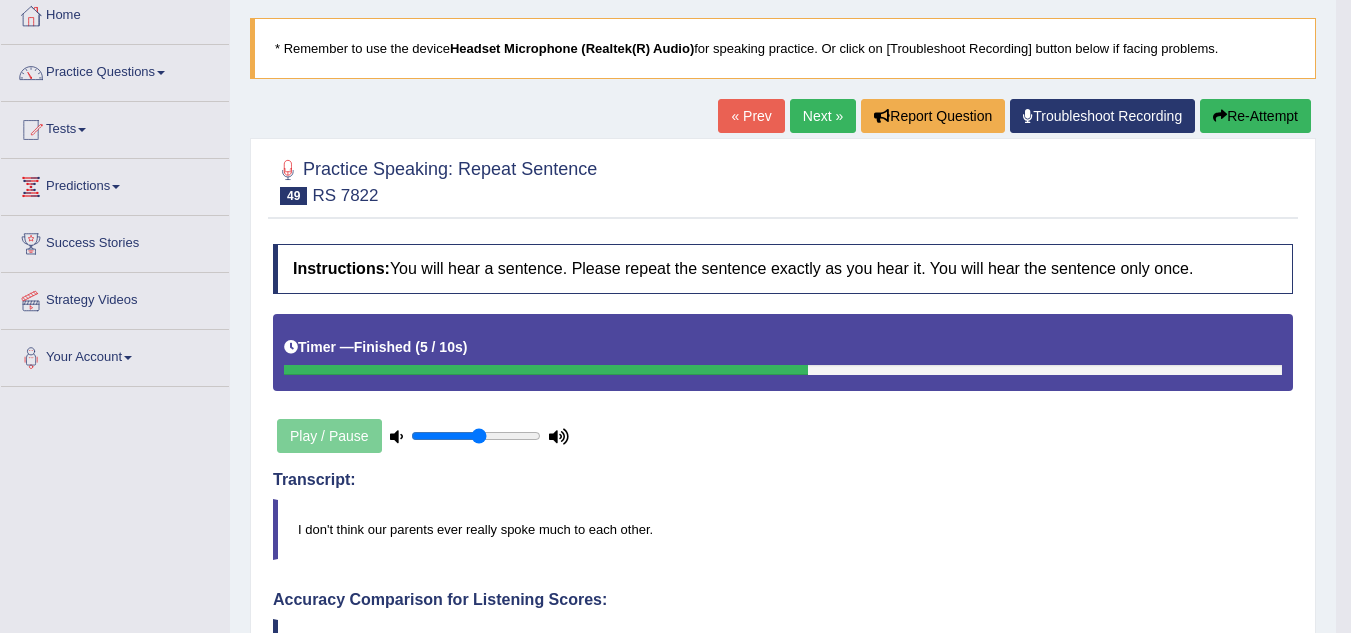 click on "Next »" at bounding box center [823, 116] 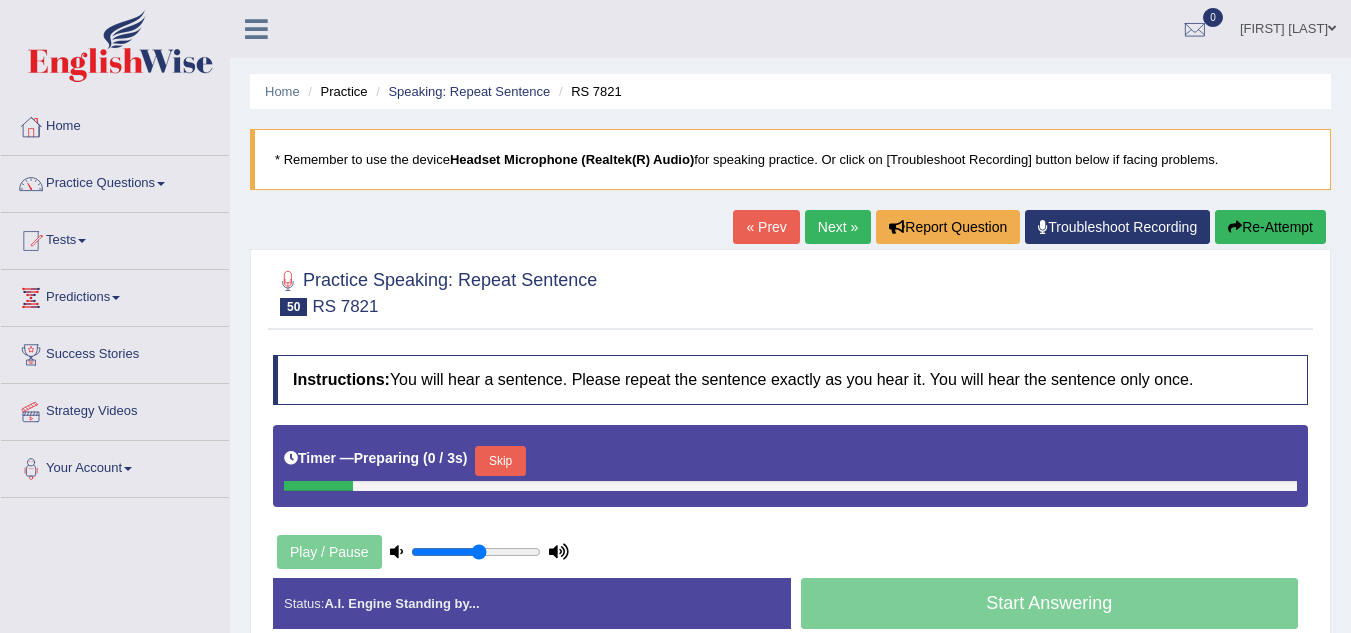 scroll, scrollTop: 0, scrollLeft: 0, axis: both 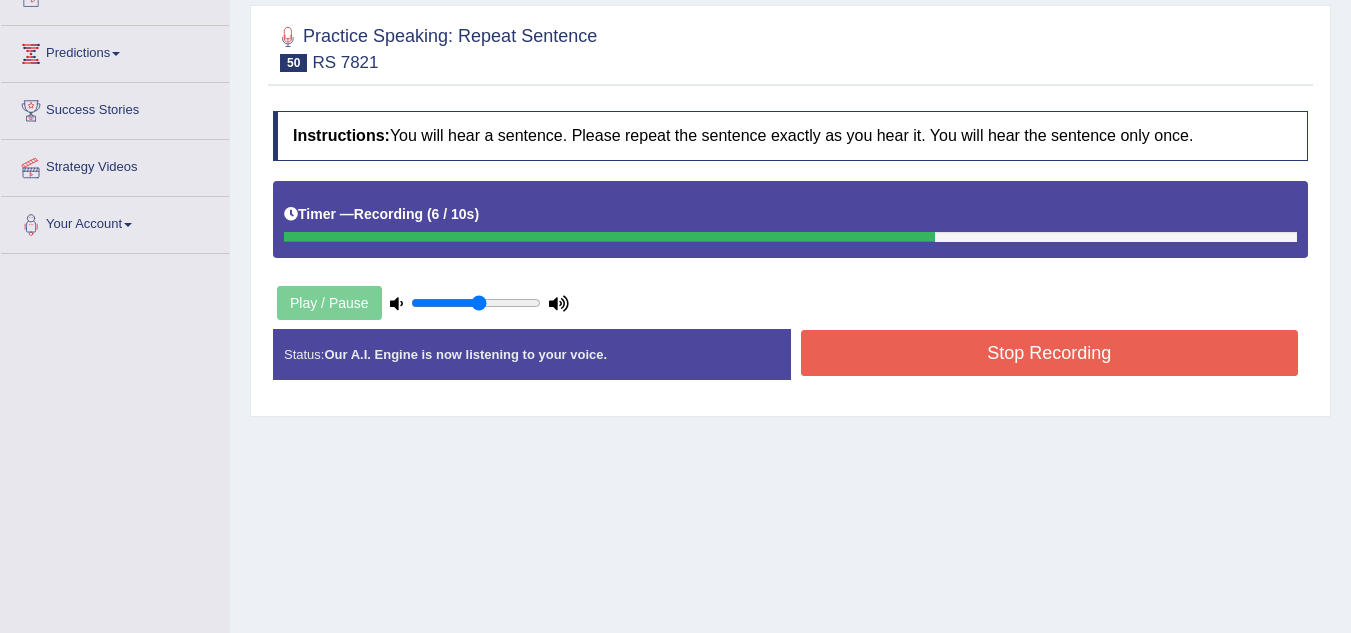 click on "Stop Recording" at bounding box center (1050, 353) 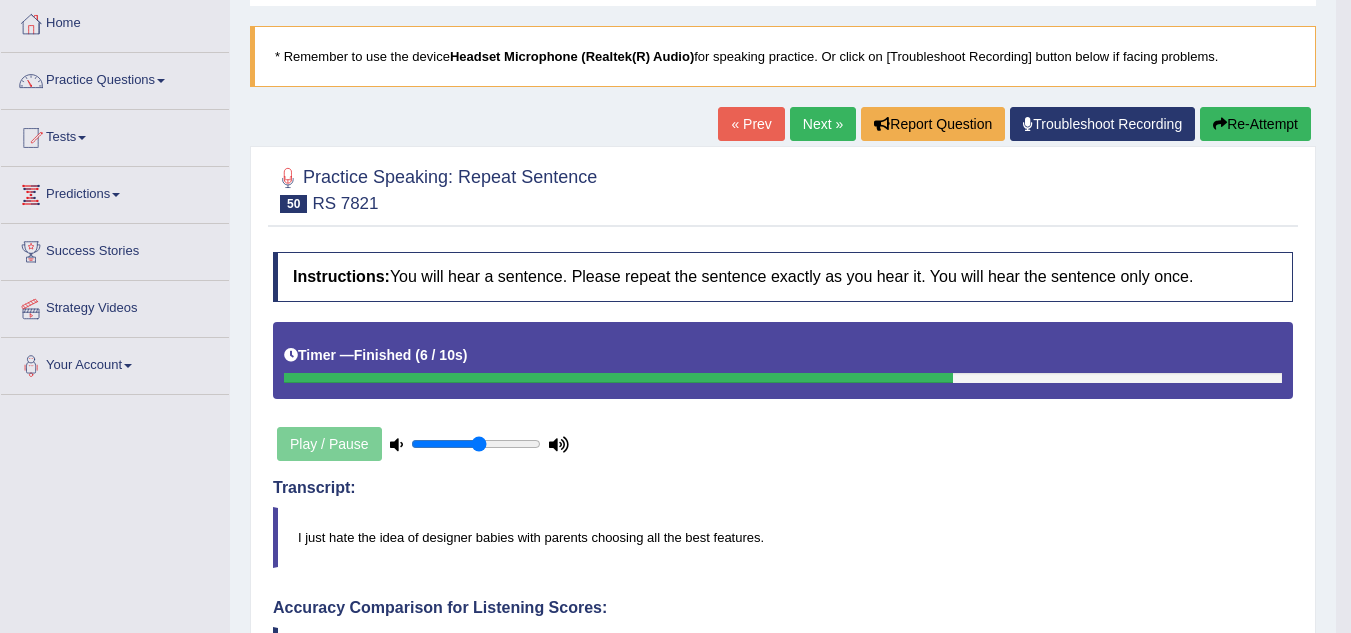 scroll, scrollTop: 0, scrollLeft: 0, axis: both 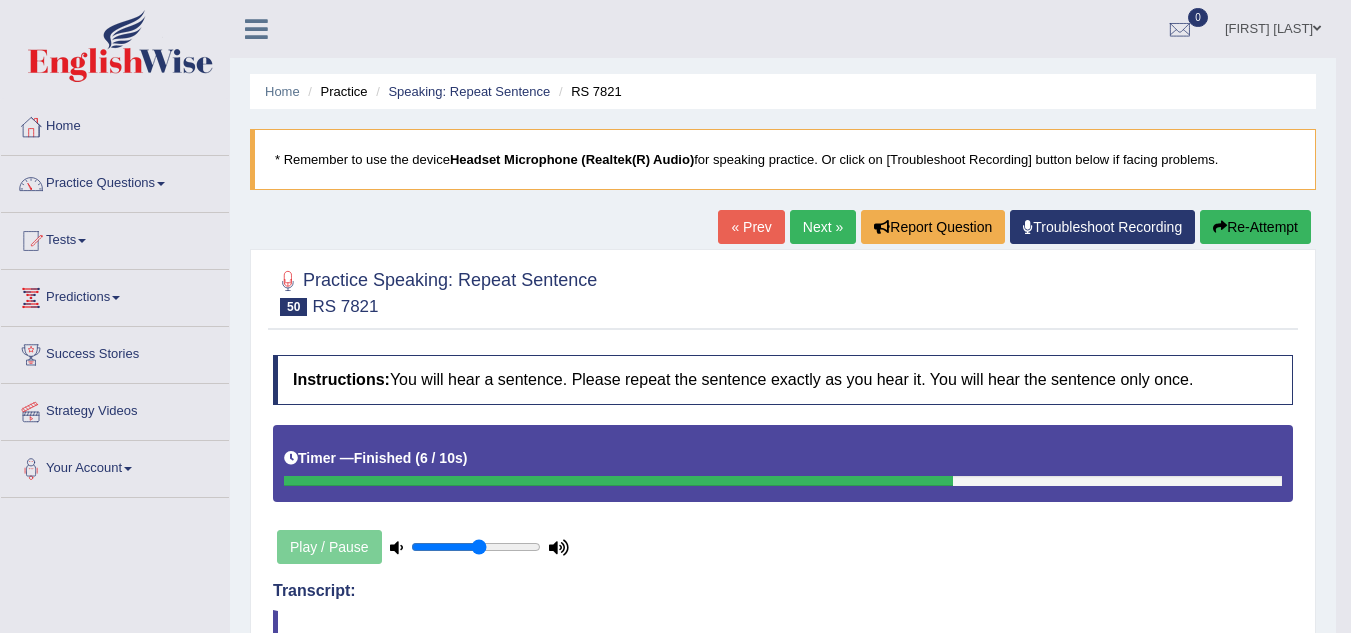click on "Re-Attempt" at bounding box center [1255, 227] 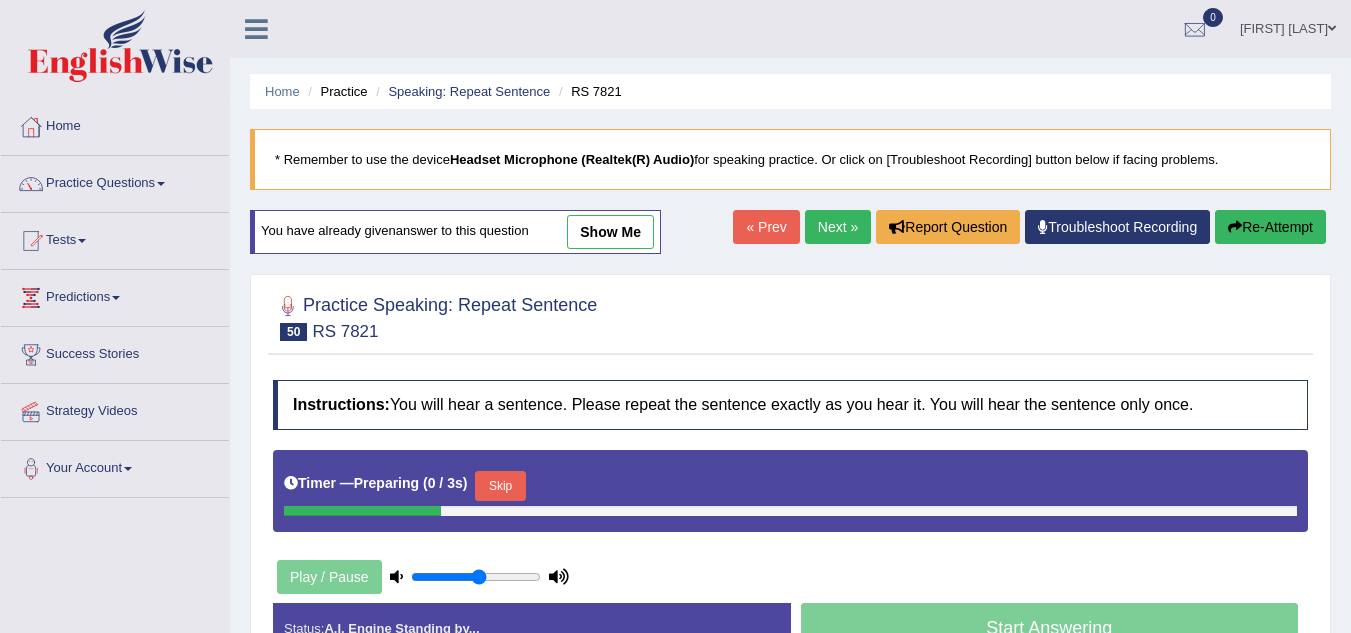 scroll, scrollTop: 0, scrollLeft: 0, axis: both 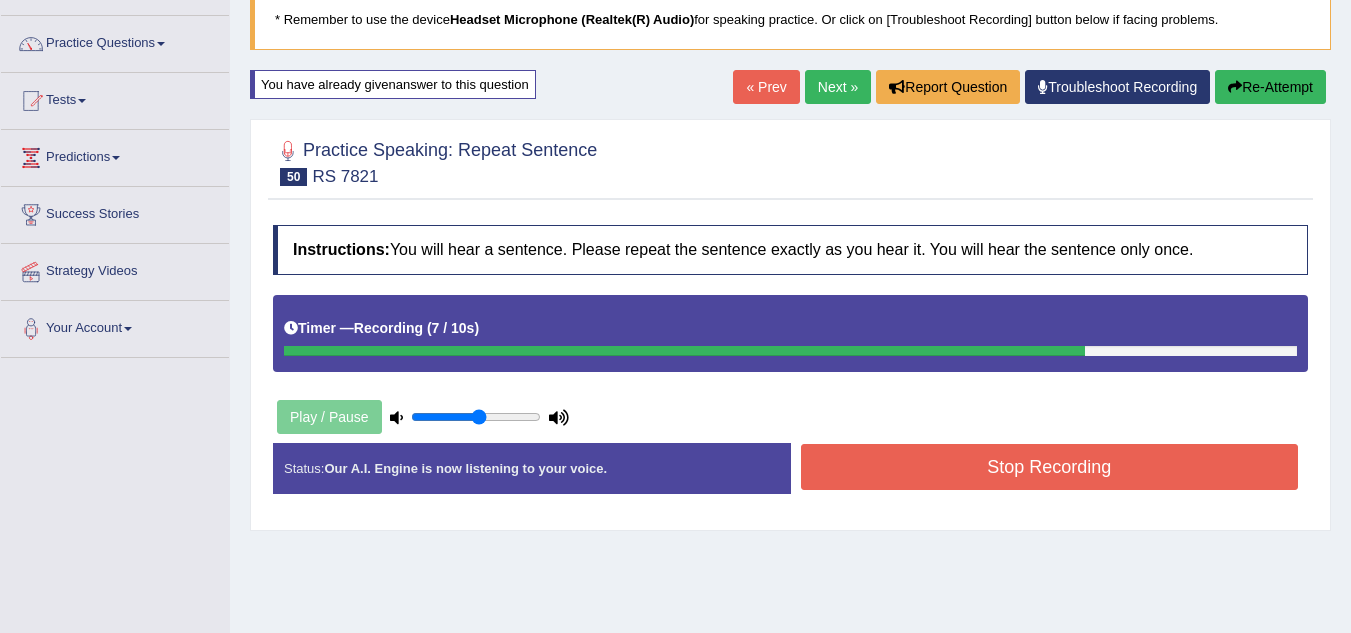 click on "Stop Recording" at bounding box center (1050, 467) 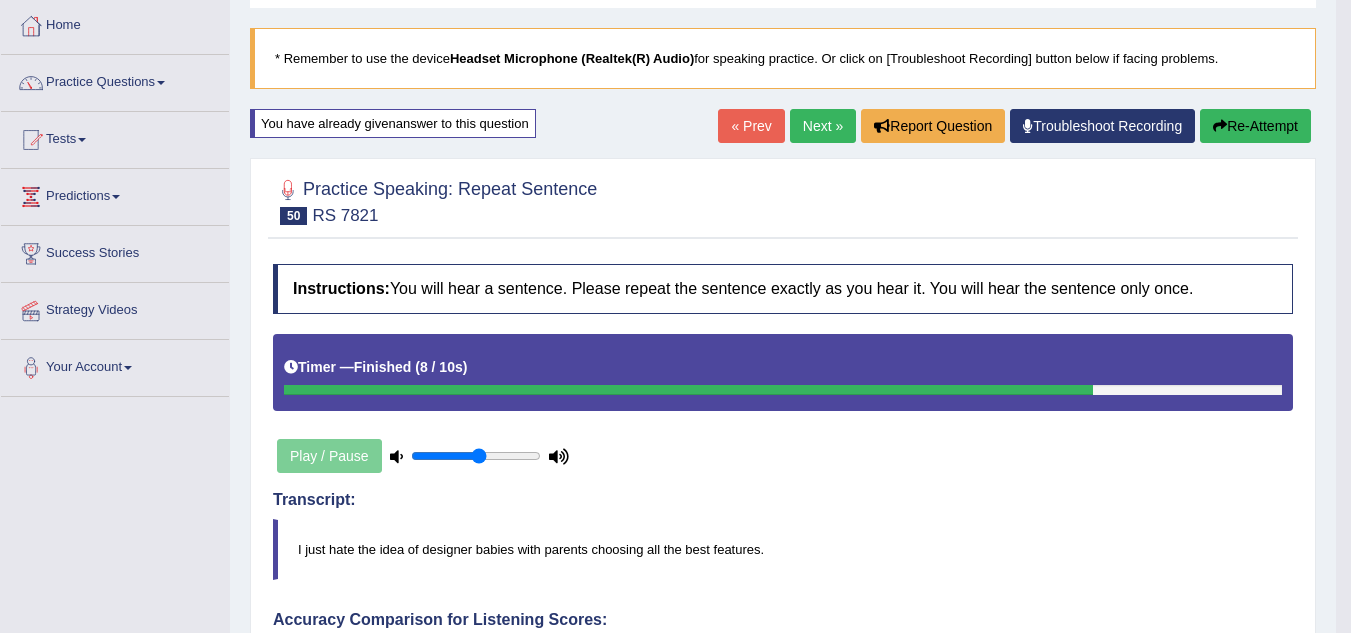 scroll, scrollTop: 0, scrollLeft: 0, axis: both 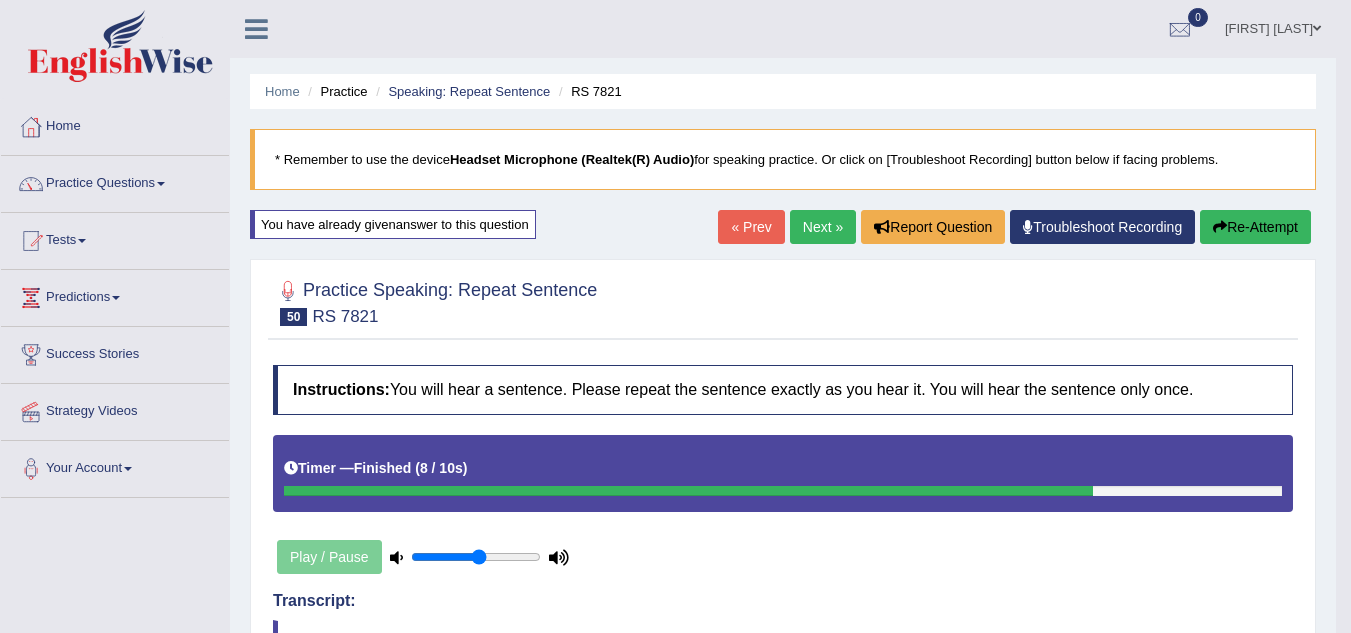 click on "Re-Attempt" at bounding box center [1255, 227] 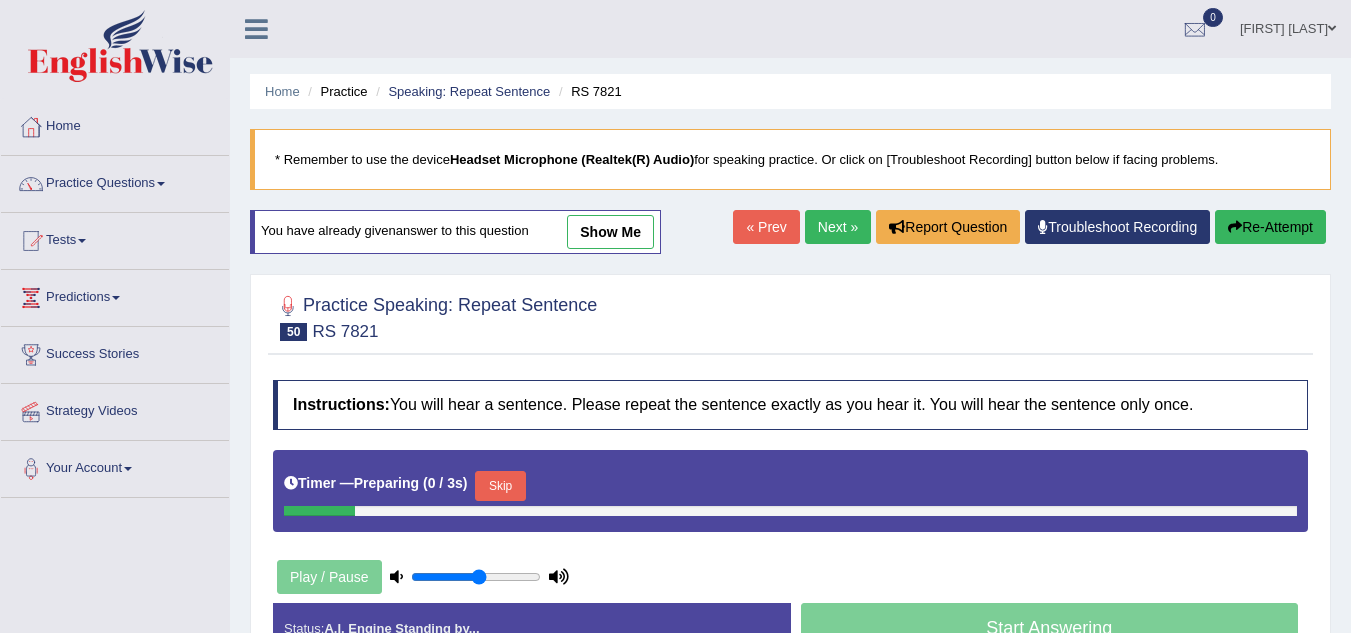 scroll, scrollTop: 0, scrollLeft: 0, axis: both 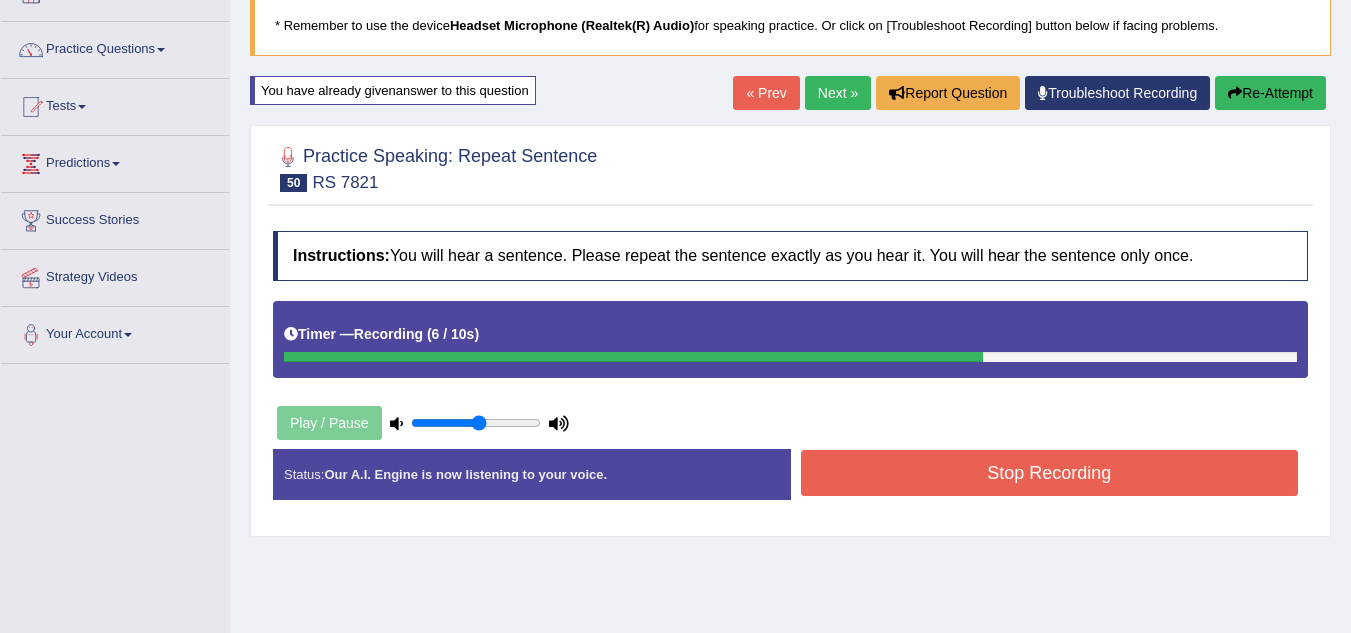 click on "Stop Recording" at bounding box center [1050, 473] 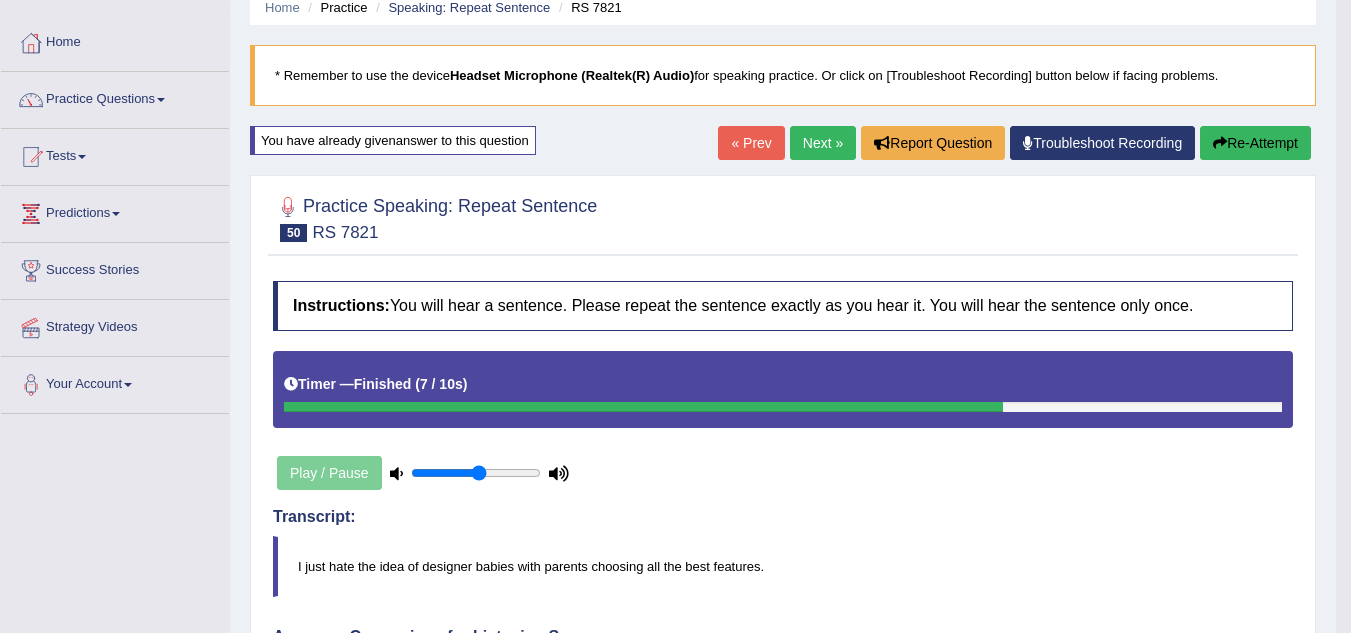 scroll, scrollTop: 0, scrollLeft: 0, axis: both 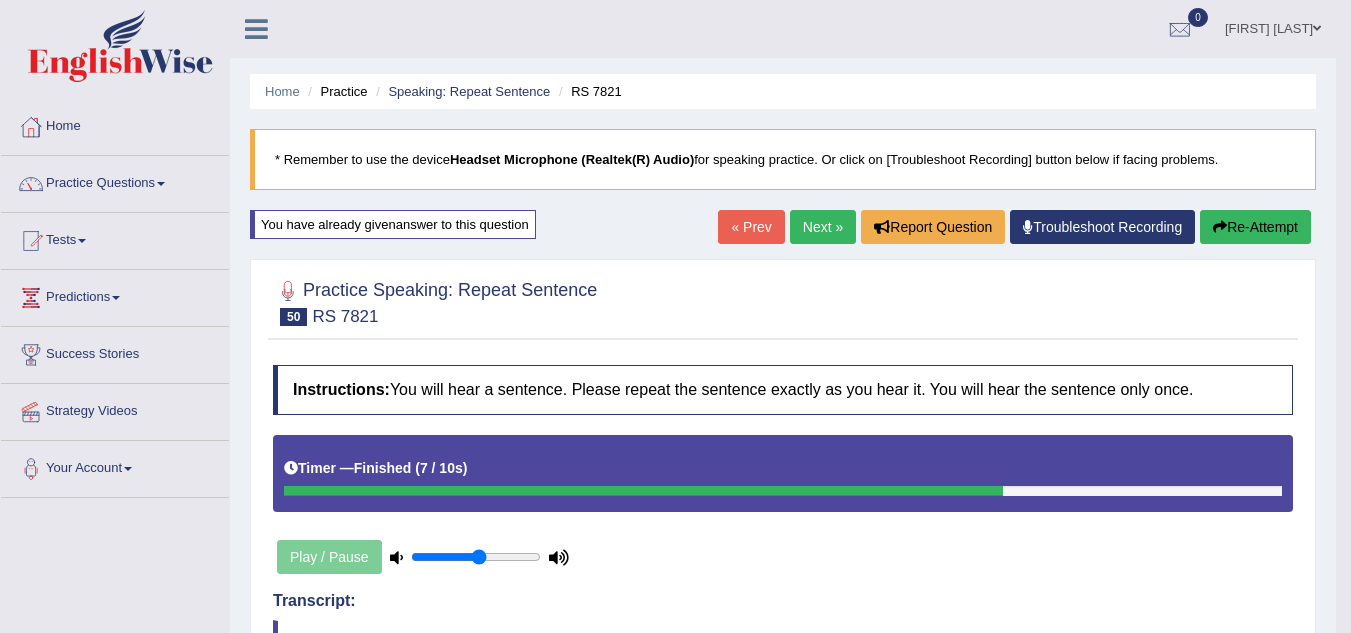 click on "Next »" at bounding box center [823, 227] 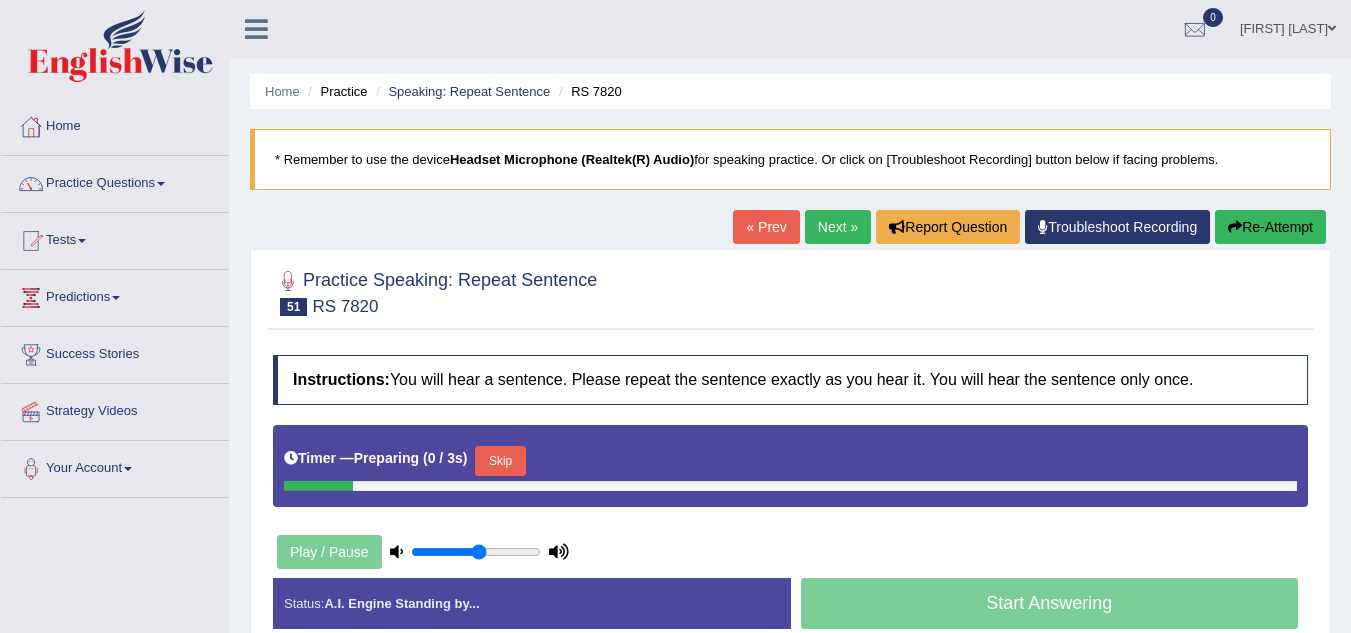 scroll, scrollTop: 0, scrollLeft: 0, axis: both 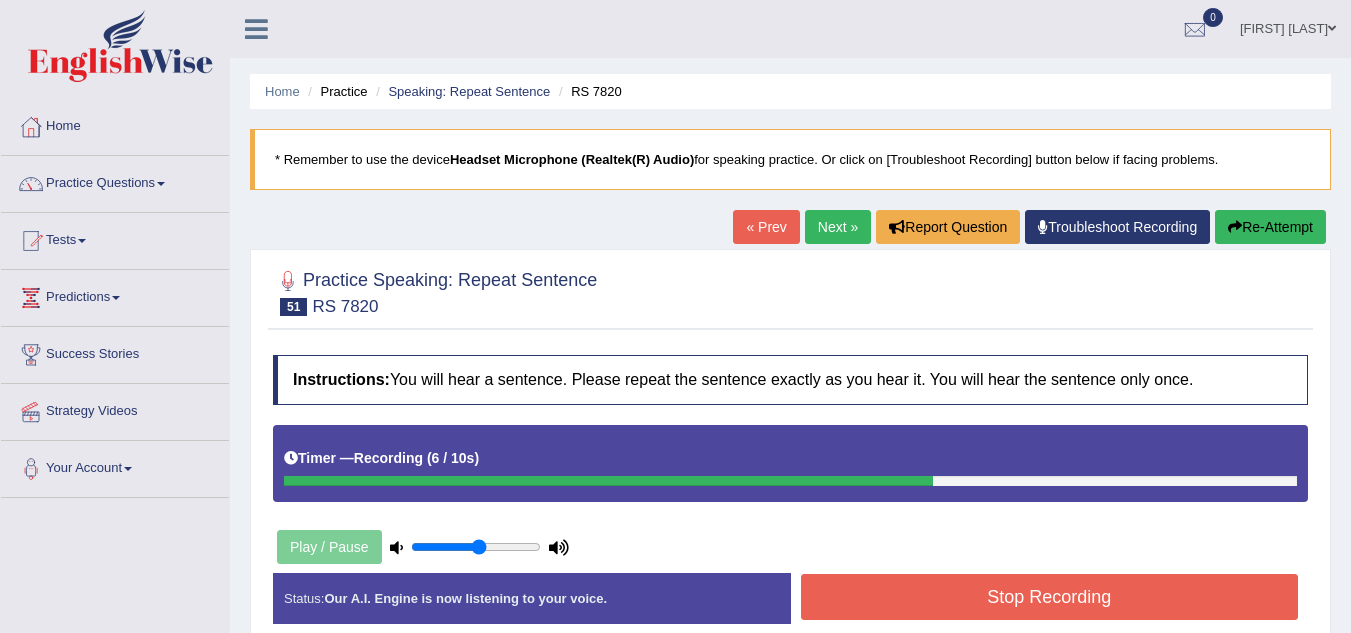 click on "Stop Recording" at bounding box center (1050, 597) 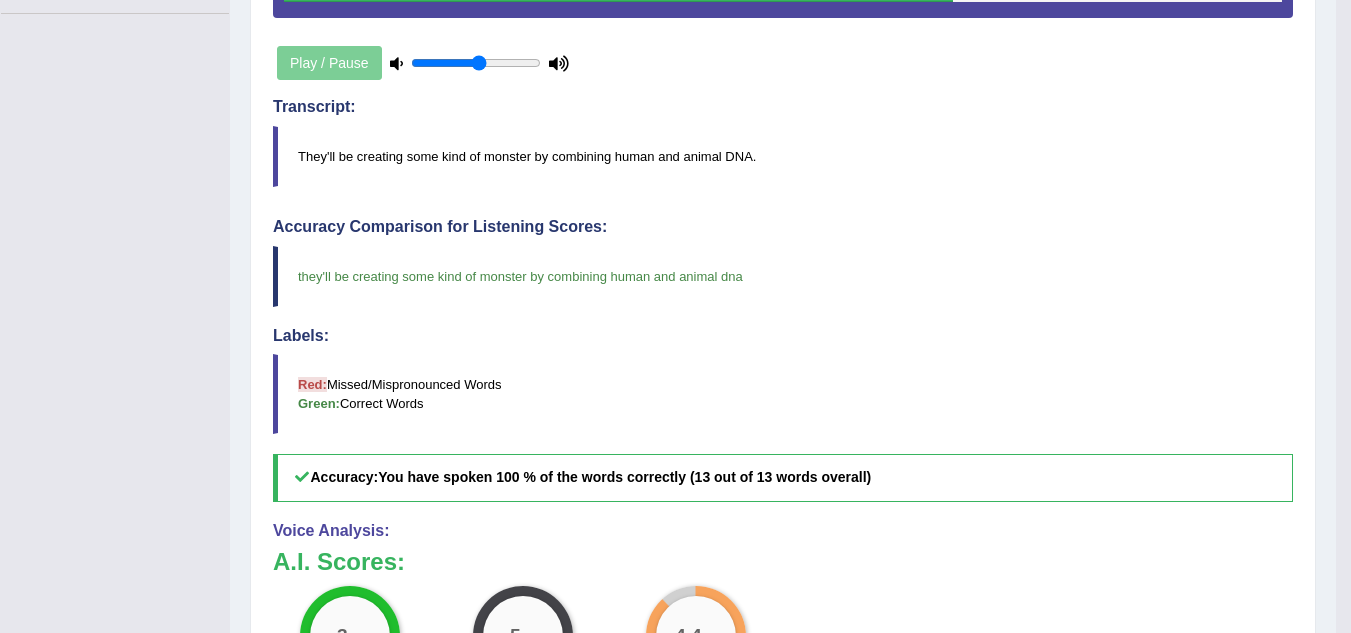 scroll, scrollTop: 0, scrollLeft: 0, axis: both 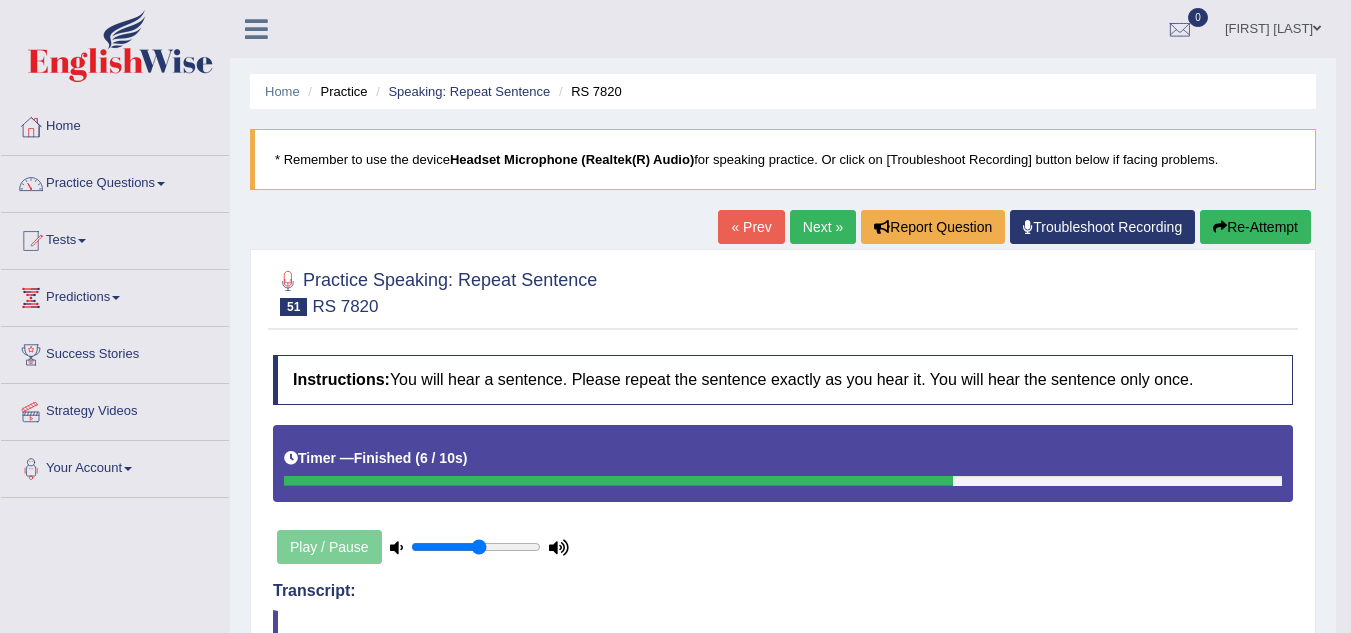 click on "Next »" at bounding box center [823, 227] 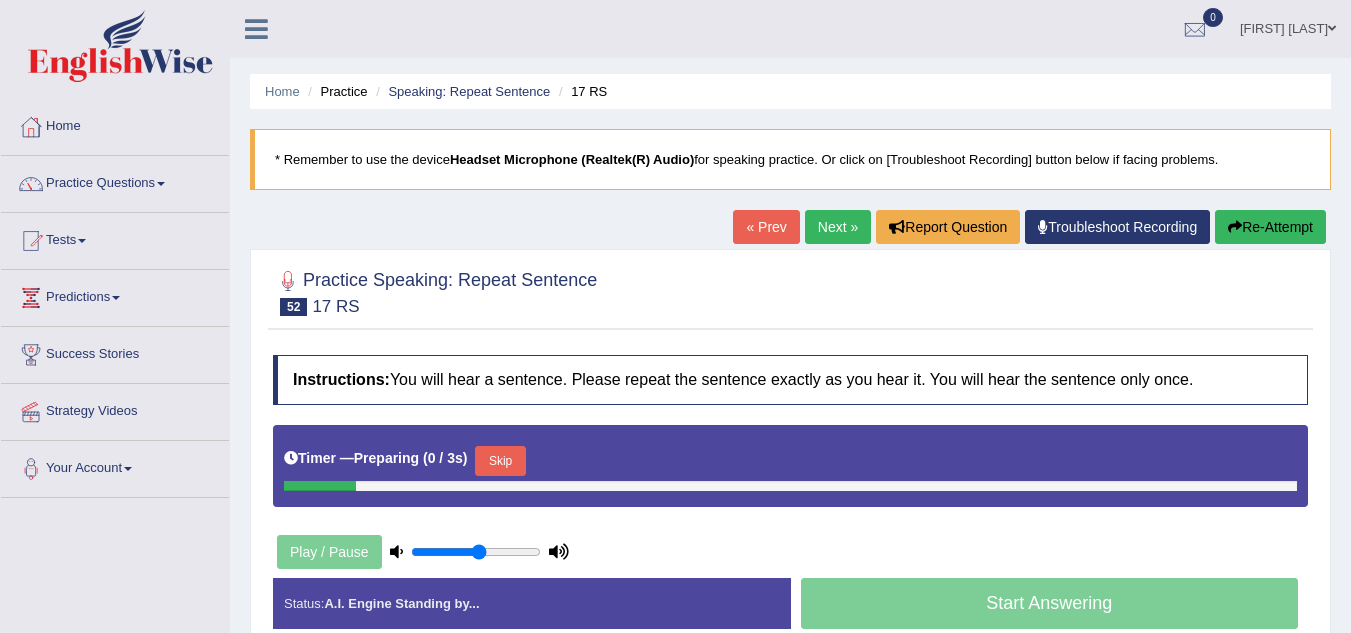 scroll, scrollTop: 0, scrollLeft: 0, axis: both 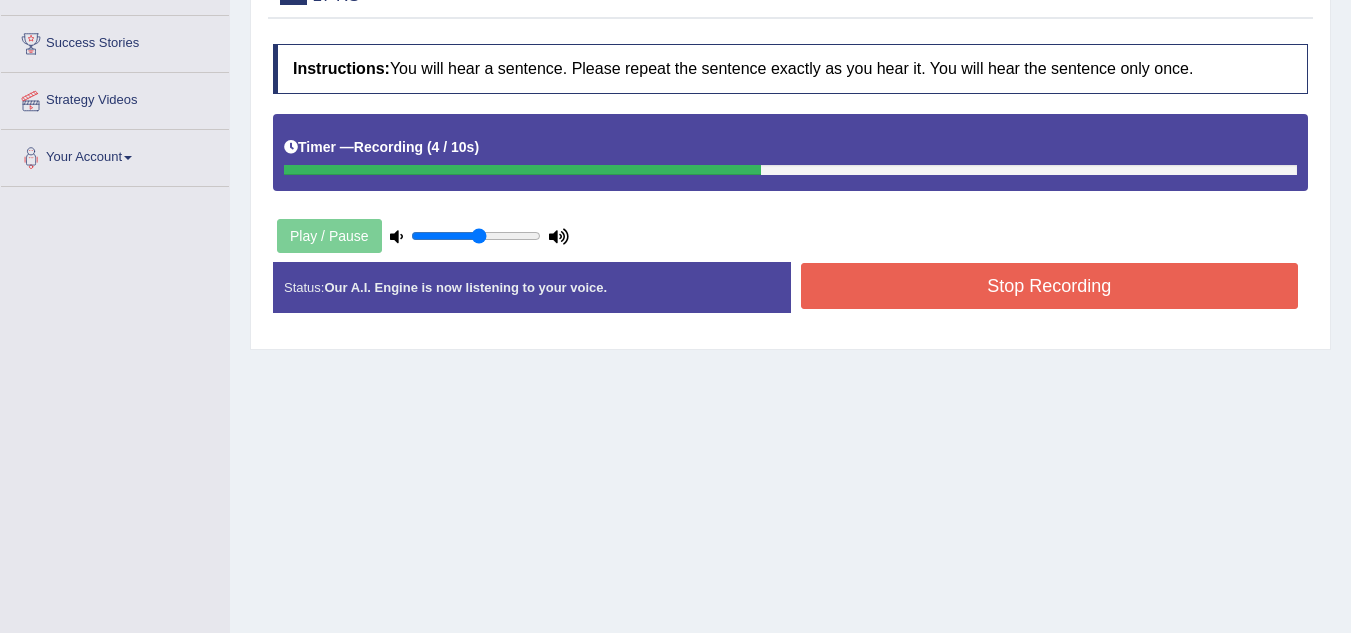 click on "Stop Recording" at bounding box center (1050, 286) 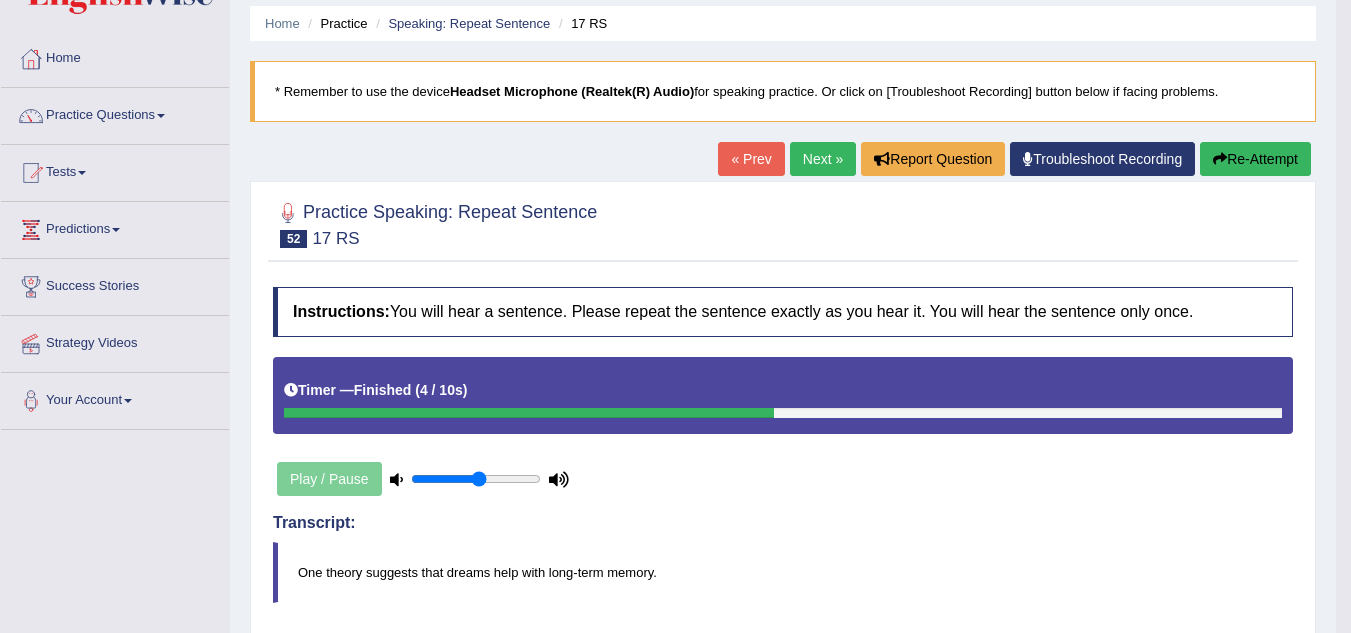 scroll, scrollTop: 0, scrollLeft: 0, axis: both 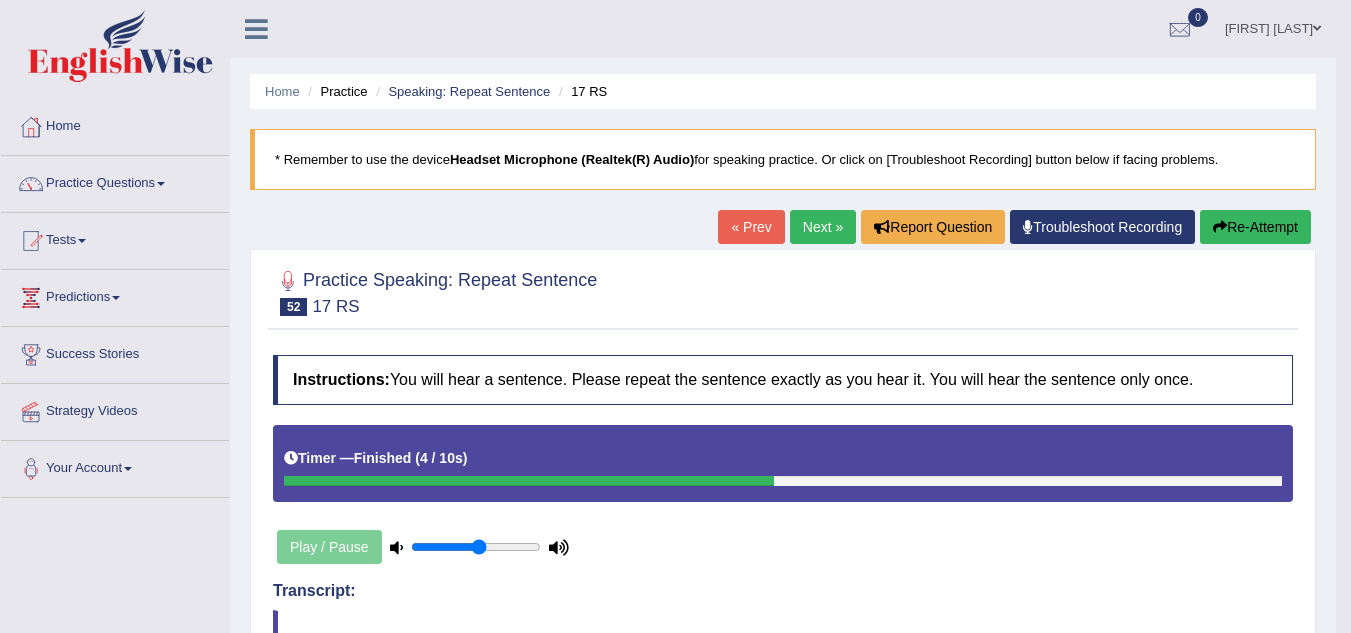 click on "Re-Attempt" at bounding box center [1255, 227] 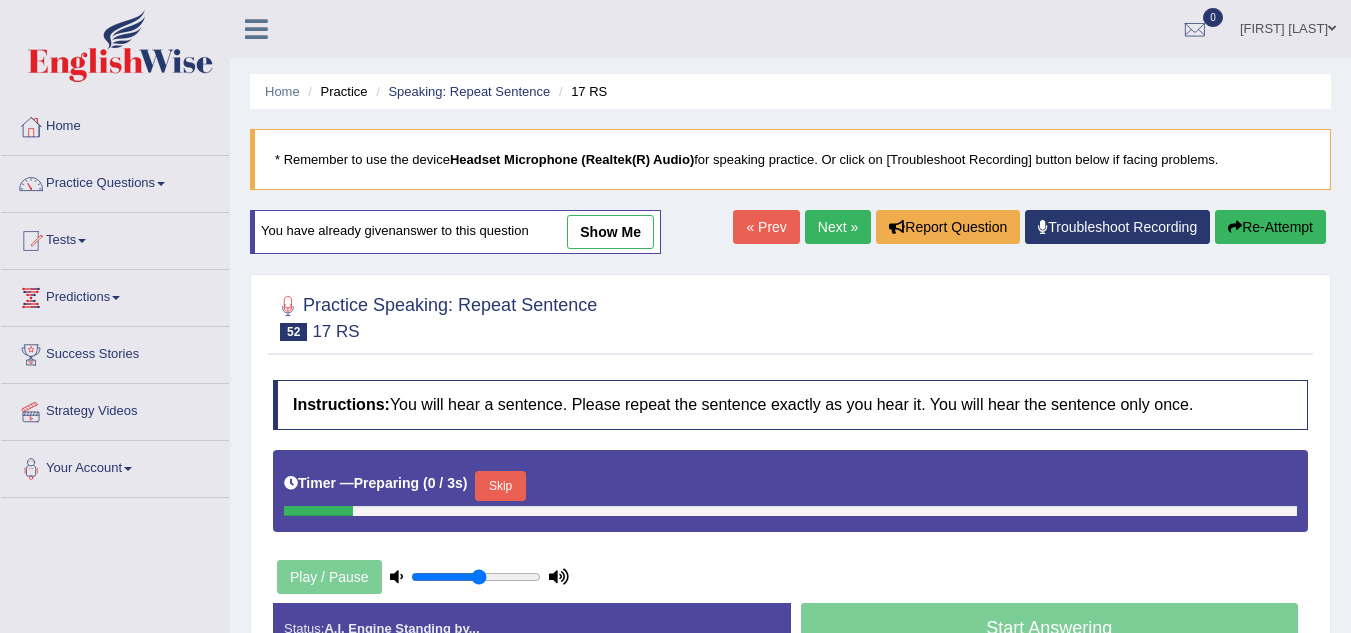 scroll, scrollTop: 0, scrollLeft: 0, axis: both 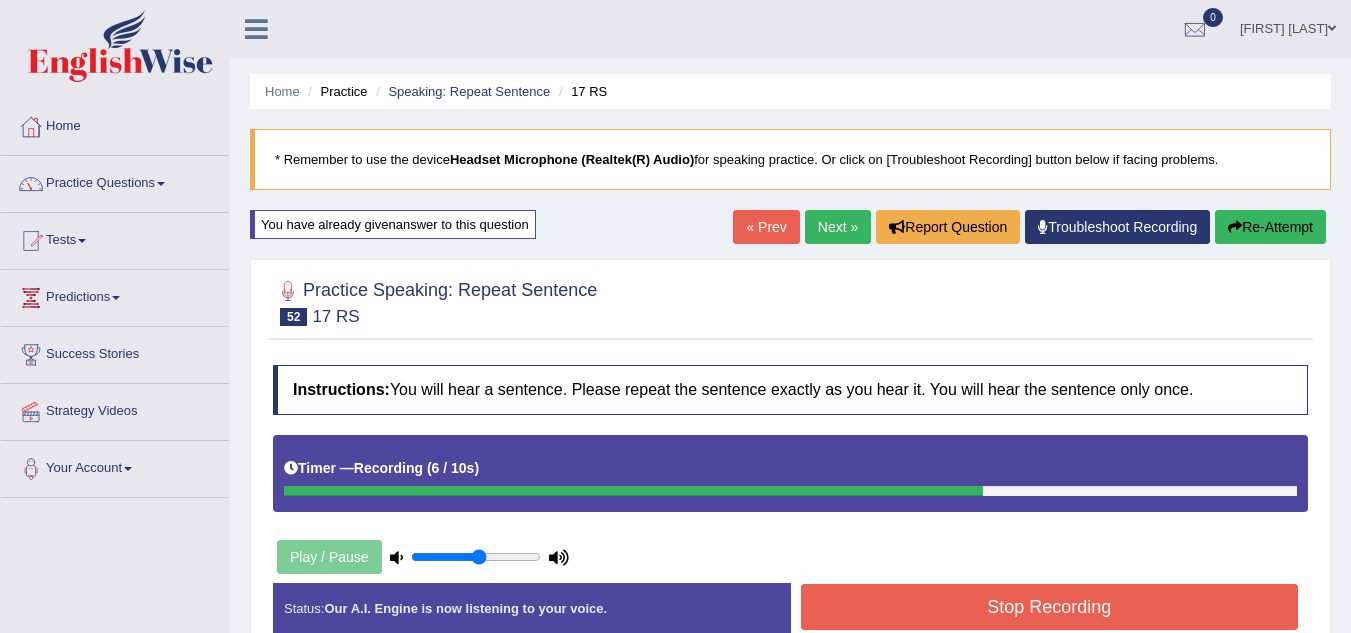 click on "Stop Recording" at bounding box center [1050, 607] 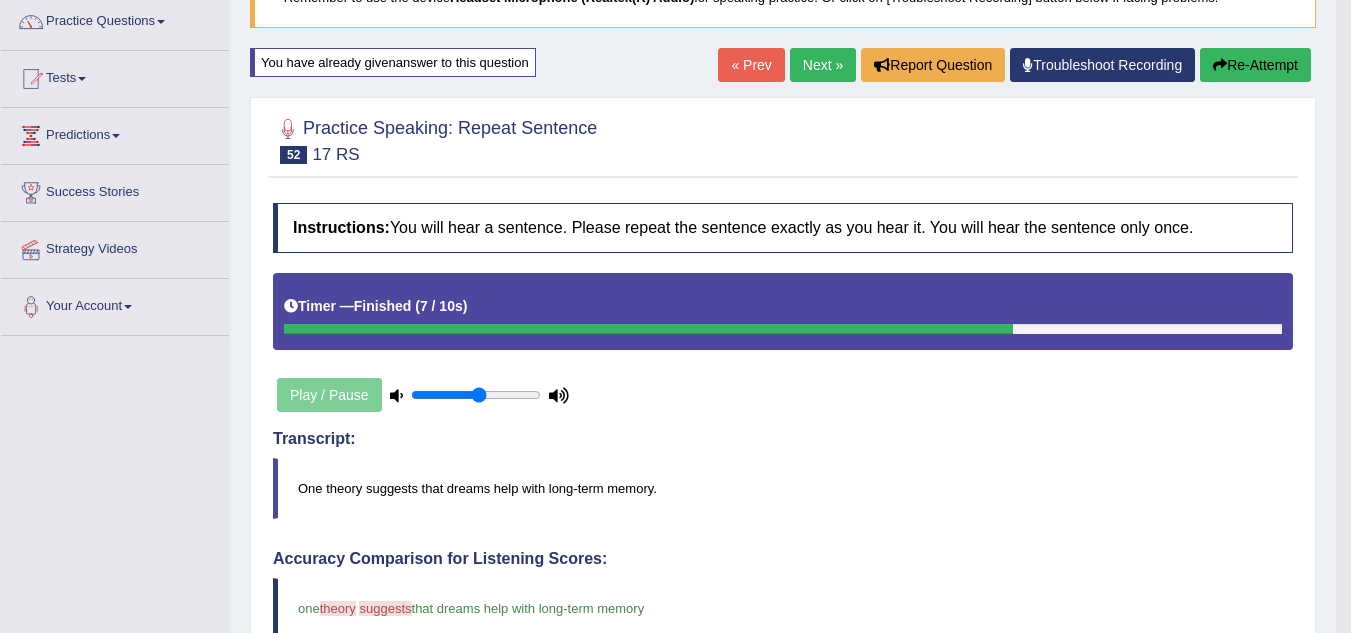 scroll, scrollTop: 144, scrollLeft: 0, axis: vertical 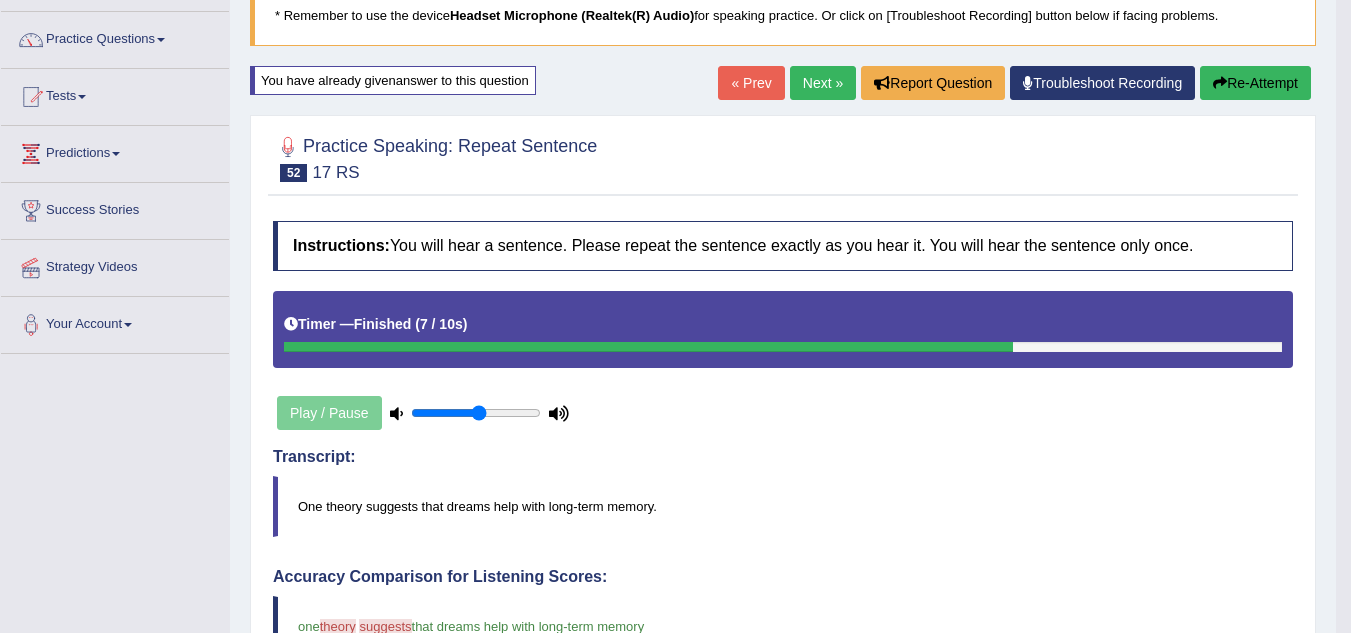click on "Re-Attempt" at bounding box center [1255, 83] 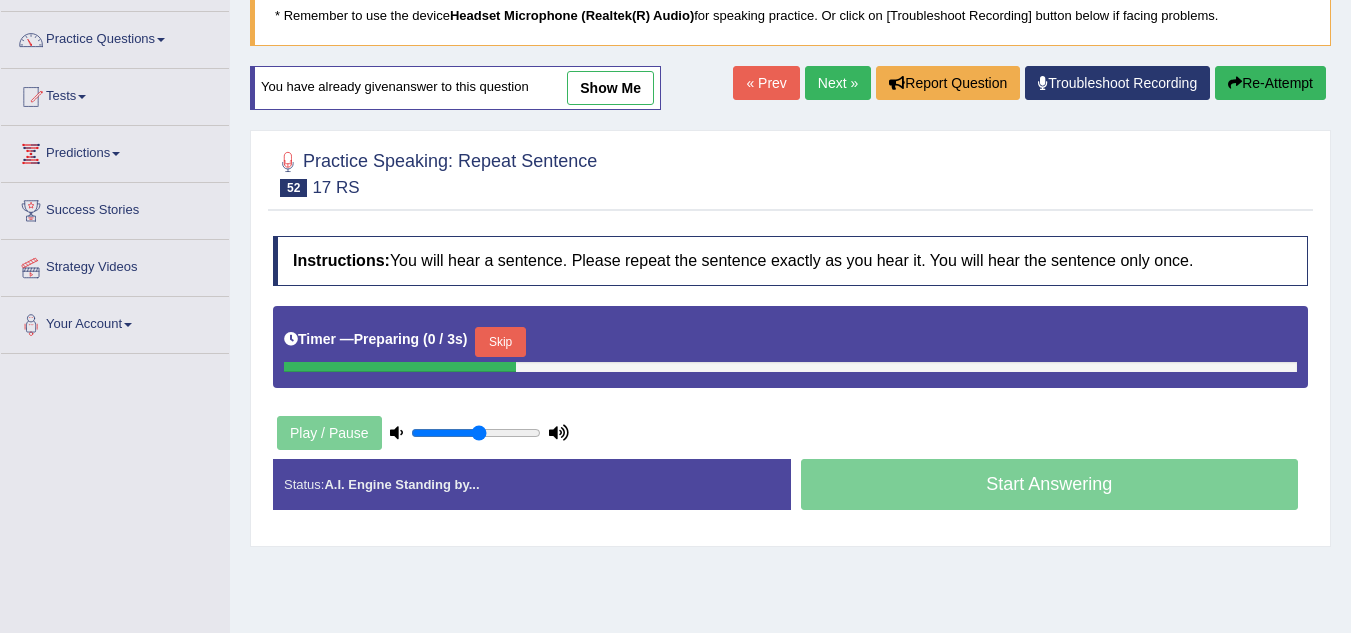 scroll, scrollTop: 144, scrollLeft: 0, axis: vertical 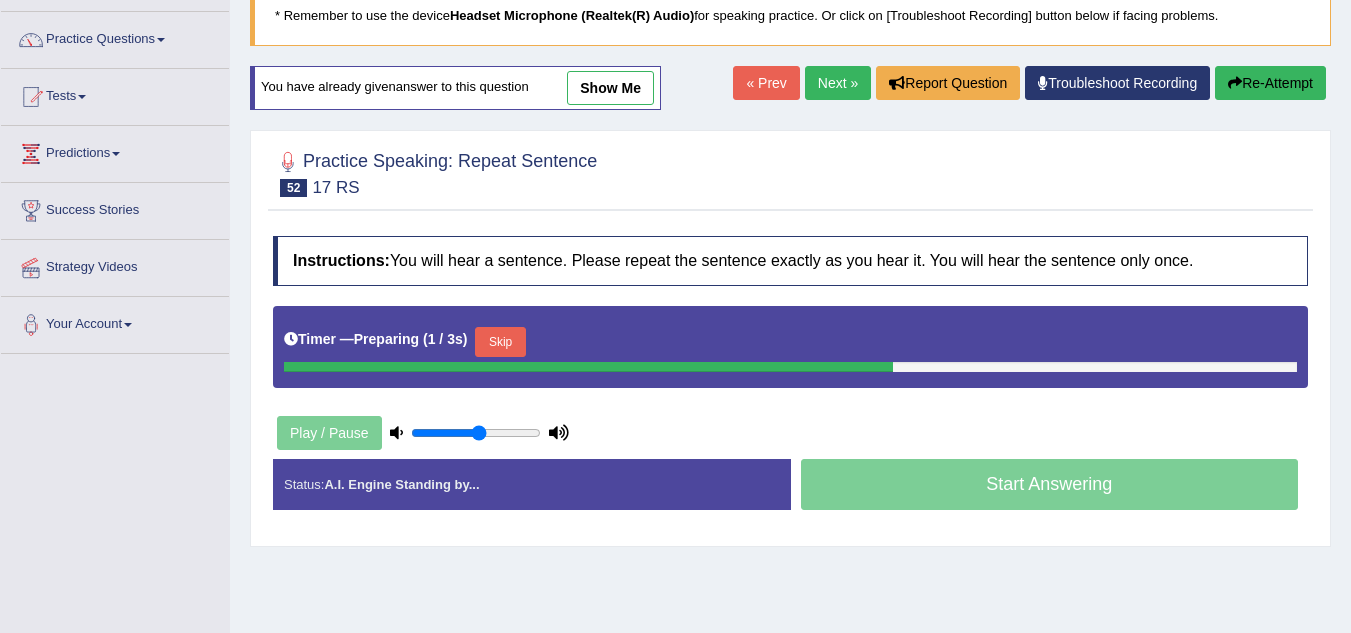 click on "Skip" at bounding box center [500, 342] 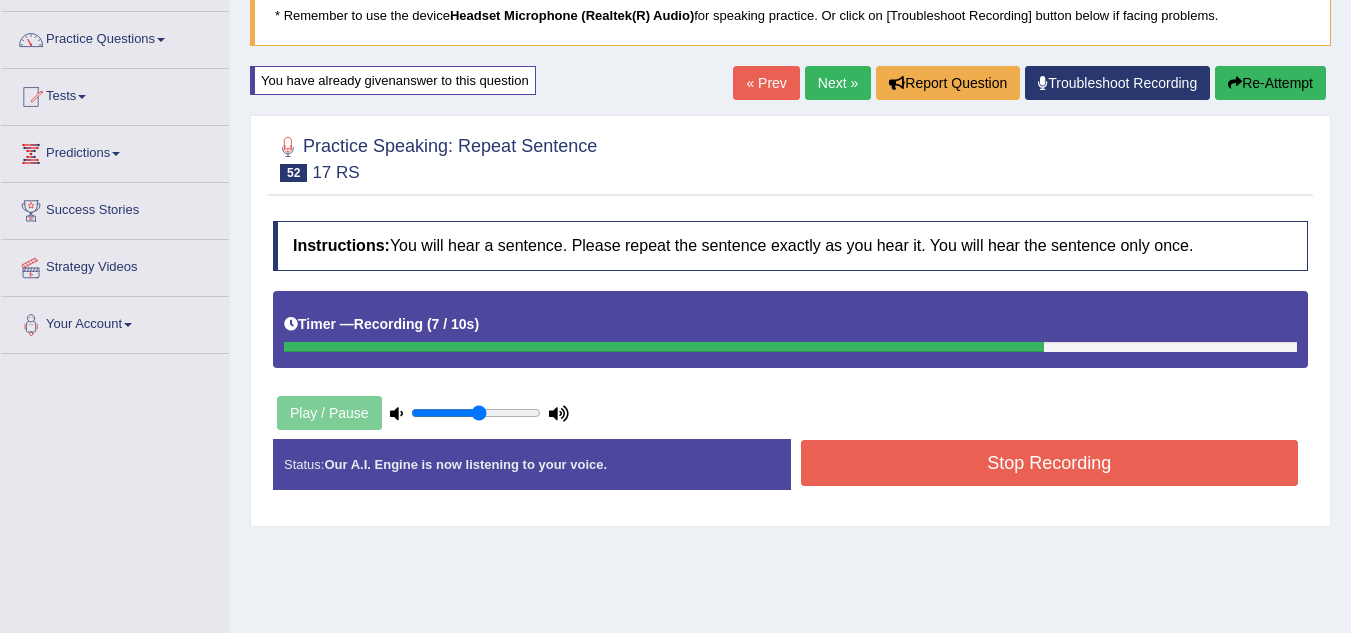 click on "Stop Recording" at bounding box center [1050, 463] 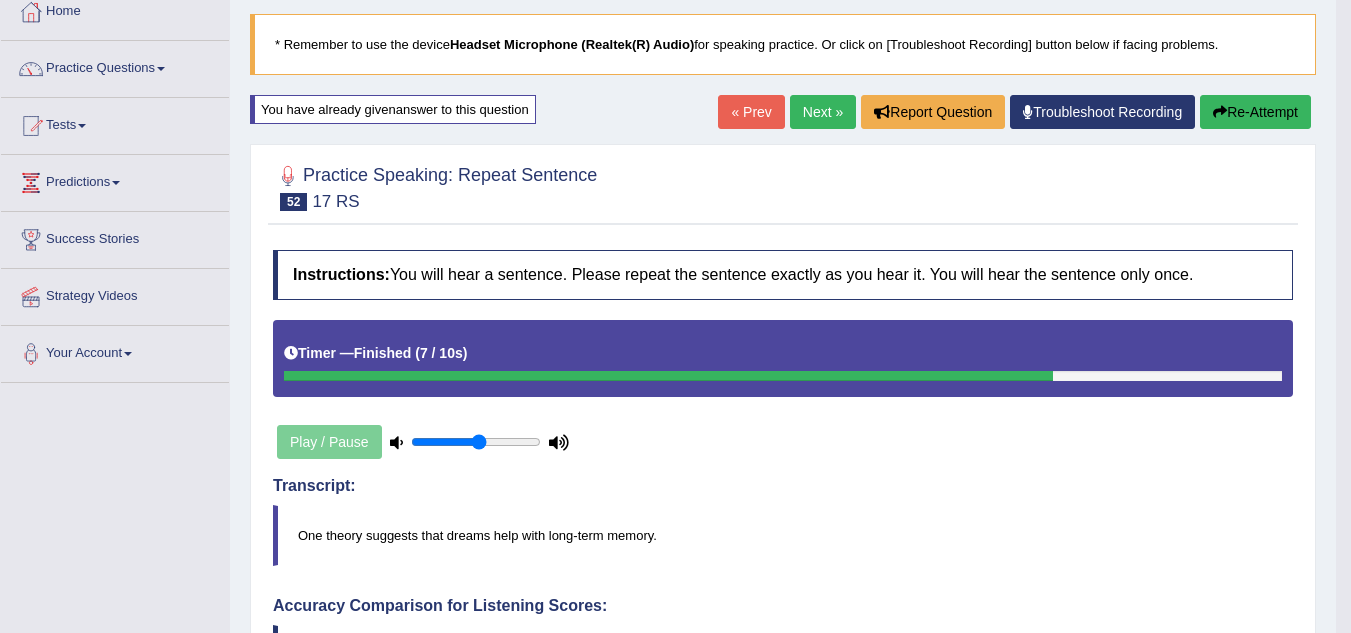 scroll, scrollTop: 0, scrollLeft: 0, axis: both 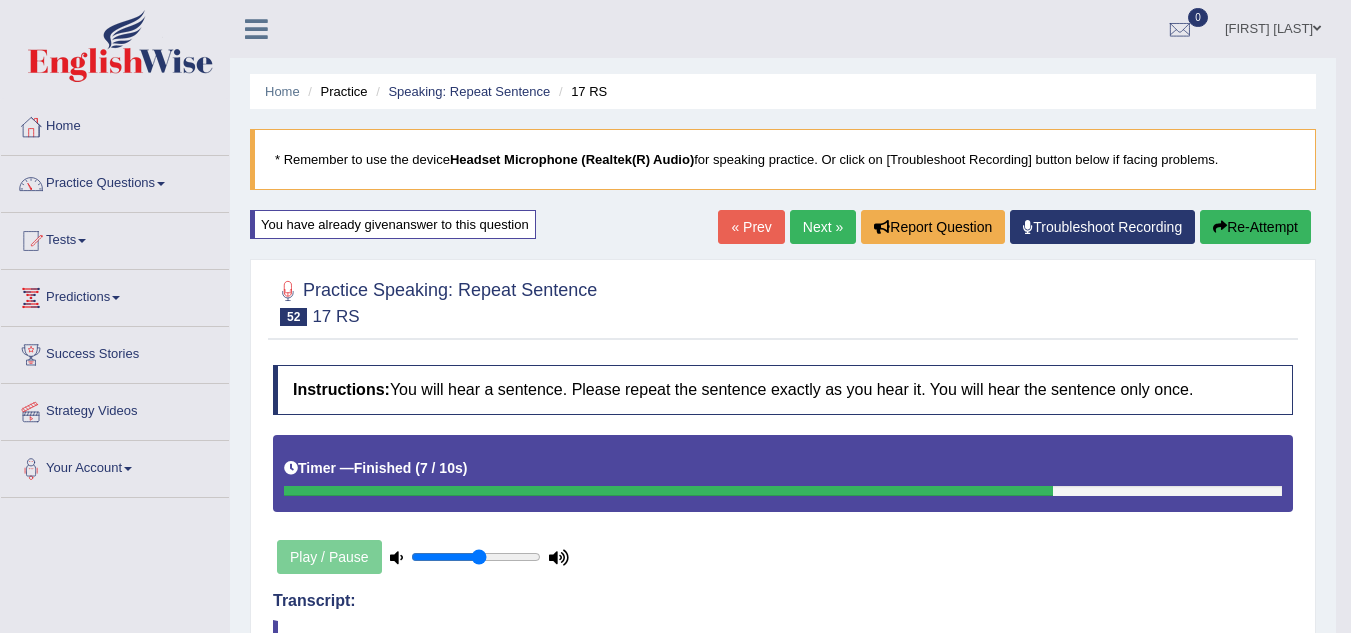 click on "Next »" at bounding box center [823, 227] 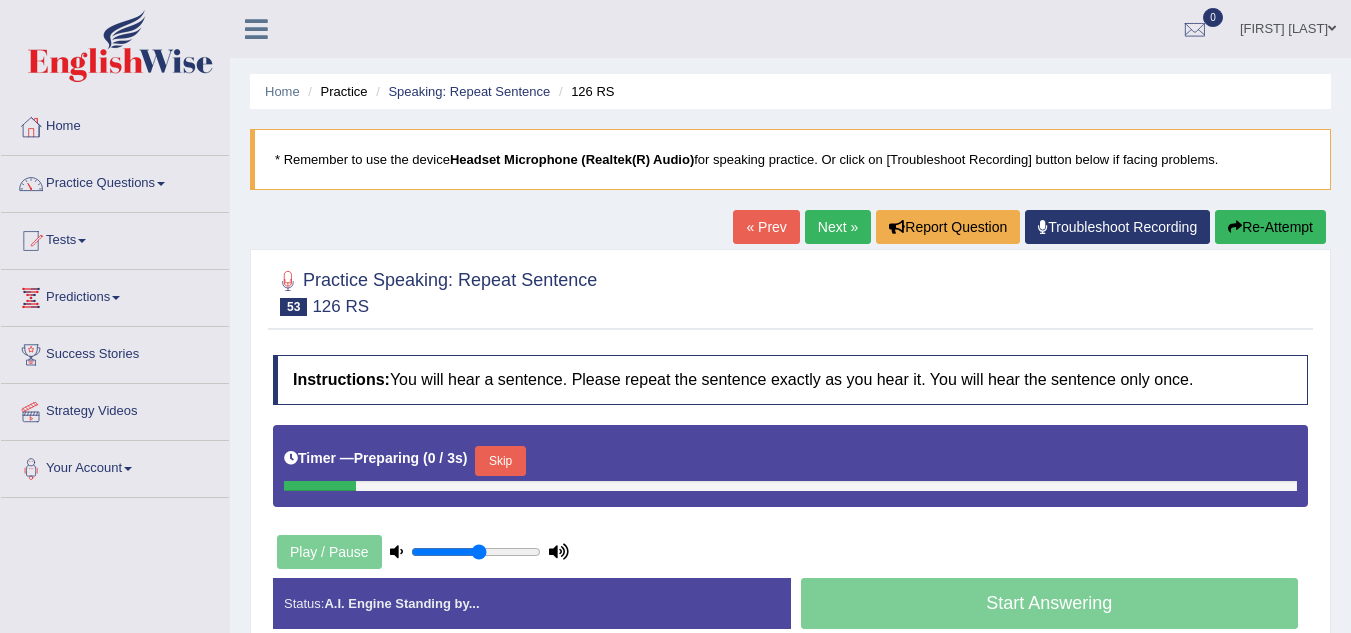 scroll, scrollTop: 0, scrollLeft: 0, axis: both 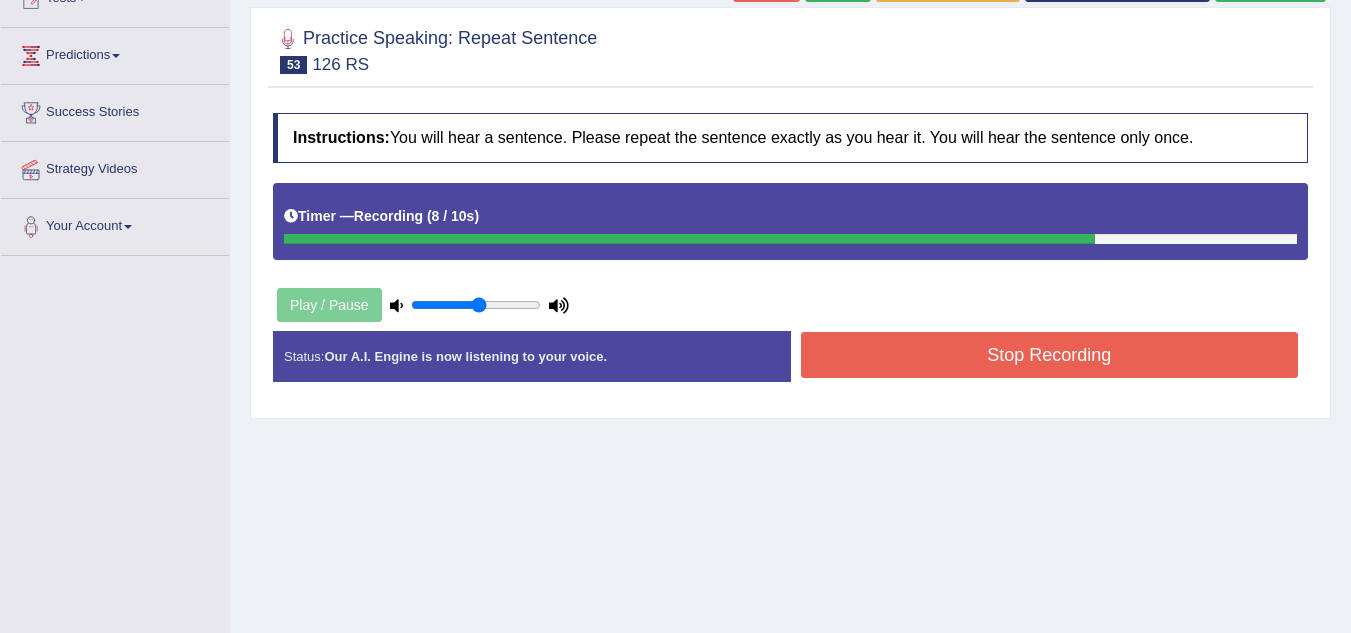 click on "Instructions:  You will hear a sentence. Please repeat the sentence exactly as you hear it. You will hear the sentence only once.
Timer —  Recording   ( 8 / 10s ) Play / Pause Transcript: Not everyone wants to keep in touch with their old school friends when they leave school, but I would like to. Created with Highcharts 7.1.2 Too low Too high Time Pitch meter: 0 2 4 6 8 10 Created with Highcharts 7.1.2 Great Too slow Too fast Time Speech pace meter: 0 10 20 30 40 Accuracy Comparison for Listening Scores: Labels:
Red:  Missed/Mispronounced Words
Green:  Correct Words
Accuracy:  Voice Analysis: Your Response: Status:  Our A.I. Engine is now listening to your voice. Start Answering Stop Recording" at bounding box center [790, 255] 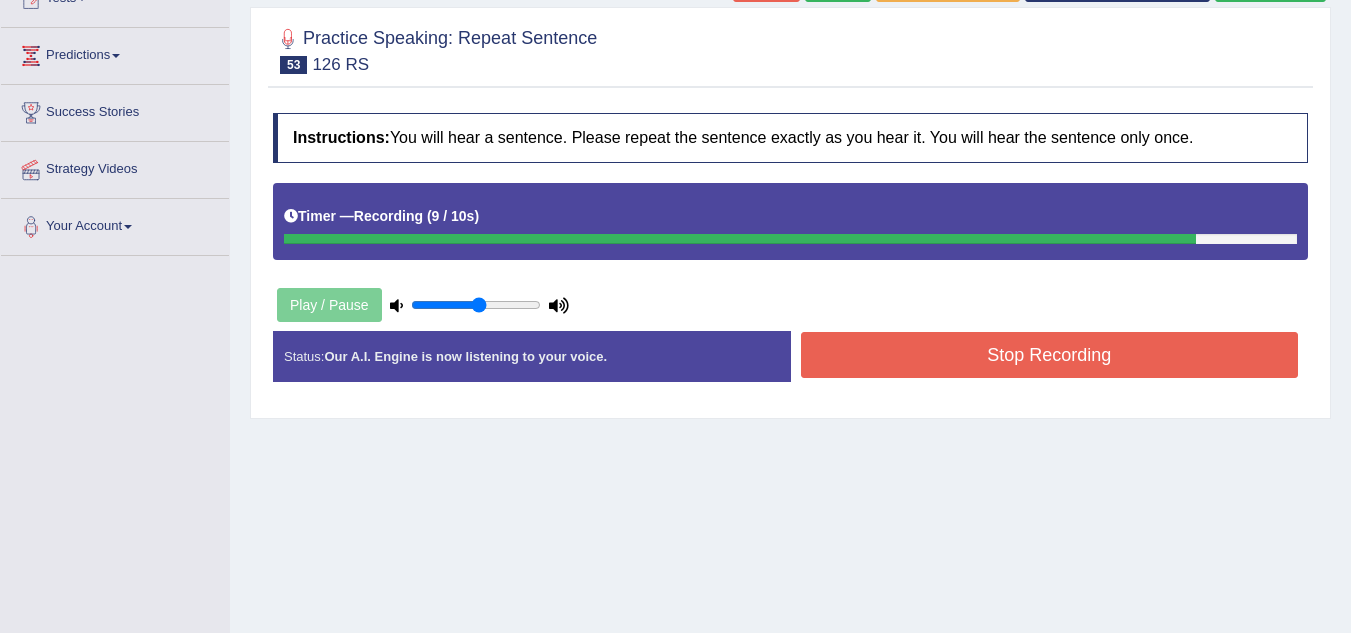 click on "Stop Recording" at bounding box center [1050, 355] 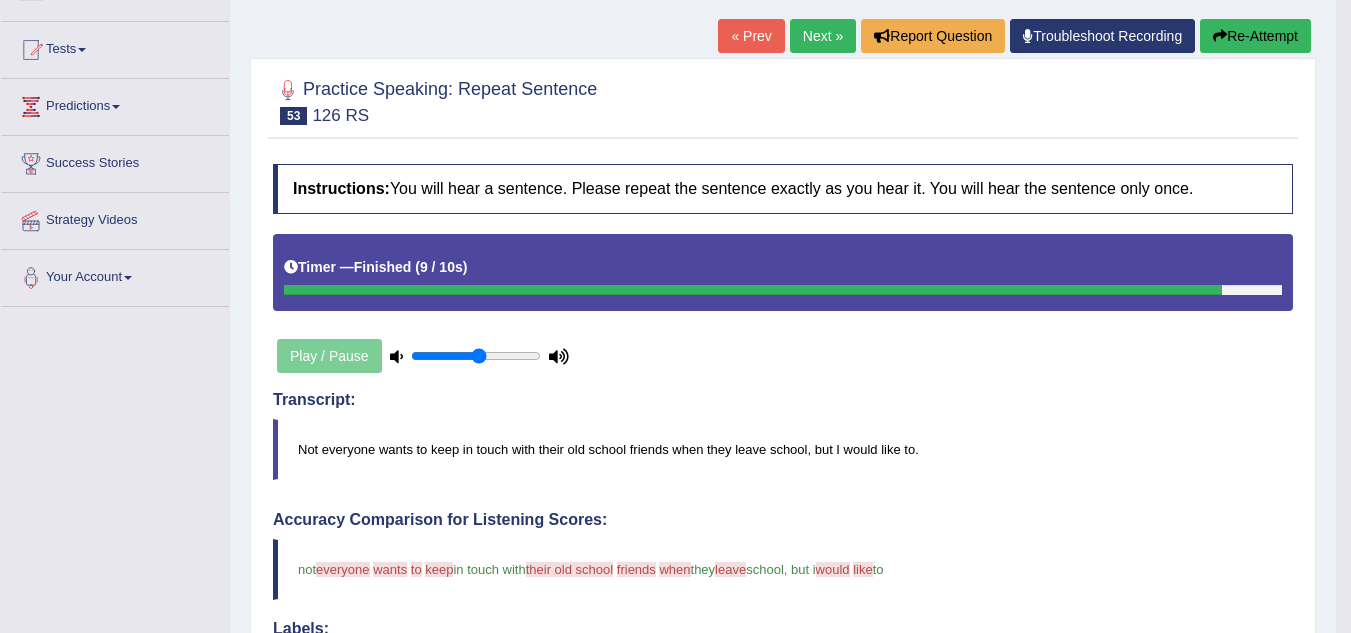 scroll, scrollTop: 0, scrollLeft: 0, axis: both 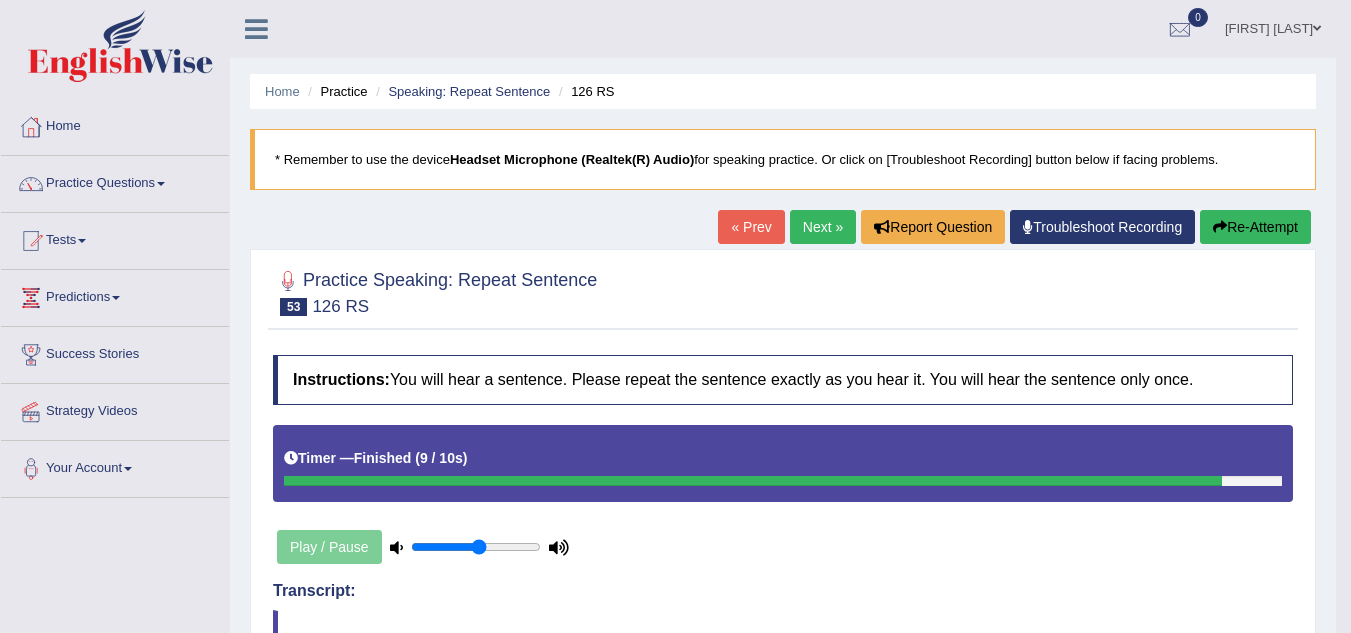 click on "Re-Attempt" at bounding box center (1255, 227) 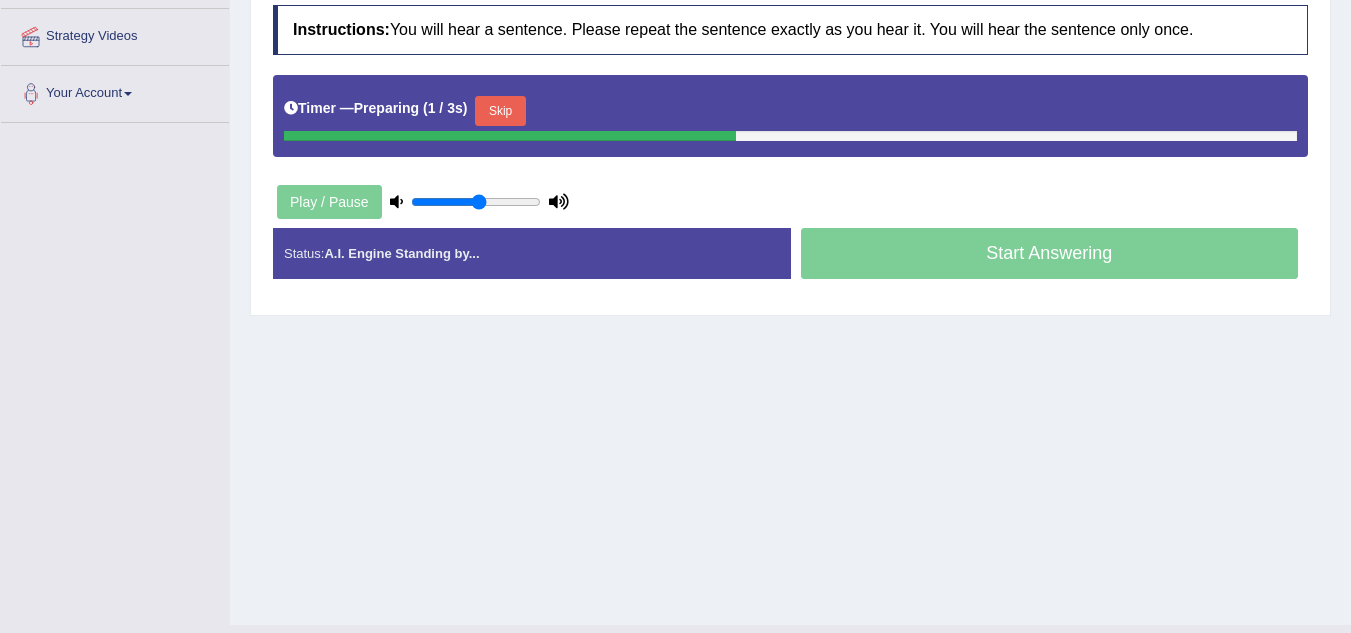 scroll, scrollTop: 0, scrollLeft: 0, axis: both 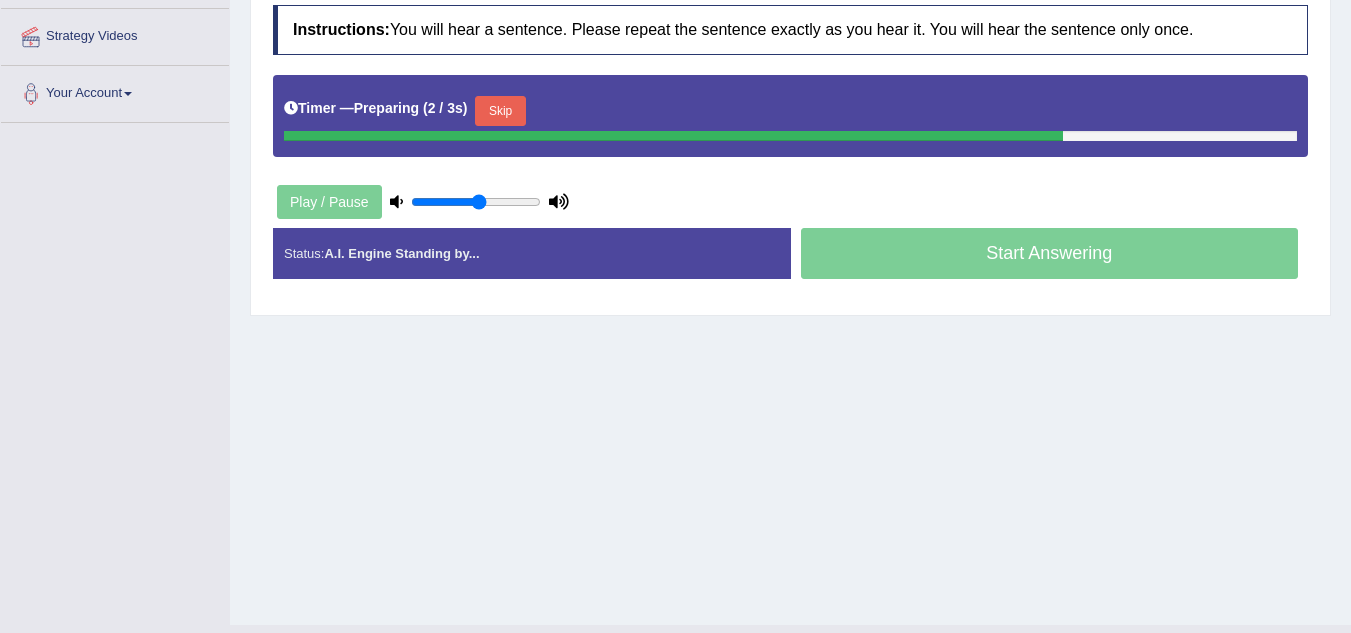 click on "Skip" at bounding box center (500, 111) 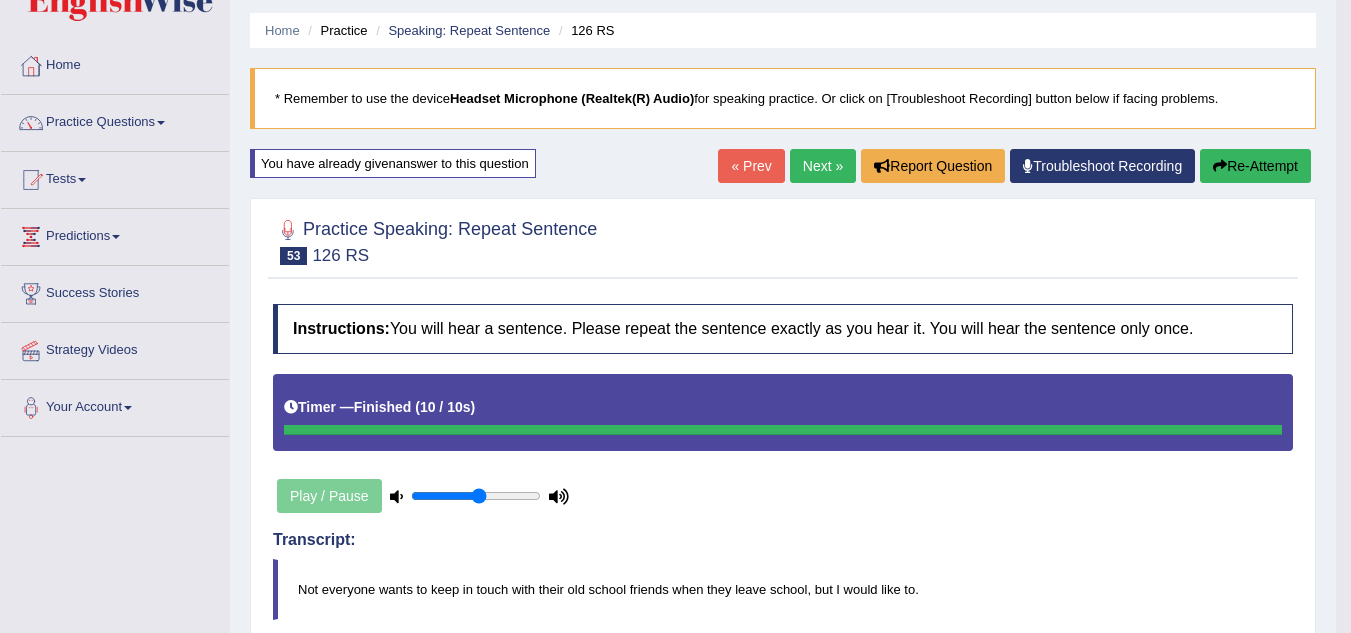scroll, scrollTop: 52, scrollLeft: 0, axis: vertical 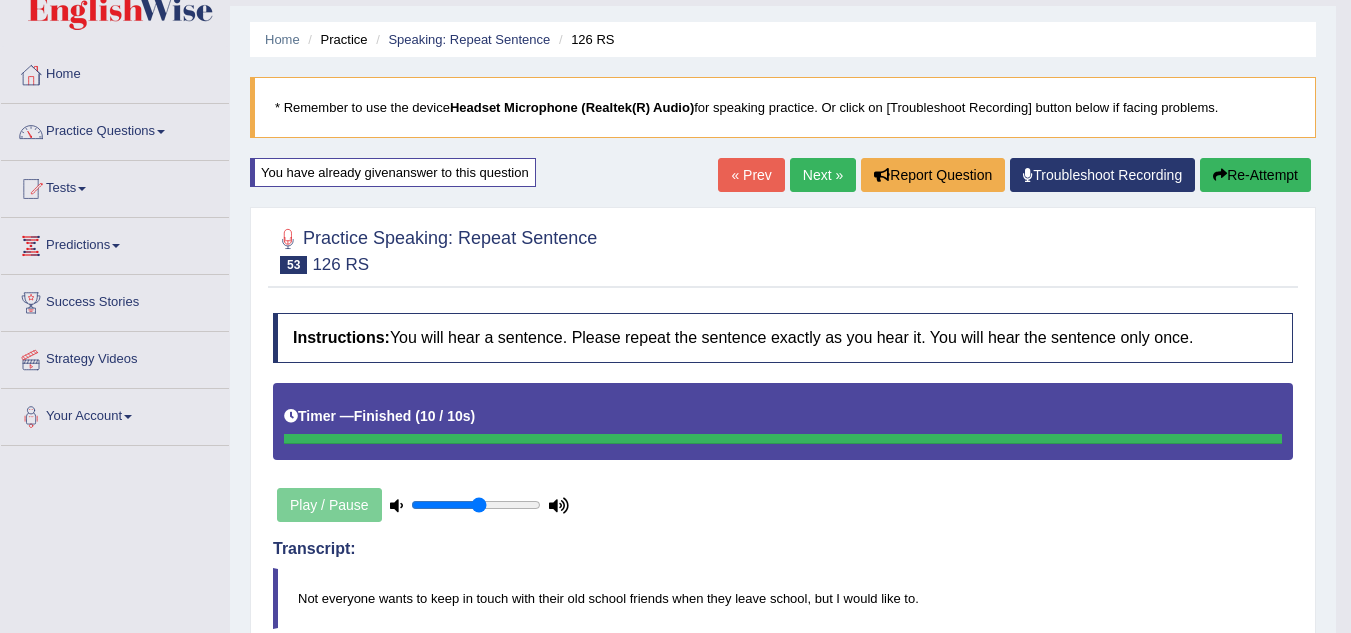 click on "Next »" at bounding box center [823, 175] 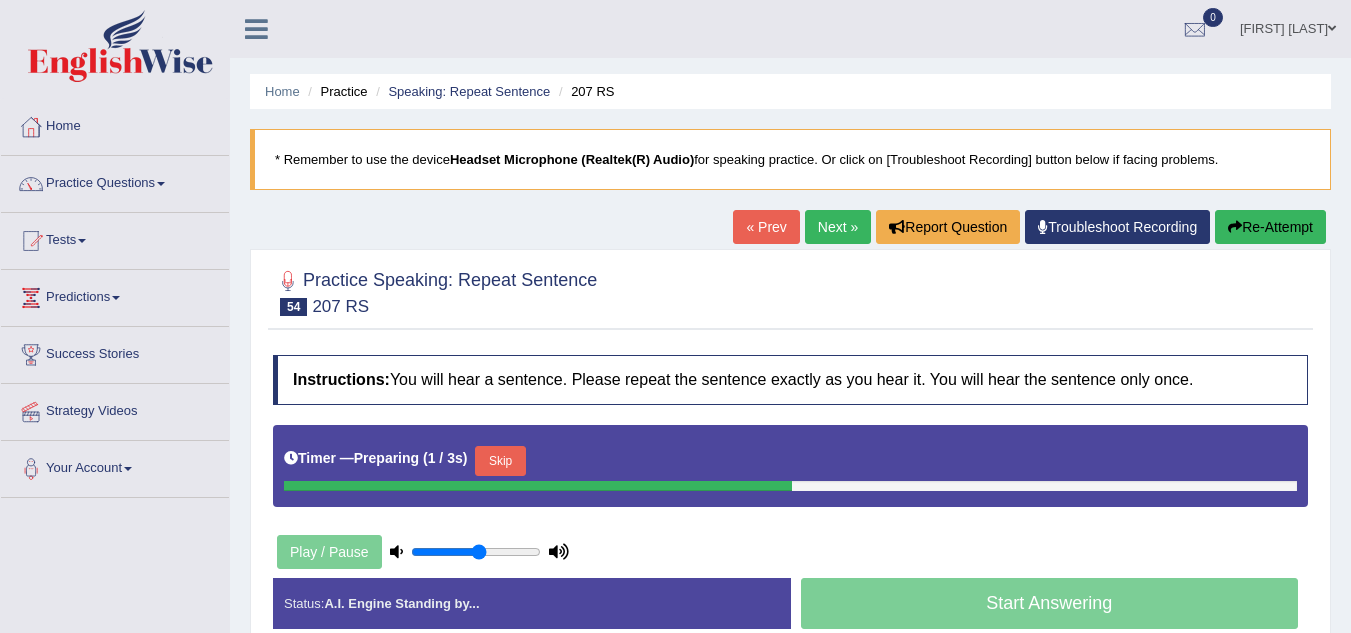 scroll, scrollTop: 305, scrollLeft: 0, axis: vertical 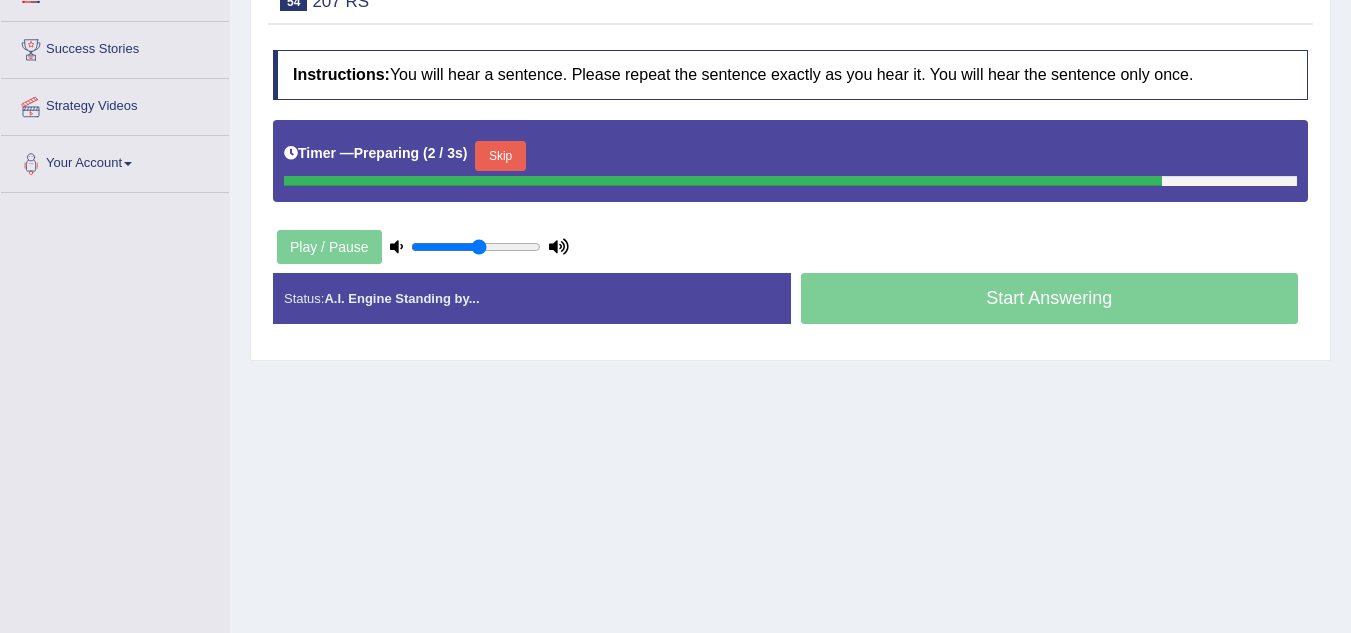 click on "Timer —  Preparing   ( 2 / 3s ) Skip" at bounding box center [790, 156] 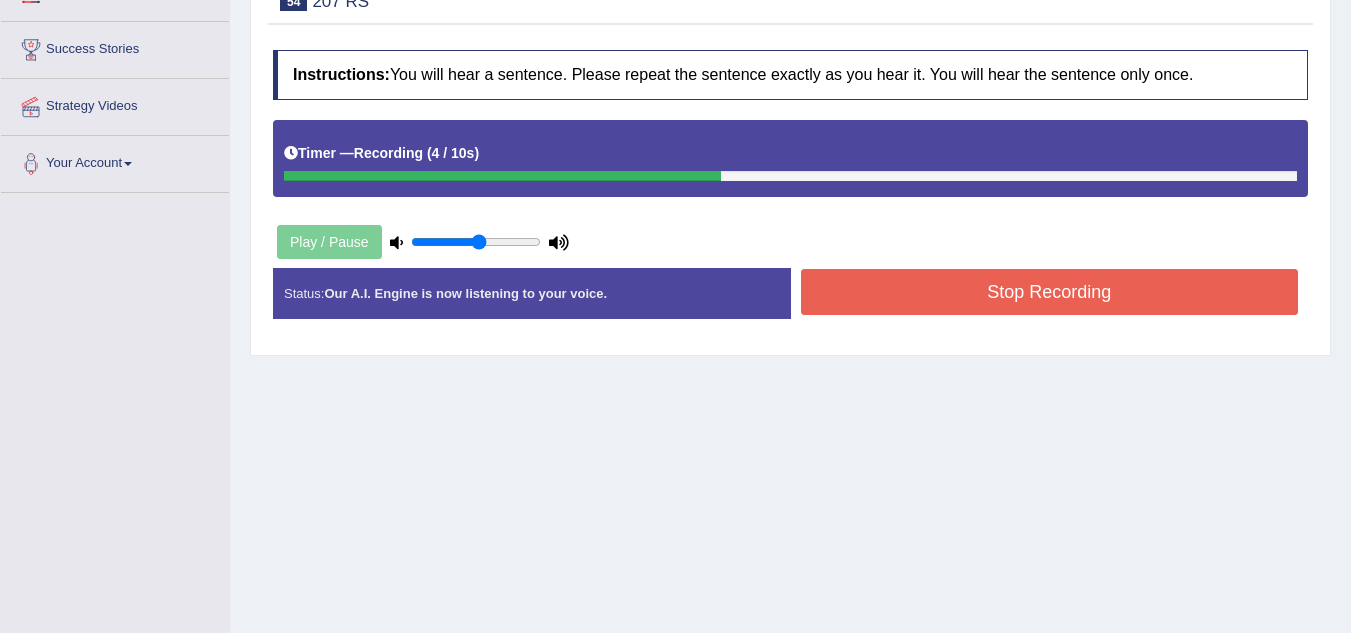 click on "Stop Recording" at bounding box center (1050, 292) 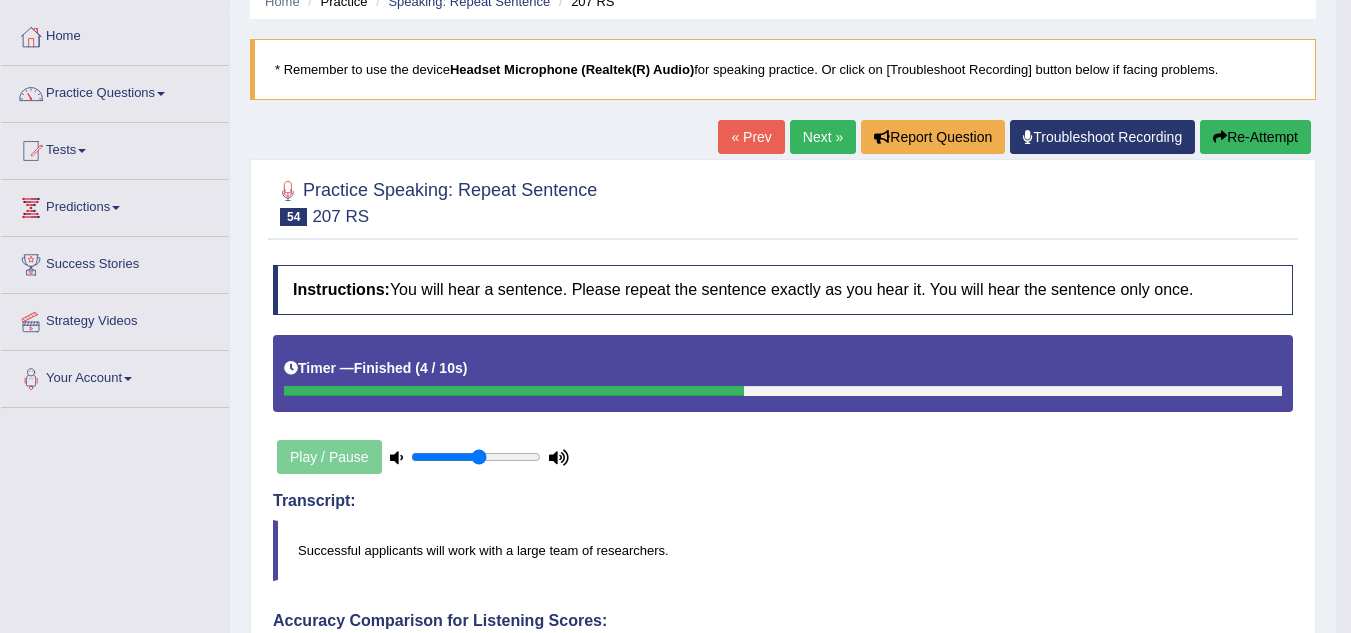 scroll, scrollTop: 89, scrollLeft: 0, axis: vertical 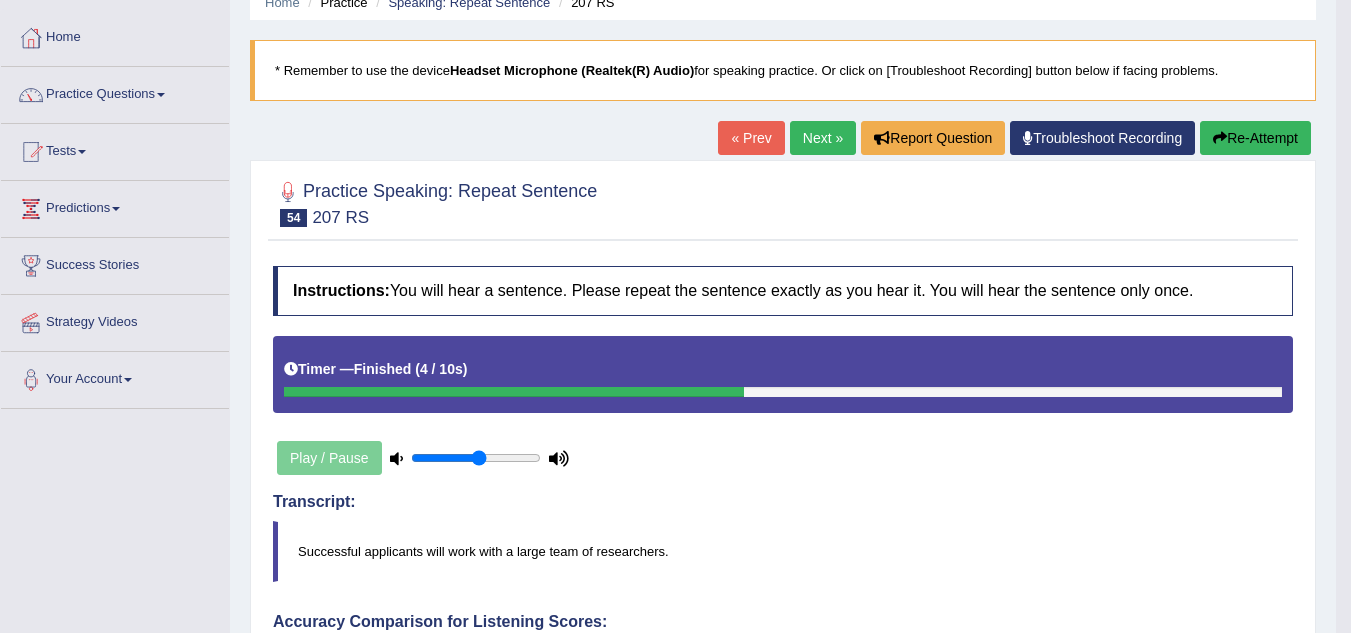 click on "Re-Attempt" at bounding box center (1255, 138) 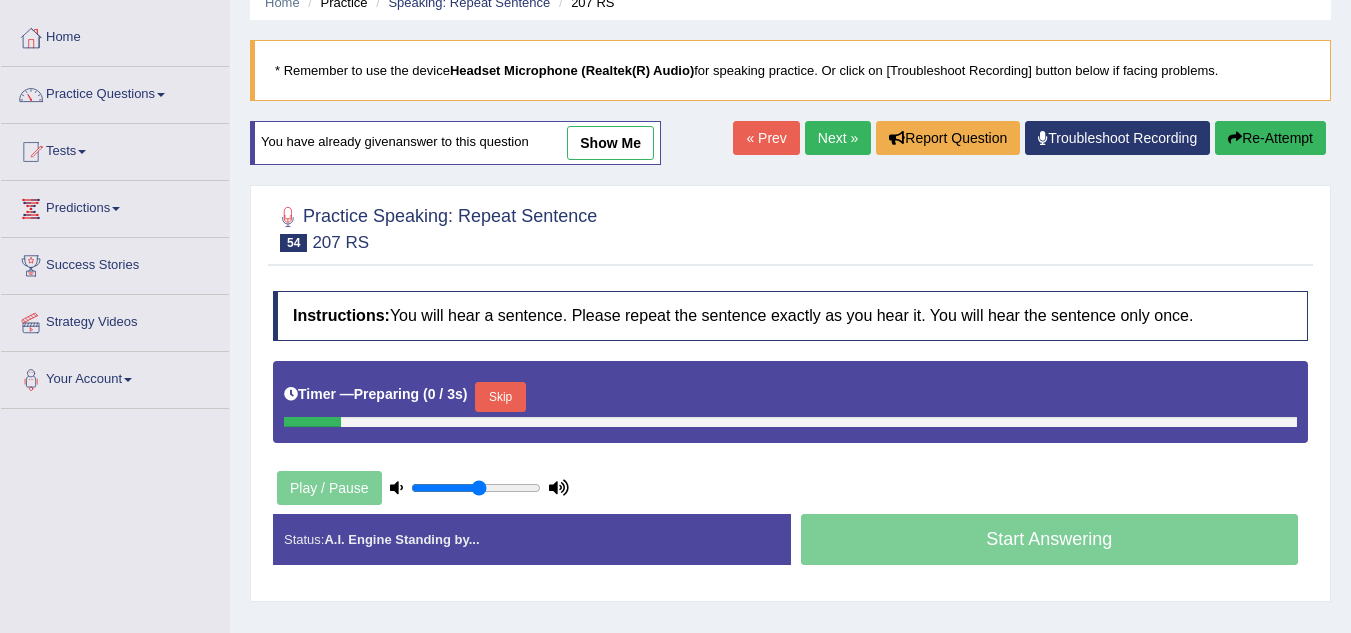 scroll, scrollTop: 89, scrollLeft: 0, axis: vertical 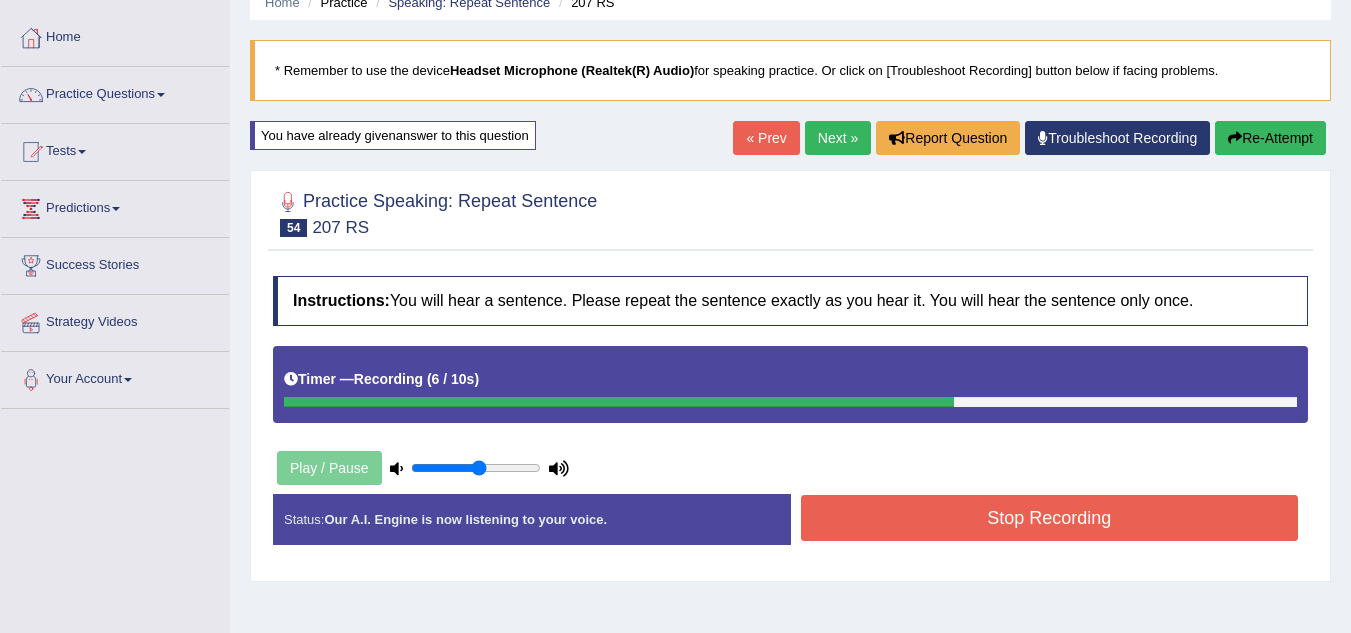 click on "Stop Recording" at bounding box center [1050, 518] 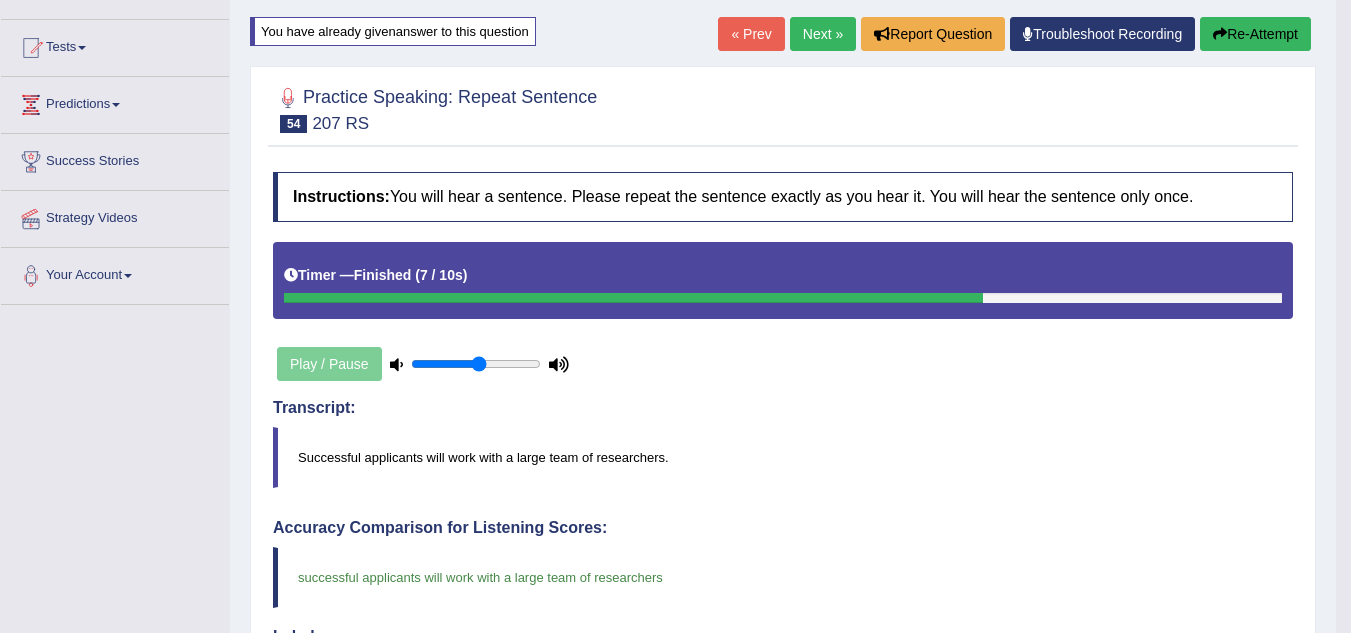 scroll, scrollTop: 194, scrollLeft: 0, axis: vertical 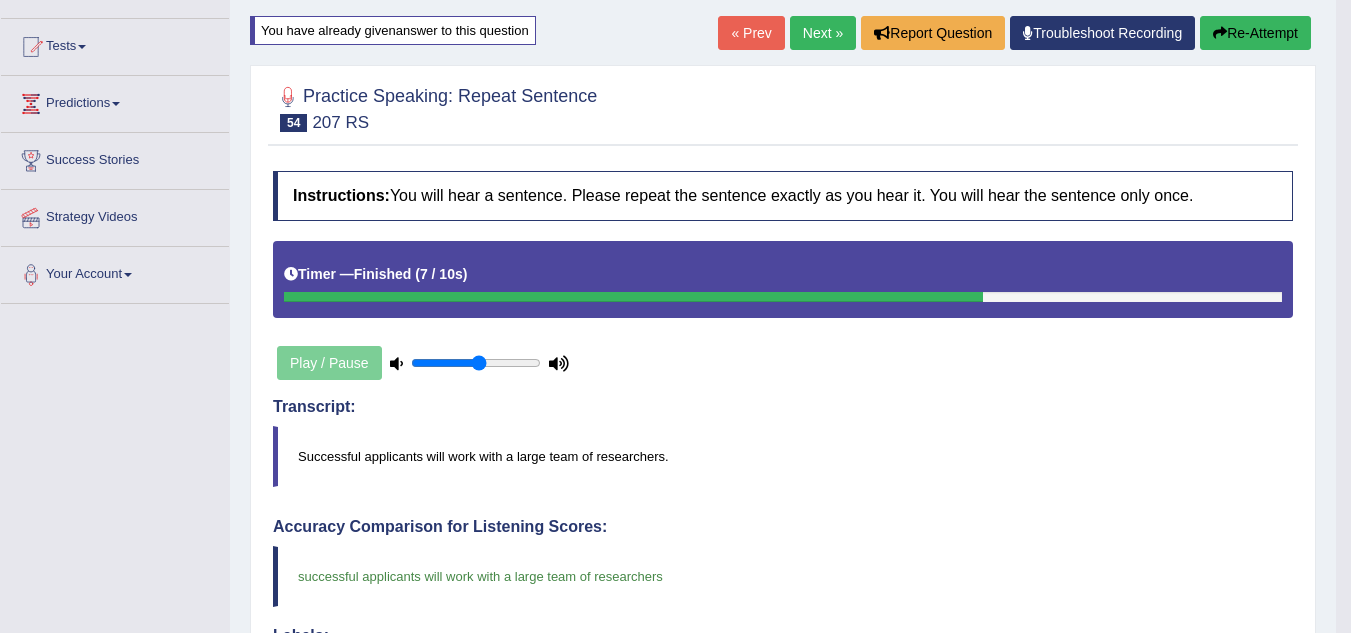 click on "Next »" at bounding box center [823, 33] 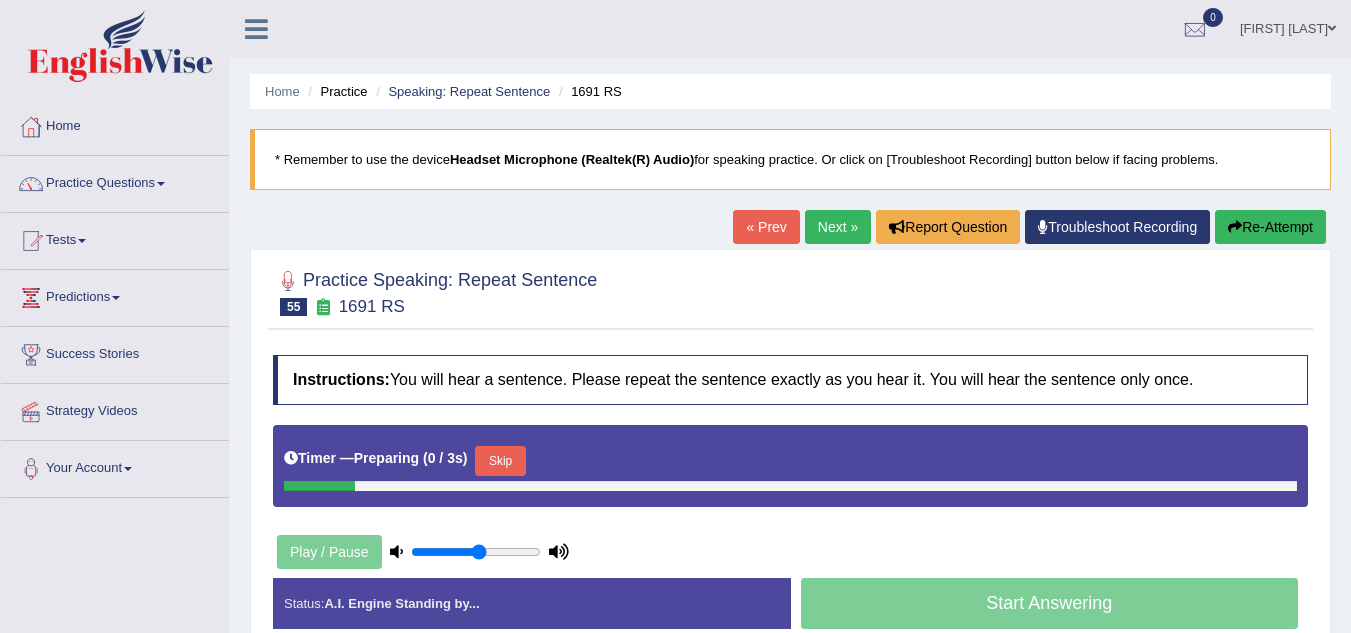 scroll, scrollTop: 0, scrollLeft: 0, axis: both 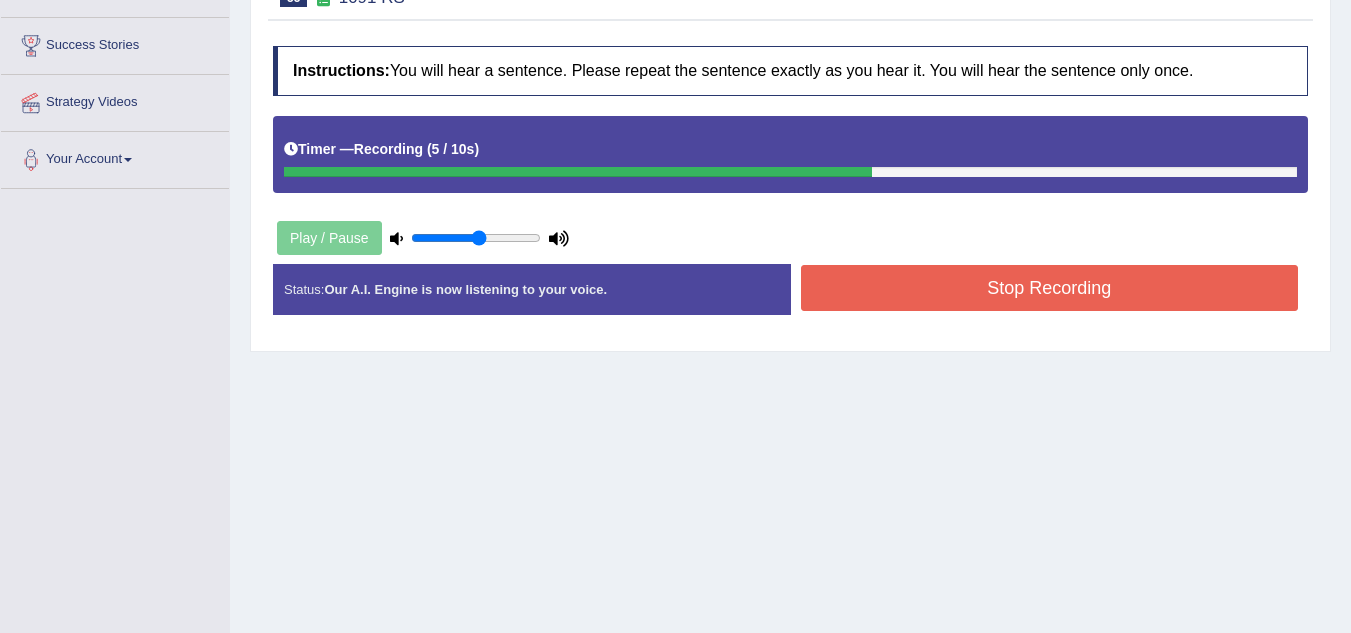 click on "Stop Recording" at bounding box center [1050, 288] 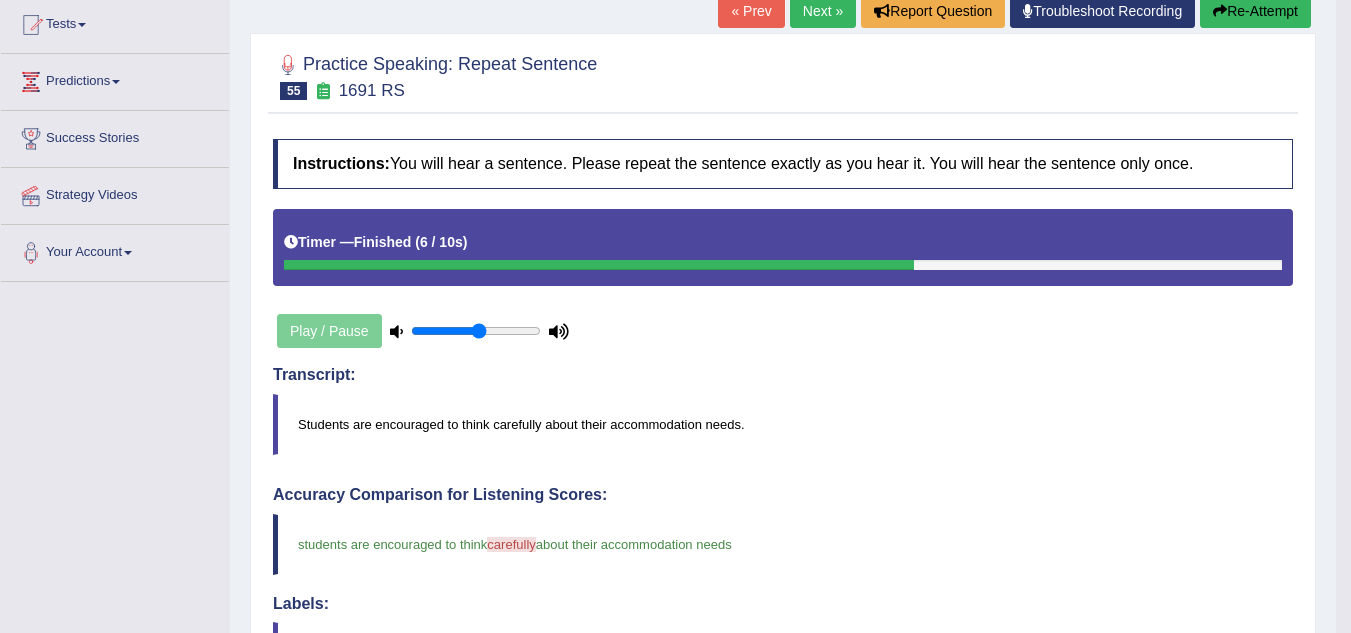 scroll, scrollTop: 90, scrollLeft: 0, axis: vertical 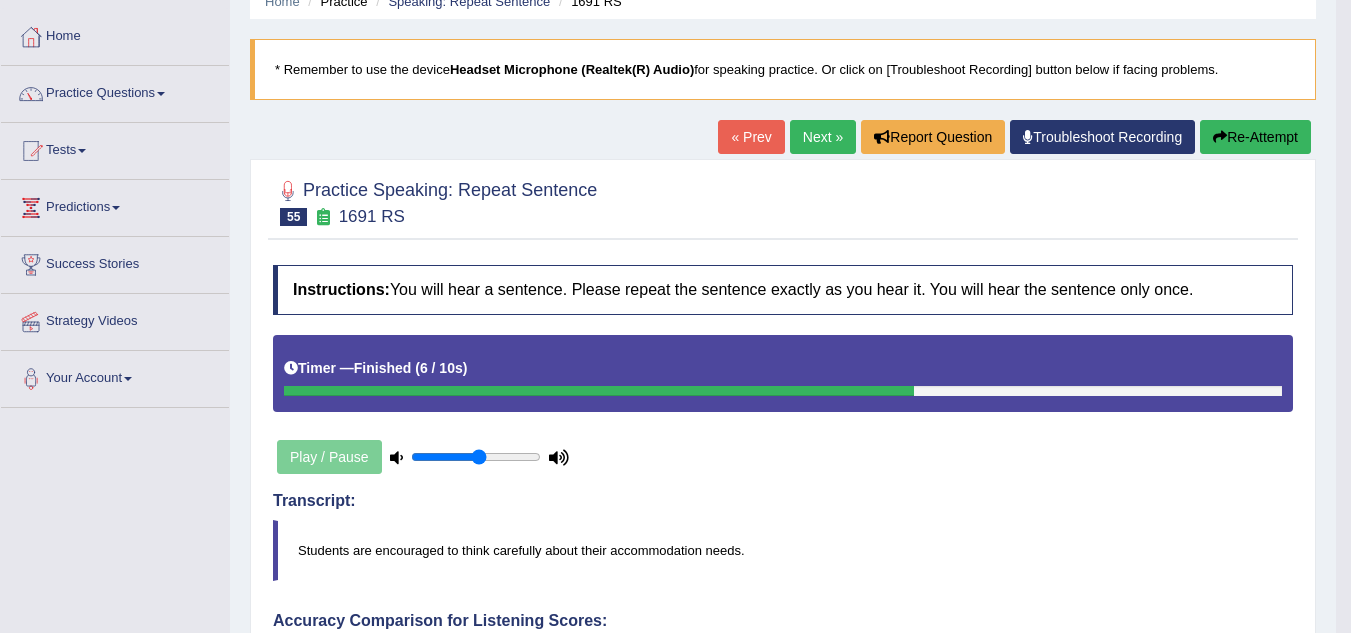 click on "Next »" at bounding box center (823, 137) 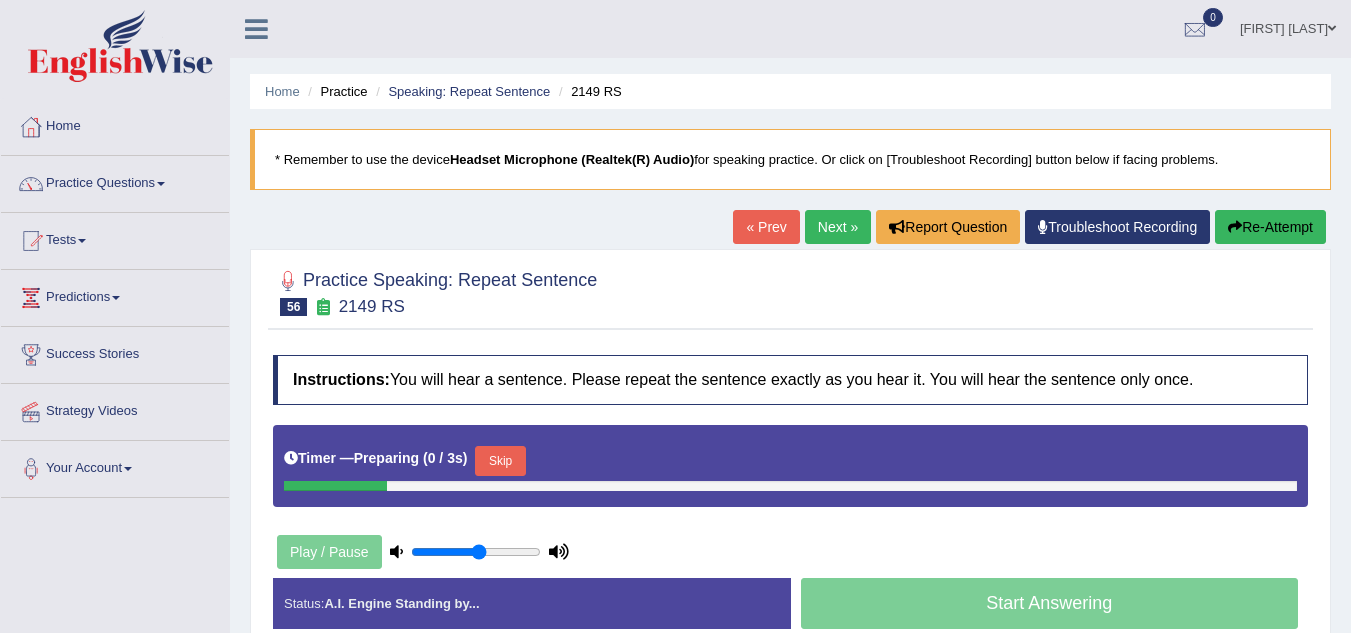 scroll, scrollTop: 0, scrollLeft: 0, axis: both 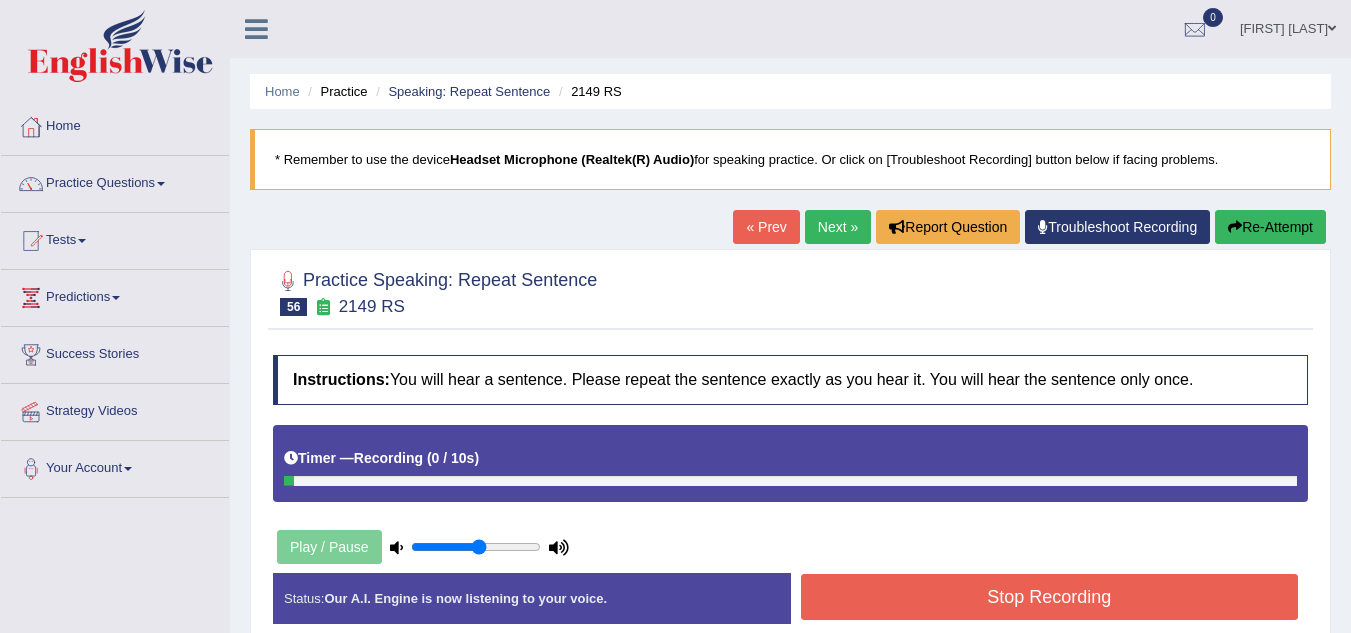 click at bounding box center (1235, 227) 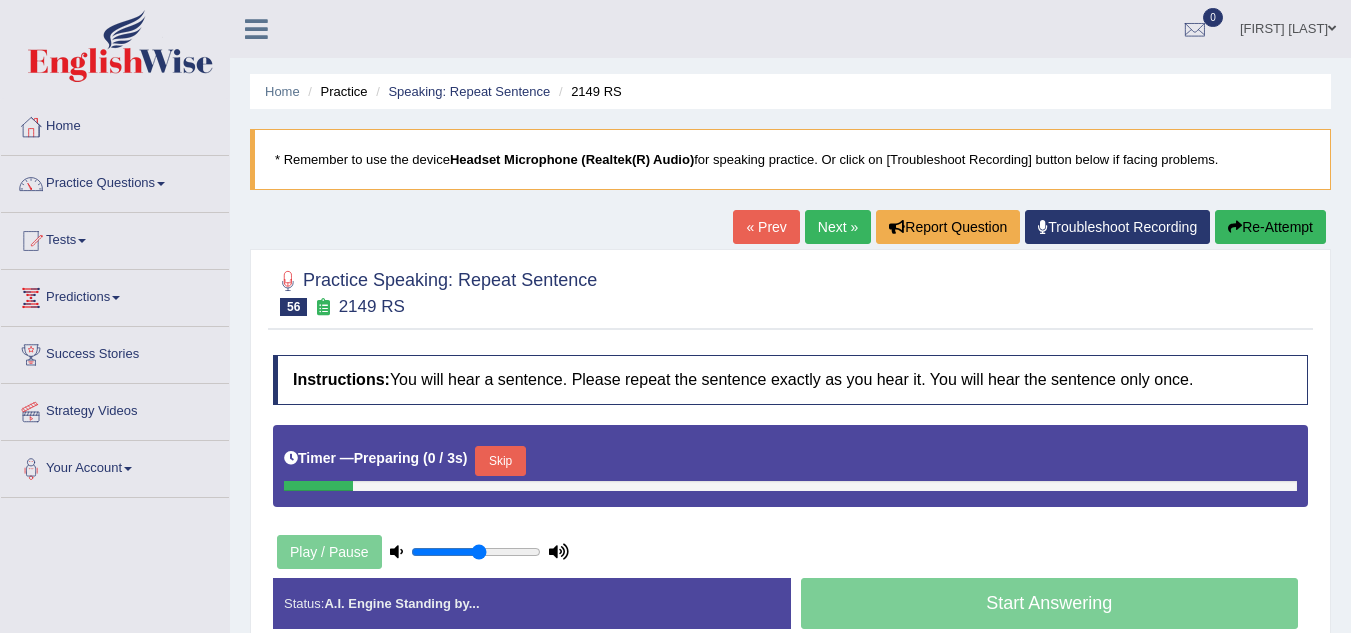 scroll, scrollTop: 0, scrollLeft: 0, axis: both 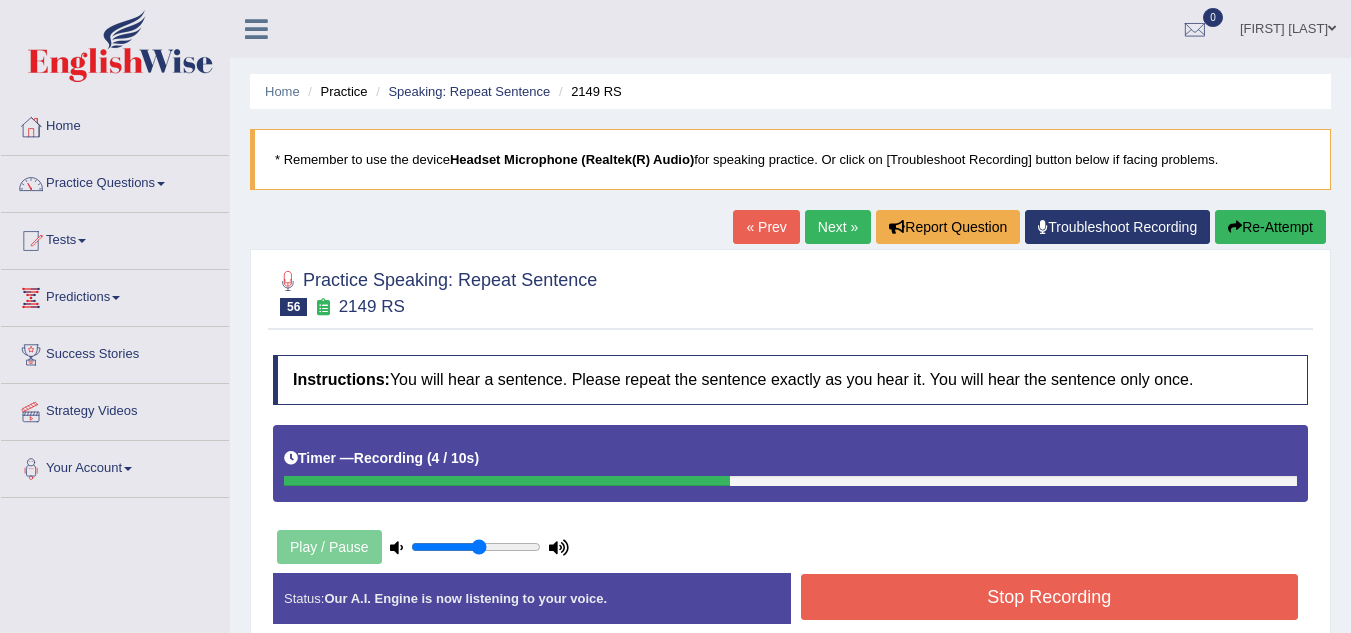click on "Re-Attempt" at bounding box center (1270, 227) 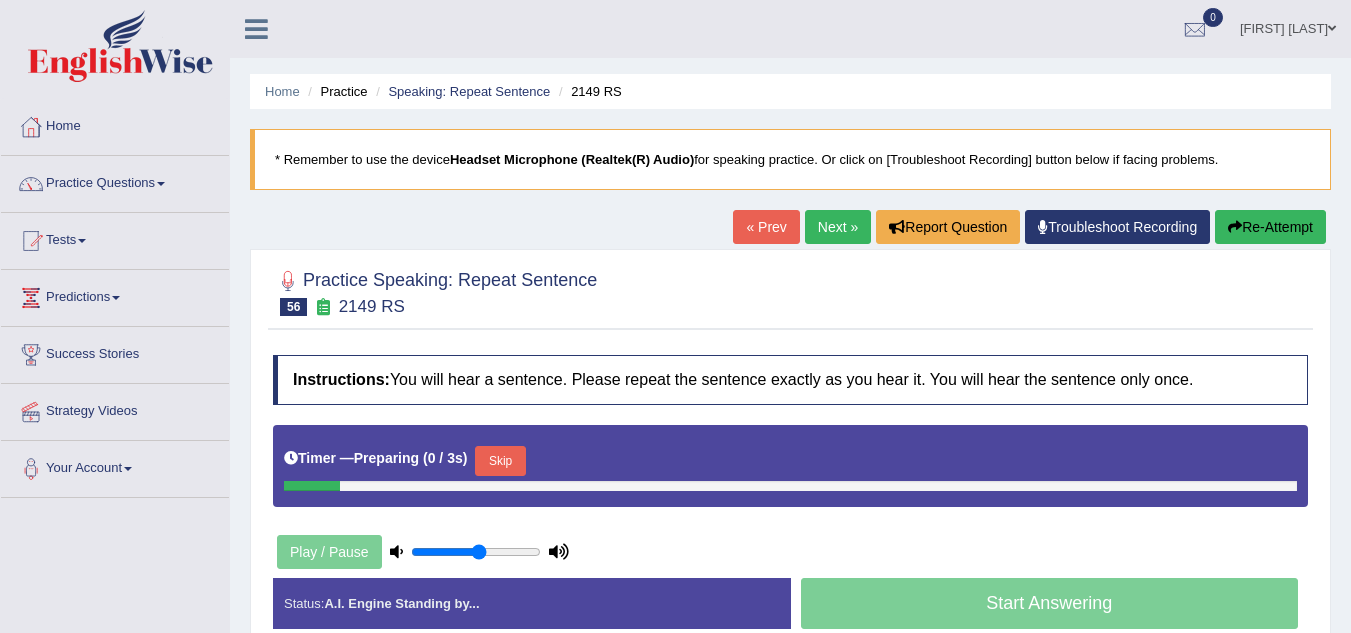 scroll, scrollTop: 0, scrollLeft: 0, axis: both 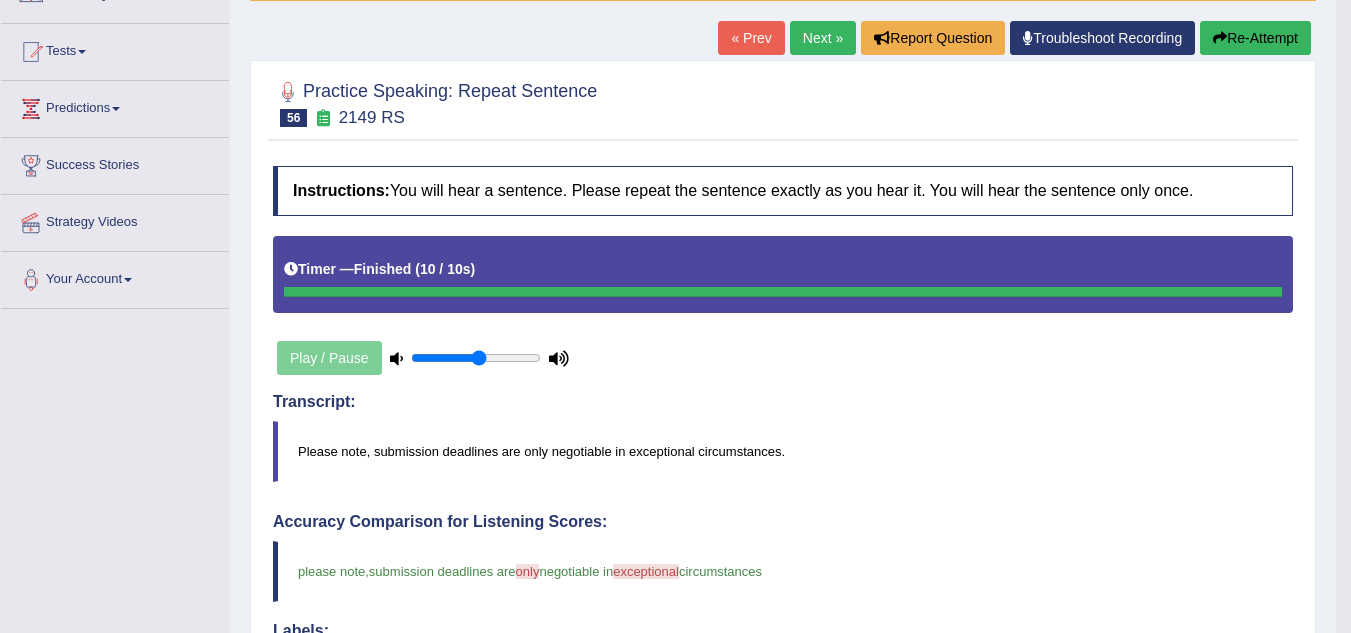 click on "Re-Attempt" at bounding box center [1255, 38] 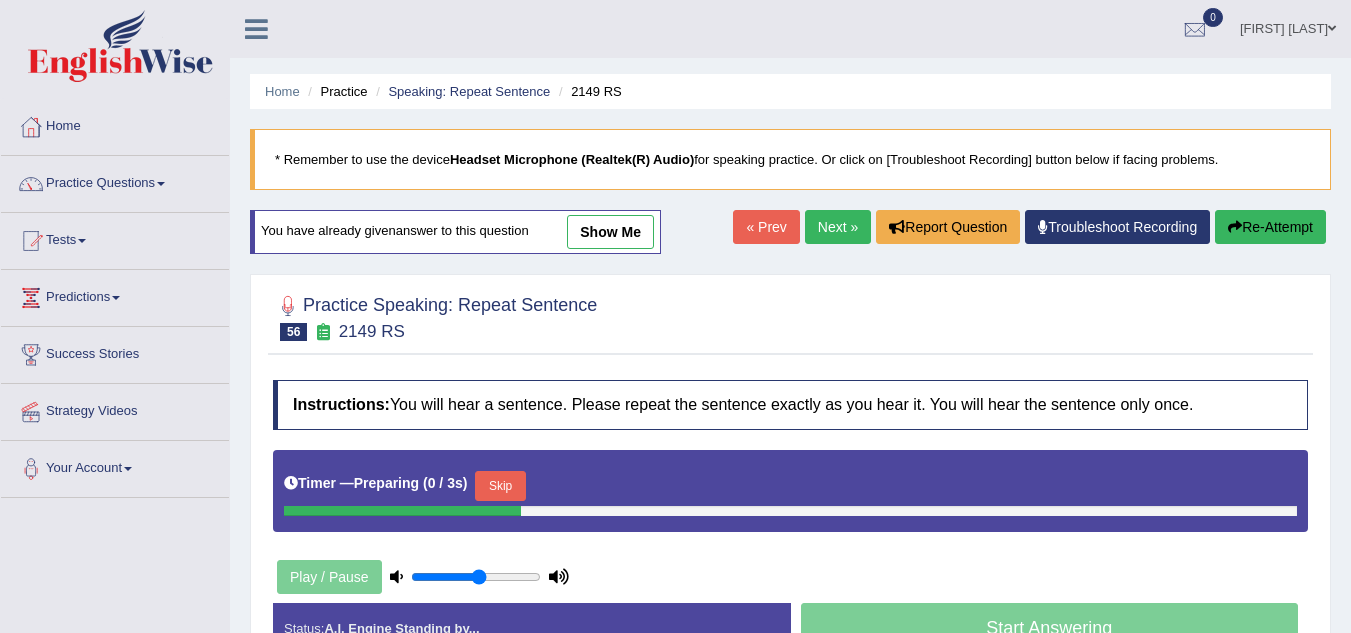 scroll, scrollTop: 200, scrollLeft: 0, axis: vertical 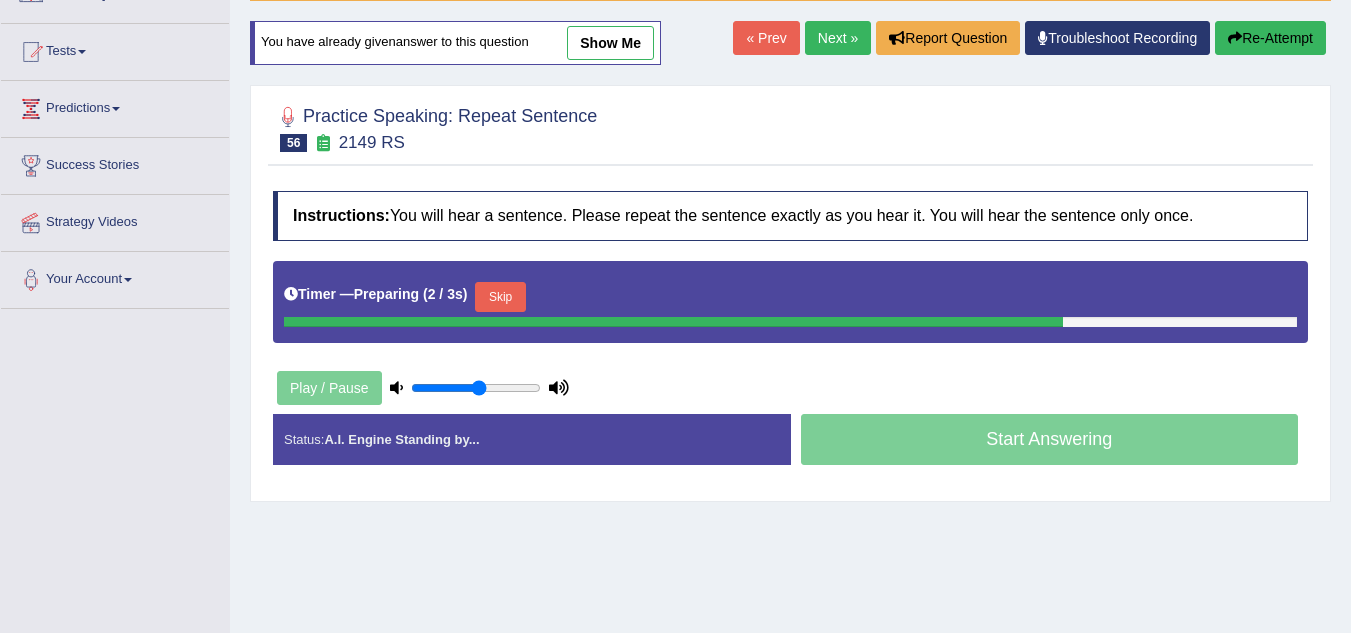 click on "Skip" at bounding box center [500, 297] 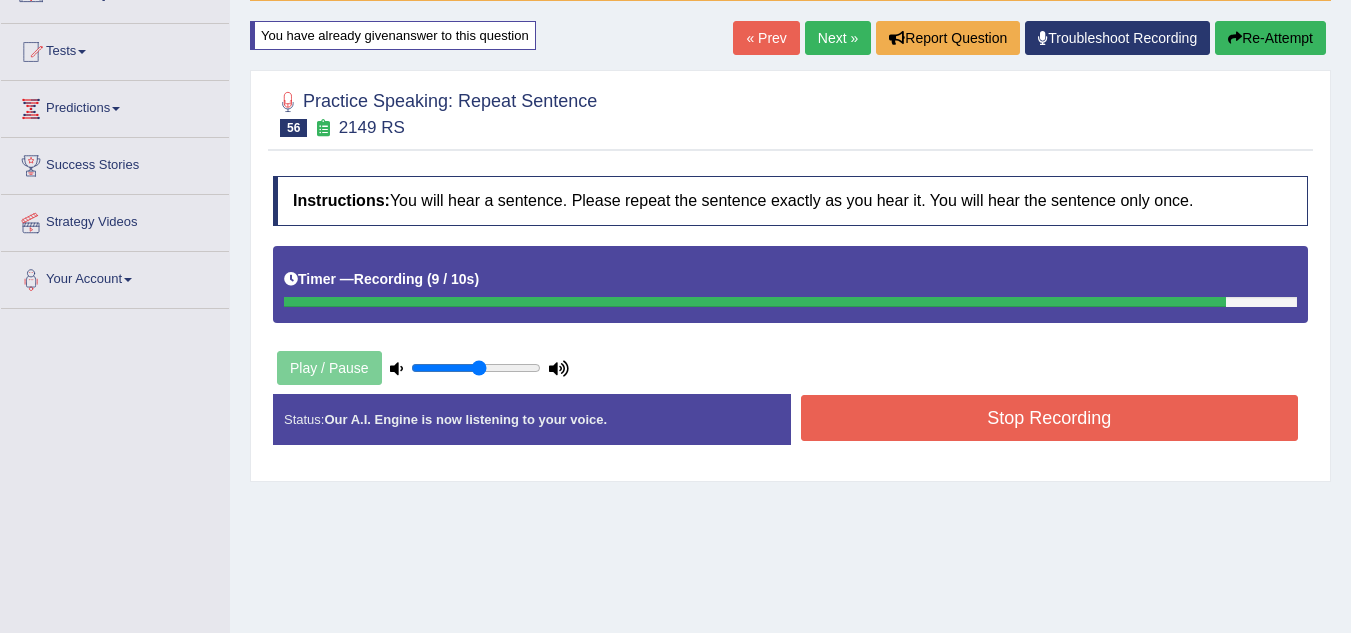 click on "Stop Recording" at bounding box center (1050, 418) 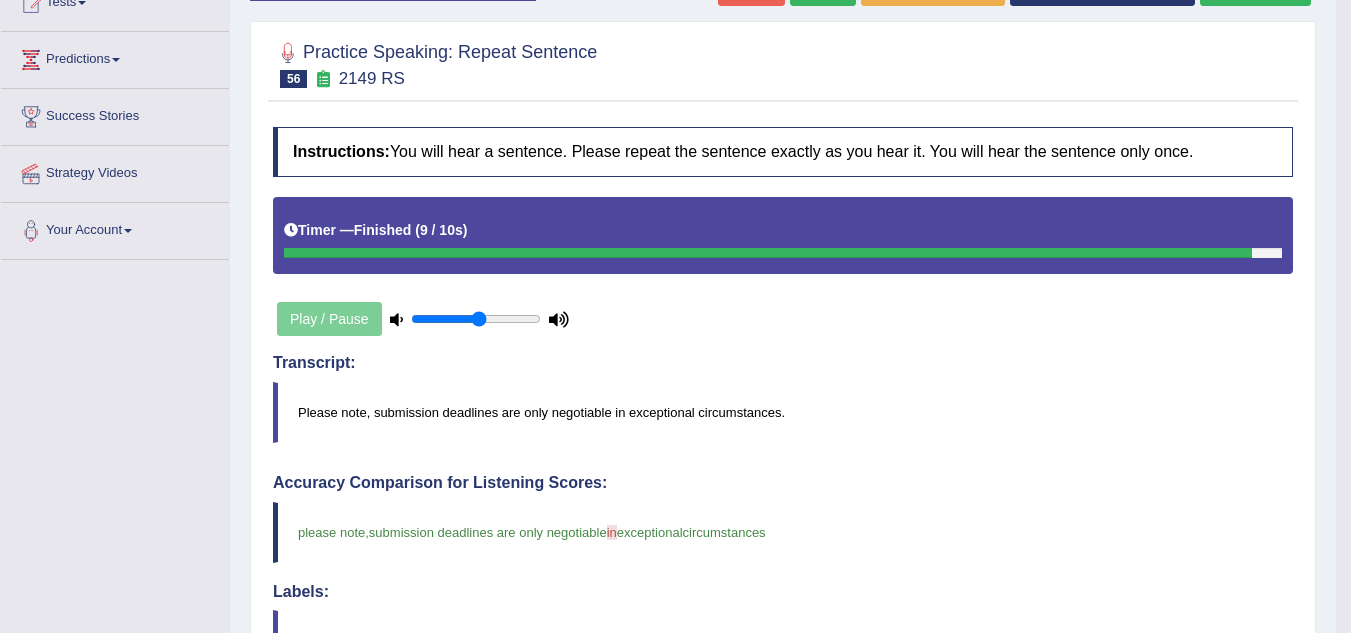 scroll, scrollTop: 177, scrollLeft: 0, axis: vertical 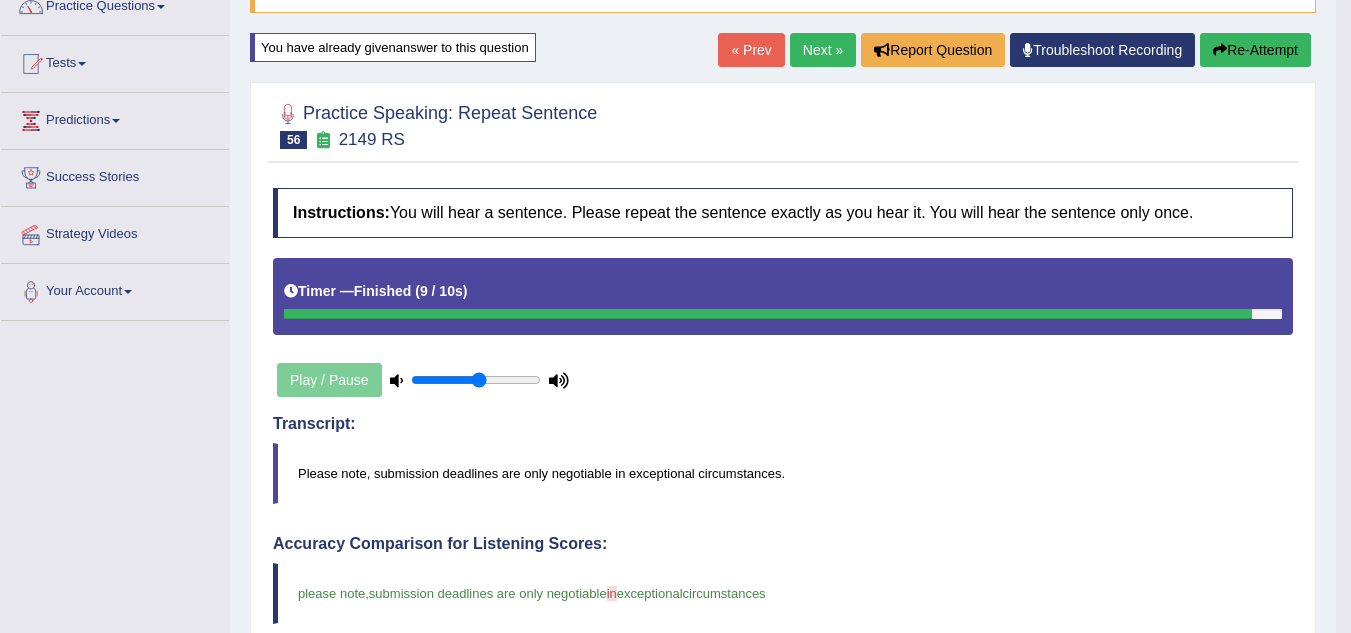 click on "Next »" at bounding box center (823, 50) 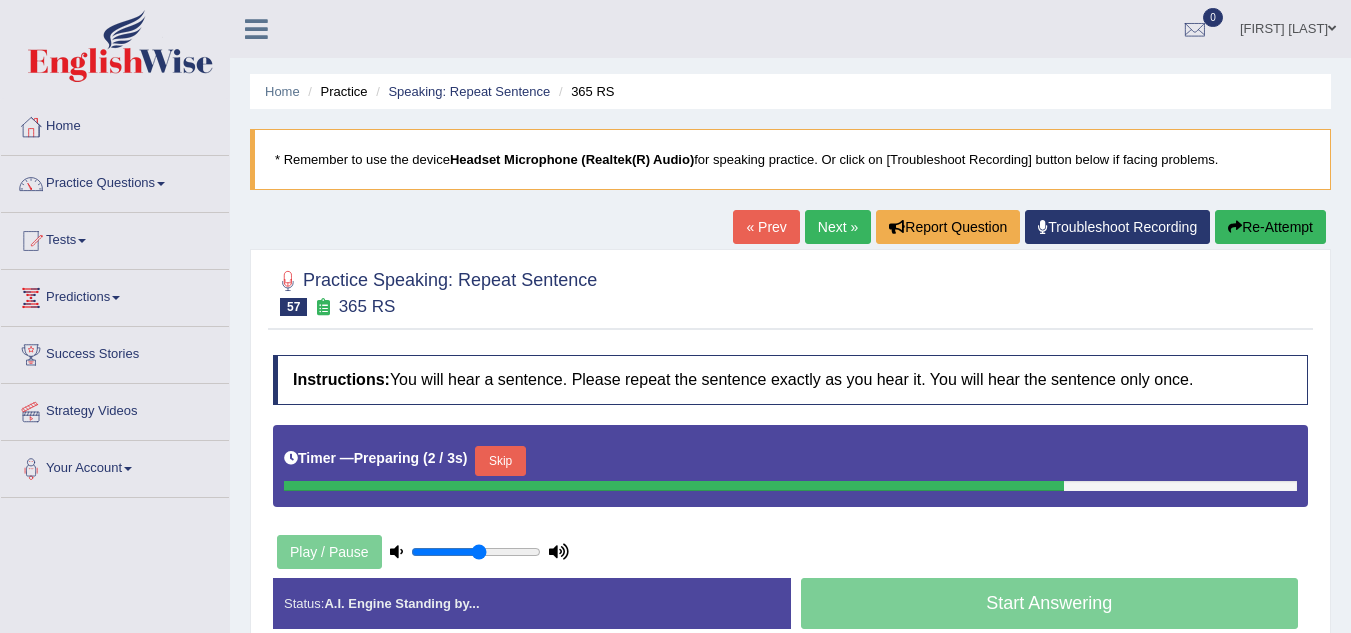 scroll, scrollTop: 223, scrollLeft: 0, axis: vertical 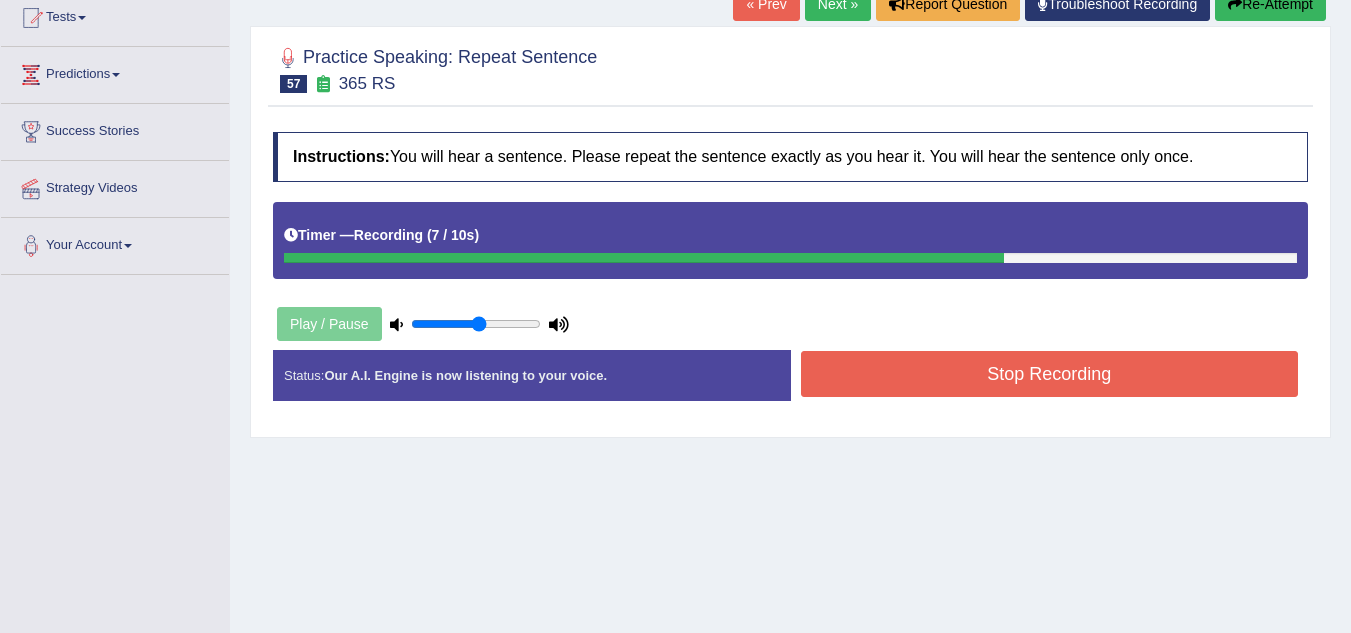 click on "Stop Recording" at bounding box center (1050, 374) 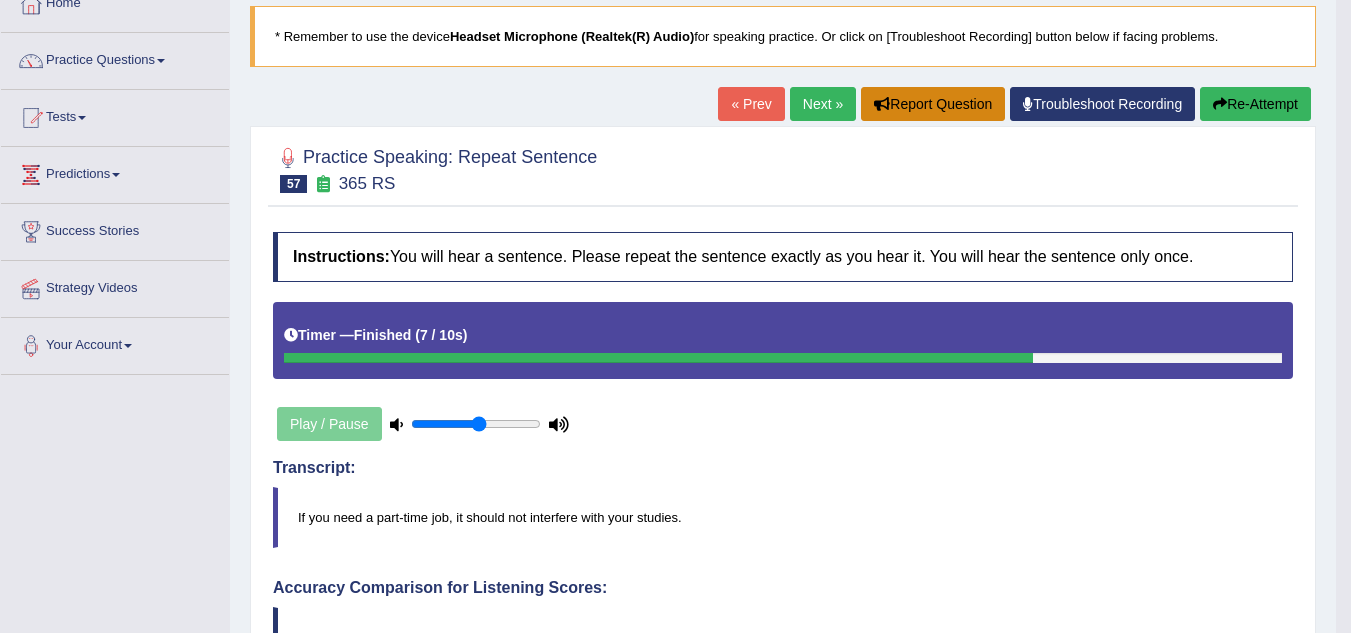scroll, scrollTop: 122, scrollLeft: 0, axis: vertical 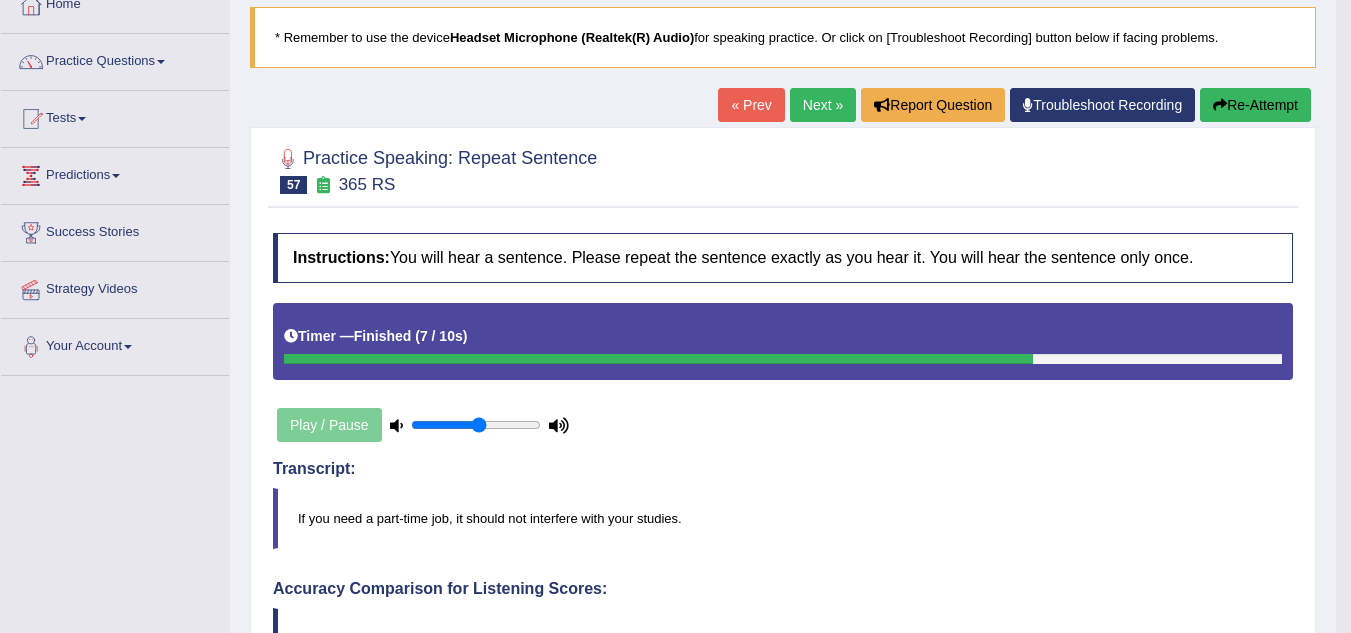 click on "Next »" at bounding box center (823, 105) 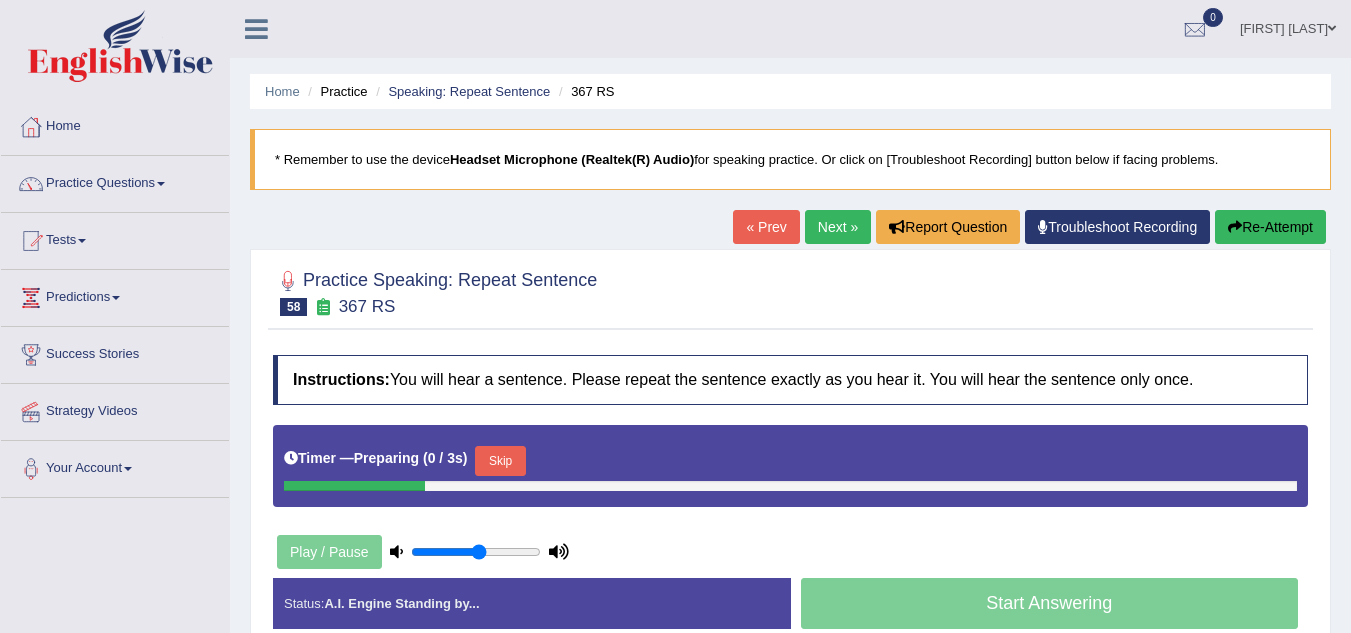 scroll, scrollTop: 0, scrollLeft: 0, axis: both 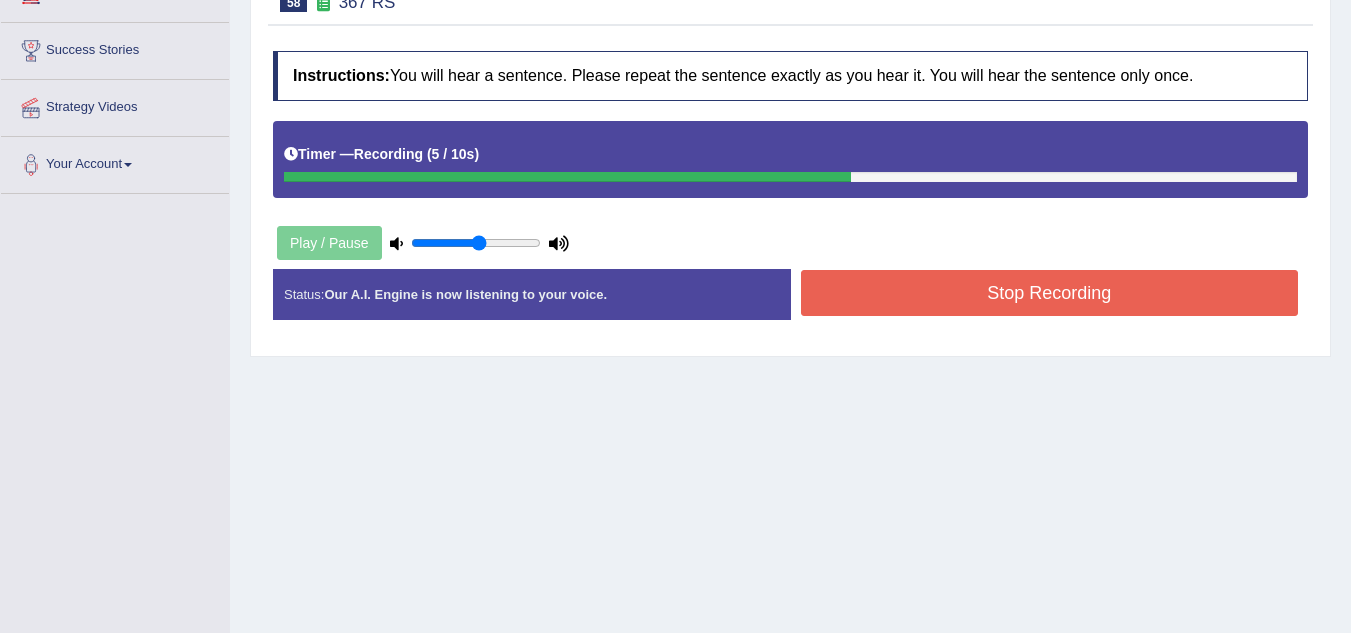 click on "Stop Recording" at bounding box center [1050, 293] 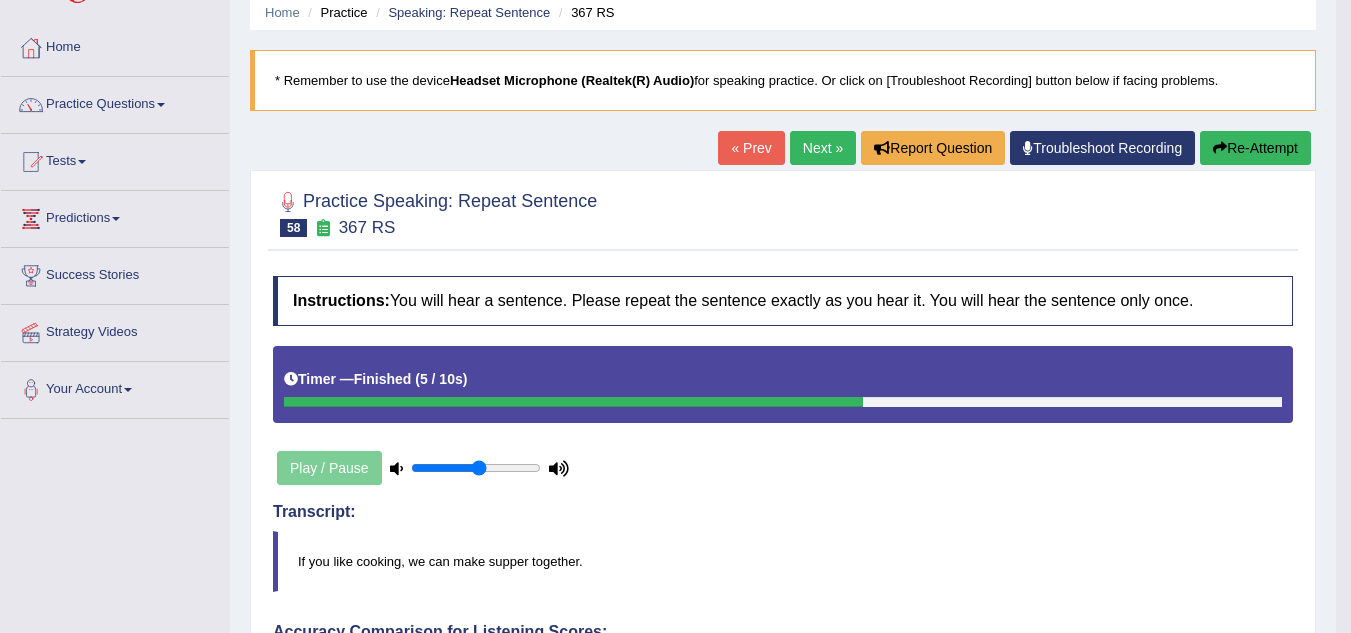 scroll, scrollTop: 0, scrollLeft: 0, axis: both 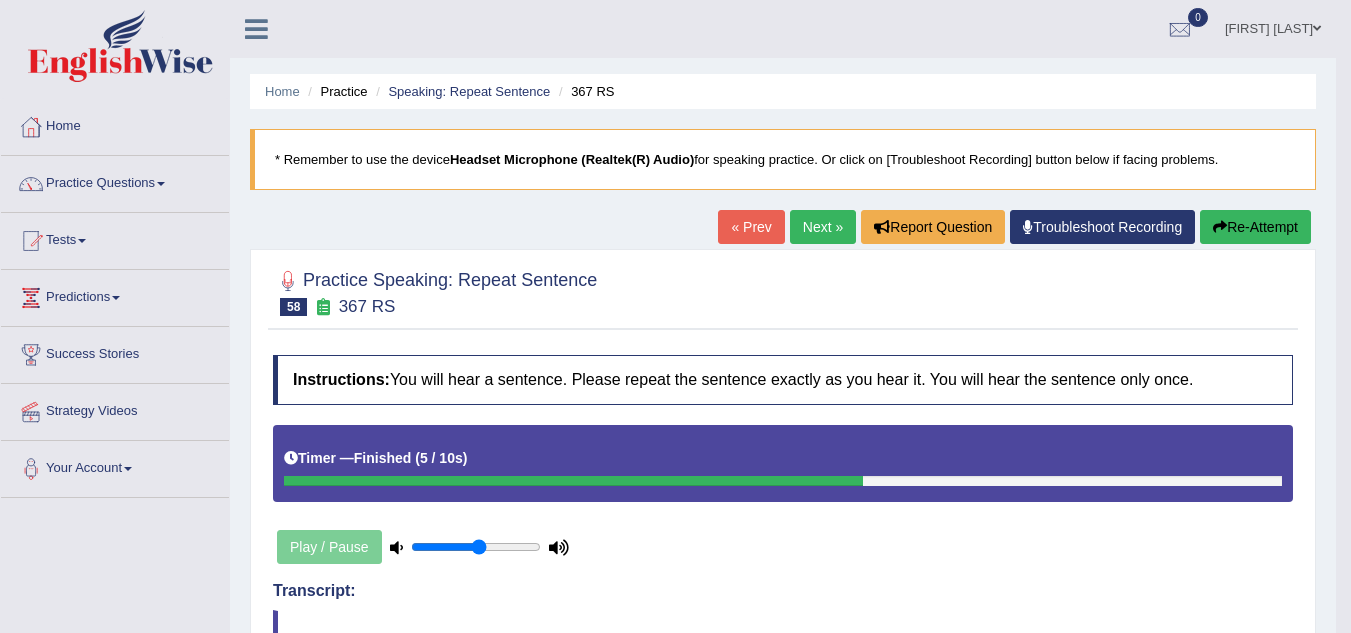 click on "Home
Practice
Speaking: Repeat Sentence
367 RS
* Remember to use the device  Headset Microphone (Realtek(R) Audio)  for speaking practice. Or click on [Troubleshoot Recording] button below if facing problems.
« Prev Next »  Report Question  Troubleshoot Recording  Re-Attempt
Practice Speaking: Repeat Sentence
58
367 RS
Instructions:  You will hear a sentence. Please repeat the sentence exactly as you hear it. You will hear the sentence only once.
Timer —  Finished   ( 5 / 10s ) Play / Pause Transcript: If you like cooking, we can make supper together. Created with Highcharts 7.1.2 Too low Too high Time Pitch meter: 0 2 4 6 8 10 Created with Highcharts 7.1.2 Great Too slow Too fast Time Speech pace meter: 0 10 20 30 40 Accuracy Comparison for Listening Scores: if     you     like     cooking ," at bounding box center (783, 692) 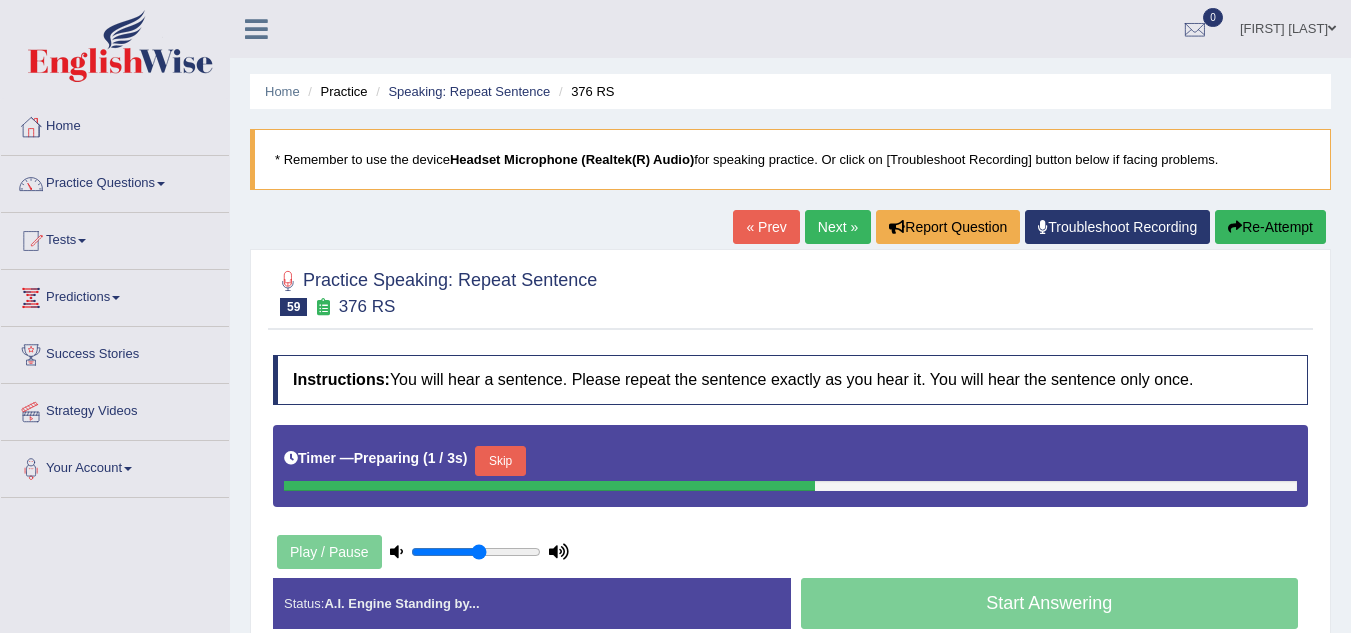 scroll, scrollTop: 0, scrollLeft: 0, axis: both 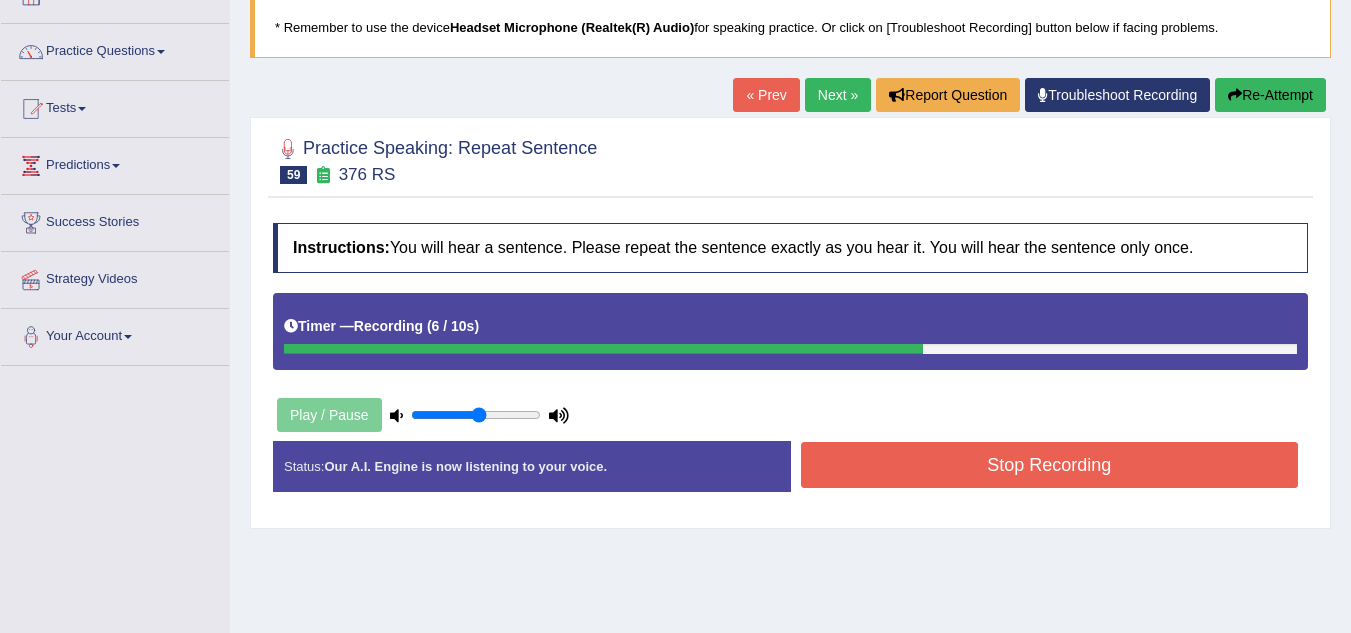 click on "Stop Recording" at bounding box center [1050, 465] 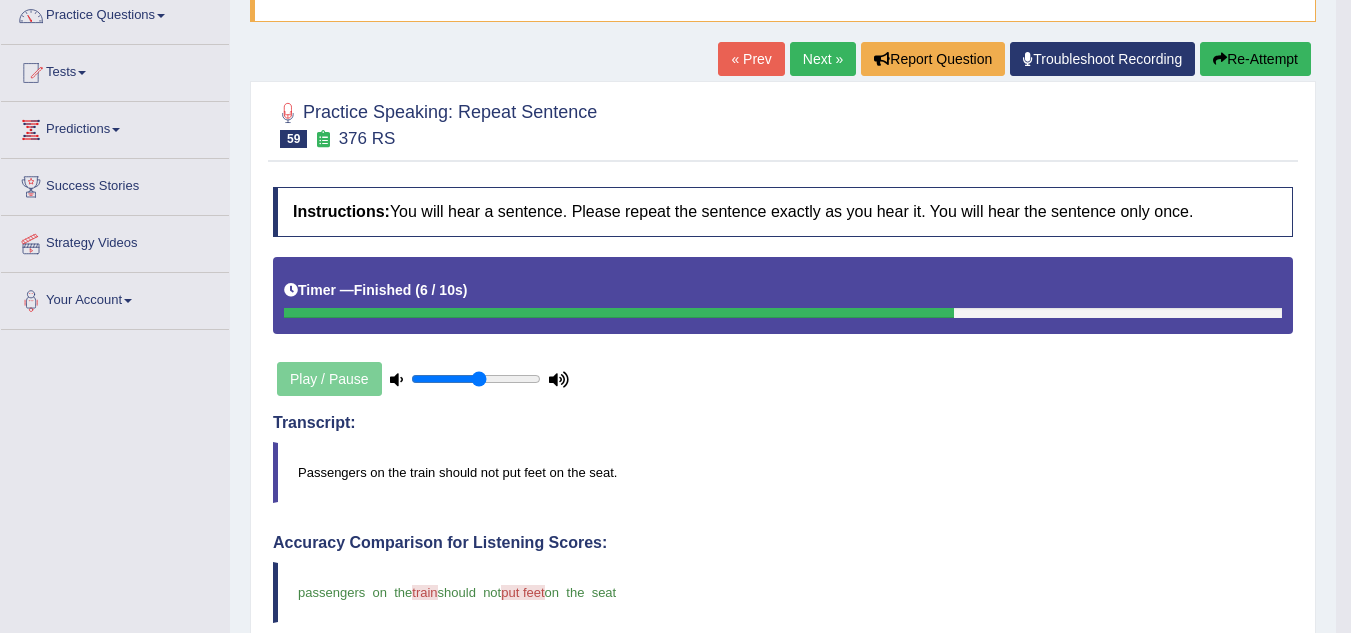 scroll, scrollTop: 0, scrollLeft: 0, axis: both 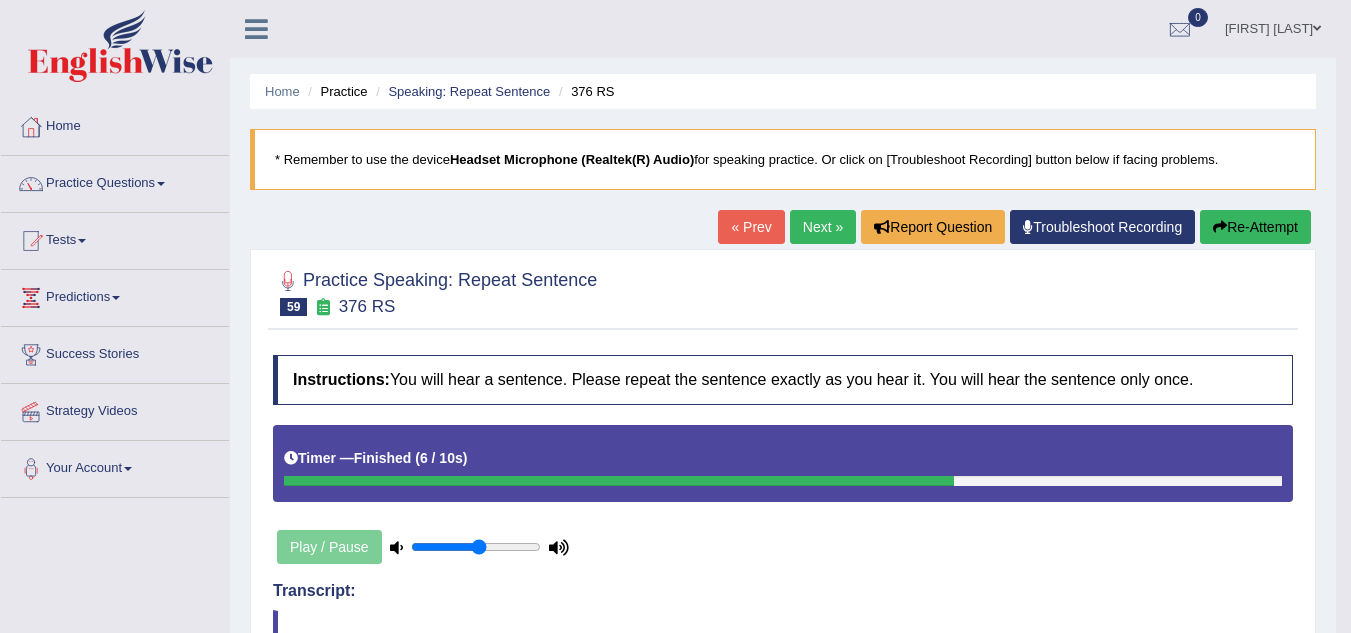 click on "Next »" at bounding box center (823, 227) 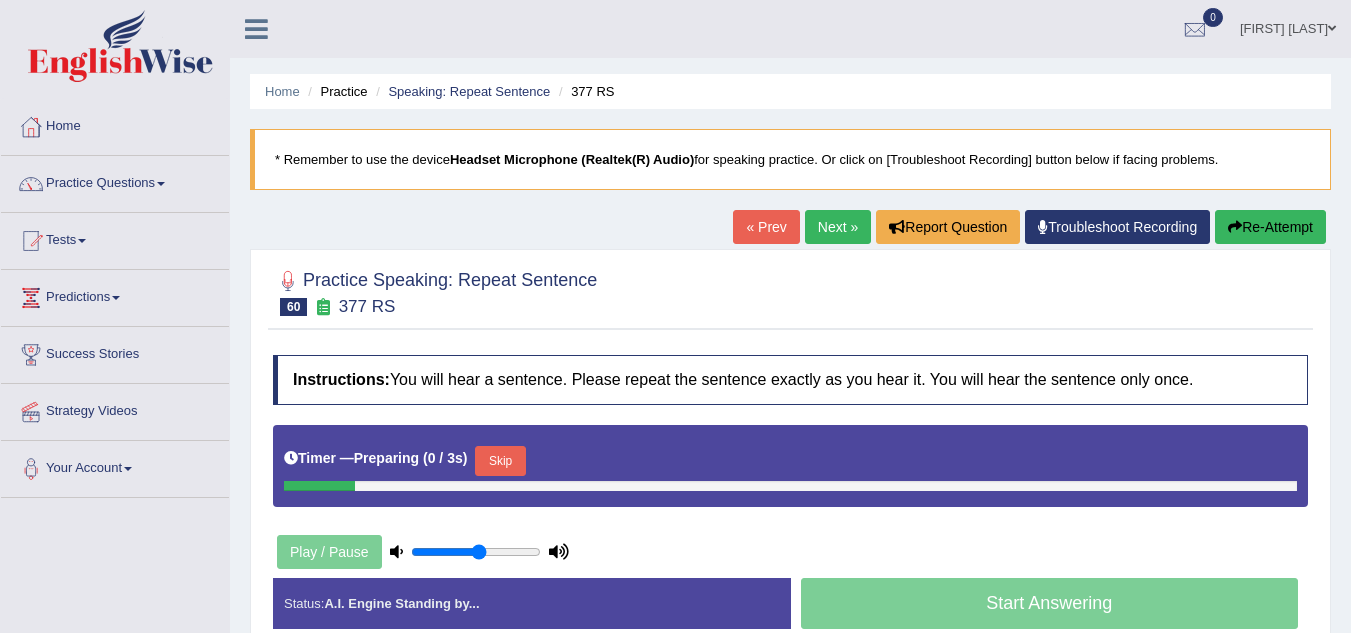 scroll, scrollTop: 0, scrollLeft: 0, axis: both 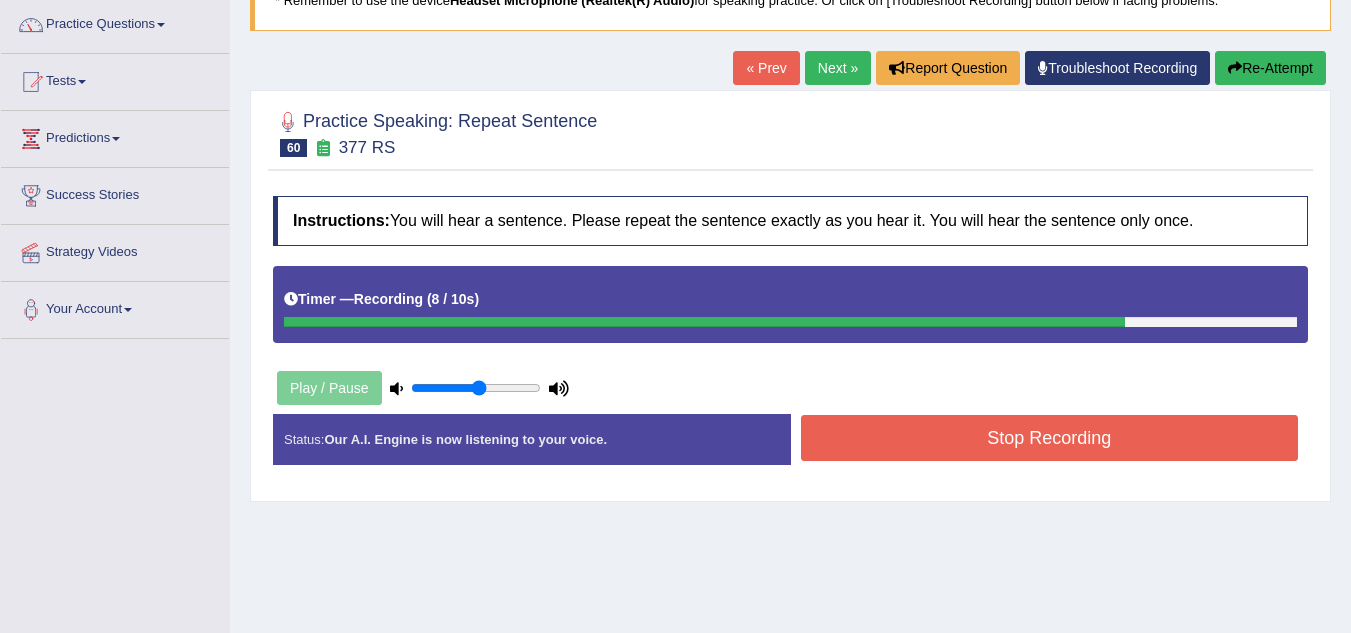 click on "Stop Recording" at bounding box center (1050, 438) 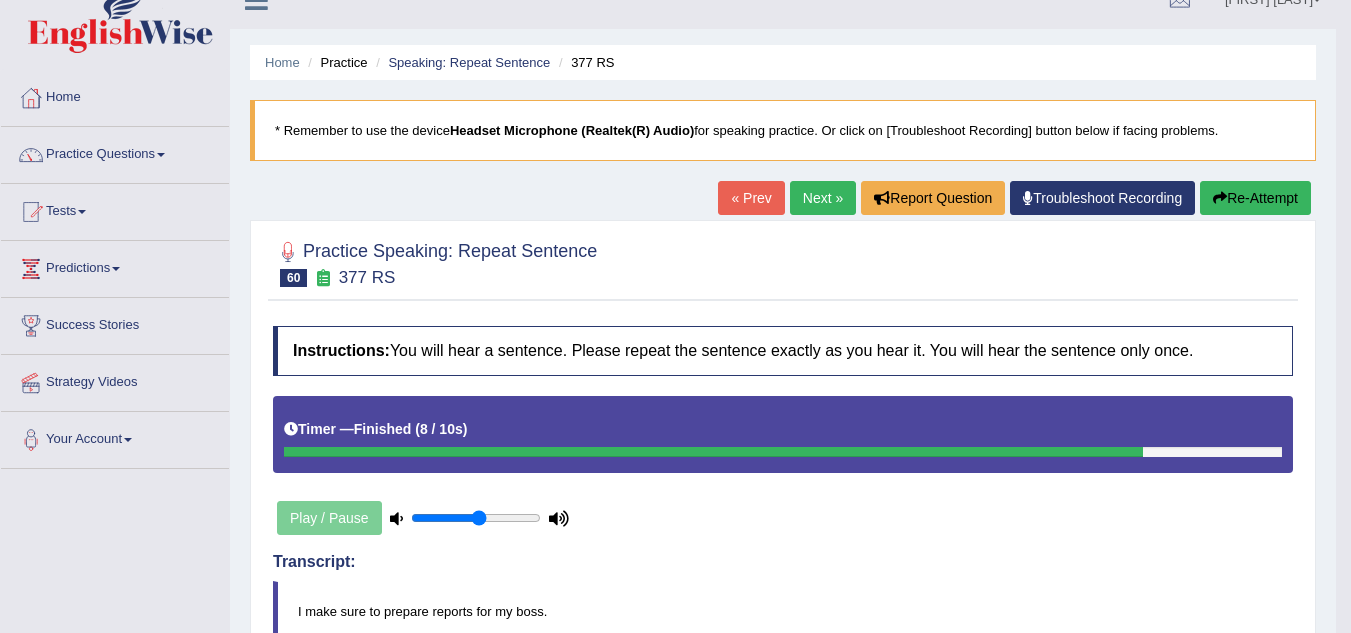 scroll, scrollTop: 0, scrollLeft: 0, axis: both 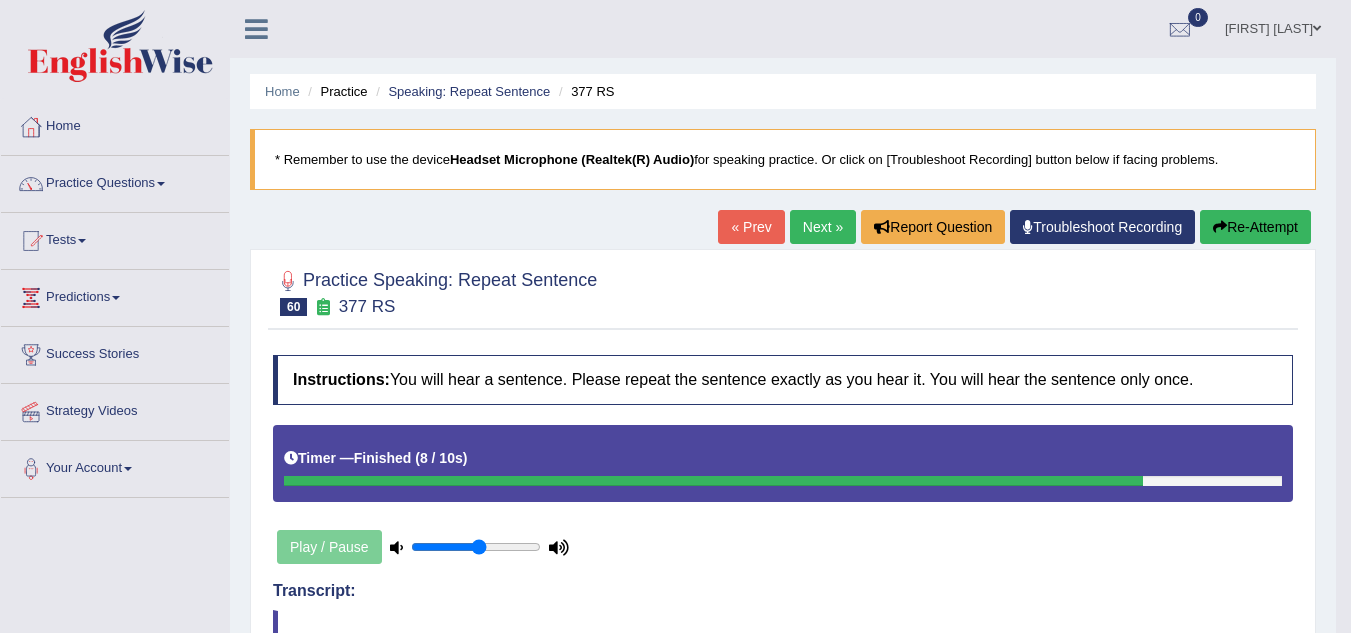 click on "Re-Attempt" at bounding box center (1255, 227) 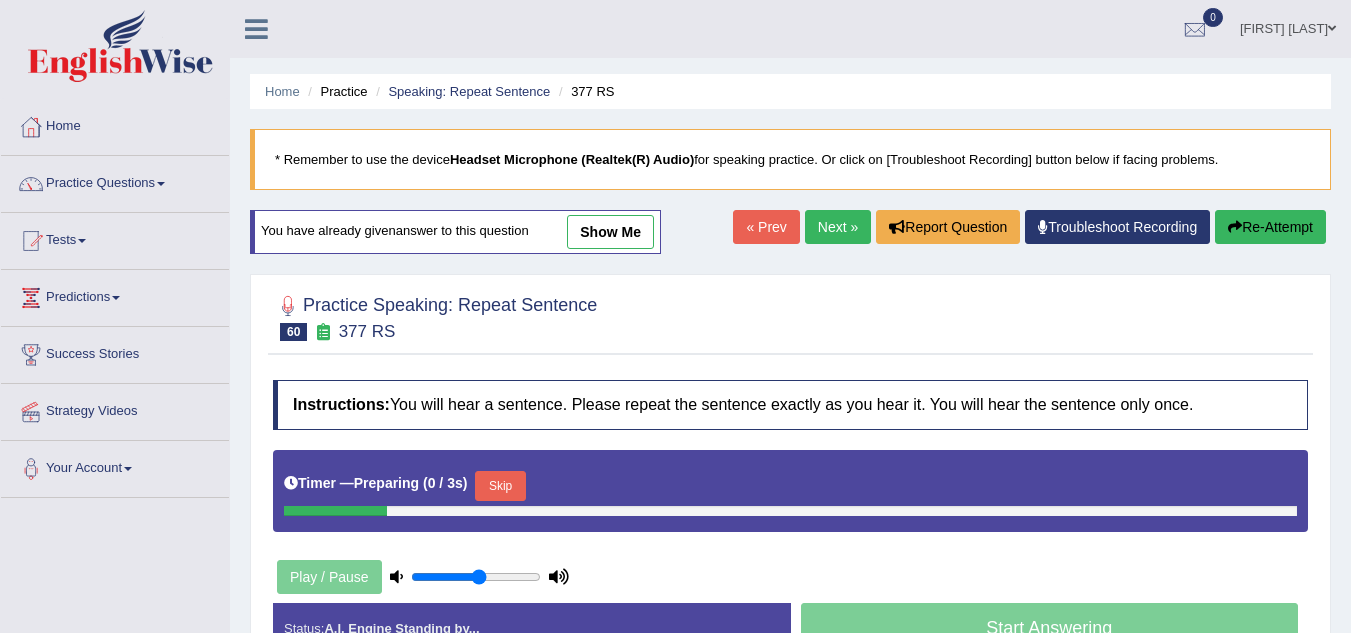 scroll, scrollTop: 0, scrollLeft: 0, axis: both 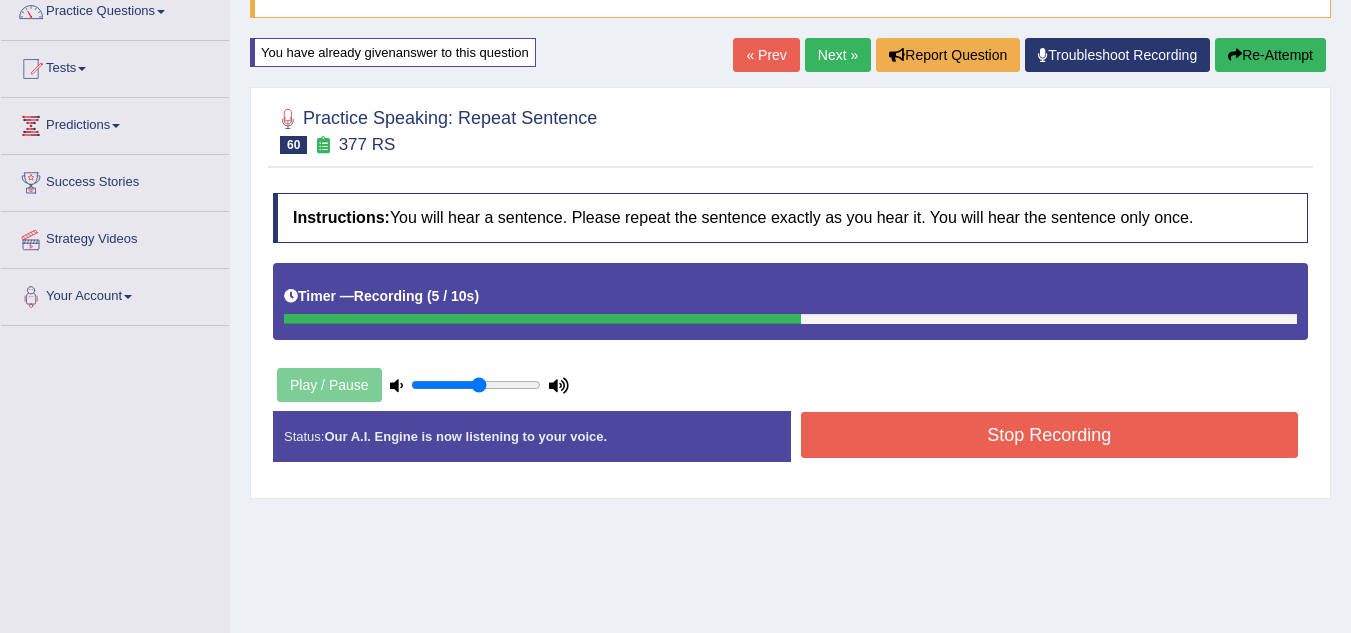 click on "Stop Recording" at bounding box center [1050, 435] 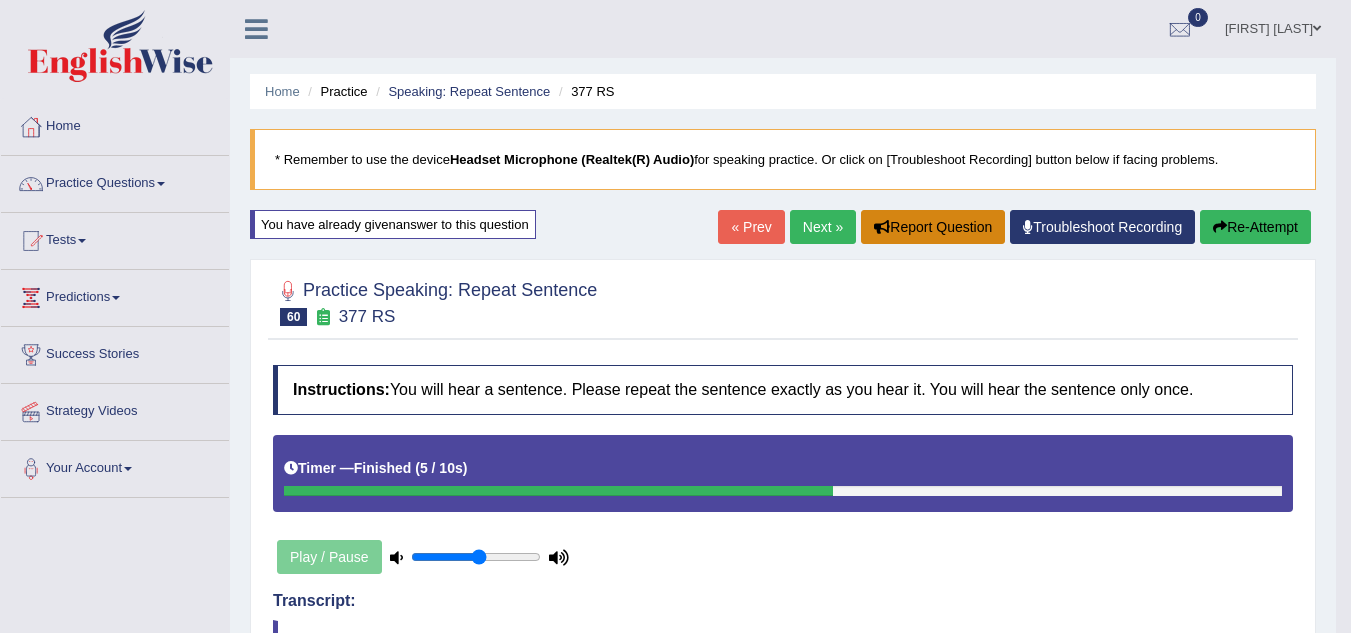 scroll, scrollTop: 1, scrollLeft: 0, axis: vertical 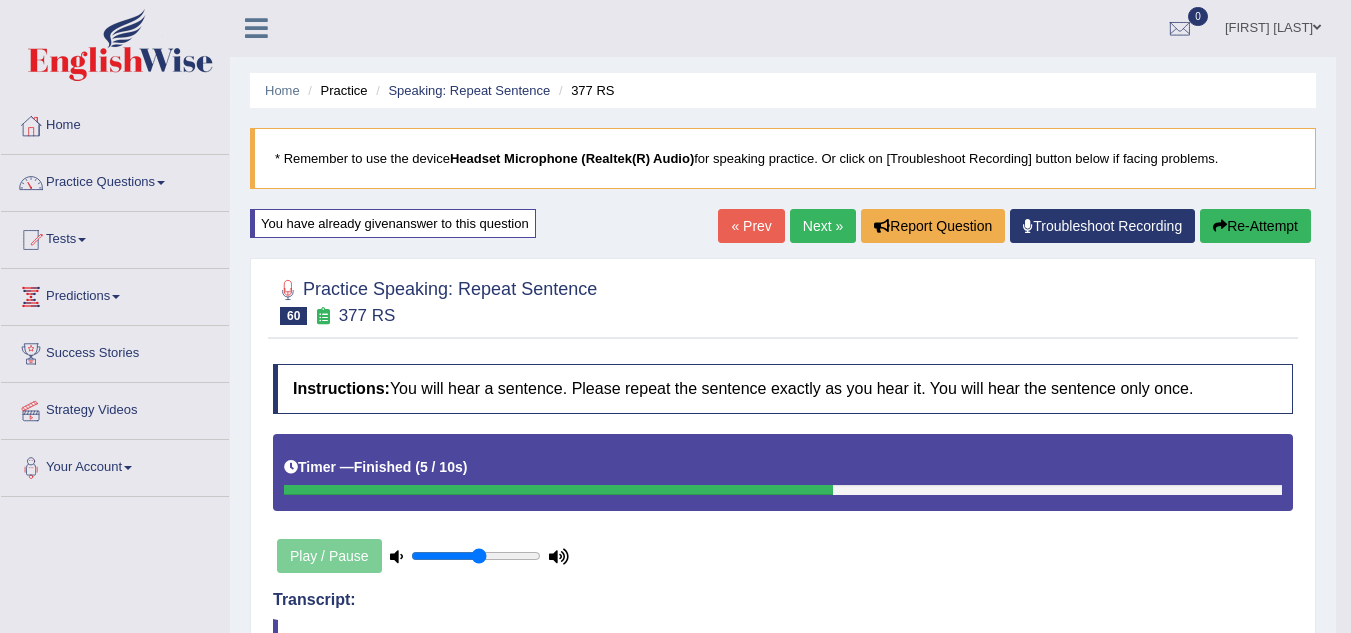 click on "Next »" at bounding box center [823, 226] 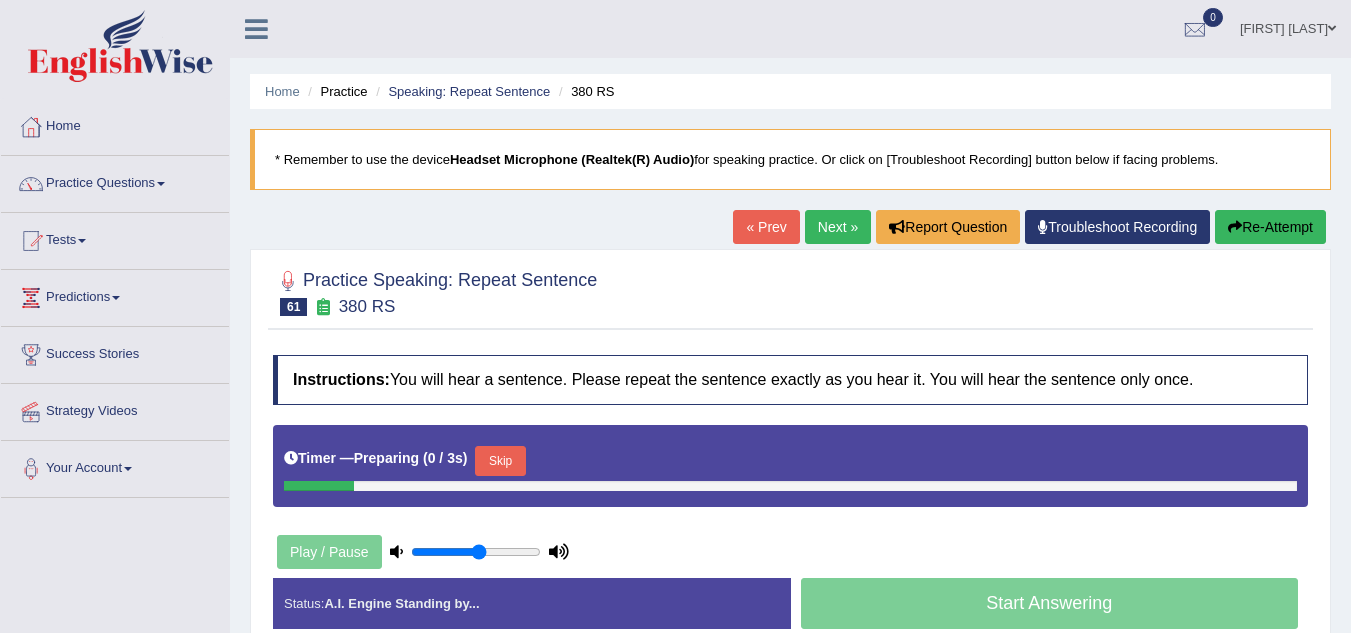 scroll, scrollTop: 0, scrollLeft: 0, axis: both 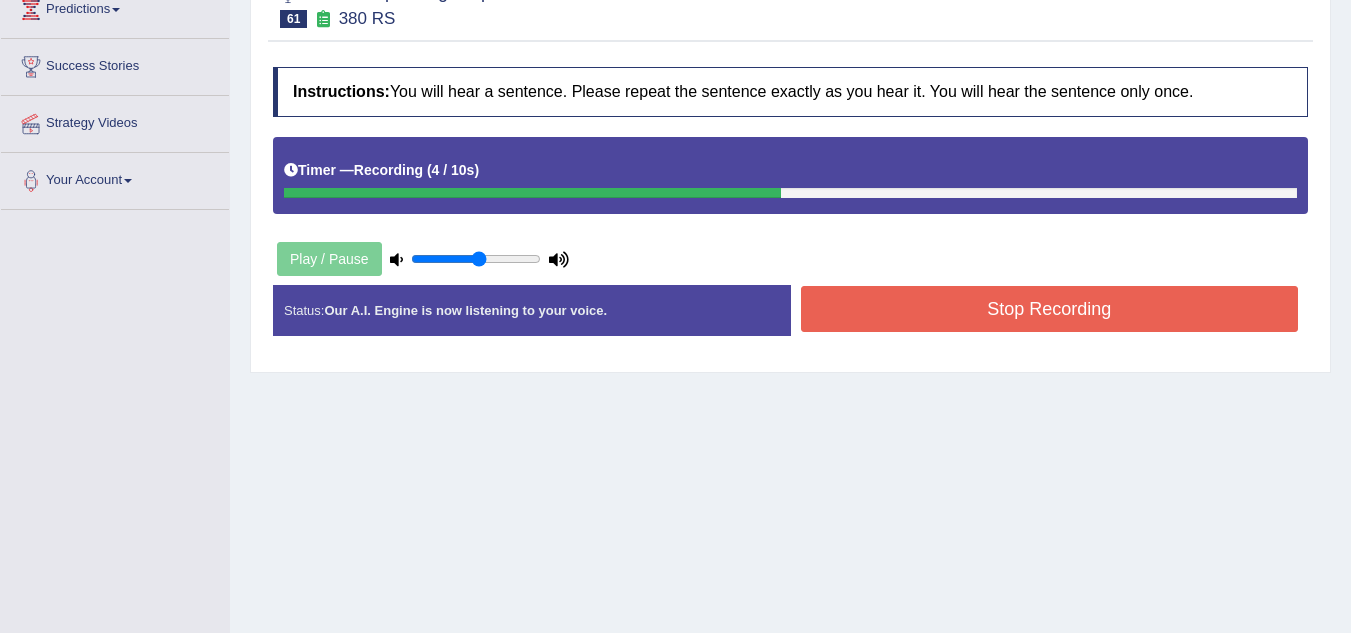 click on "Stop Recording" at bounding box center (1050, 309) 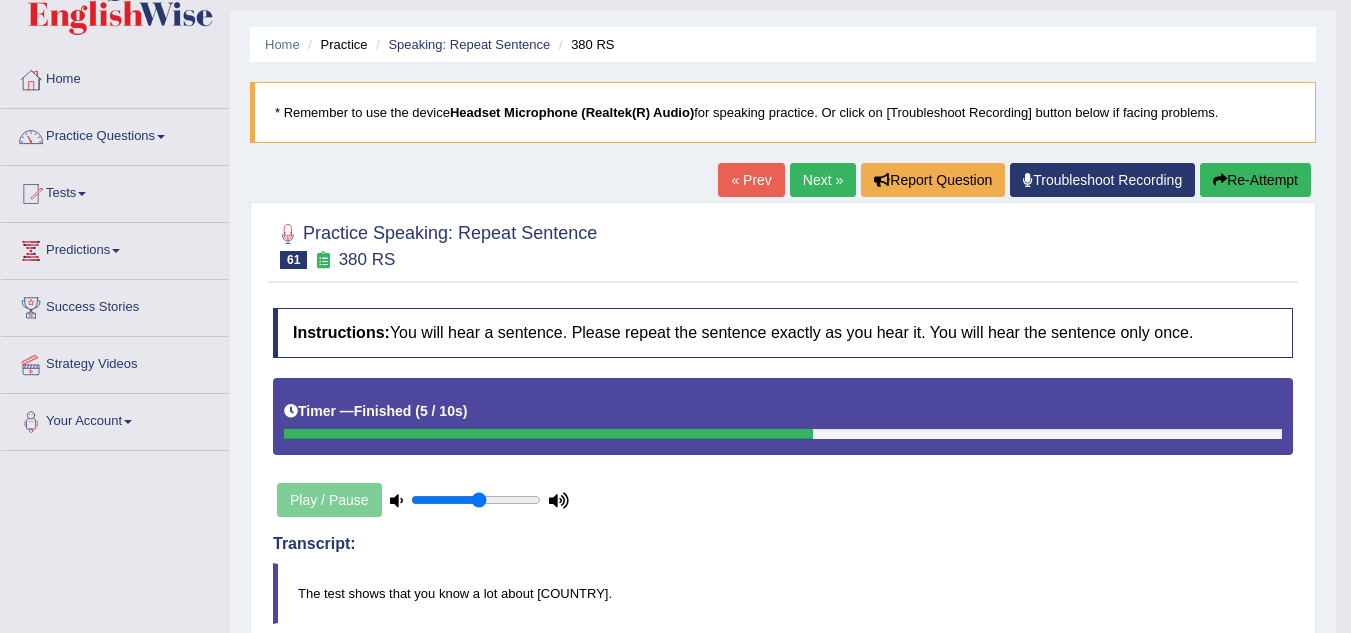 scroll, scrollTop: 0, scrollLeft: 0, axis: both 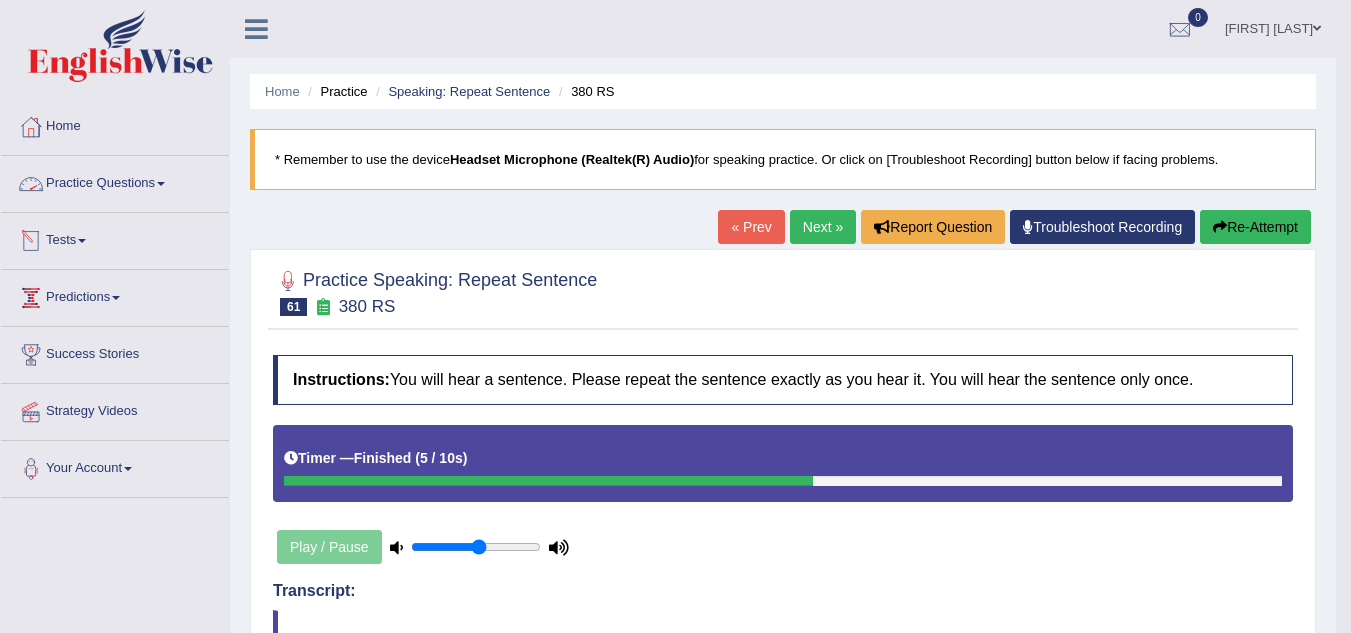 click on "Predictions" at bounding box center (115, 295) 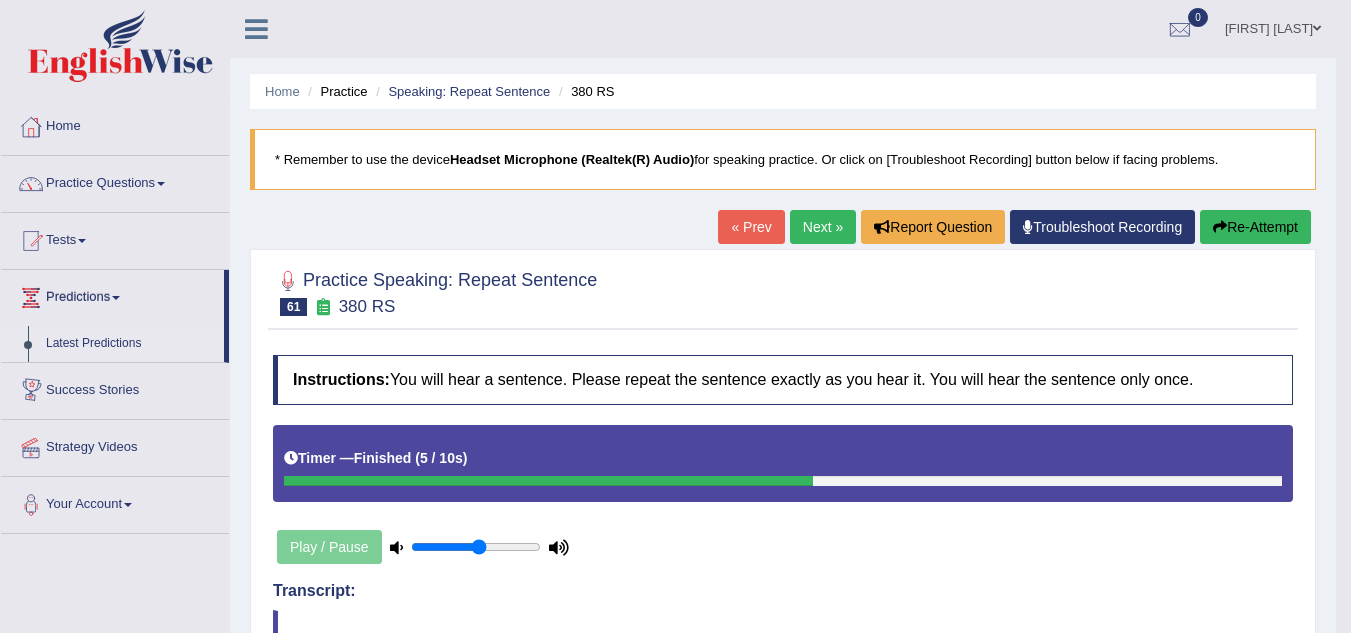 click on "Latest Predictions" at bounding box center (130, 344) 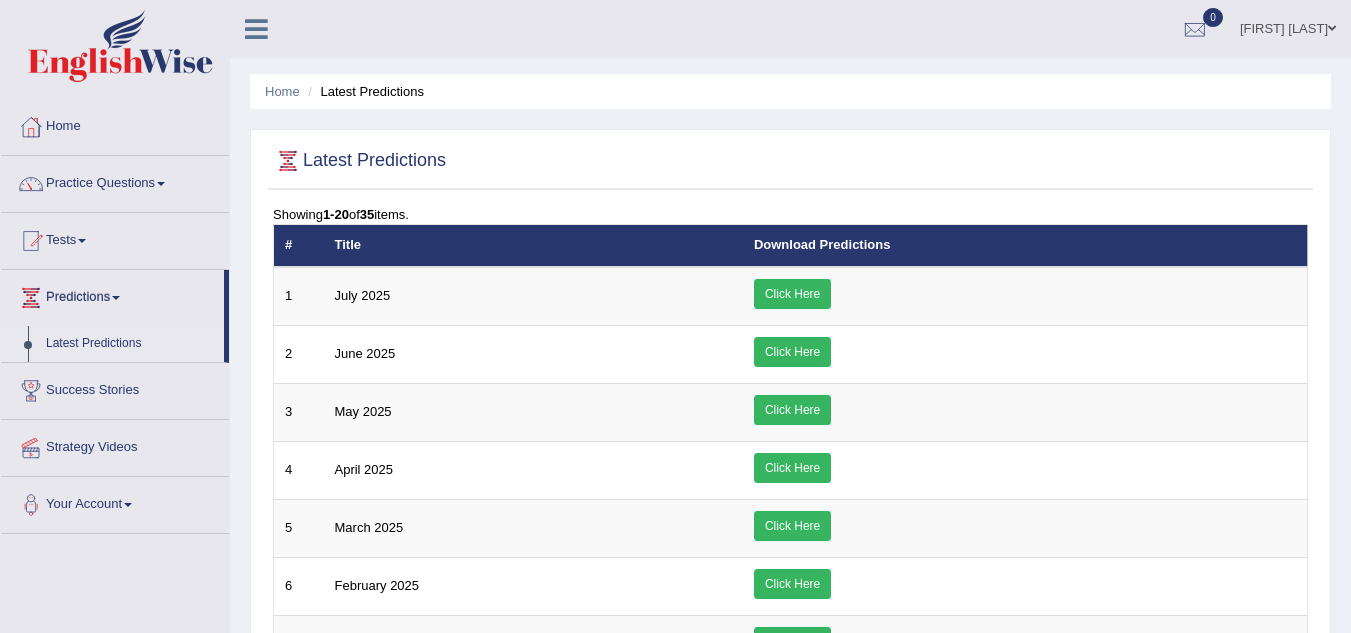 scroll, scrollTop: 0, scrollLeft: 0, axis: both 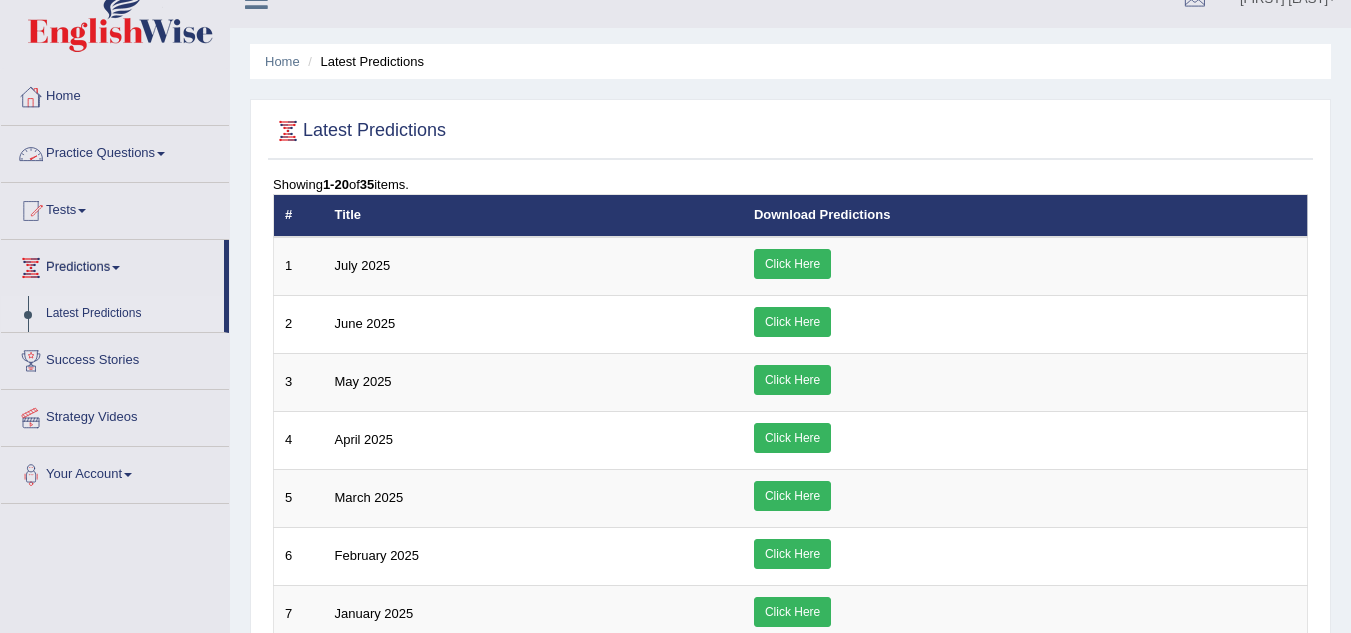 click on "Practice Questions" at bounding box center [115, 151] 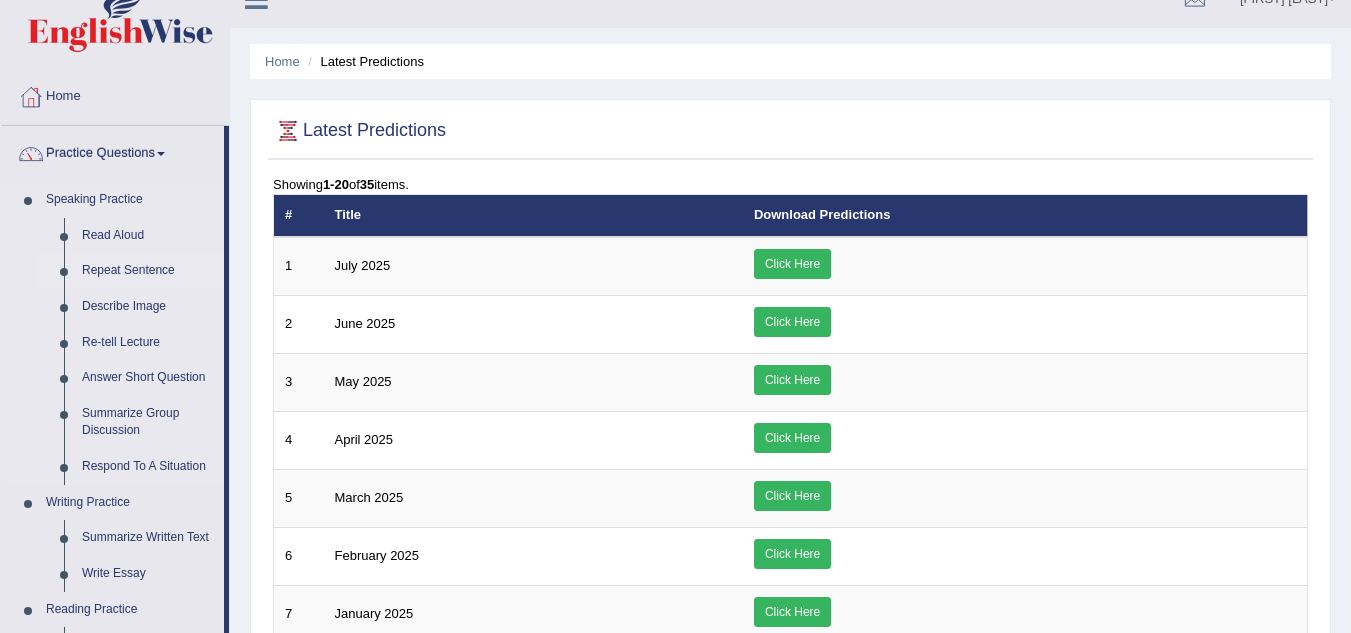 click on "Repeat Sentence" at bounding box center (148, 271) 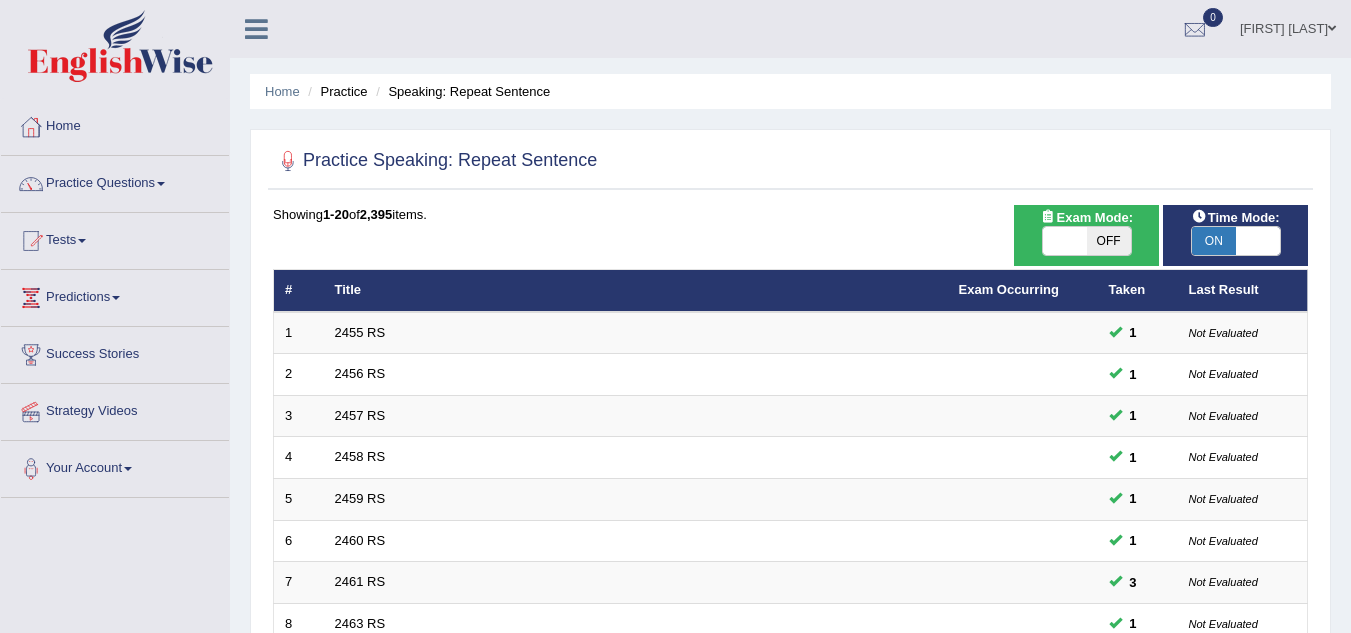 scroll, scrollTop: 691, scrollLeft: 0, axis: vertical 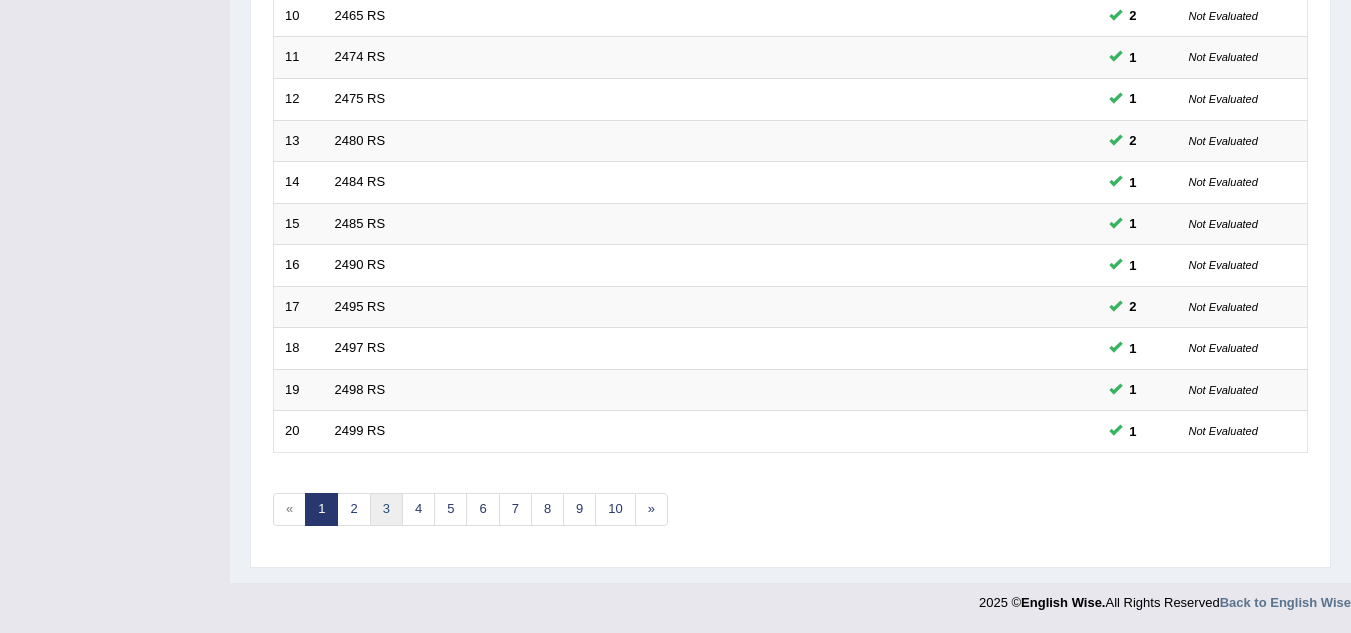 click on "3" at bounding box center (386, 509) 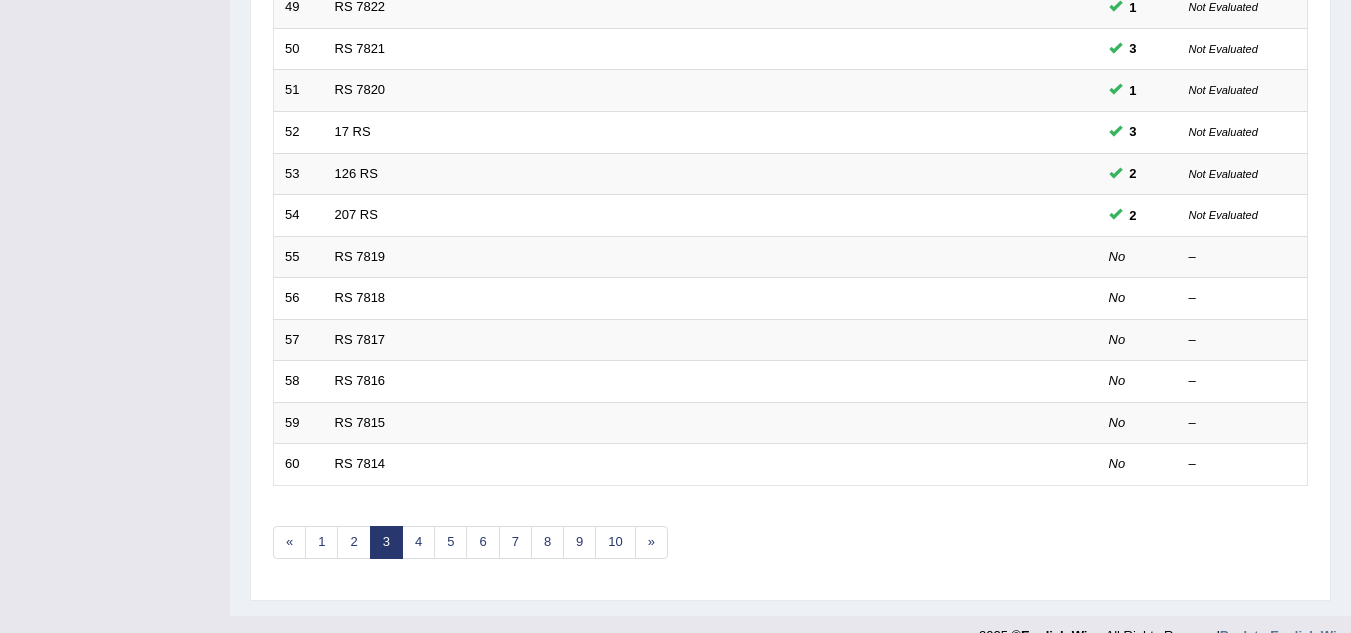scroll, scrollTop: 0, scrollLeft: 0, axis: both 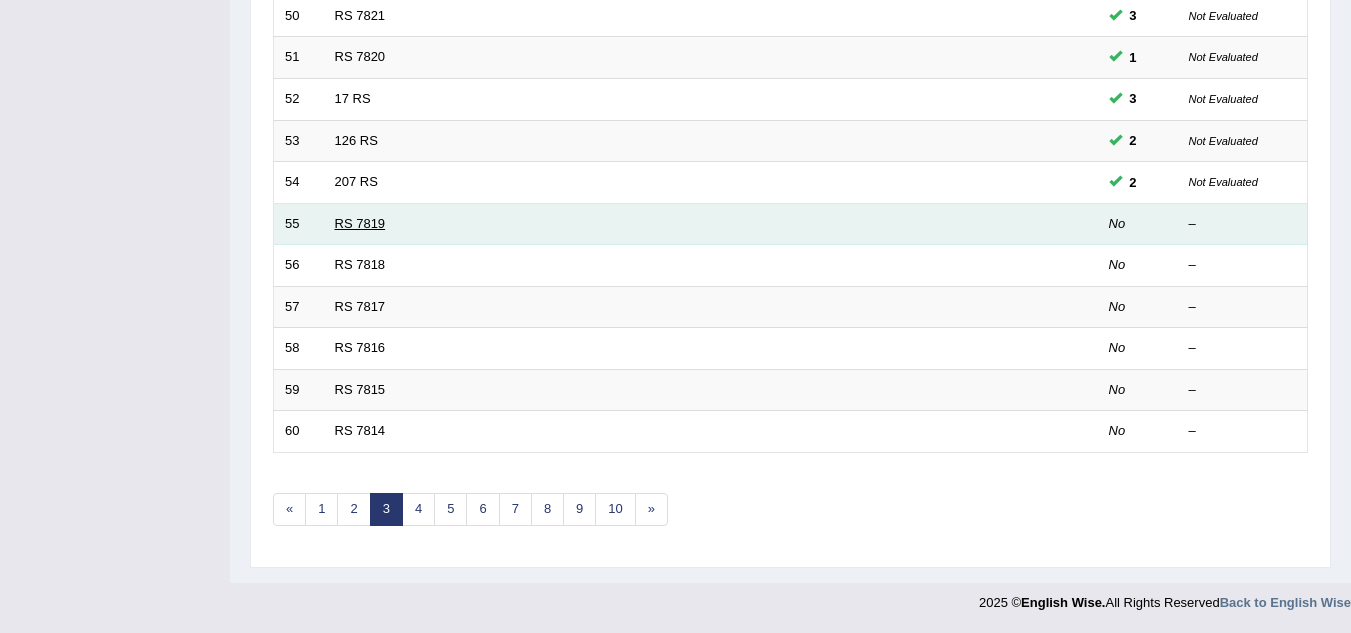 click on "RS 7819" at bounding box center (360, 223) 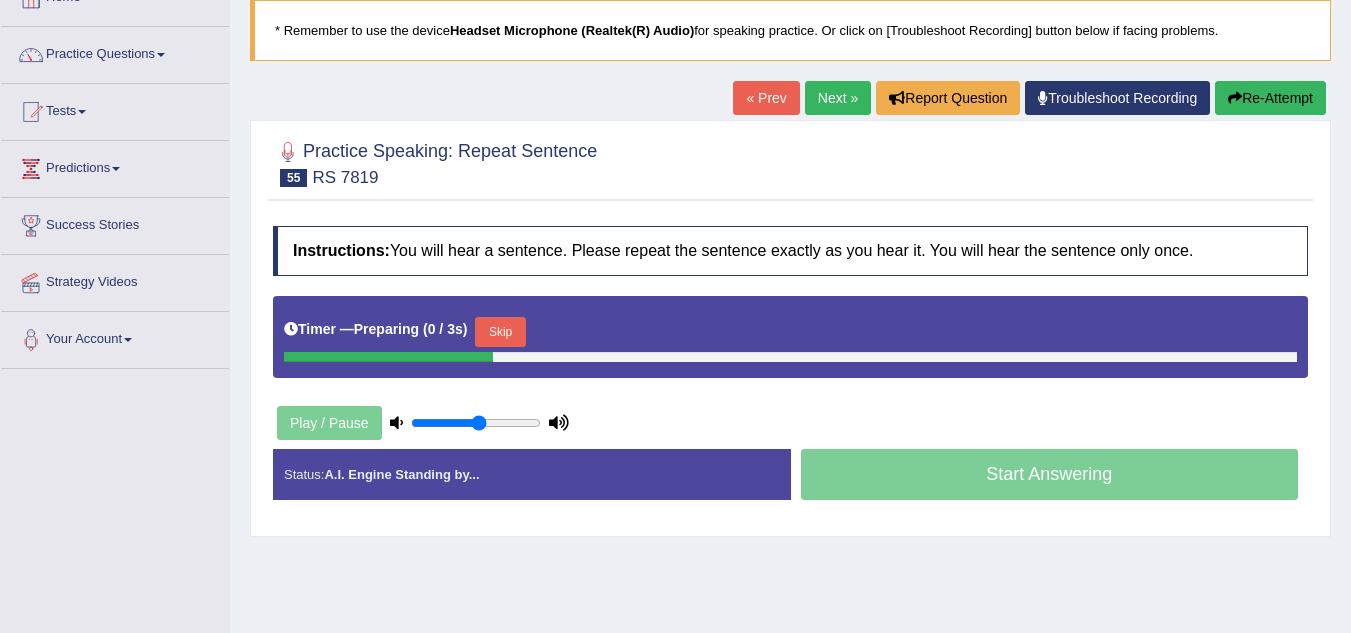 scroll, scrollTop: 131, scrollLeft: 0, axis: vertical 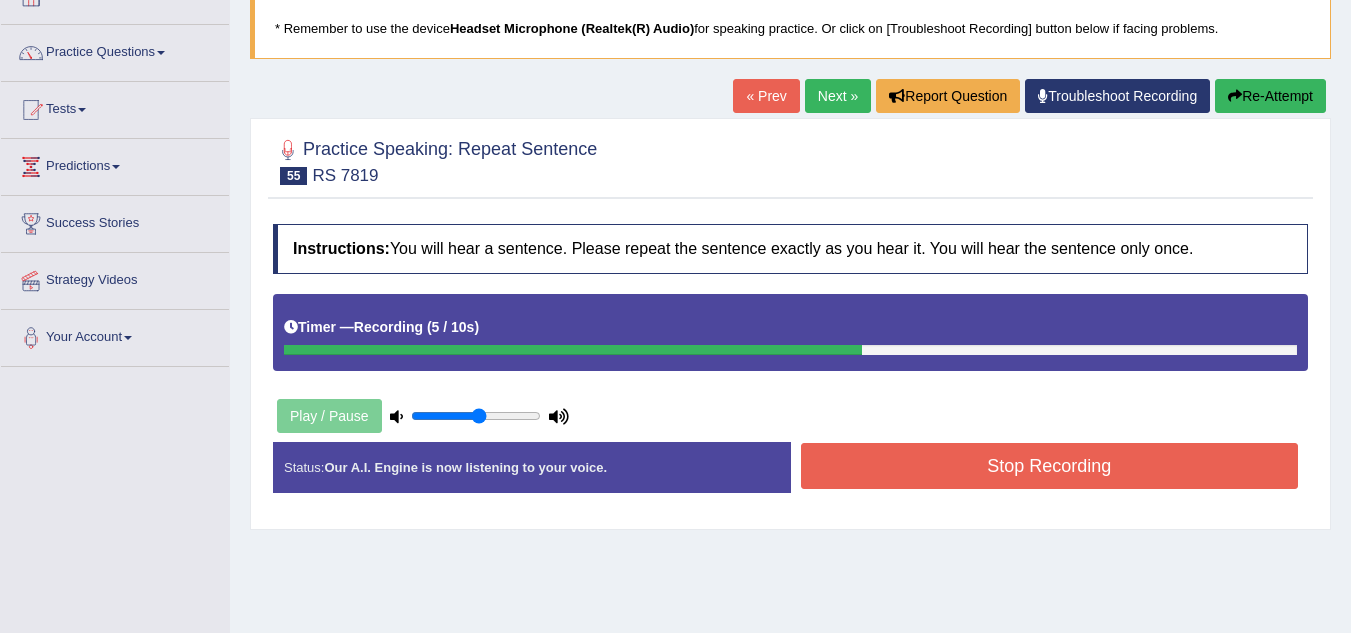 click on "Re-Attempt" at bounding box center [1270, 96] 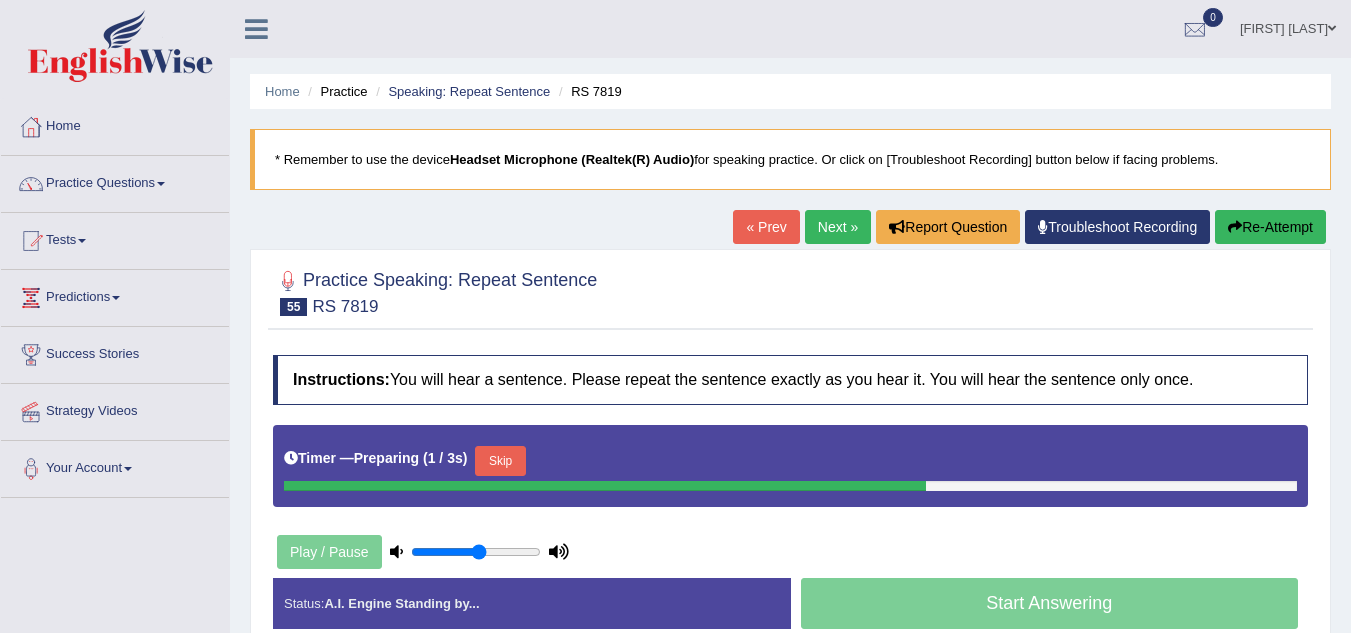 scroll, scrollTop: 131, scrollLeft: 0, axis: vertical 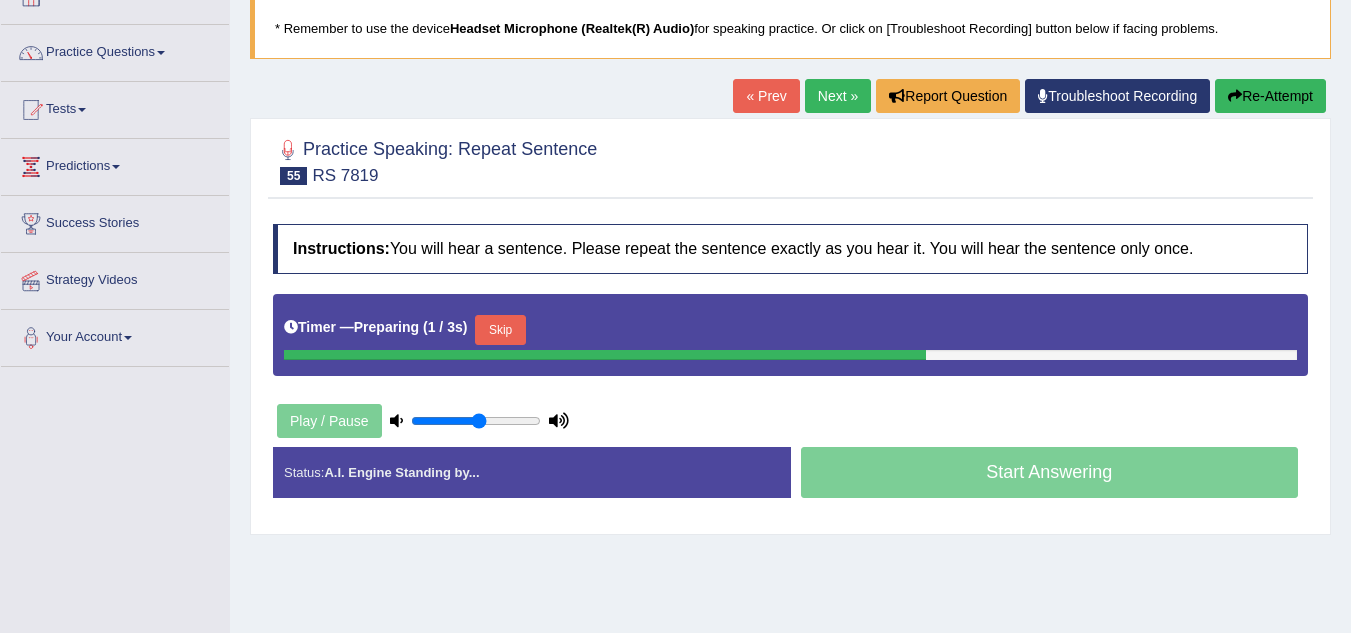 click on "Skip" at bounding box center (500, 330) 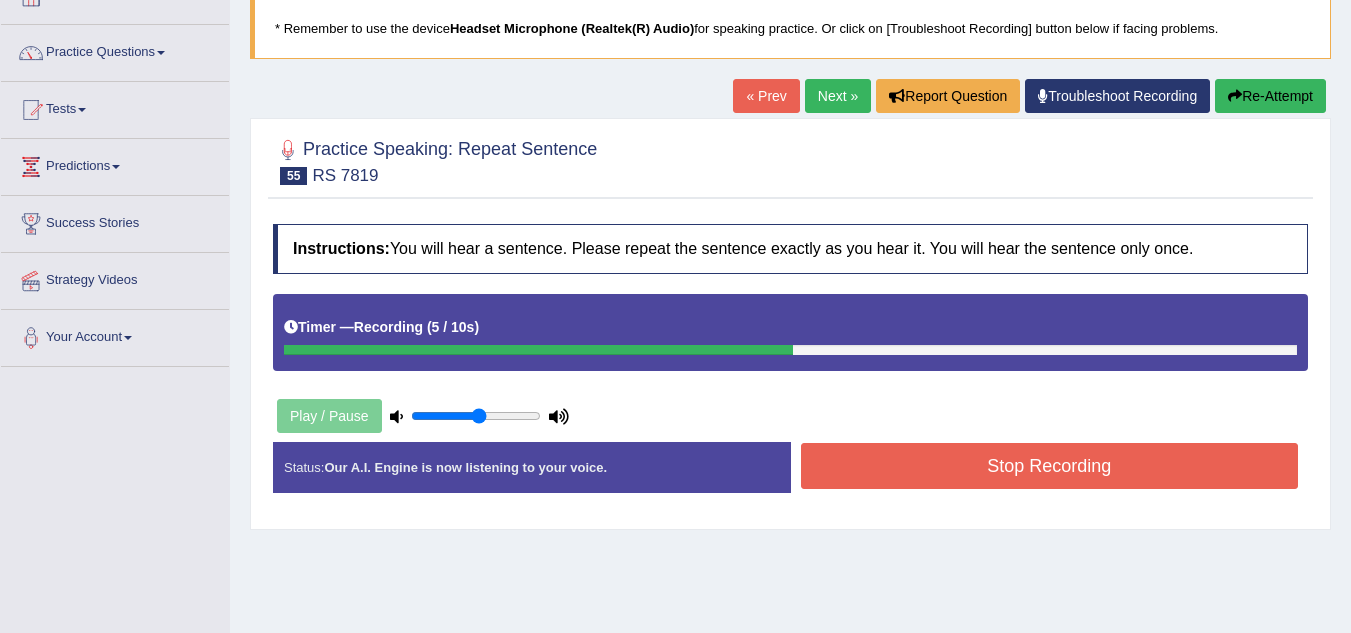 click on "Stop Recording" at bounding box center (1050, 466) 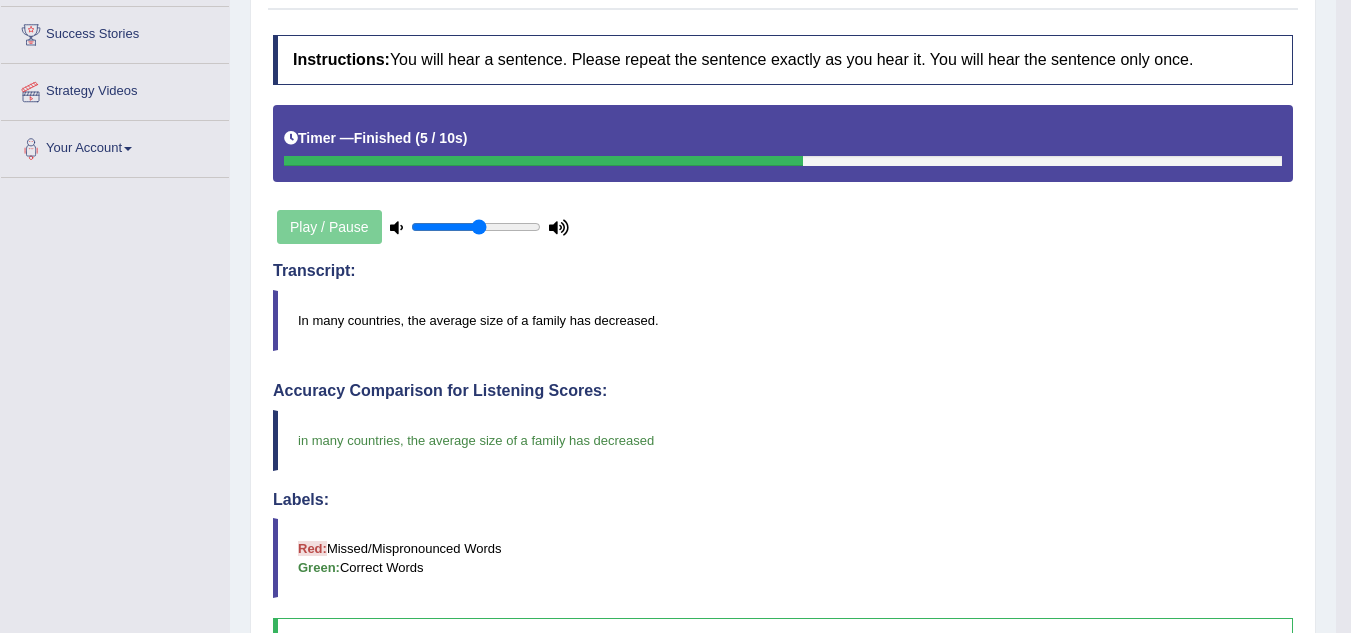 scroll, scrollTop: 19, scrollLeft: 0, axis: vertical 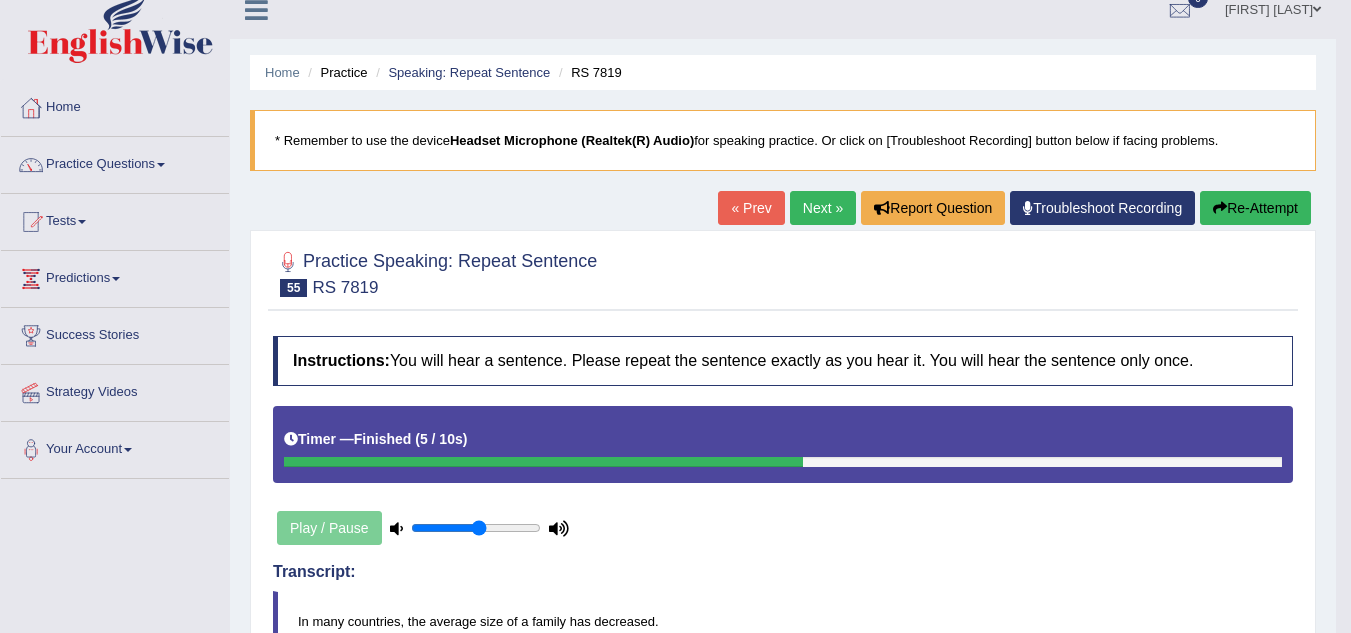 click on "Next »" at bounding box center [823, 208] 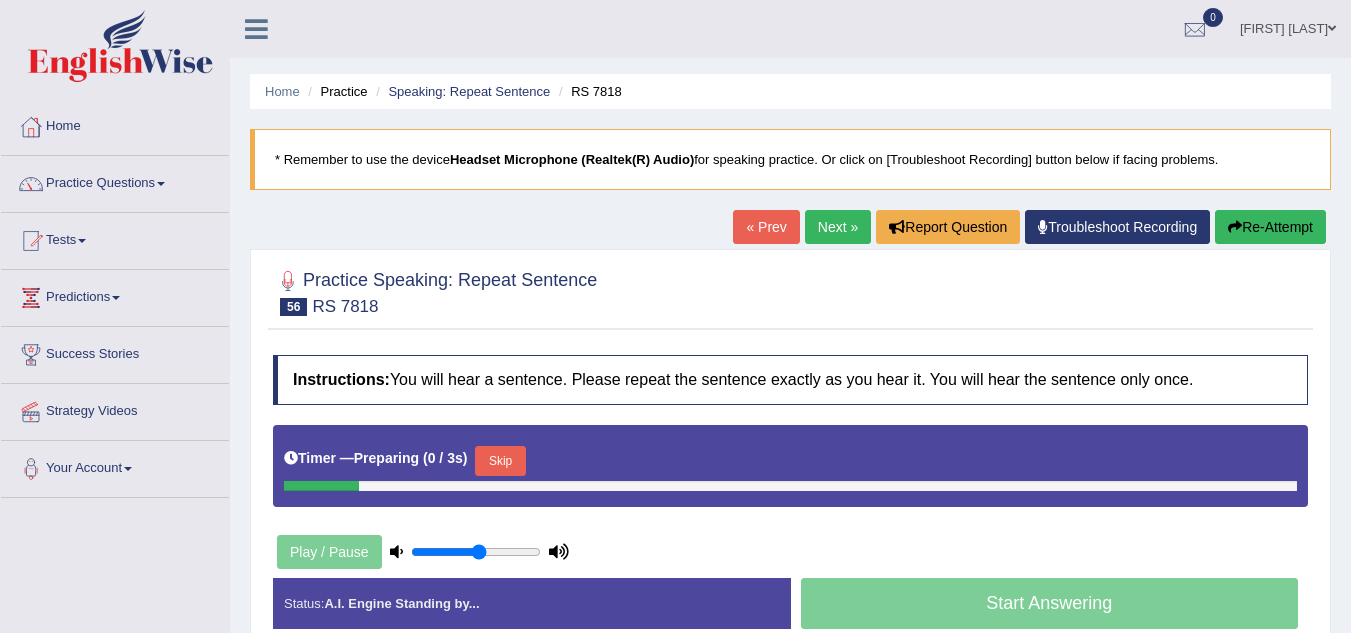 scroll, scrollTop: 0, scrollLeft: 0, axis: both 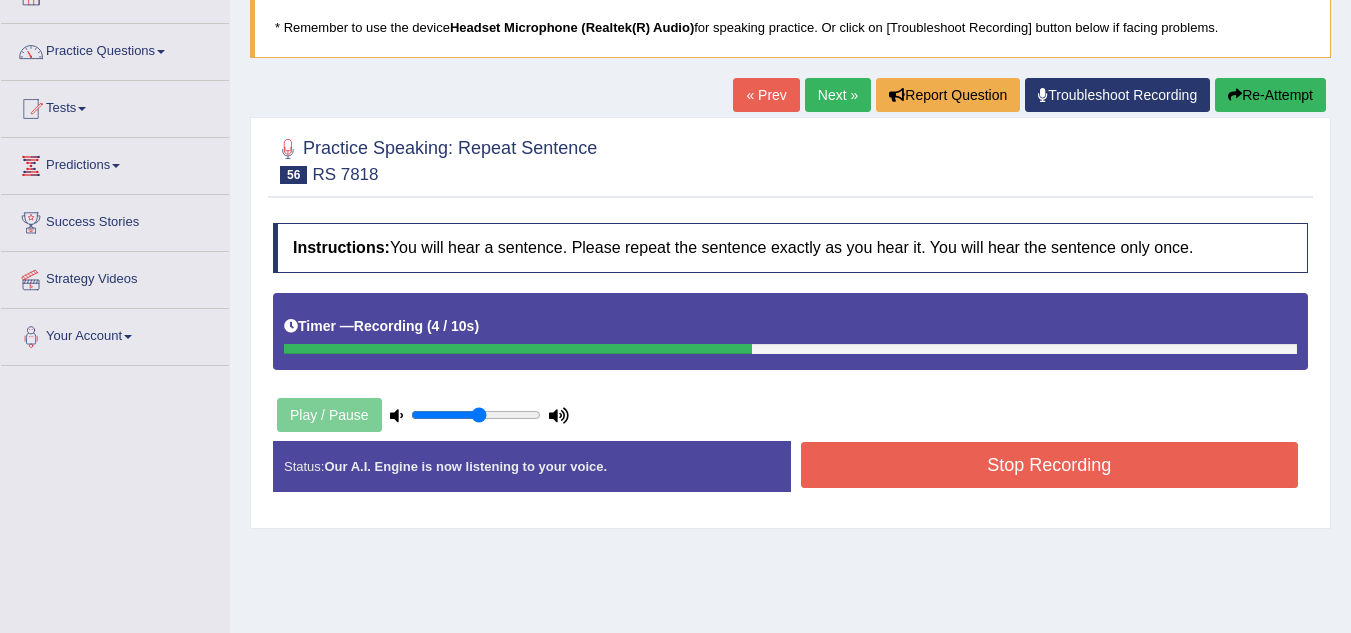 click on "Stop Recording" at bounding box center [1050, 465] 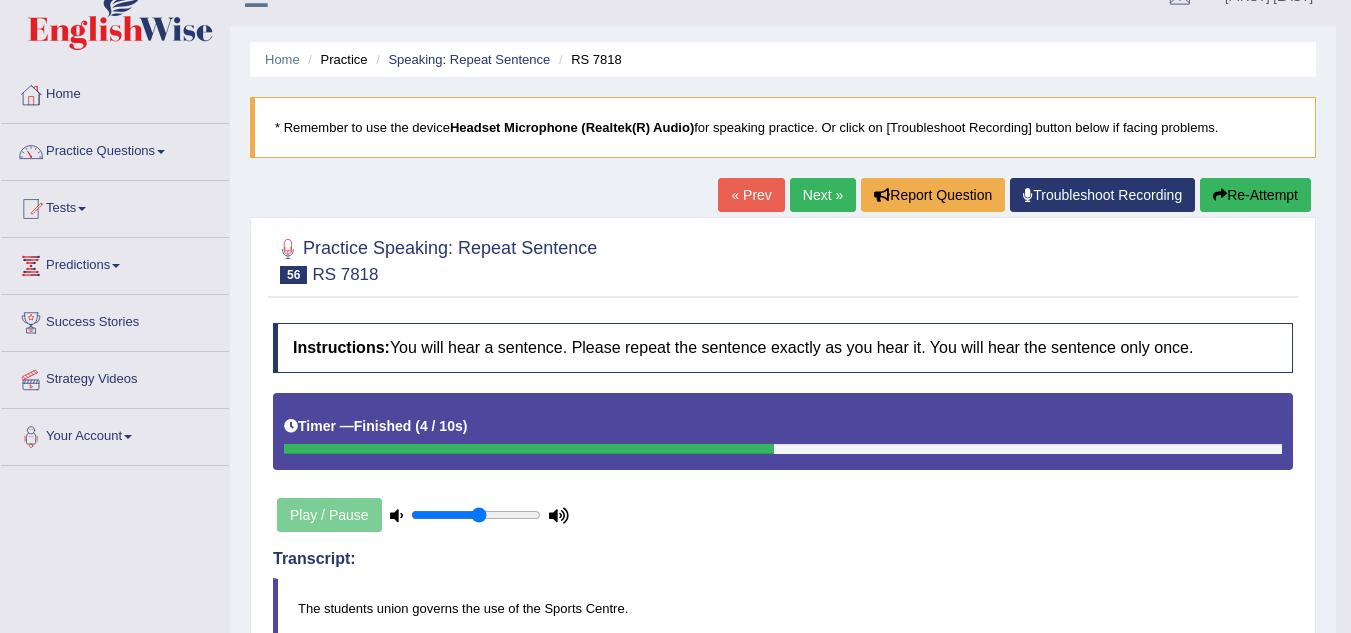 scroll, scrollTop: 34, scrollLeft: 0, axis: vertical 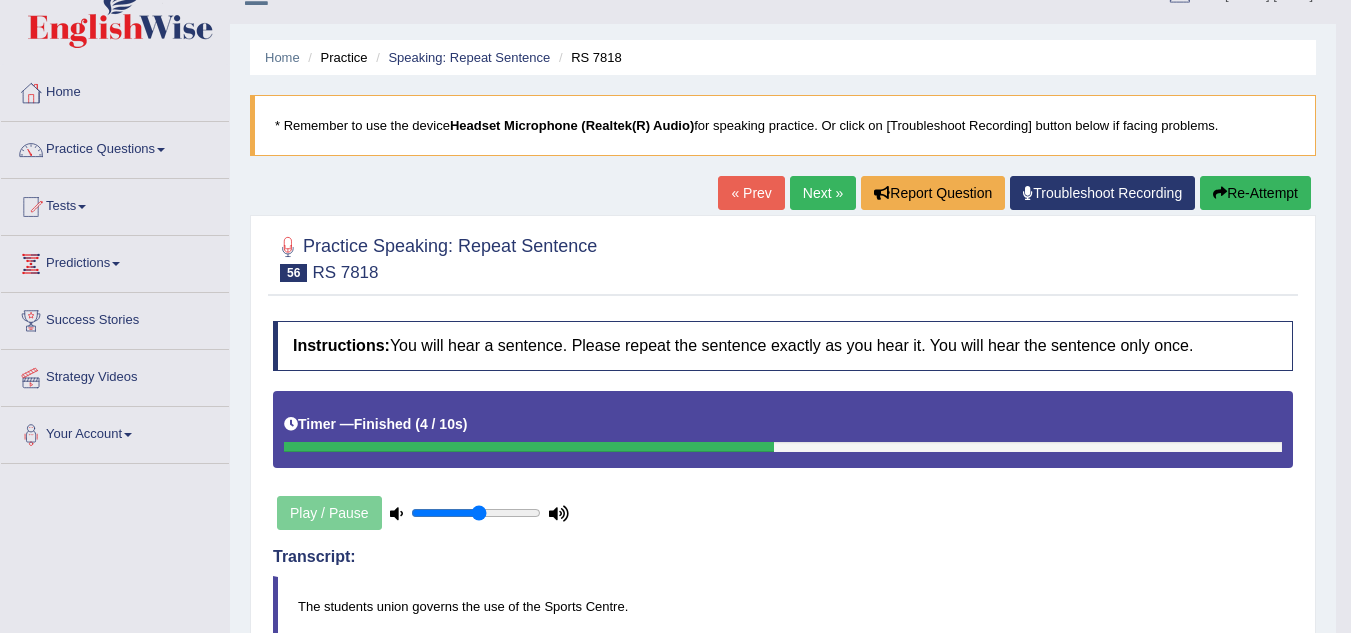click on "Next »" at bounding box center (823, 193) 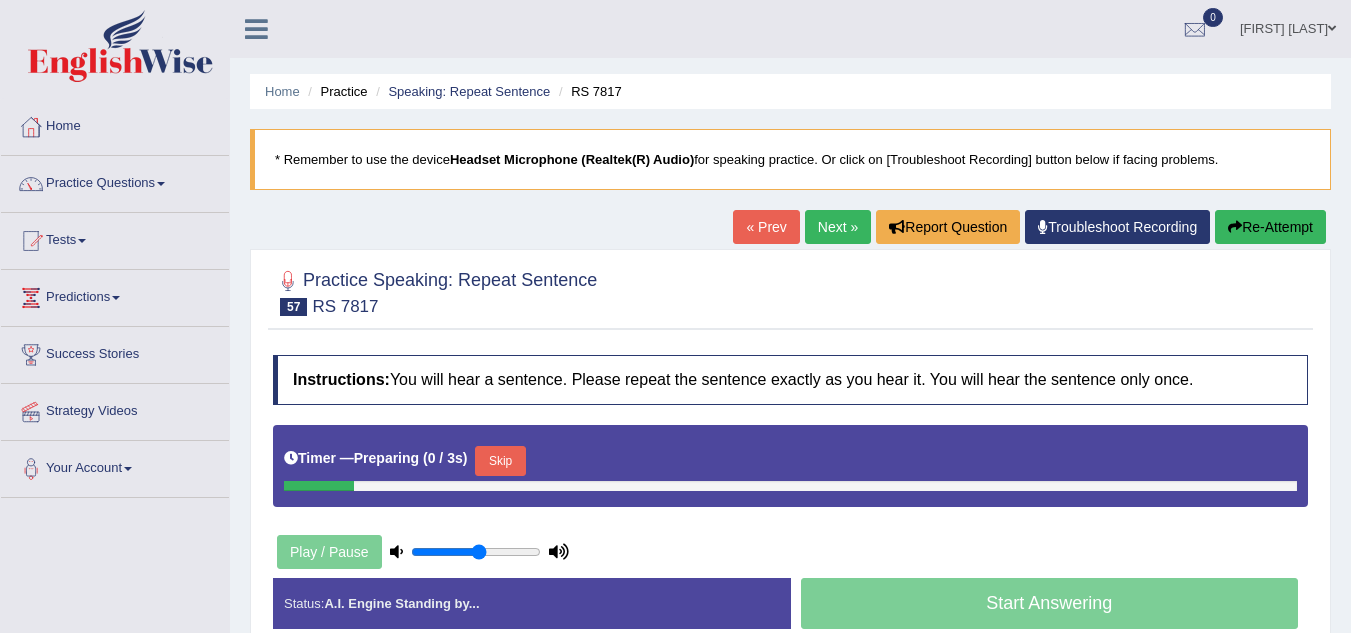 scroll, scrollTop: 0, scrollLeft: 0, axis: both 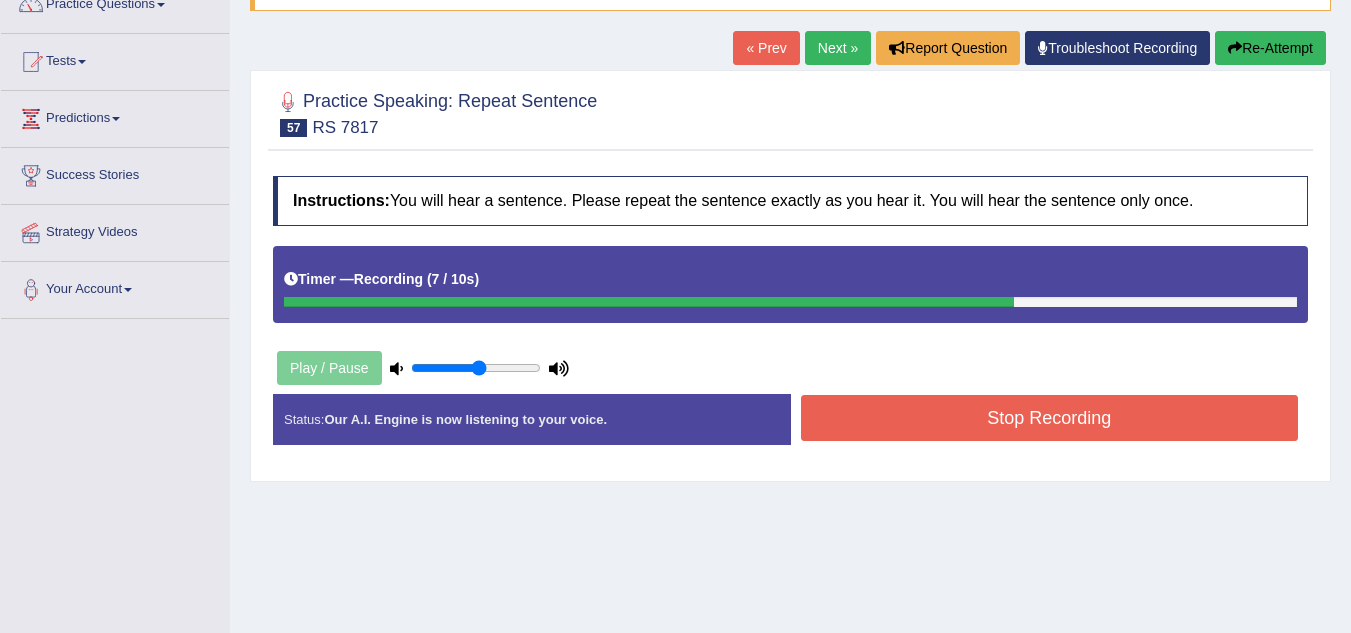 click on "Stop Recording" at bounding box center [1050, 418] 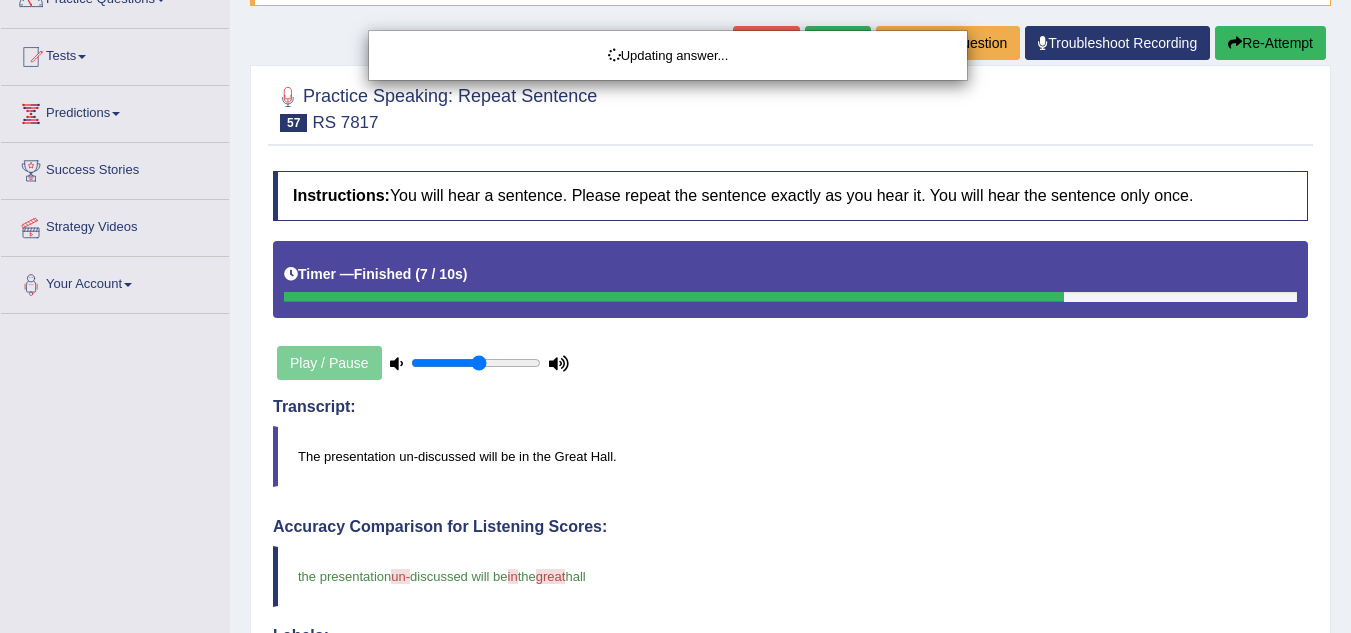 scroll, scrollTop: 0, scrollLeft: 0, axis: both 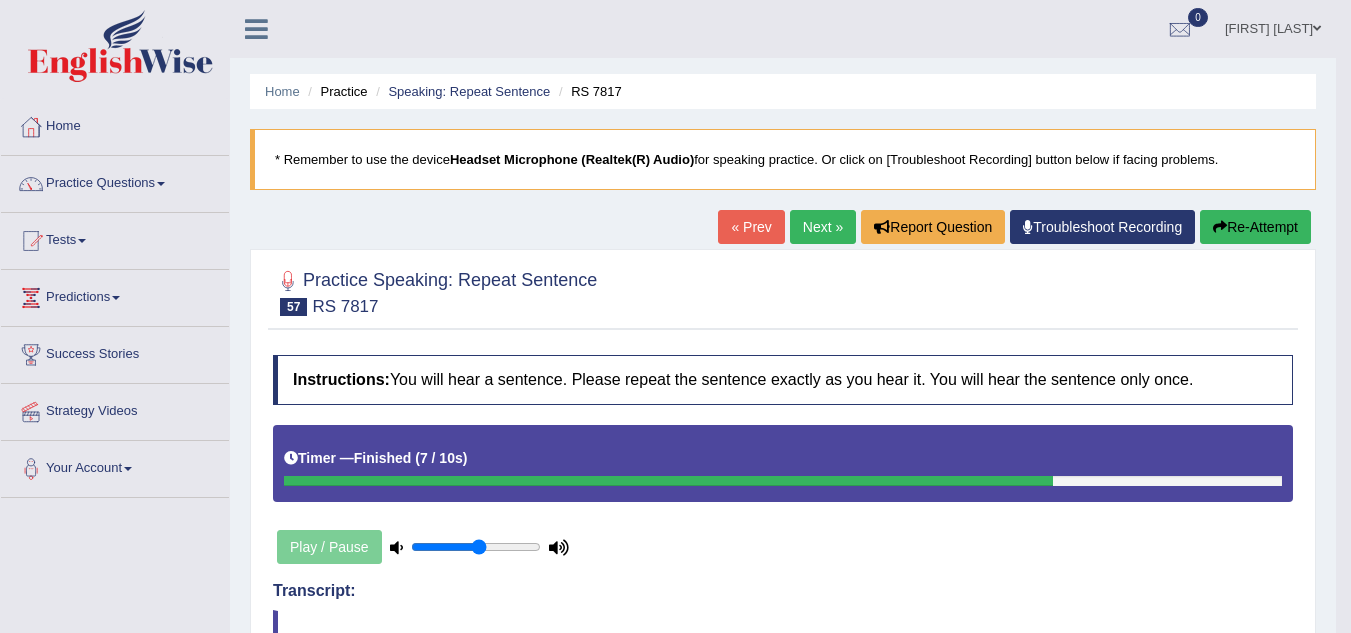 click on "Re-Attempt" at bounding box center [1255, 227] 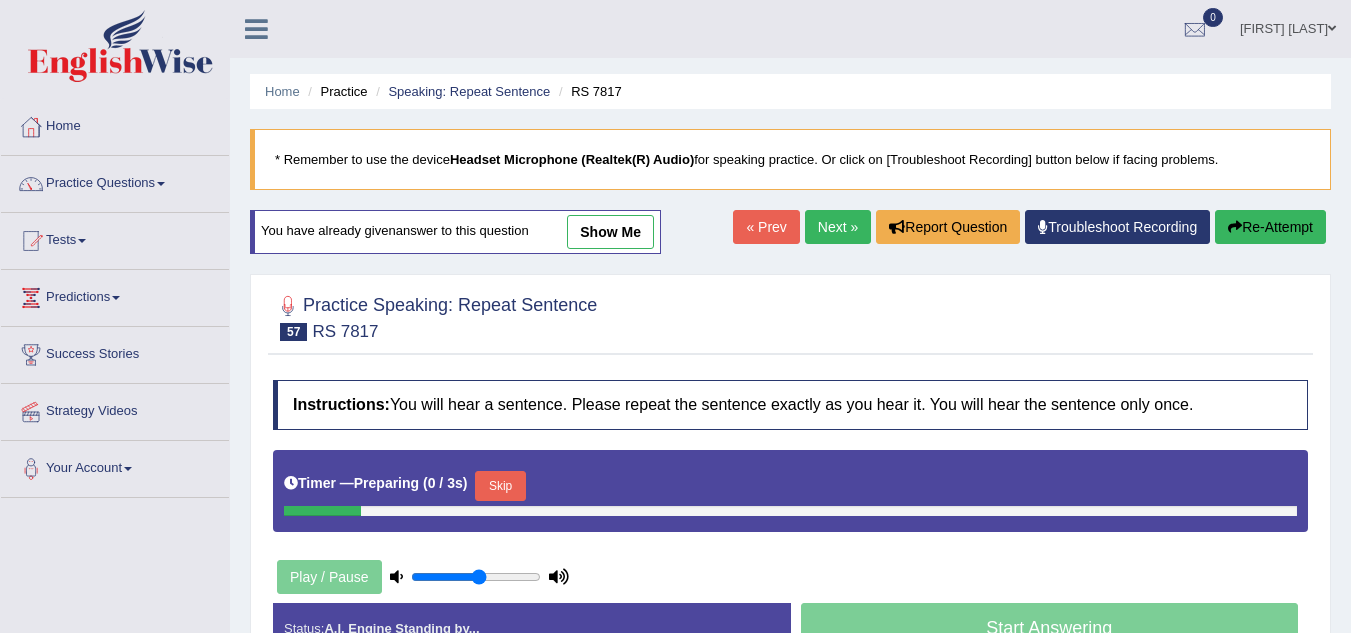 scroll, scrollTop: 0, scrollLeft: 0, axis: both 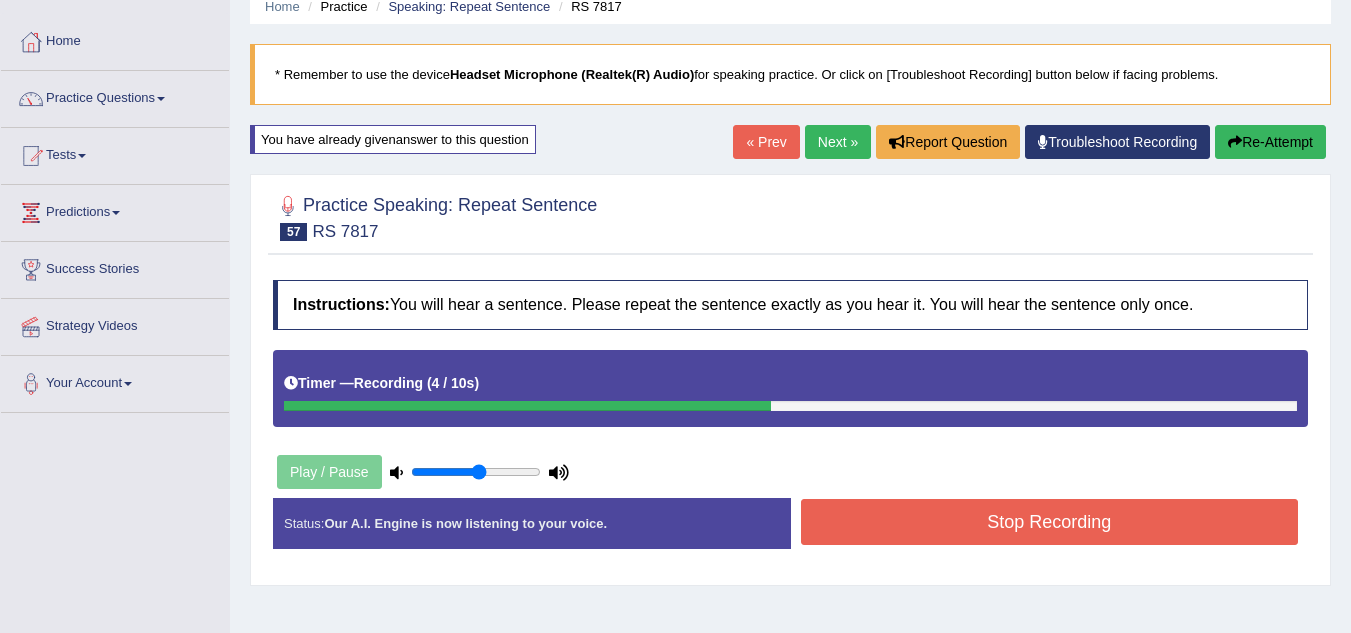 click on "Stop Recording" at bounding box center (1050, 522) 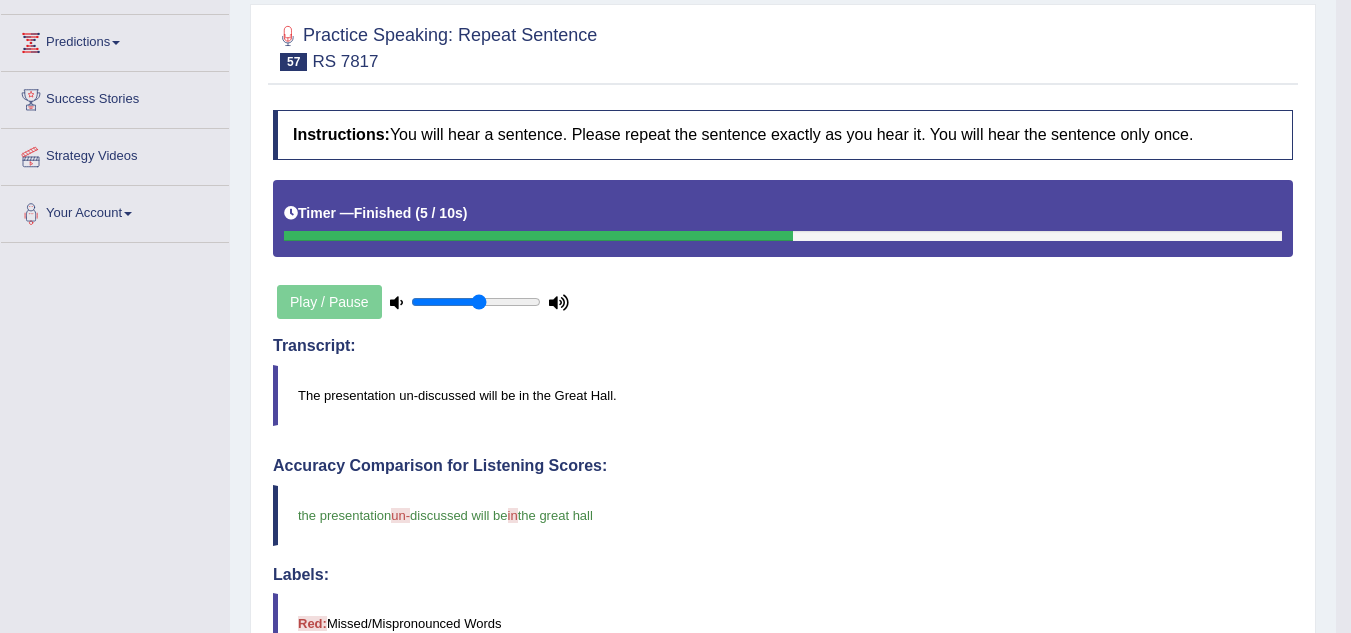 scroll, scrollTop: 187, scrollLeft: 0, axis: vertical 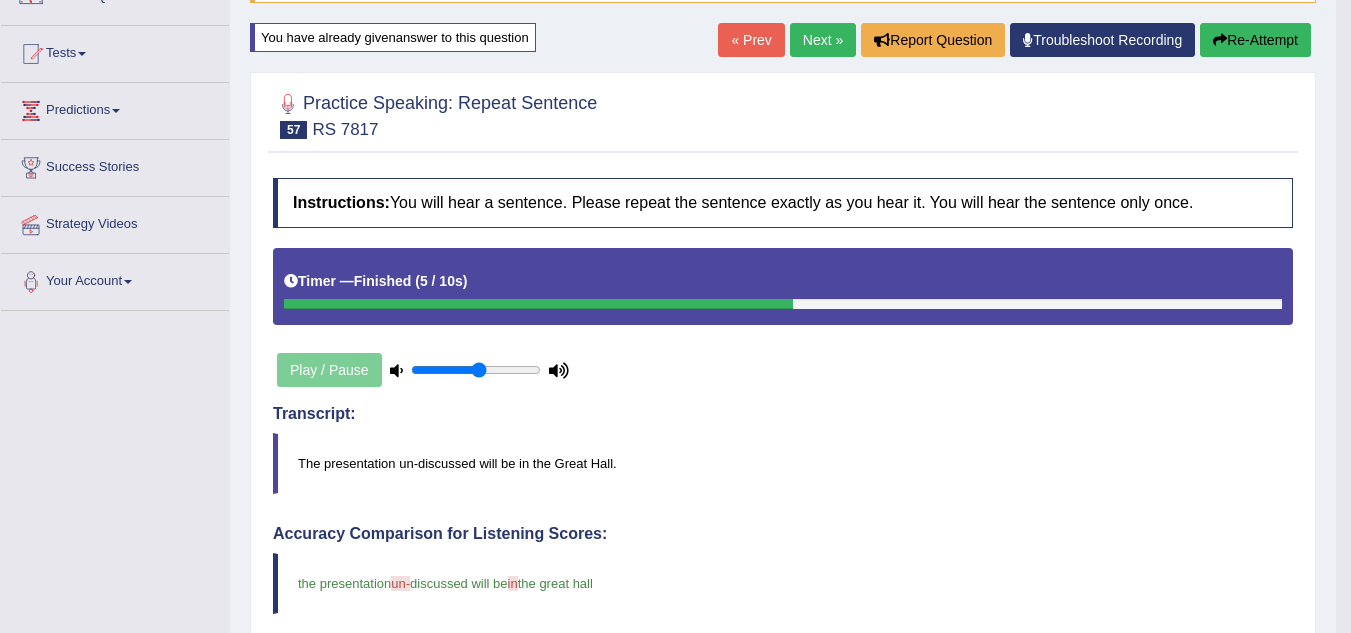 click on "Next »" at bounding box center (823, 40) 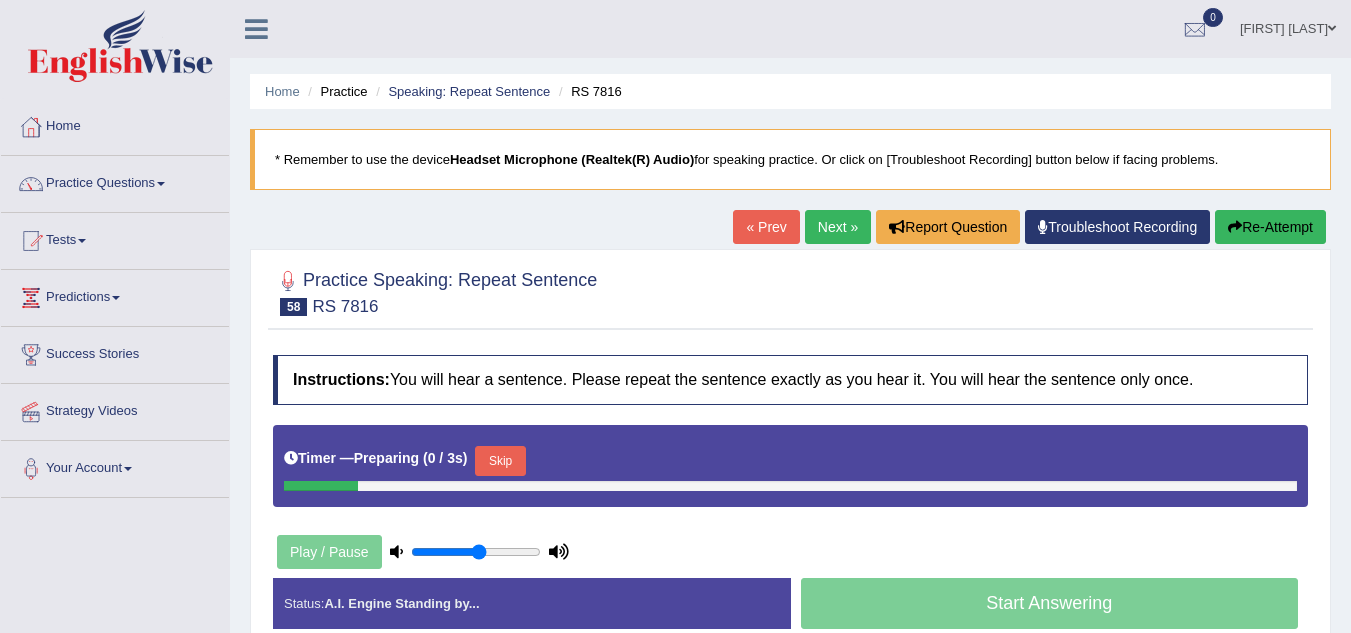 scroll, scrollTop: 0, scrollLeft: 0, axis: both 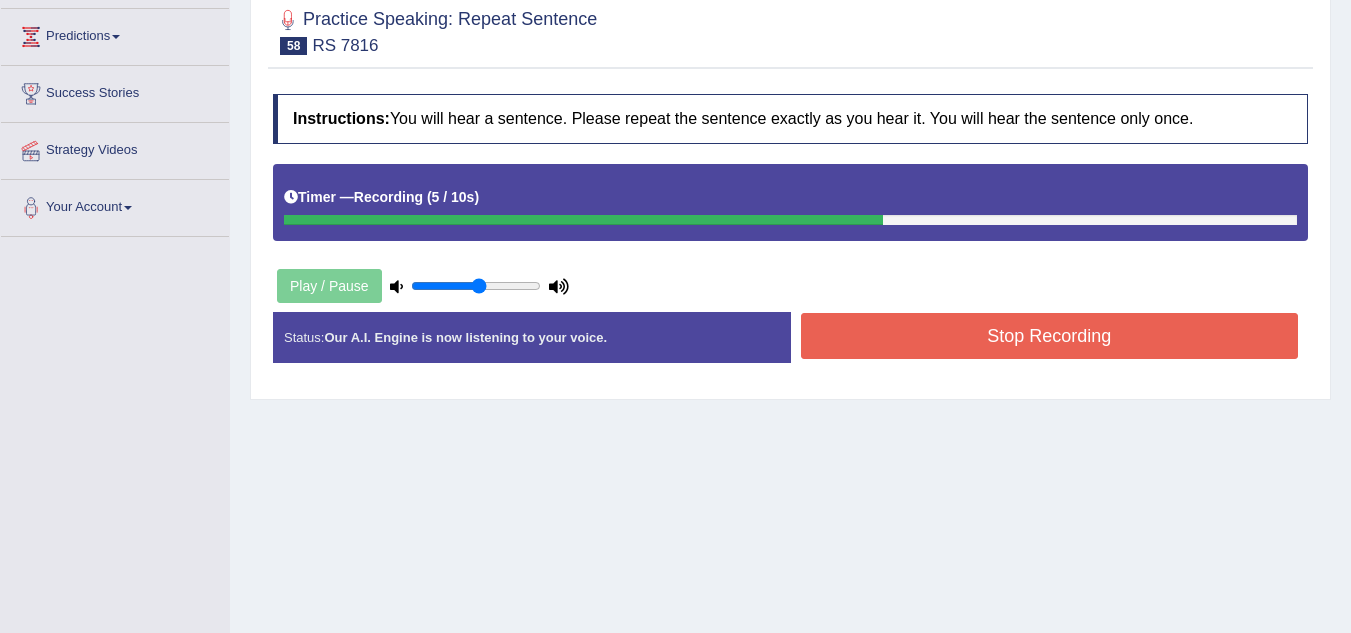 drag, startPoint x: 1050, startPoint y: 307, endPoint x: 1050, endPoint y: 365, distance: 58 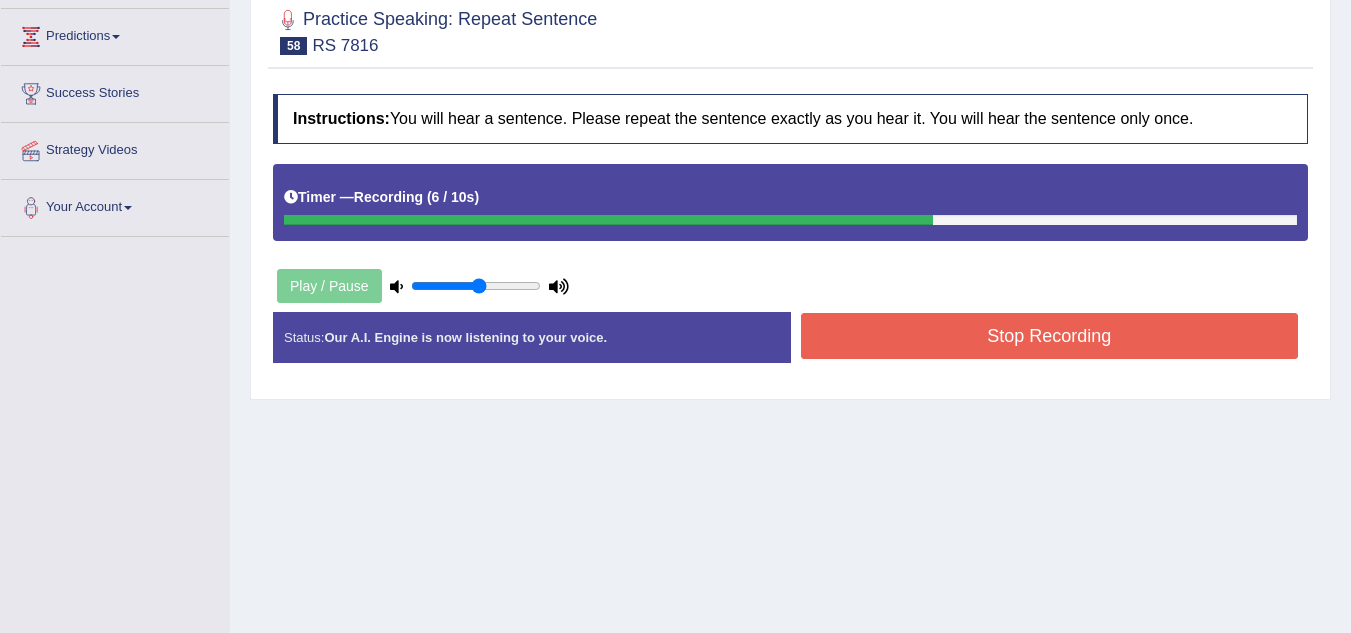drag, startPoint x: 1050, startPoint y: 365, endPoint x: 1057, endPoint y: 347, distance: 19.313208 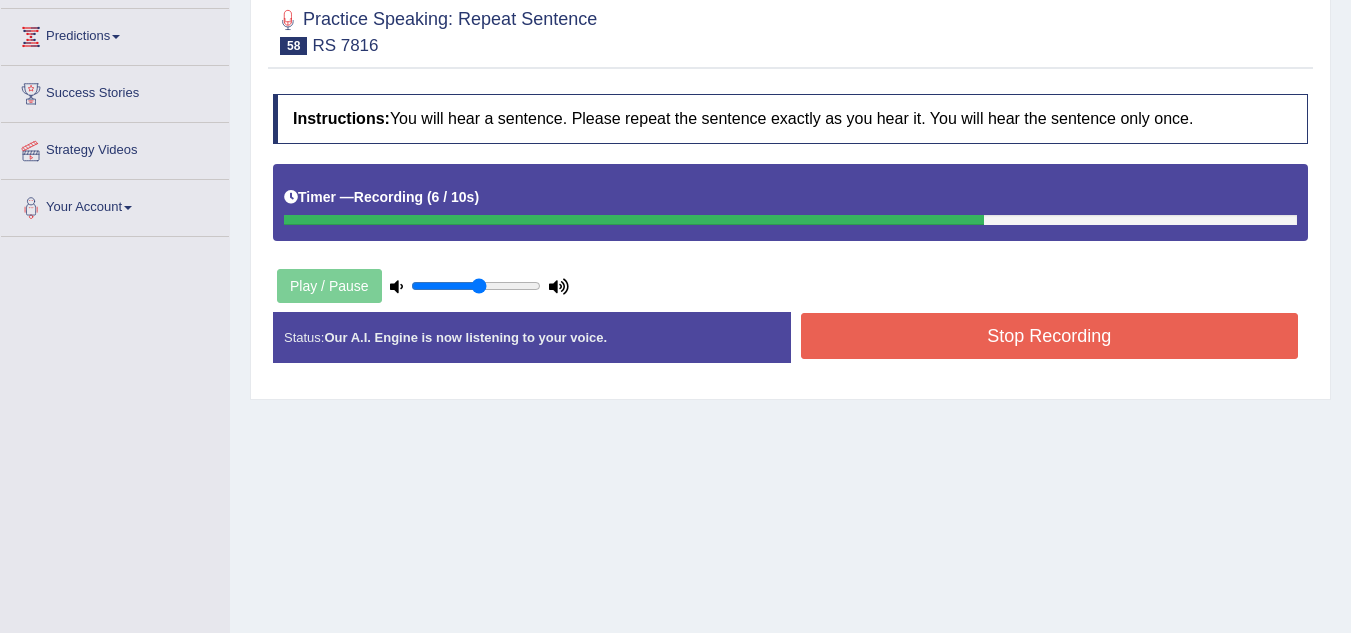 click on "Stop Recording" at bounding box center [1050, 336] 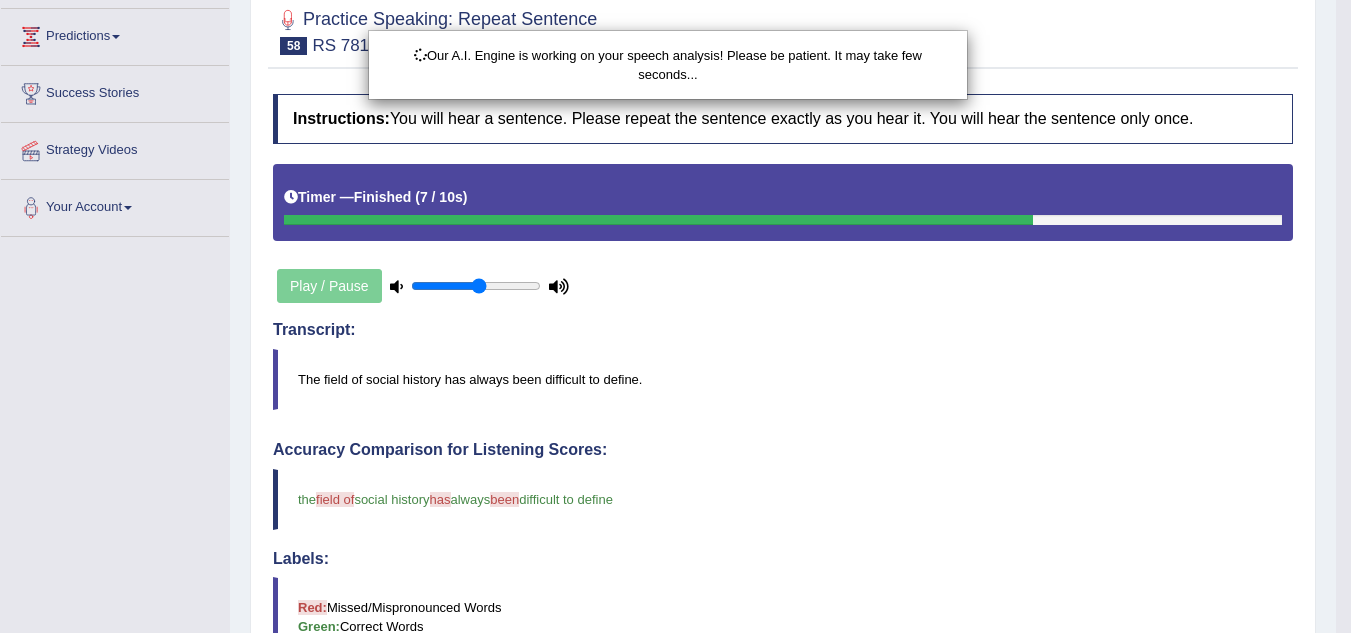scroll, scrollTop: 526, scrollLeft: 0, axis: vertical 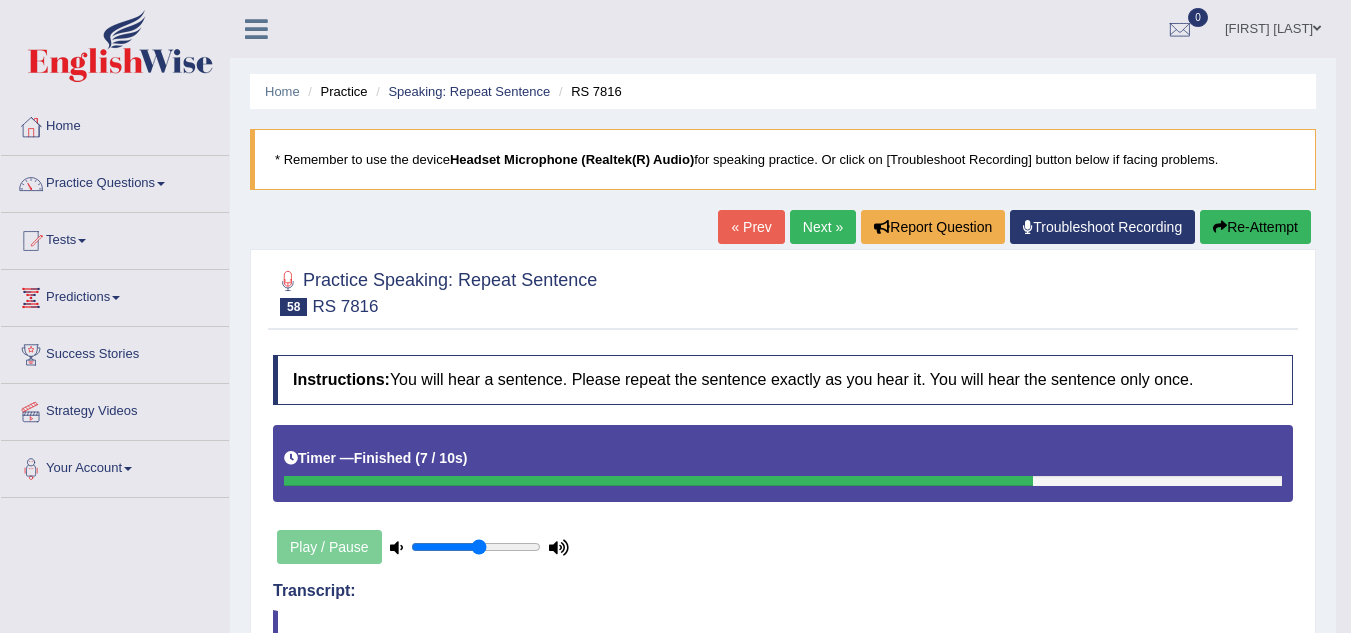 click on "Re-Attempt" at bounding box center [1255, 227] 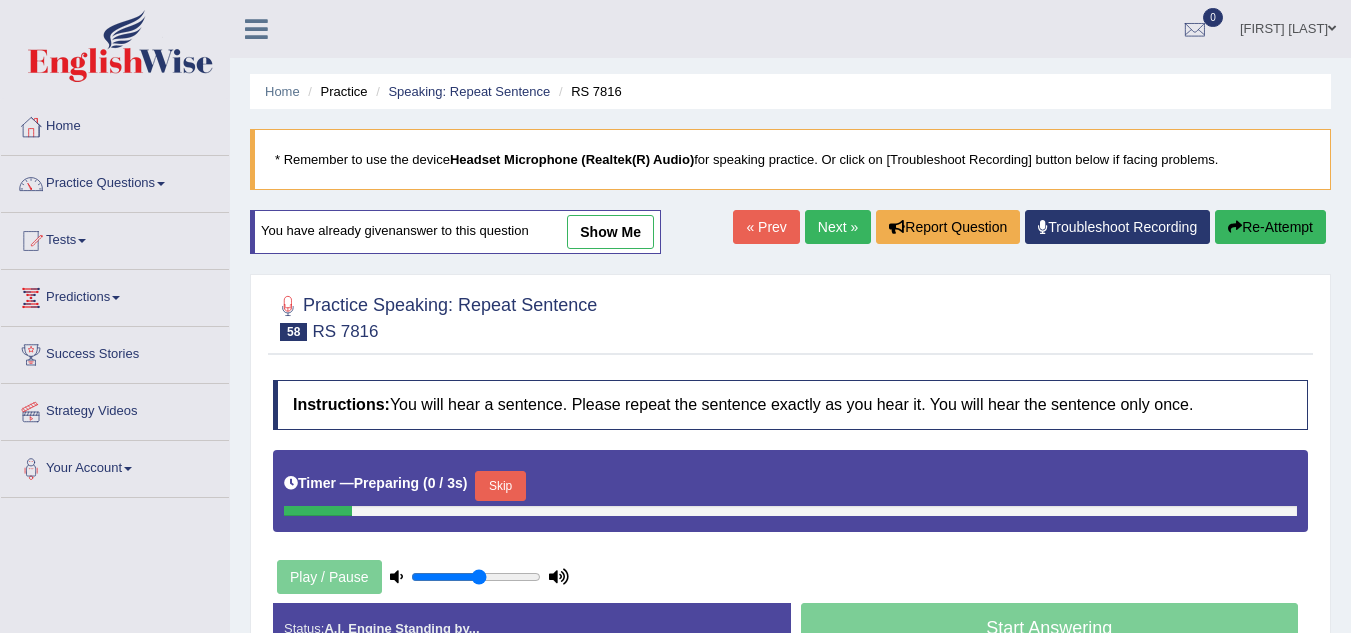 scroll, scrollTop: 0, scrollLeft: 0, axis: both 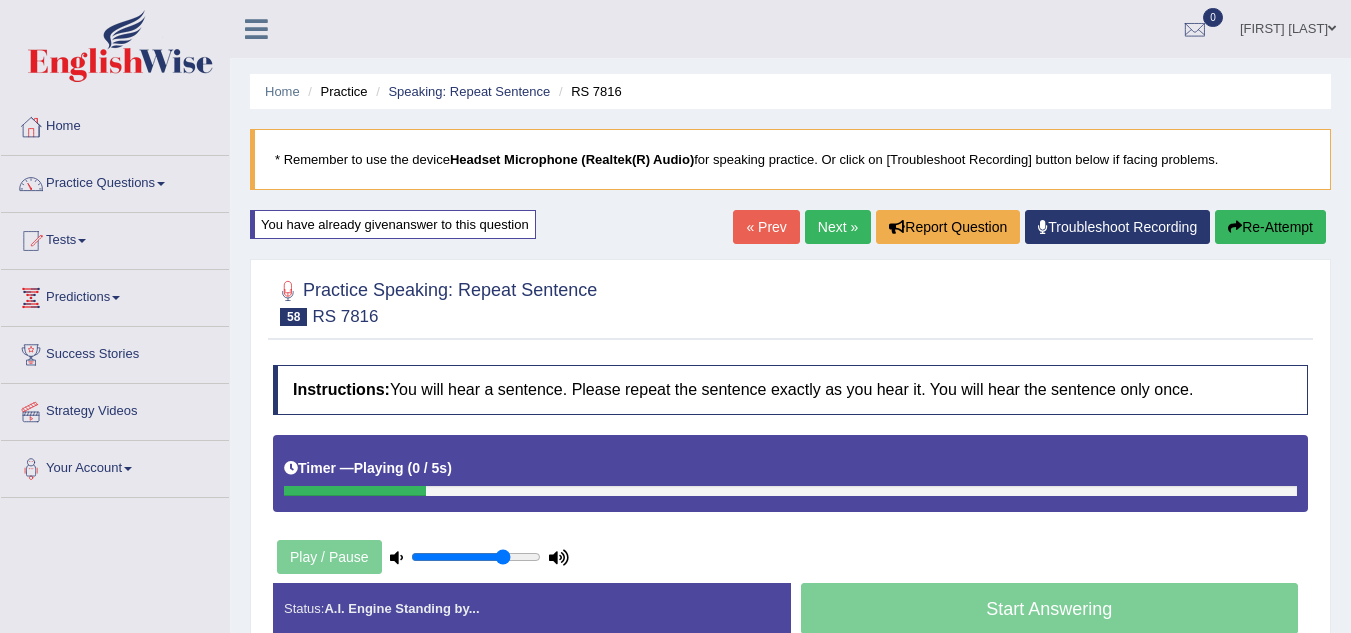 type on "0.75" 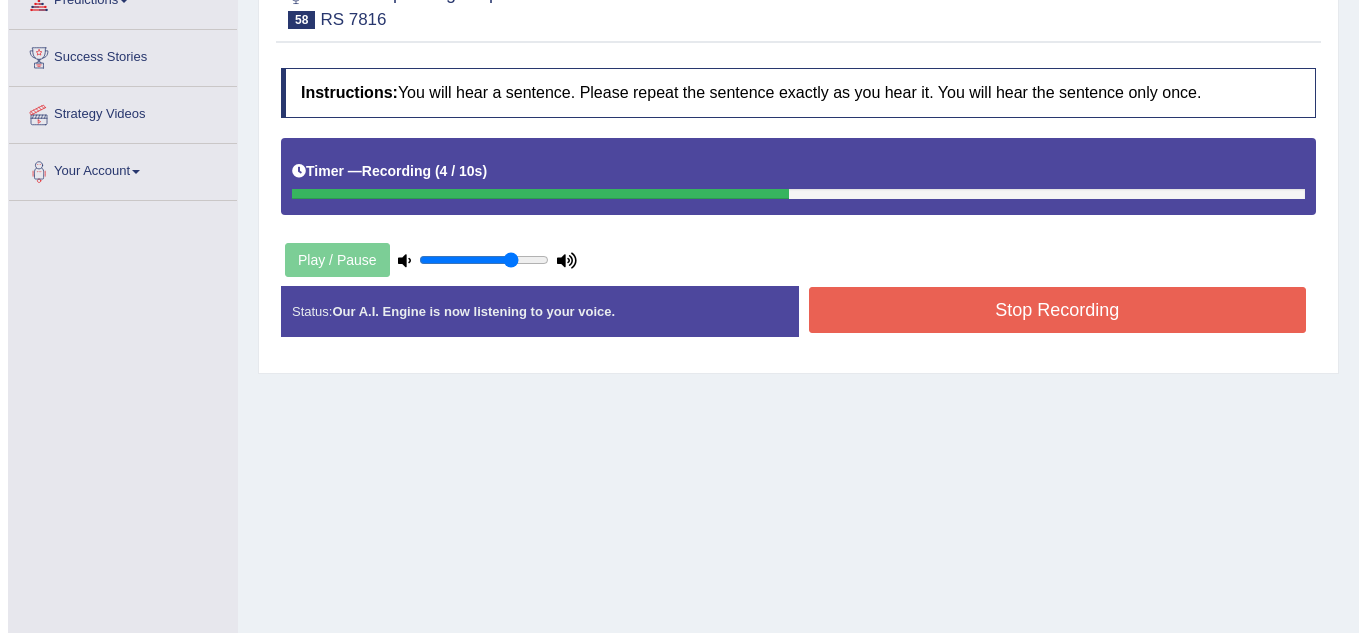 scroll, scrollTop: 301, scrollLeft: 0, axis: vertical 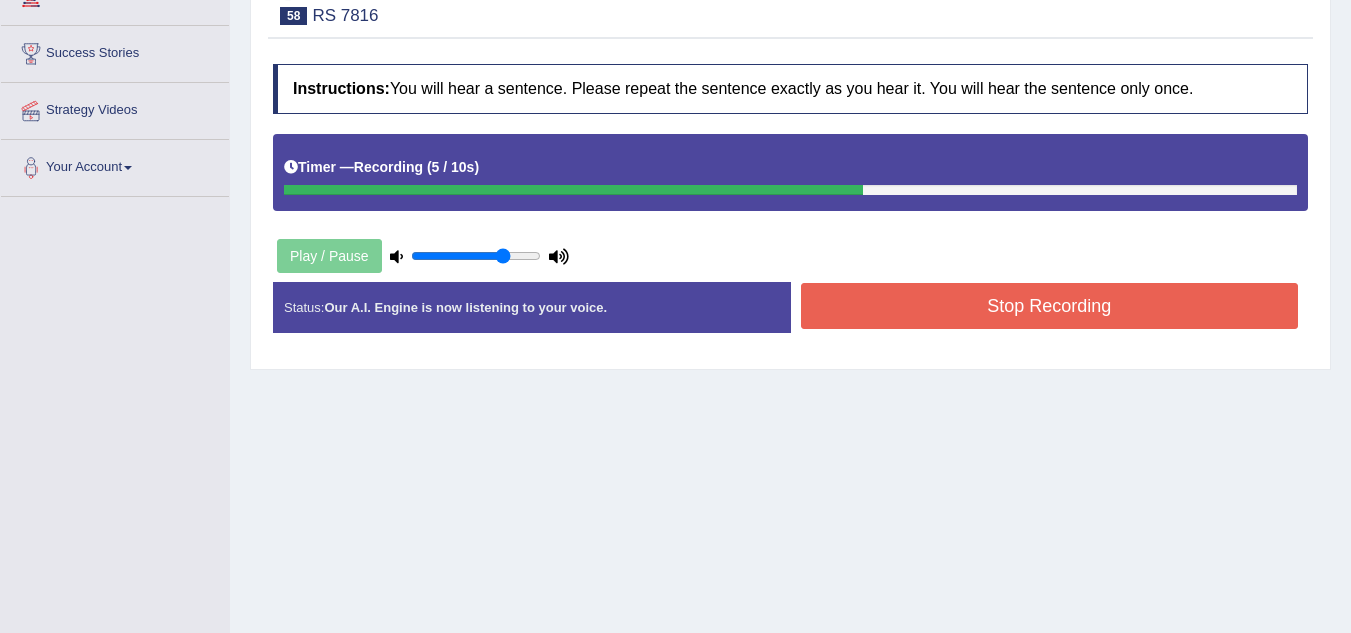 click on "Stop Recording" at bounding box center [1050, 306] 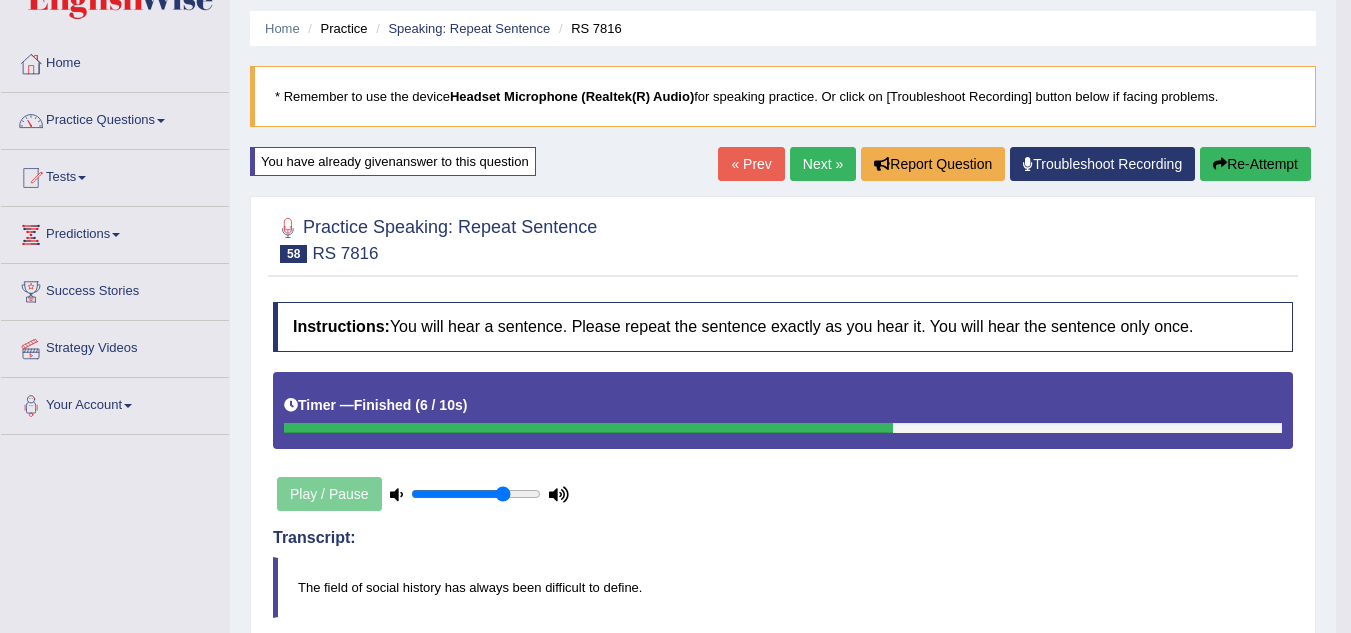 scroll, scrollTop: 0, scrollLeft: 0, axis: both 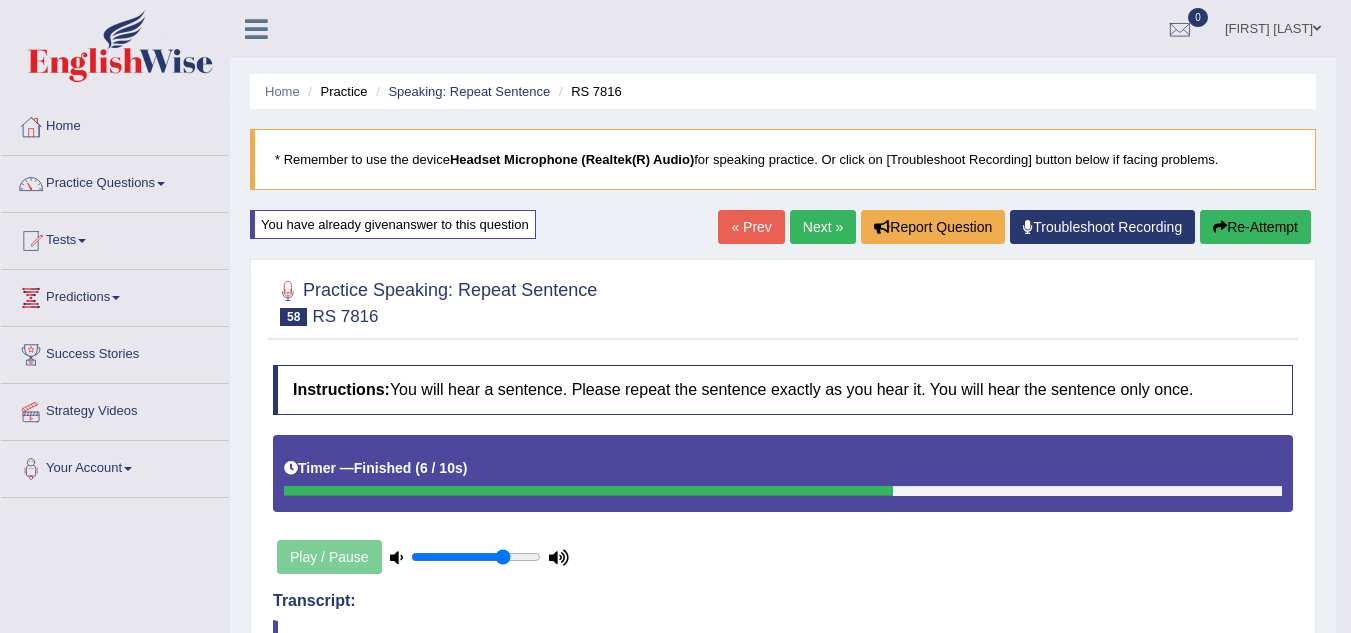 click on "Next »" at bounding box center [823, 227] 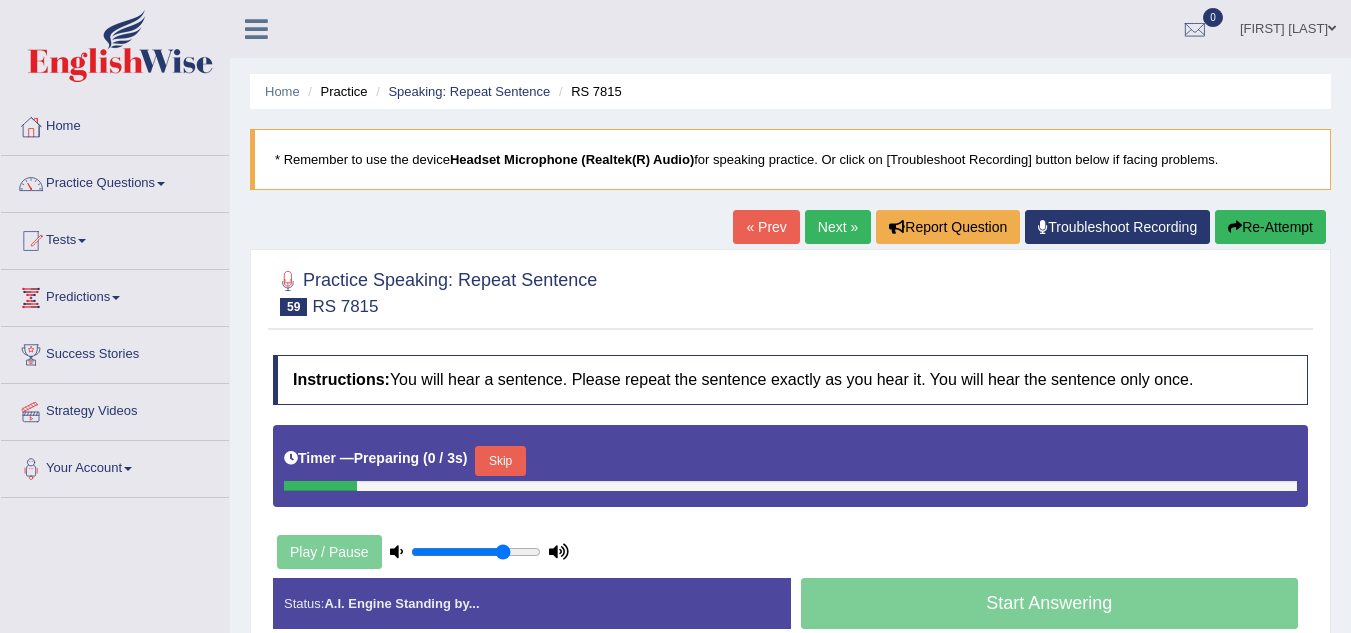 scroll, scrollTop: 0, scrollLeft: 0, axis: both 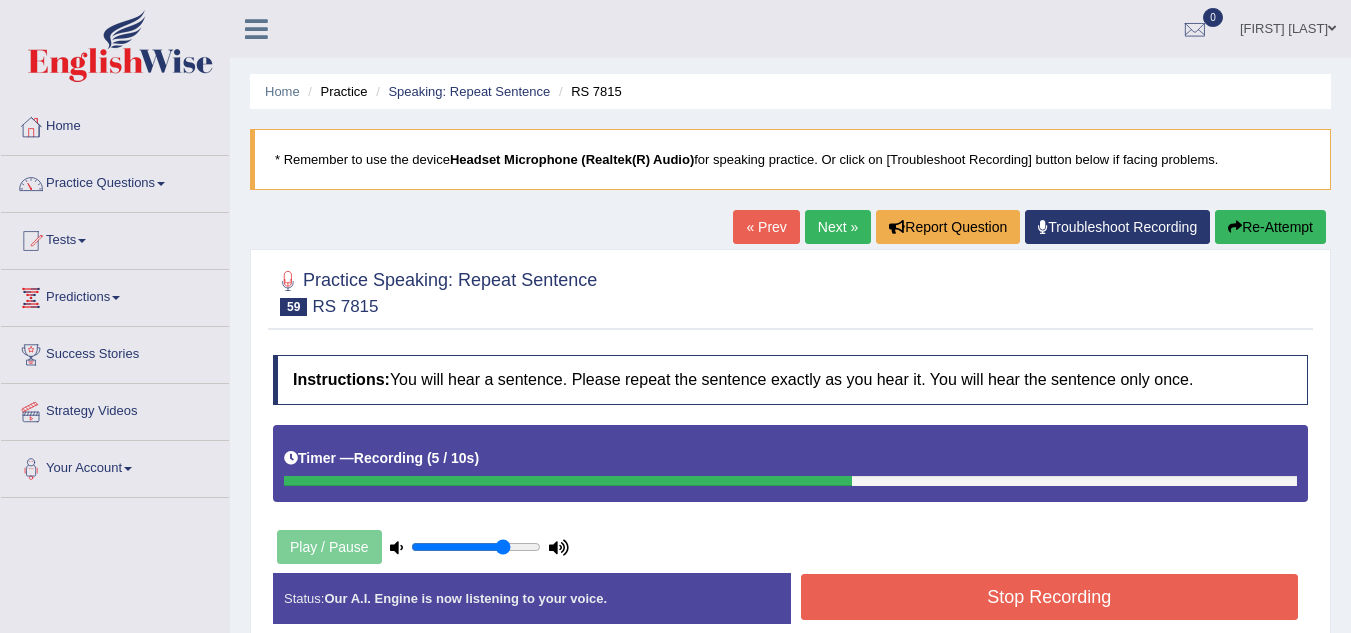 click on "Stop Recording" at bounding box center (1050, 597) 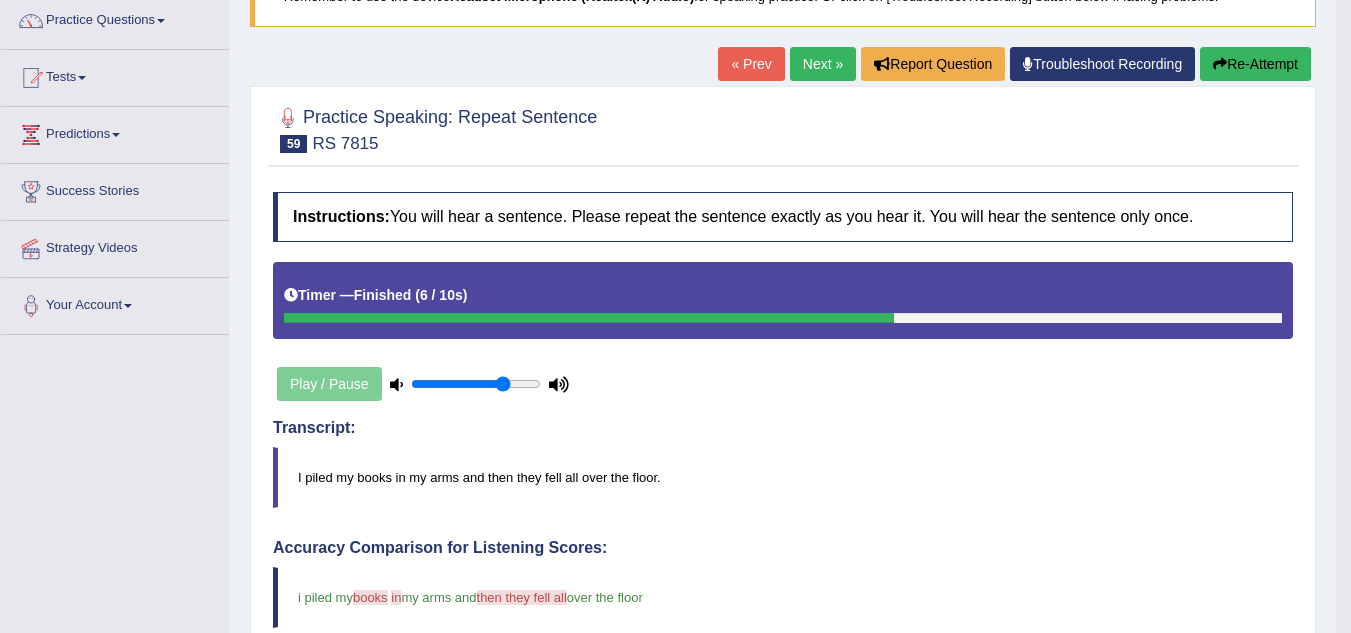scroll, scrollTop: 0, scrollLeft: 0, axis: both 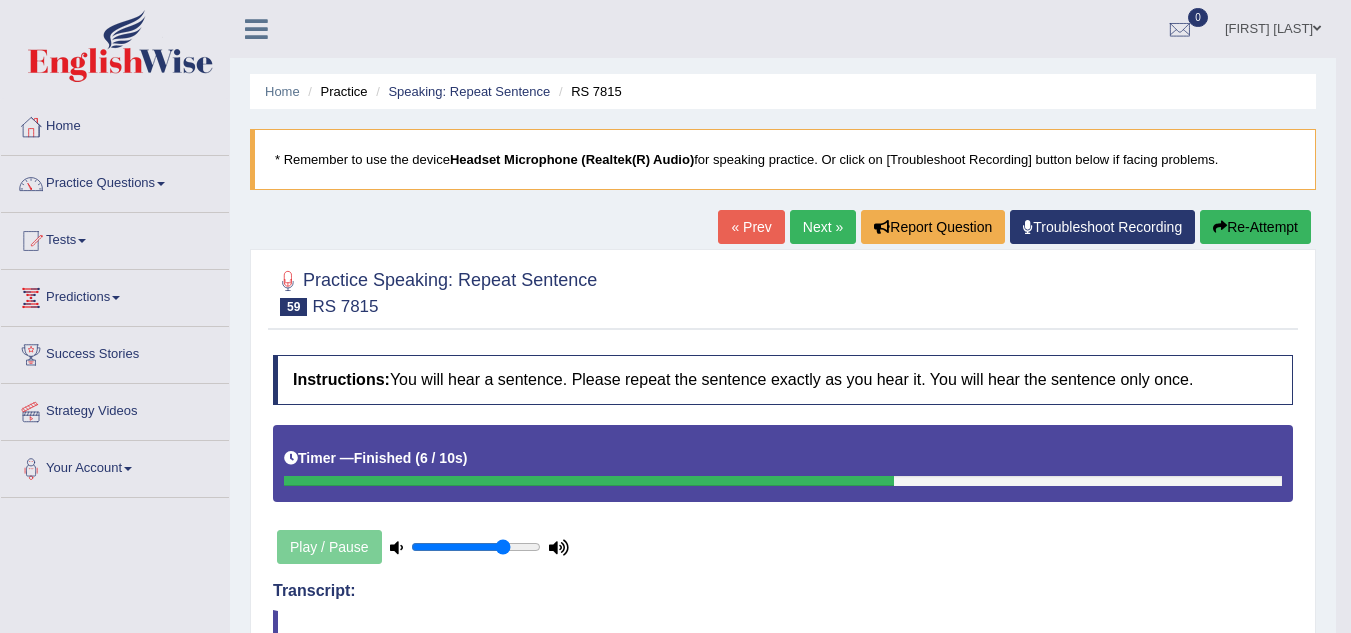 click on "Next »" at bounding box center [823, 227] 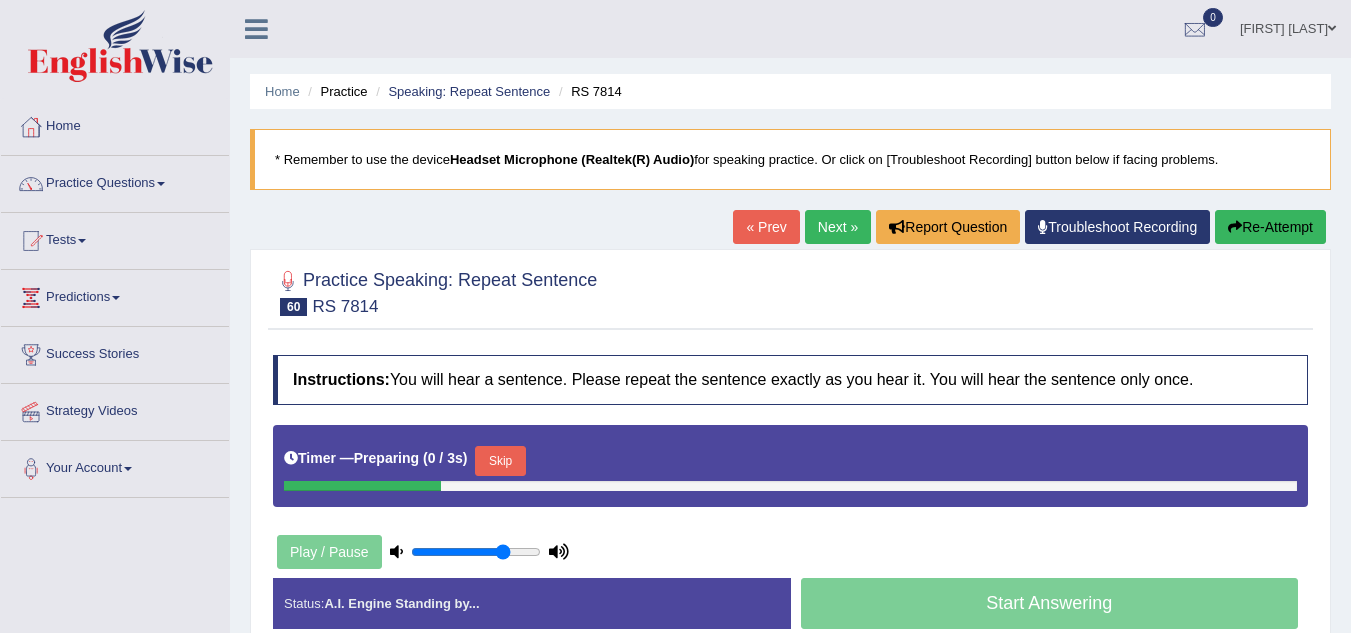 scroll, scrollTop: 0, scrollLeft: 0, axis: both 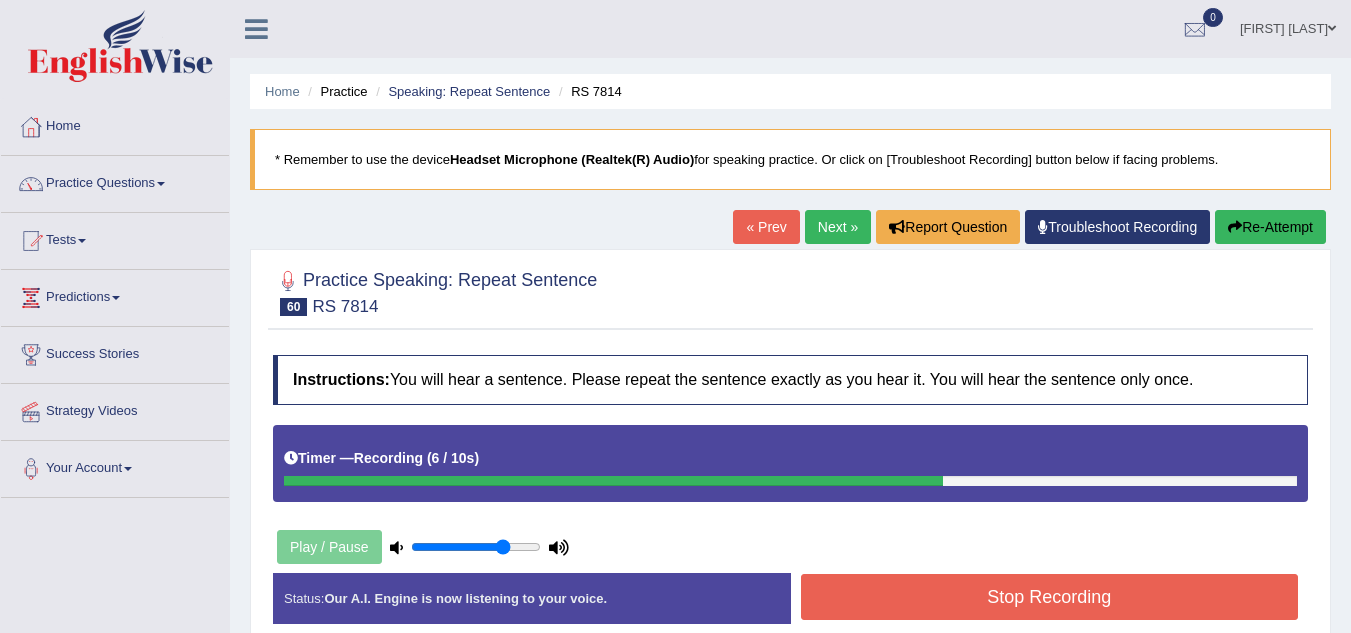 click on "Stop Recording" at bounding box center (1050, 597) 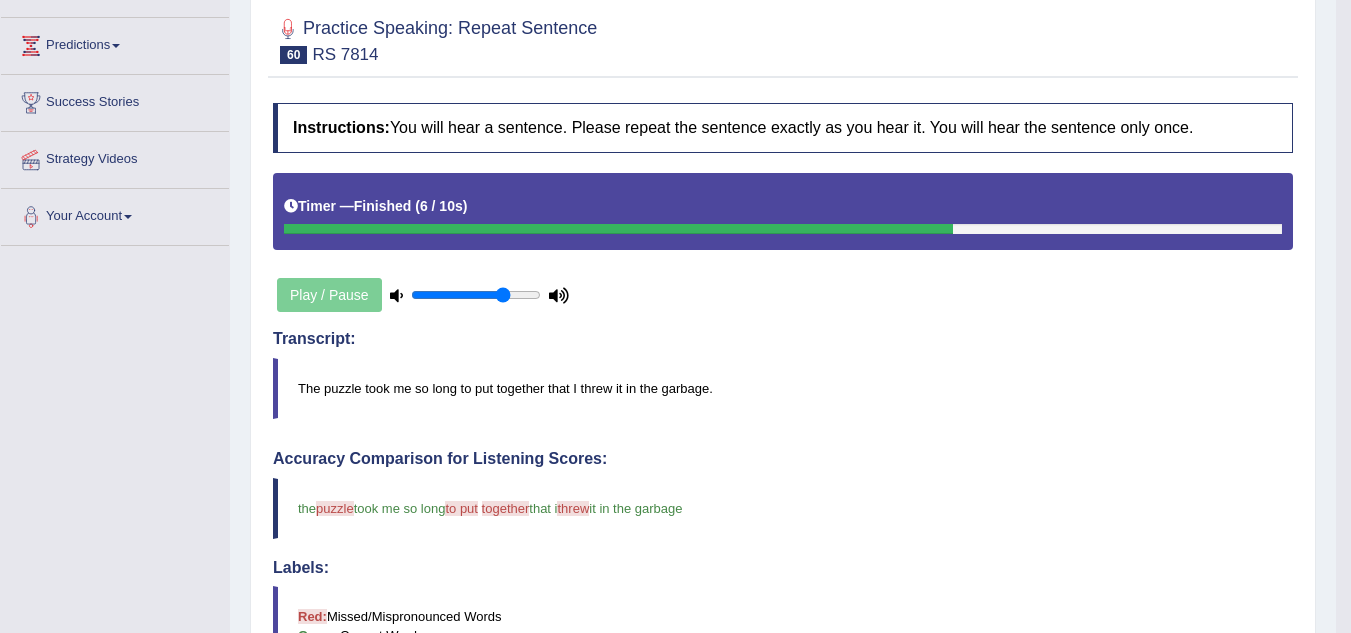 scroll, scrollTop: 0, scrollLeft: 0, axis: both 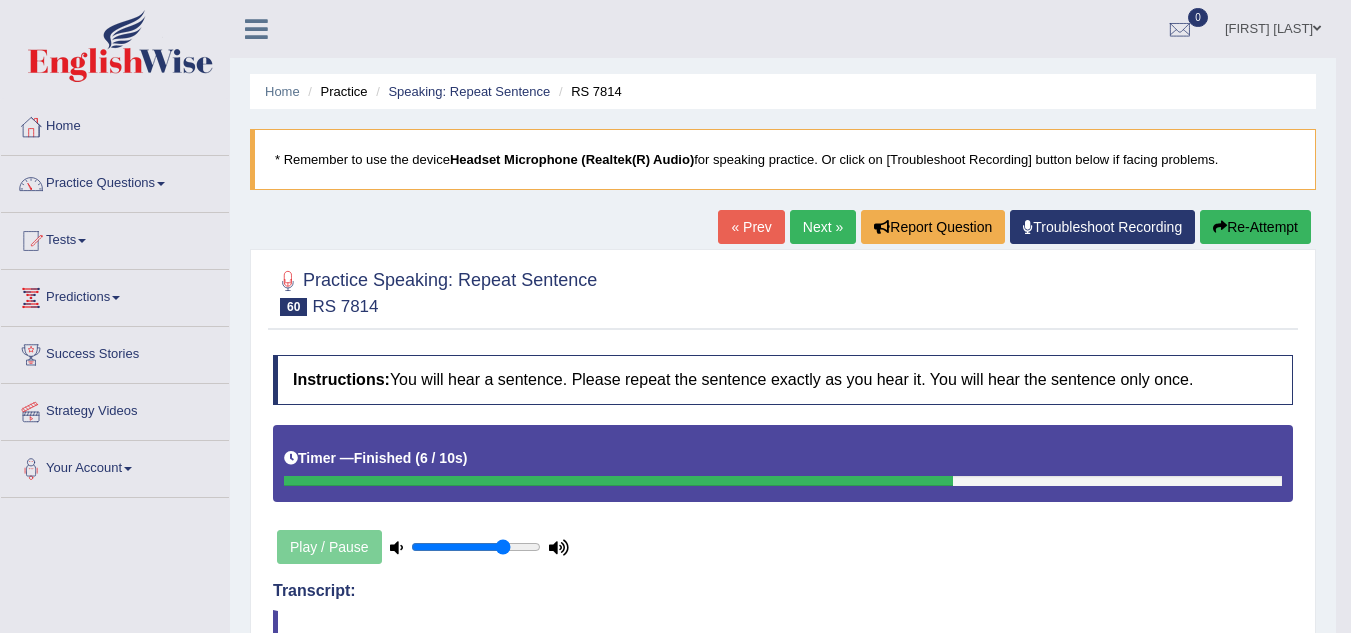 click on "Next »" at bounding box center [823, 227] 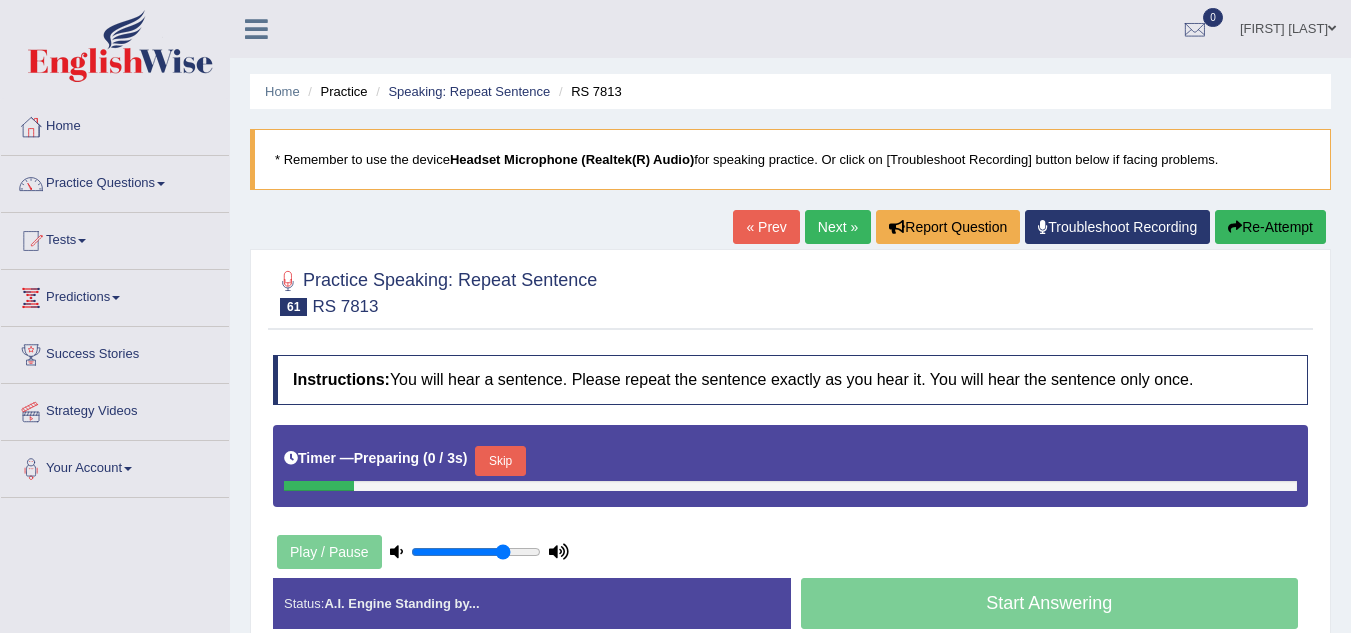 scroll, scrollTop: 0, scrollLeft: 0, axis: both 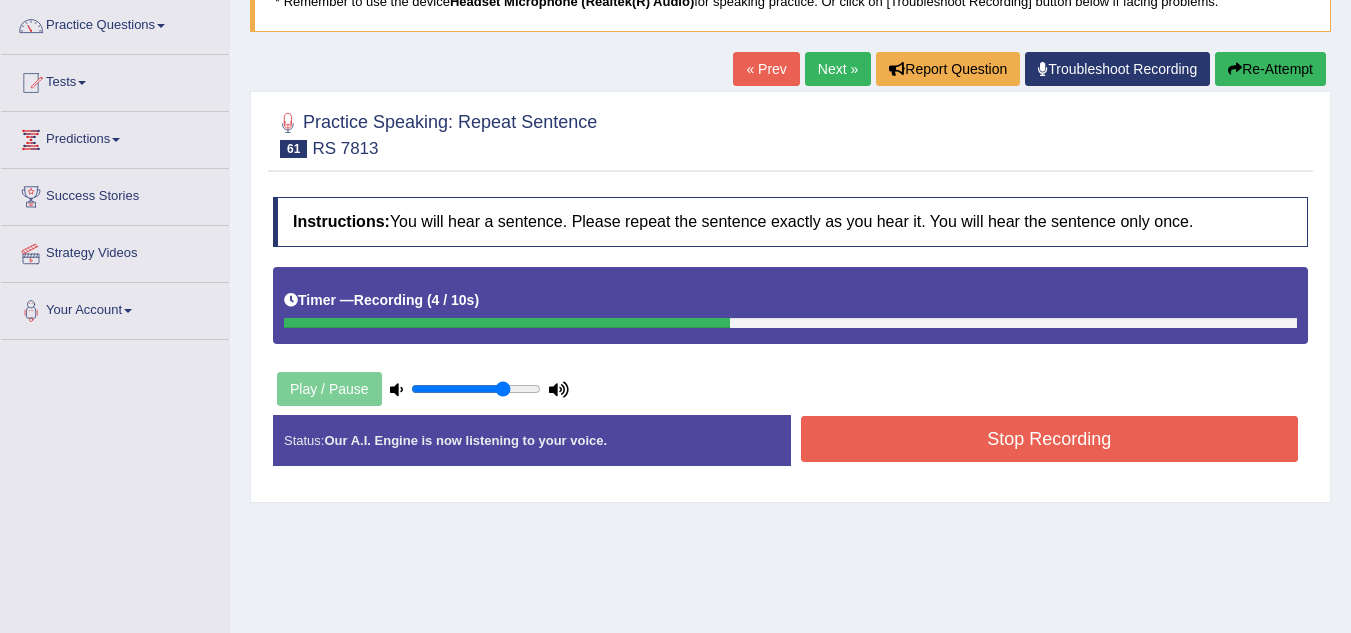 click on "Stop Recording" at bounding box center [1050, 439] 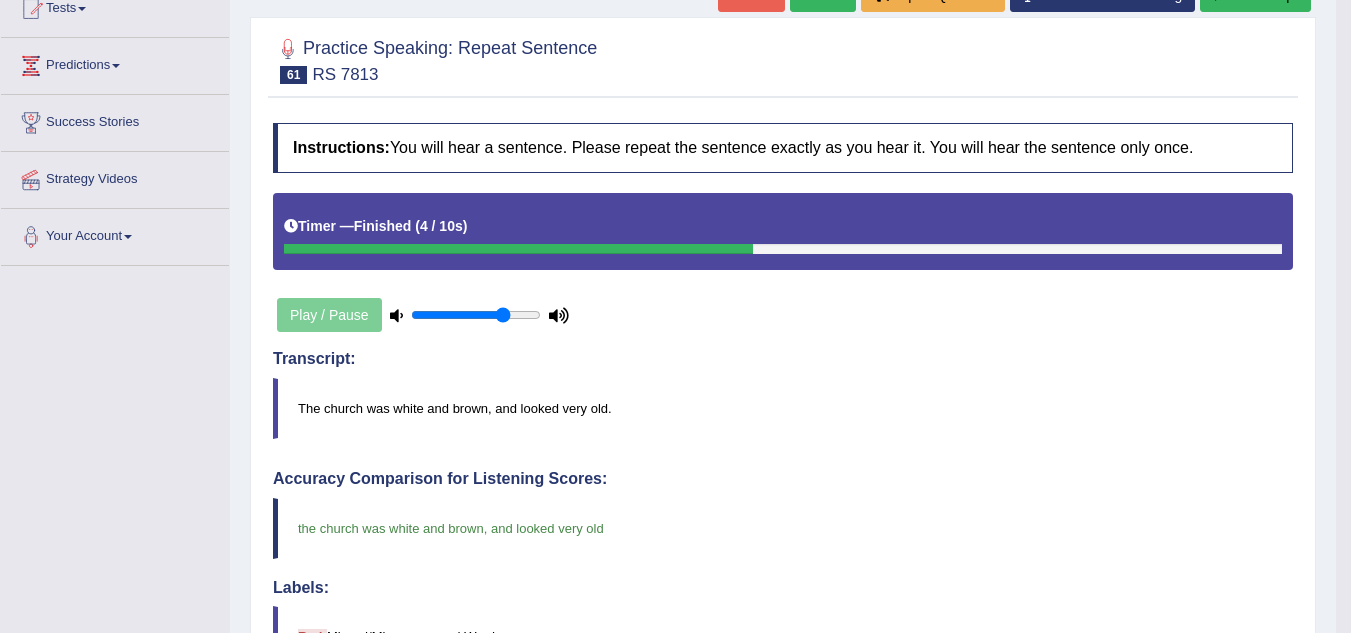 scroll, scrollTop: 18, scrollLeft: 0, axis: vertical 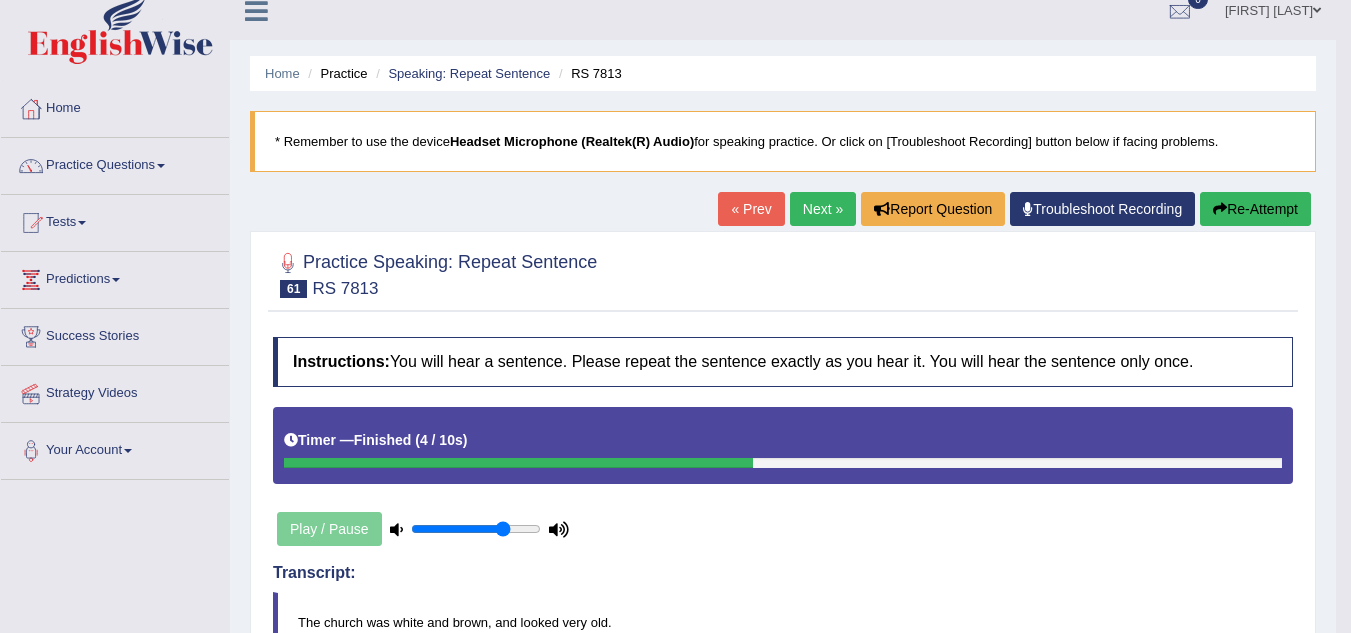 click on "Next »" at bounding box center (823, 209) 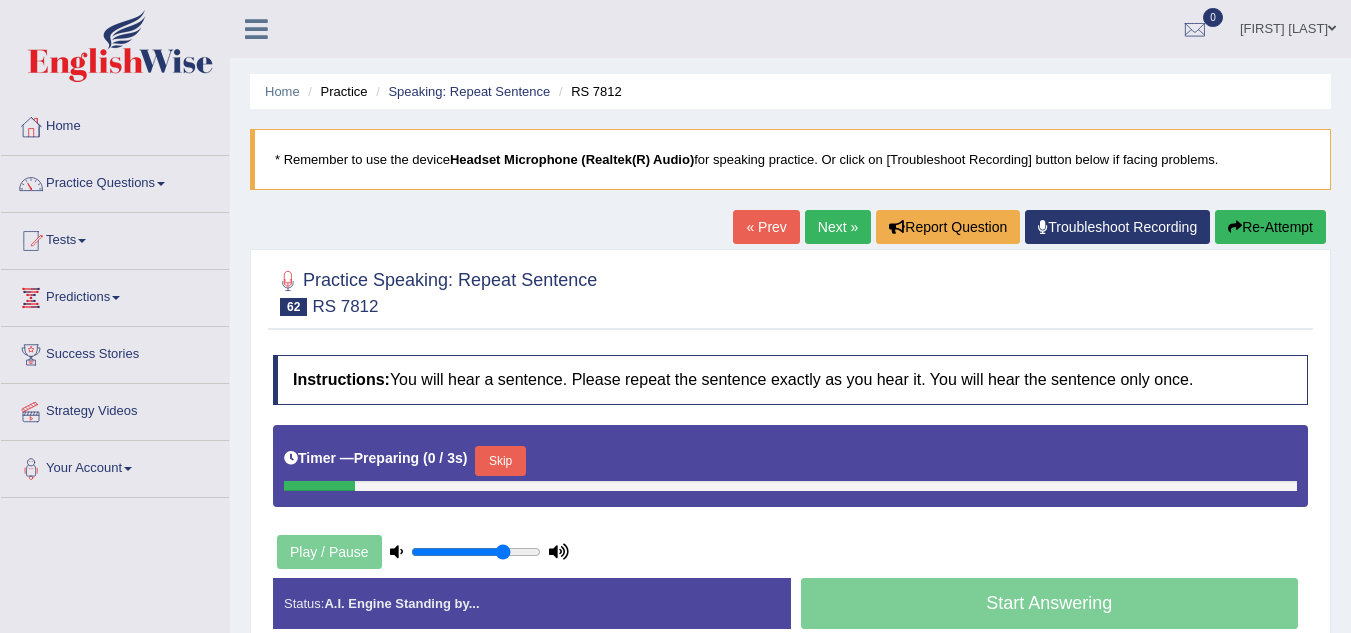 scroll, scrollTop: 0, scrollLeft: 0, axis: both 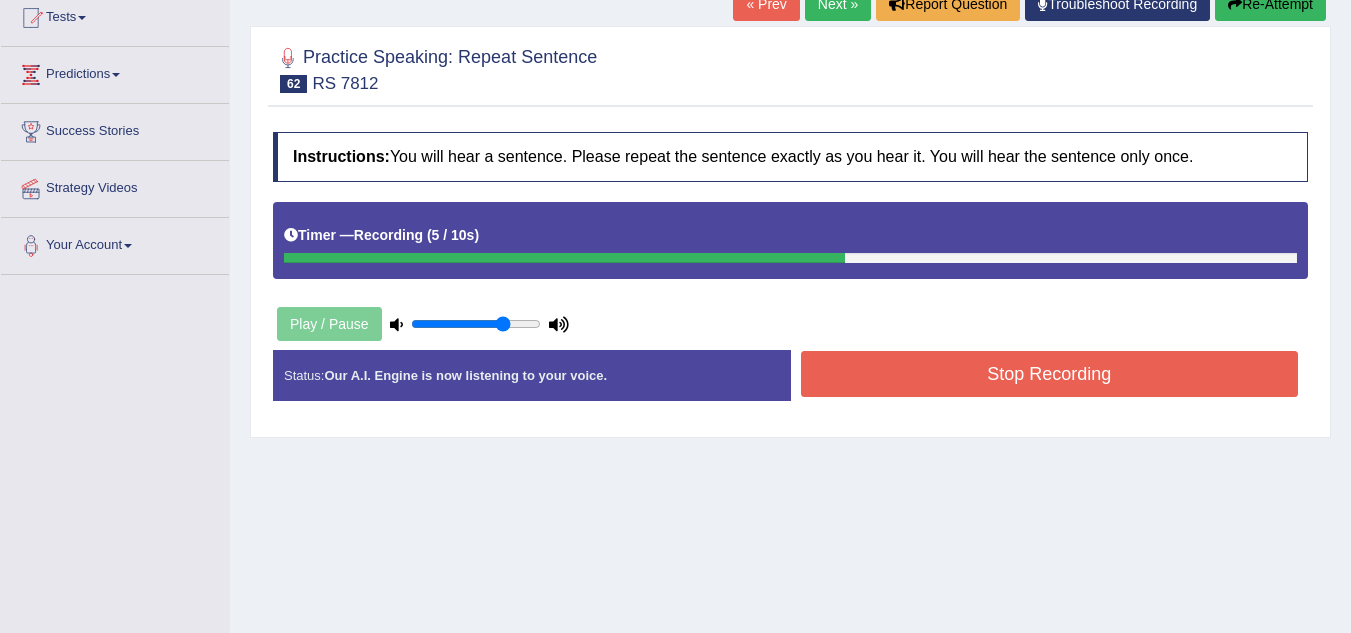 click on "Stop Recording" at bounding box center (1050, 374) 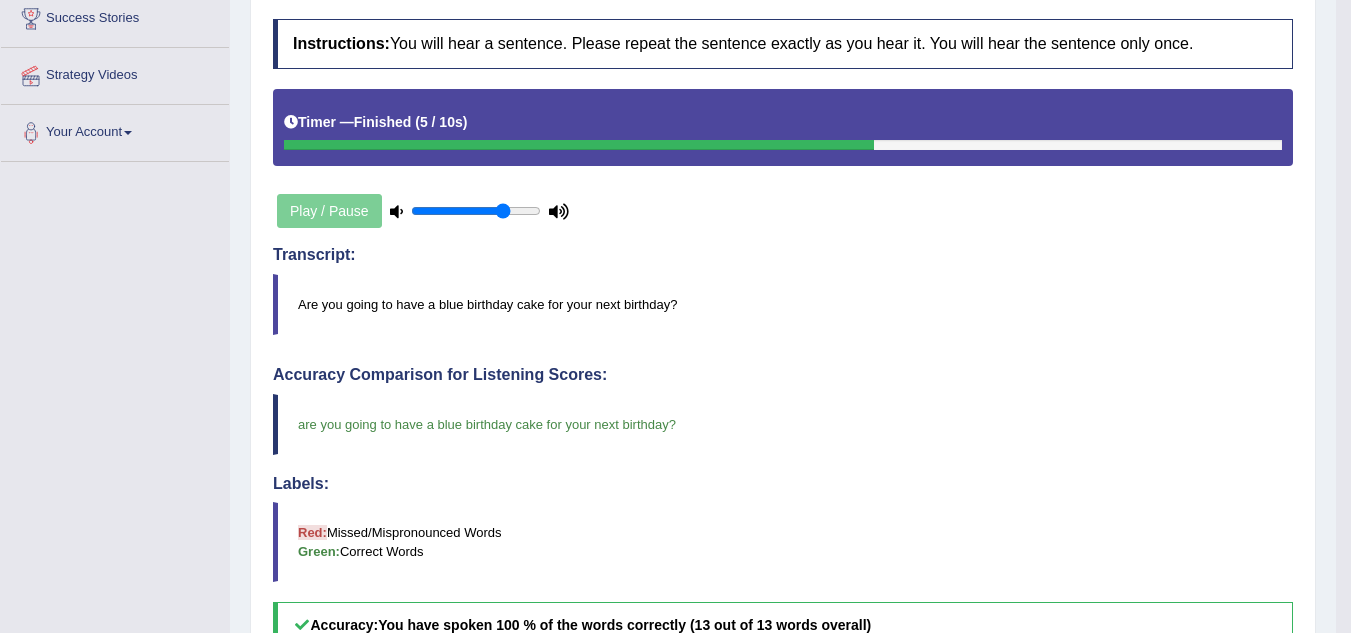 scroll, scrollTop: 0, scrollLeft: 0, axis: both 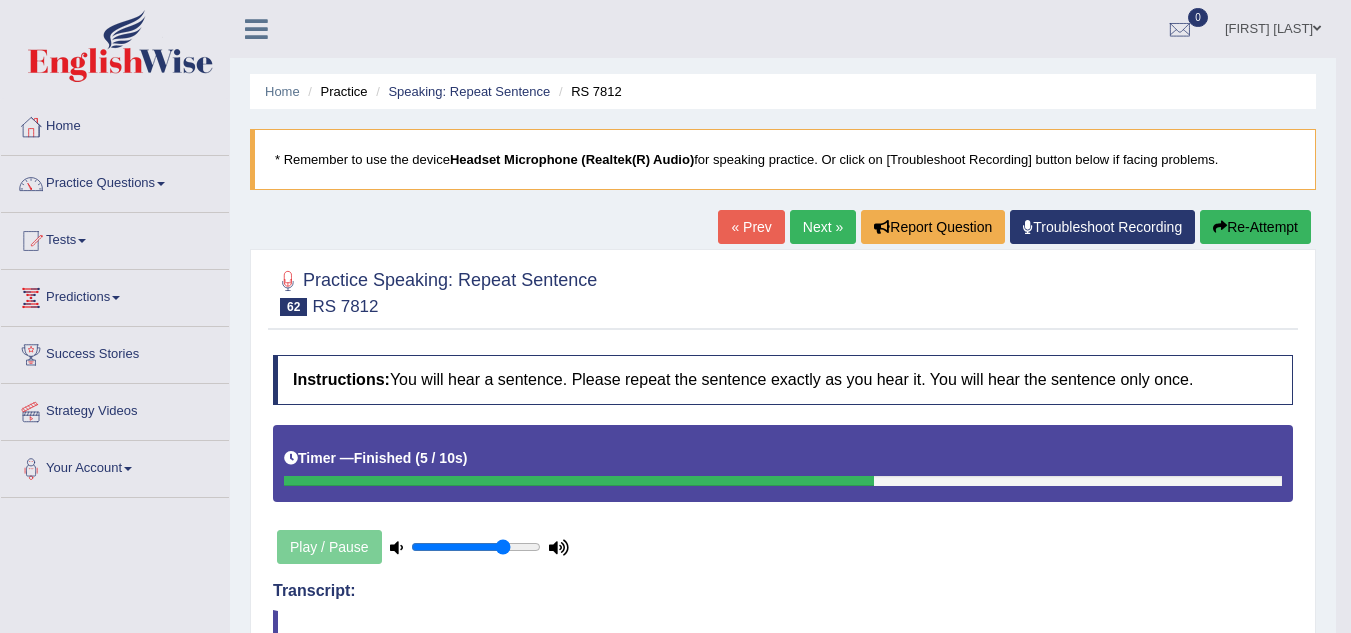click on "Next »" at bounding box center [823, 227] 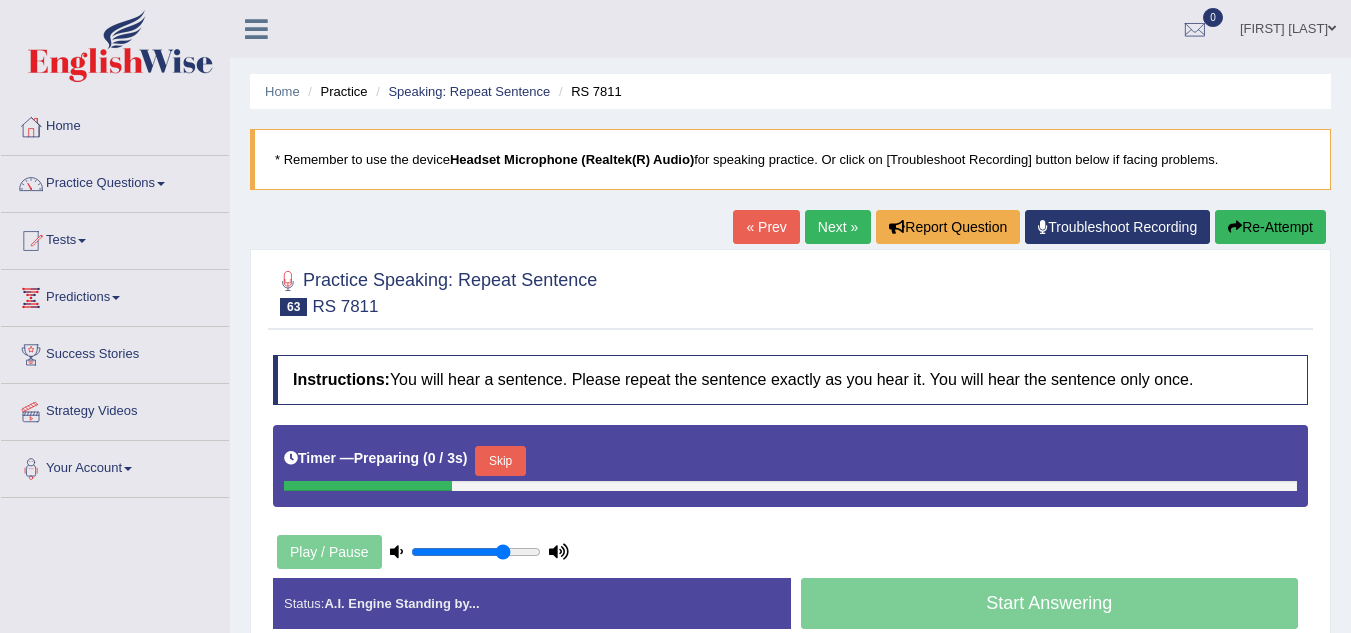 scroll, scrollTop: 195, scrollLeft: 0, axis: vertical 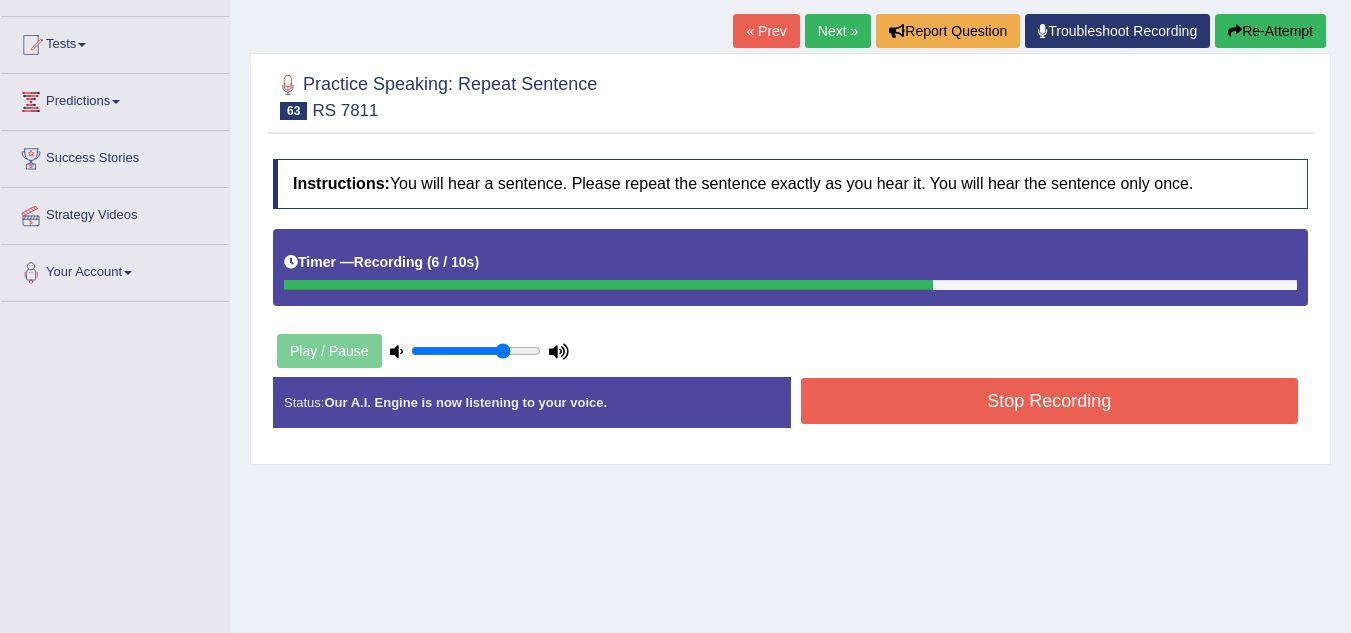 click on "Stop Recording" at bounding box center (1050, 401) 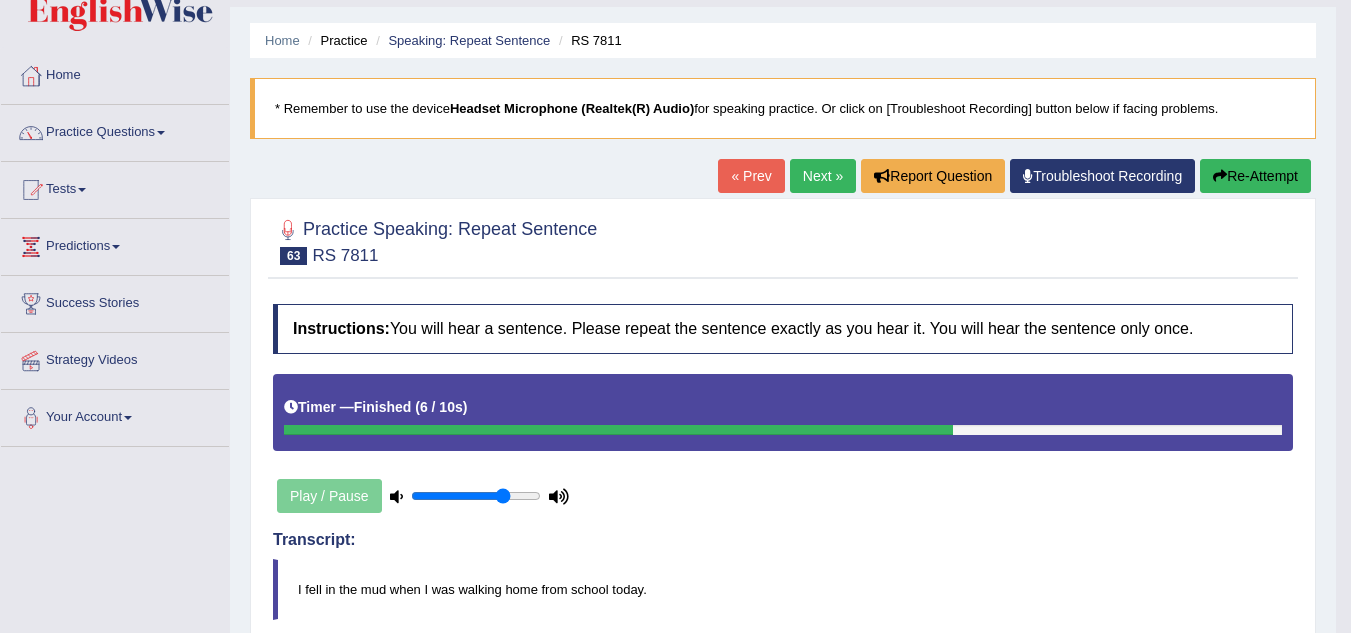 scroll, scrollTop: 50, scrollLeft: 0, axis: vertical 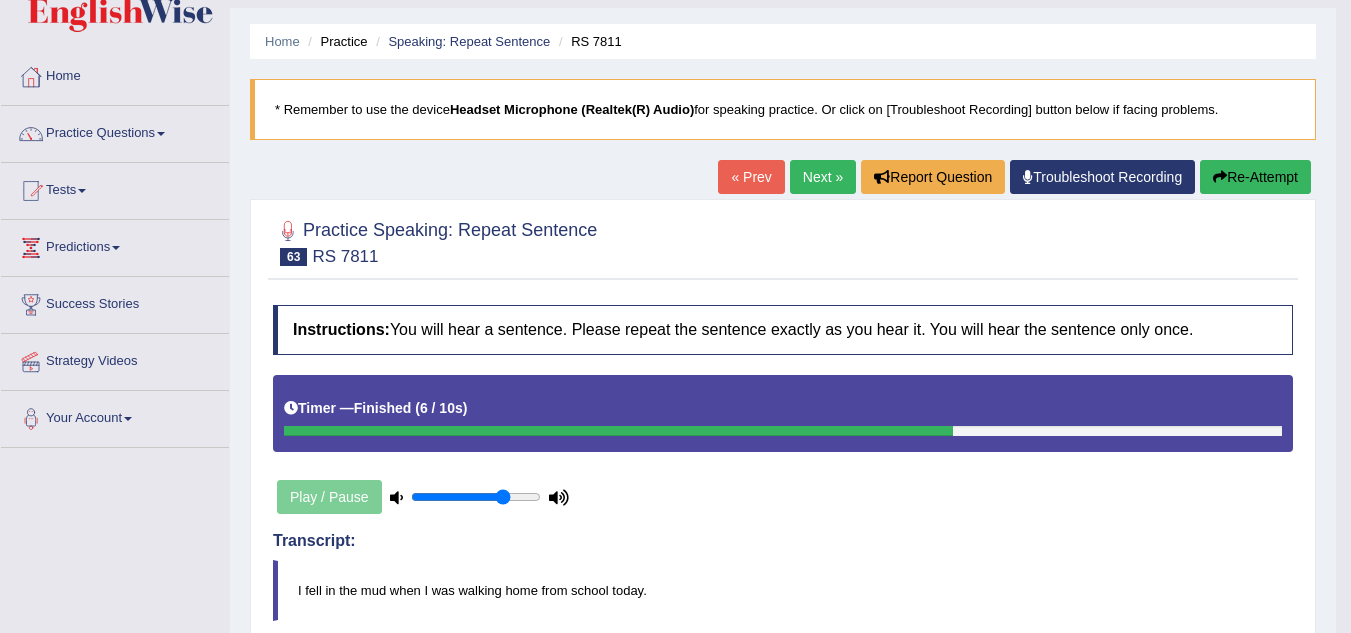 click on "Next »" at bounding box center [823, 177] 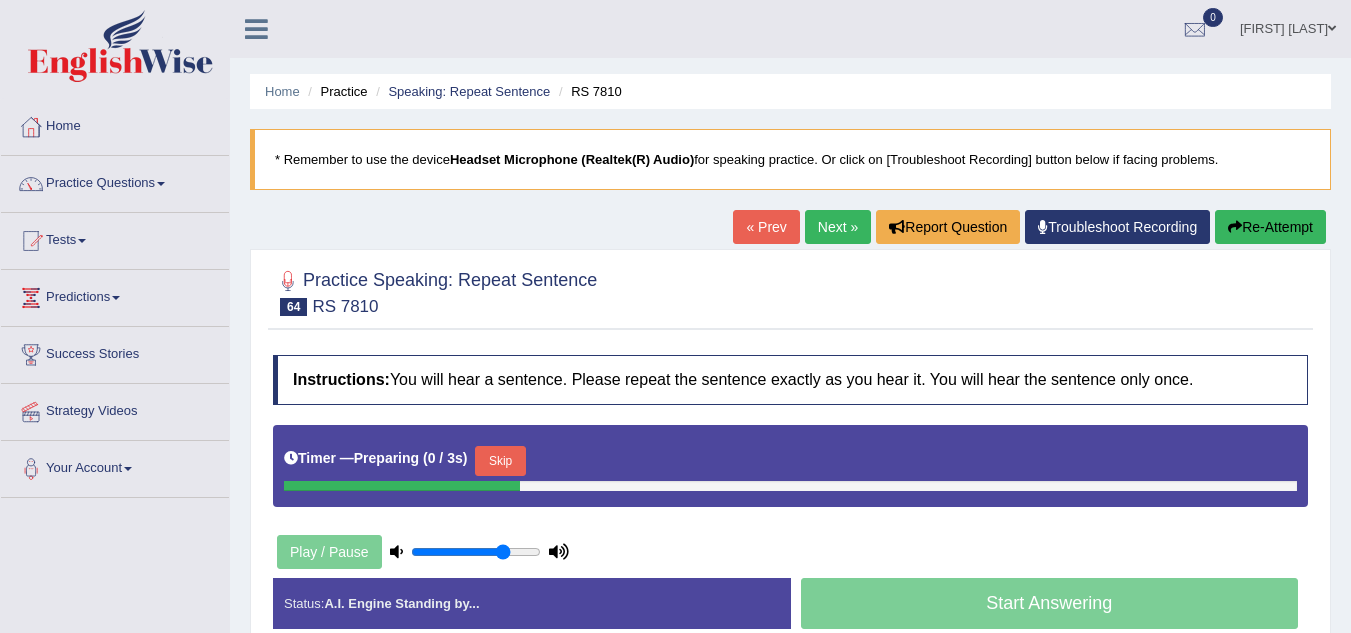 scroll, scrollTop: 241, scrollLeft: 0, axis: vertical 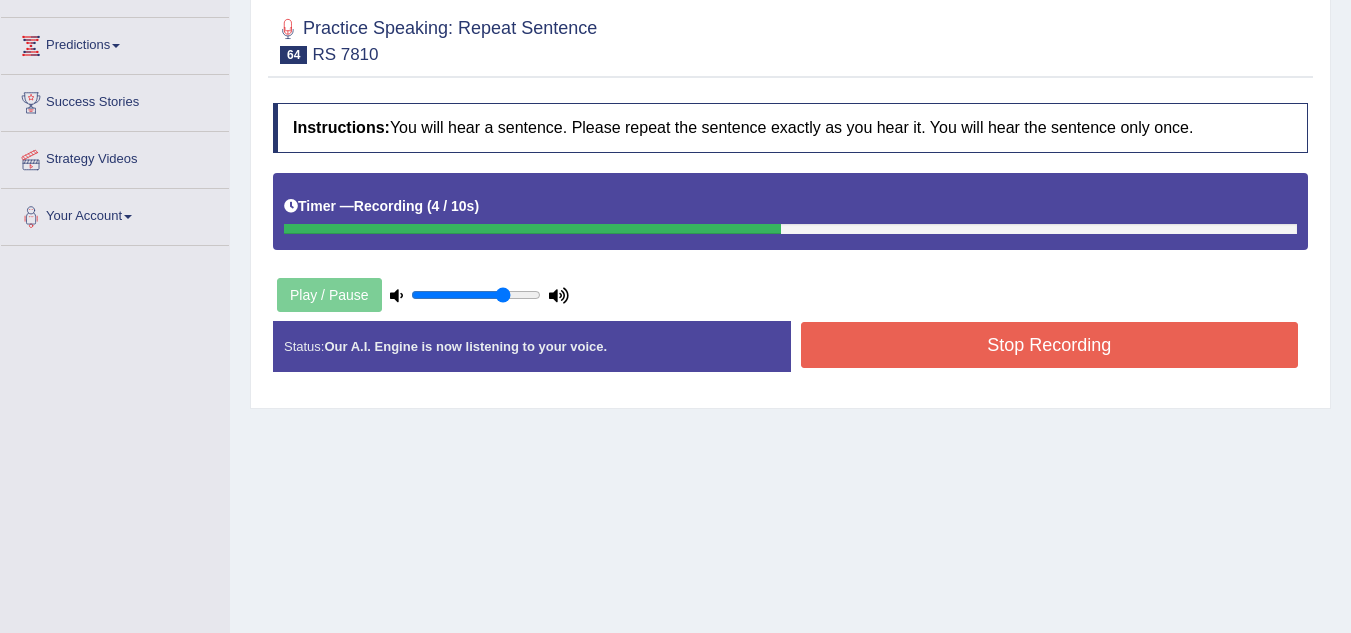 click on "Stop Recording" at bounding box center (1050, 345) 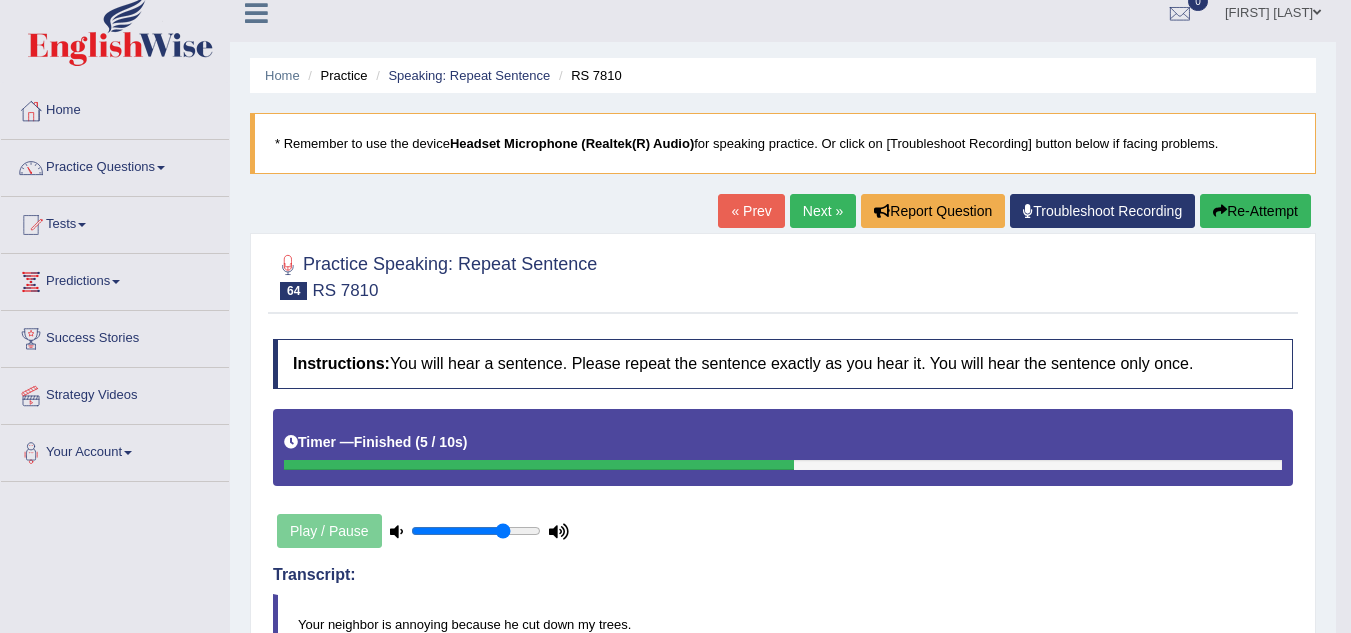 scroll, scrollTop: 15, scrollLeft: 0, axis: vertical 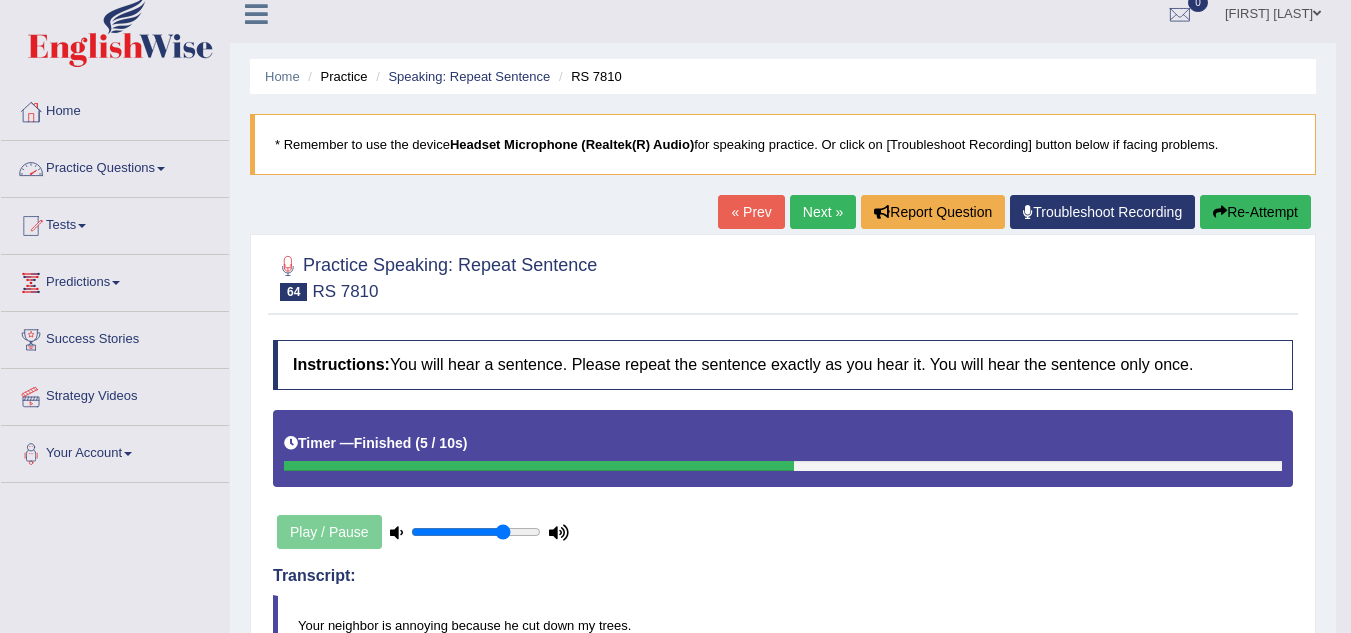 click on "Practice Questions" at bounding box center [115, 166] 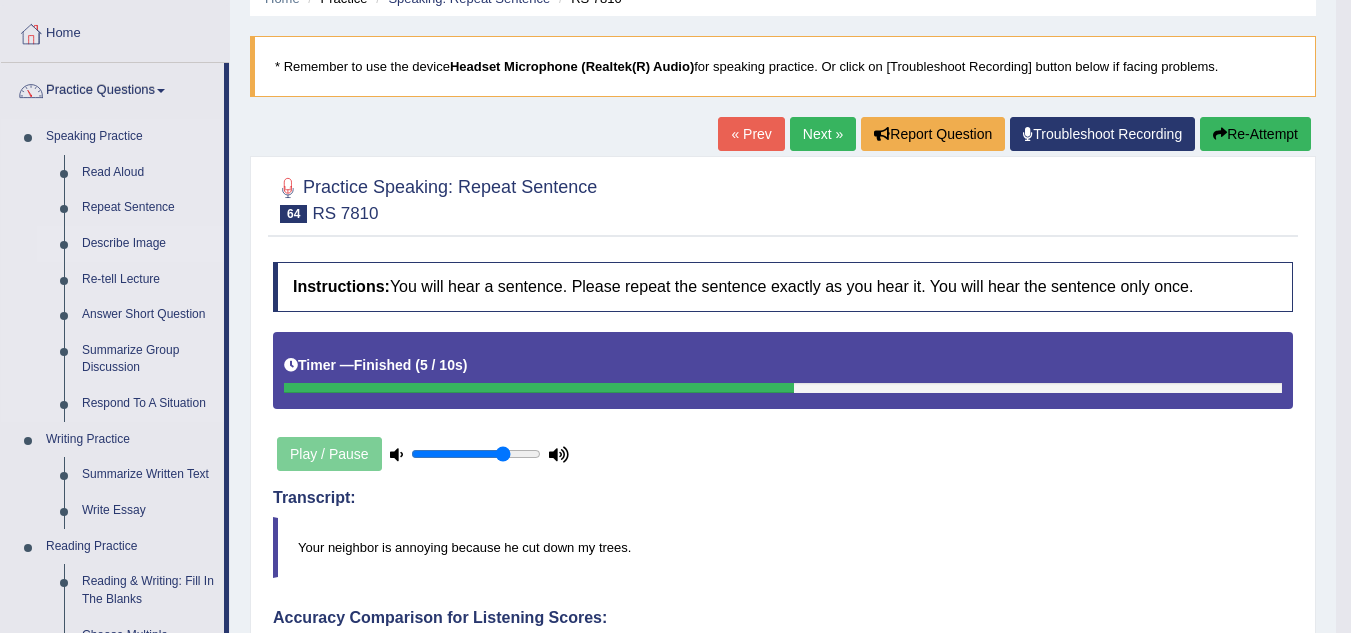 scroll, scrollTop: 94, scrollLeft: 0, axis: vertical 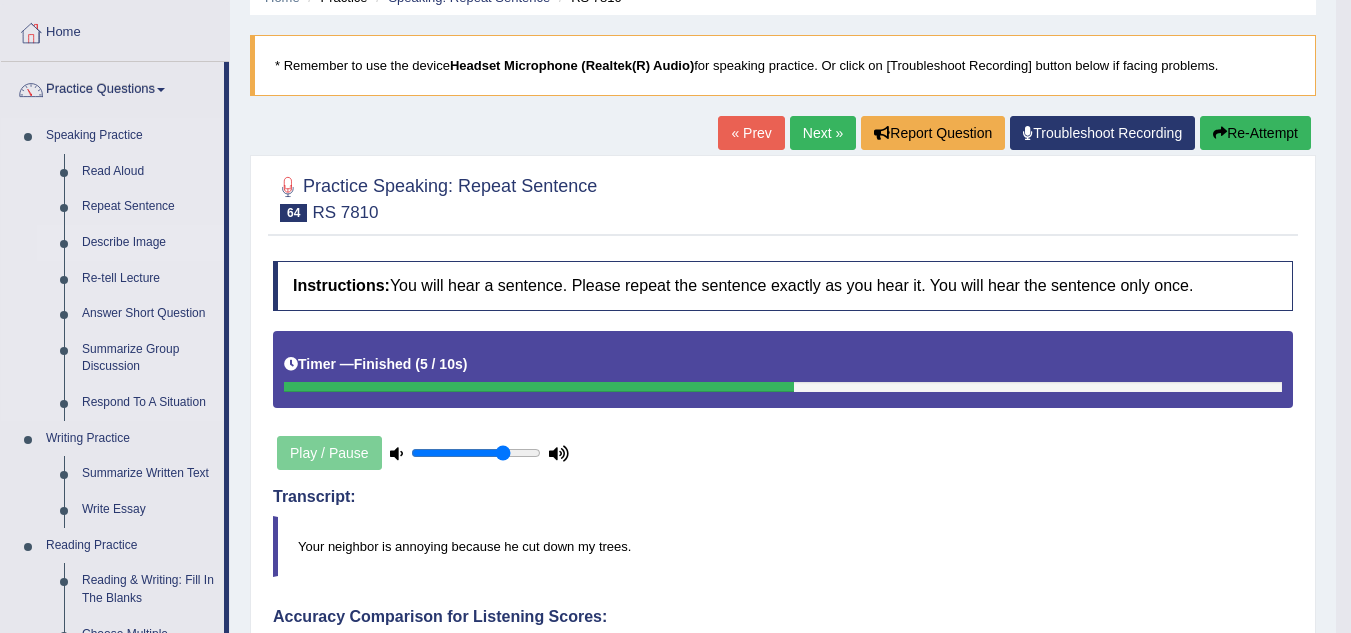 click on "Describe Image" at bounding box center (148, 243) 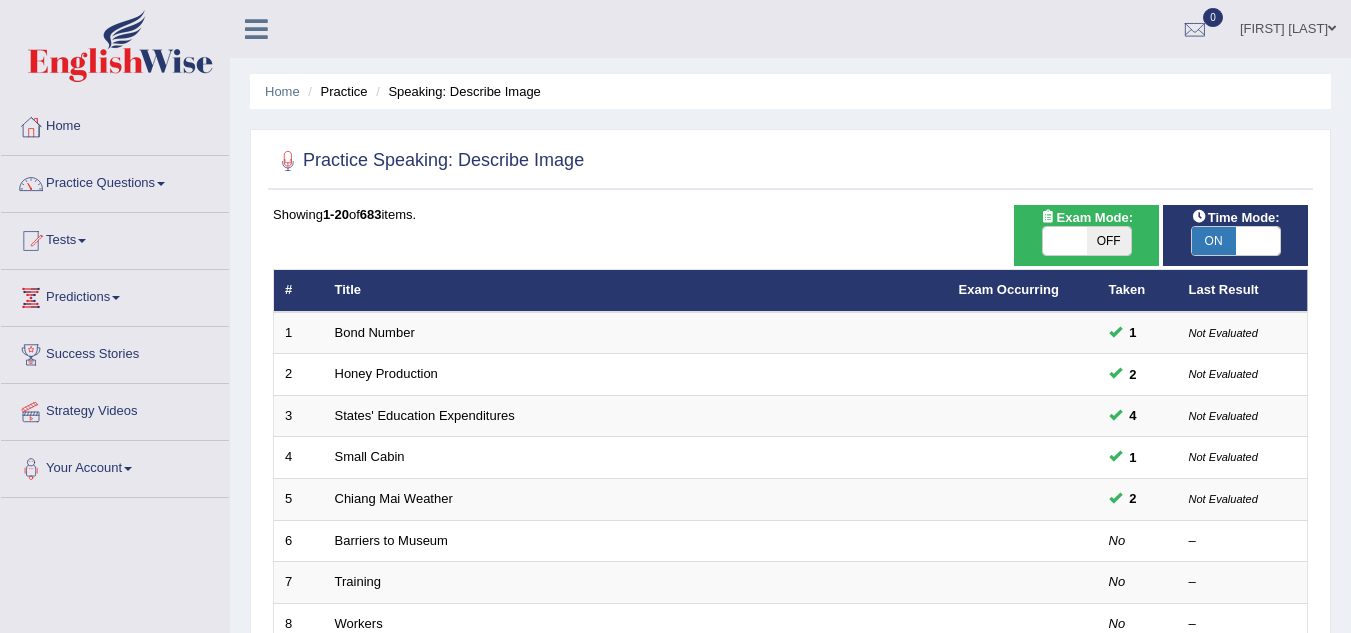 scroll, scrollTop: 0, scrollLeft: 0, axis: both 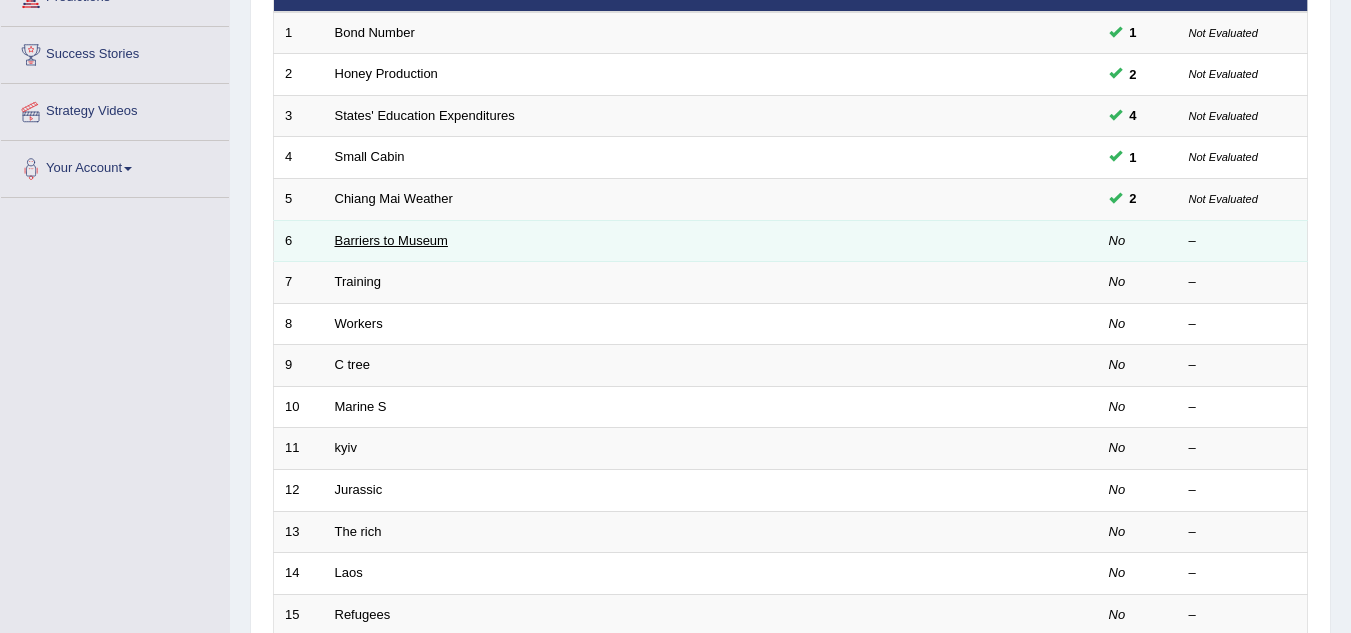 click on "Barriers to Museum" at bounding box center [391, 240] 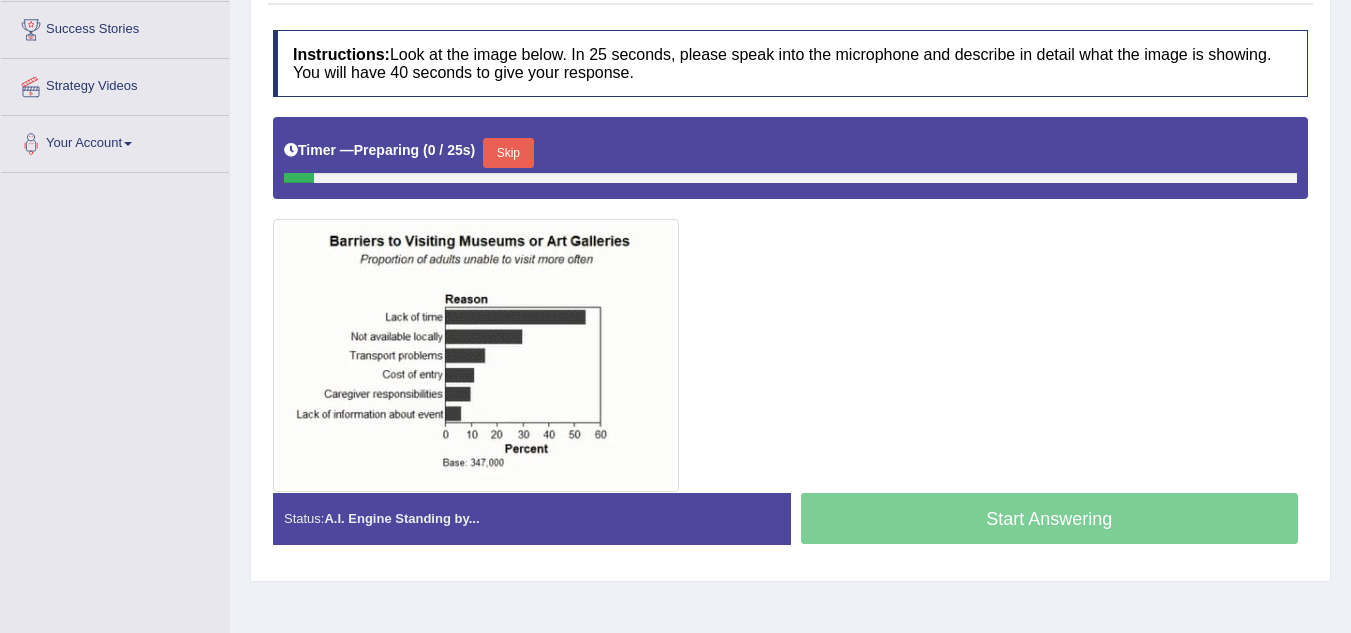 scroll, scrollTop: 326, scrollLeft: 0, axis: vertical 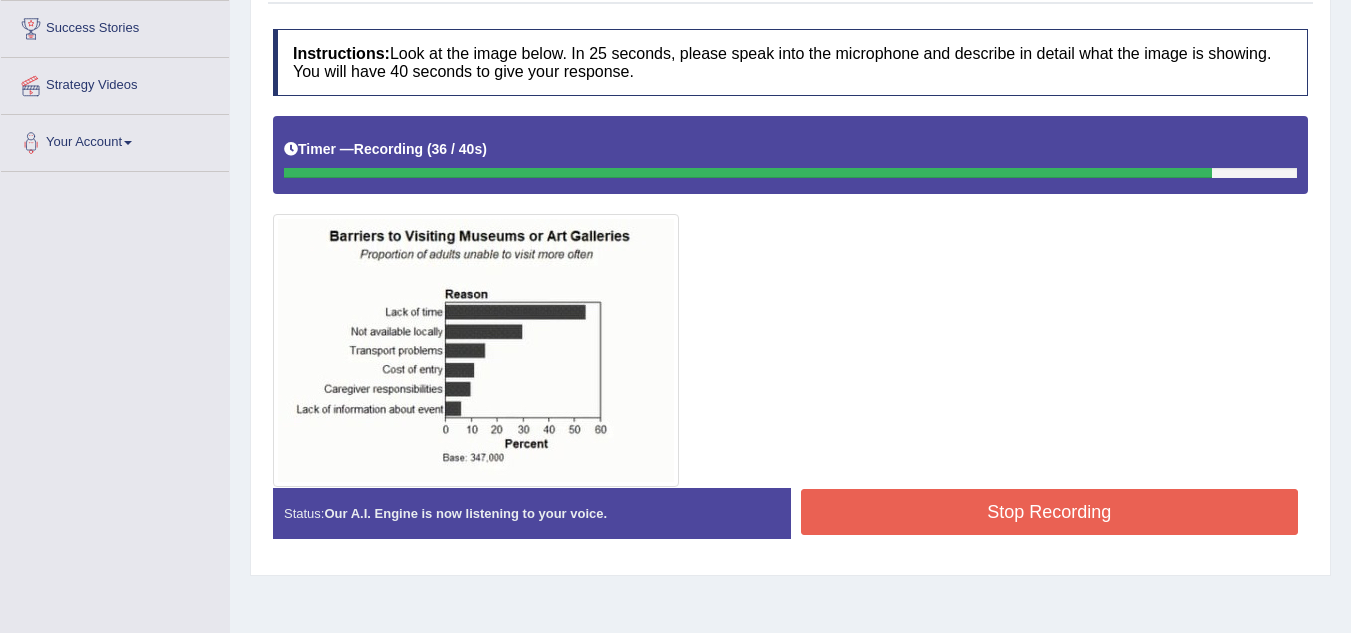 click on "Stop Recording" at bounding box center (1050, 512) 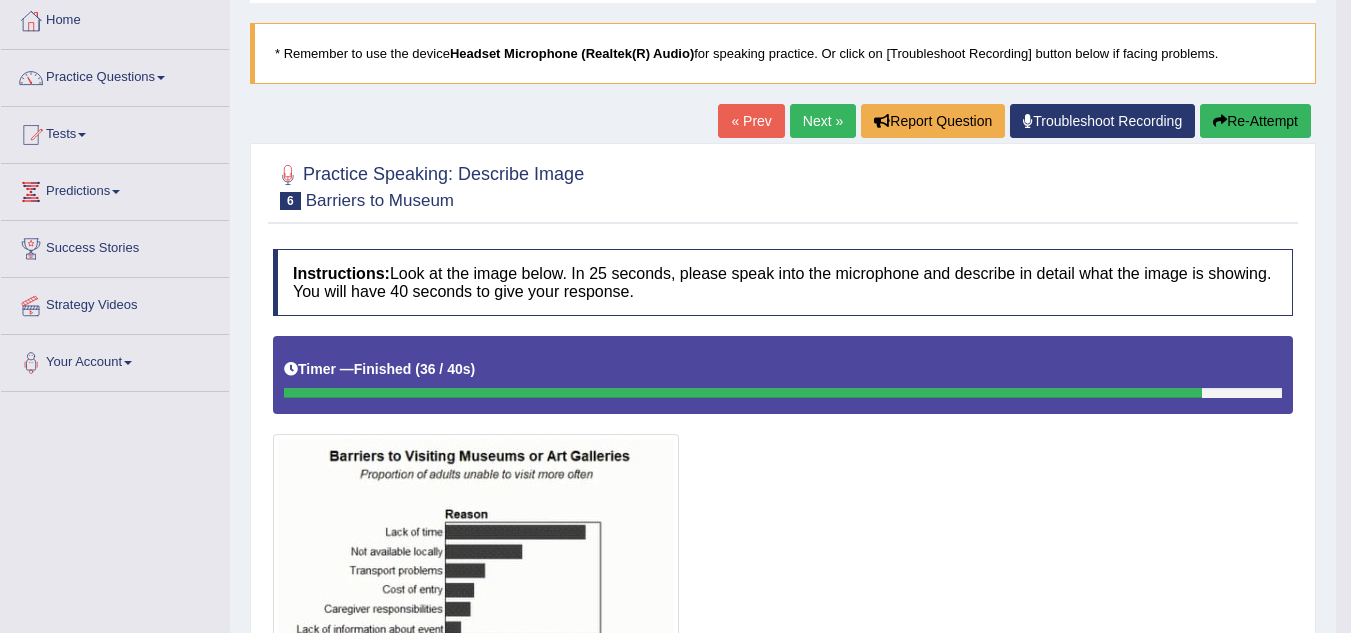 scroll, scrollTop: 0, scrollLeft: 0, axis: both 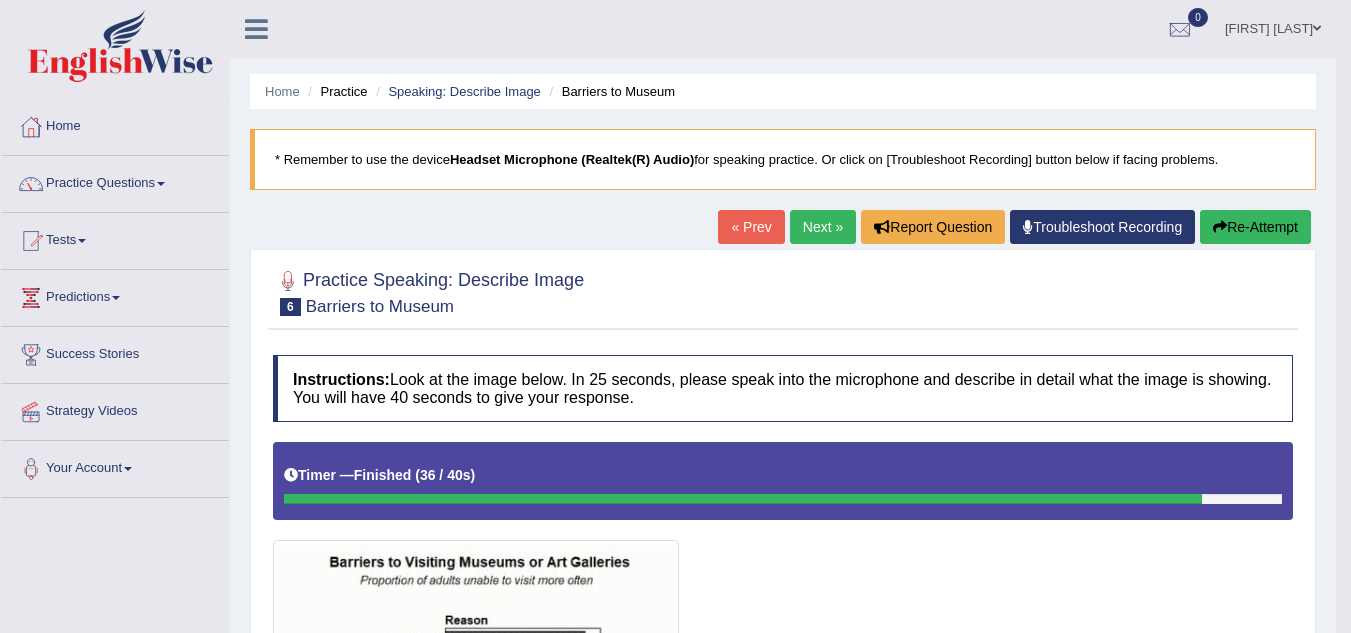 click on "Next »" at bounding box center (823, 227) 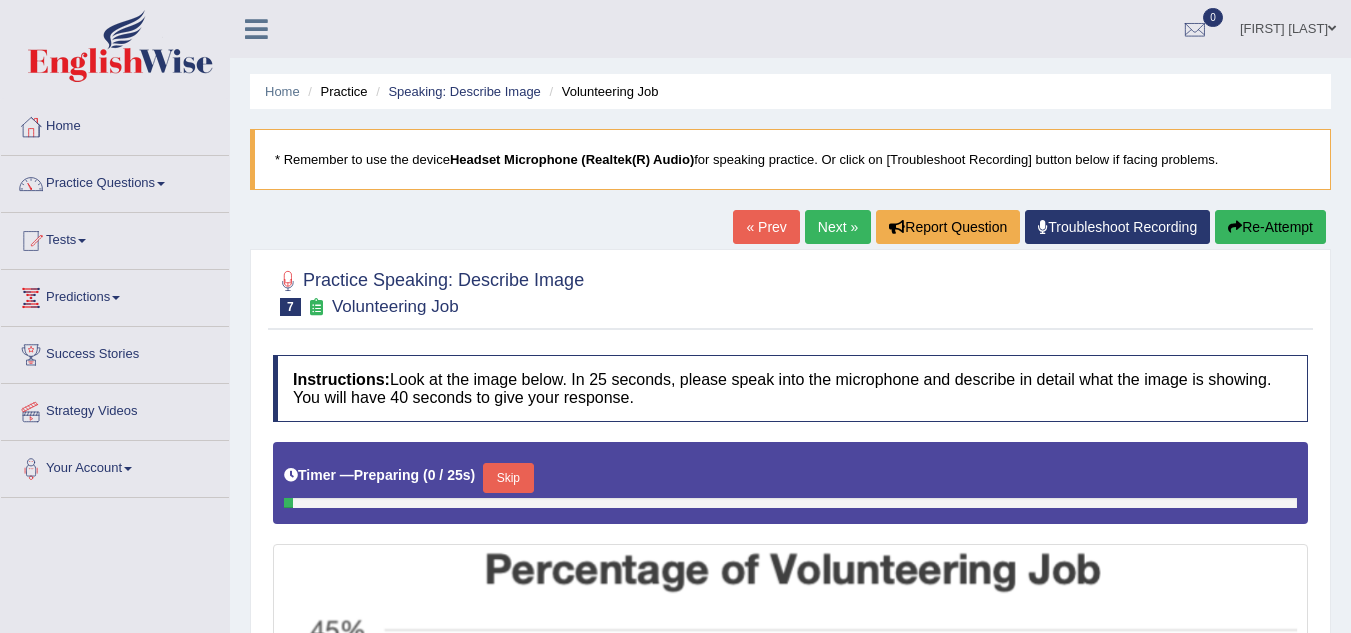 scroll, scrollTop: 0, scrollLeft: 0, axis: both 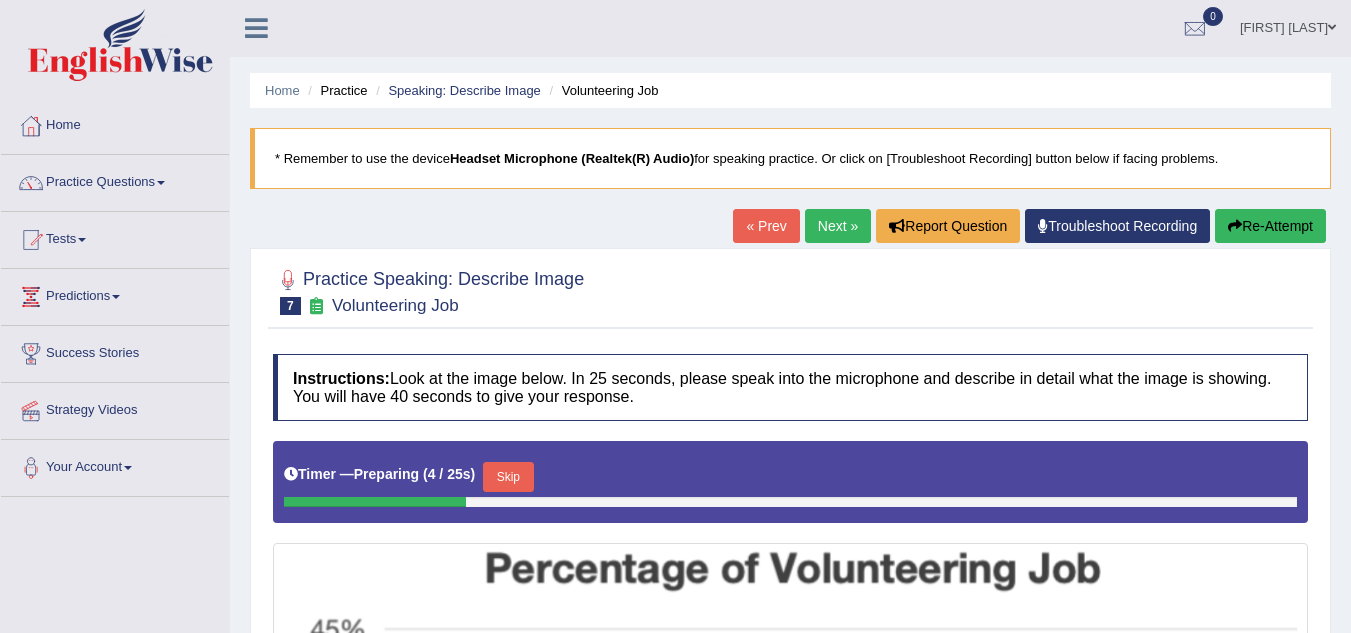 click on "Re-Attempt" at bounding box center (1270, 226) 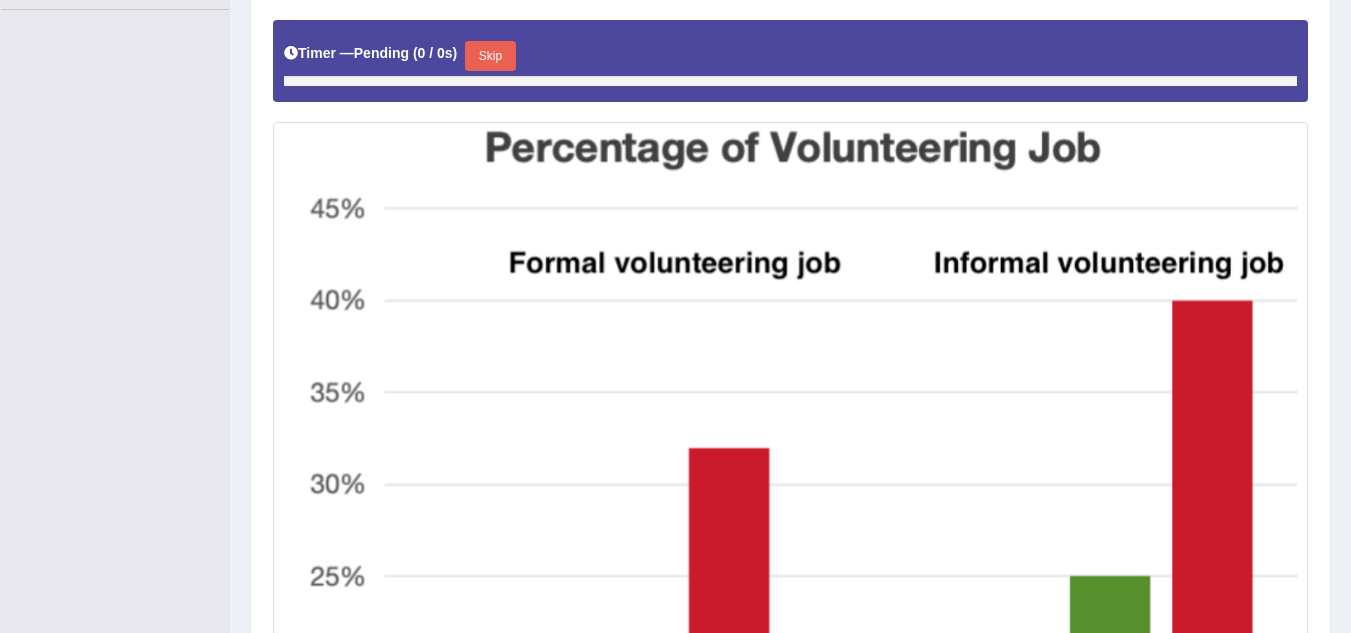 scroll, scrollTop: 0, scrollLeft: 0, axis: both 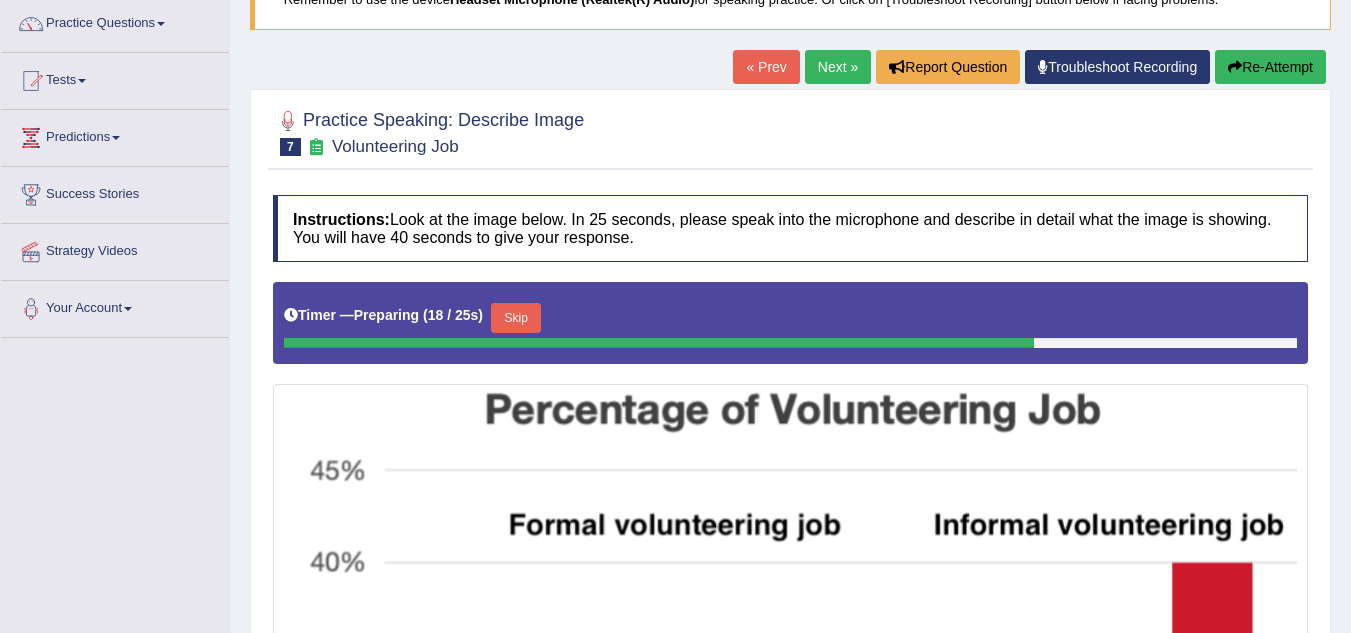 click on "Re-Attempt" at bounding box center (1270, 67) 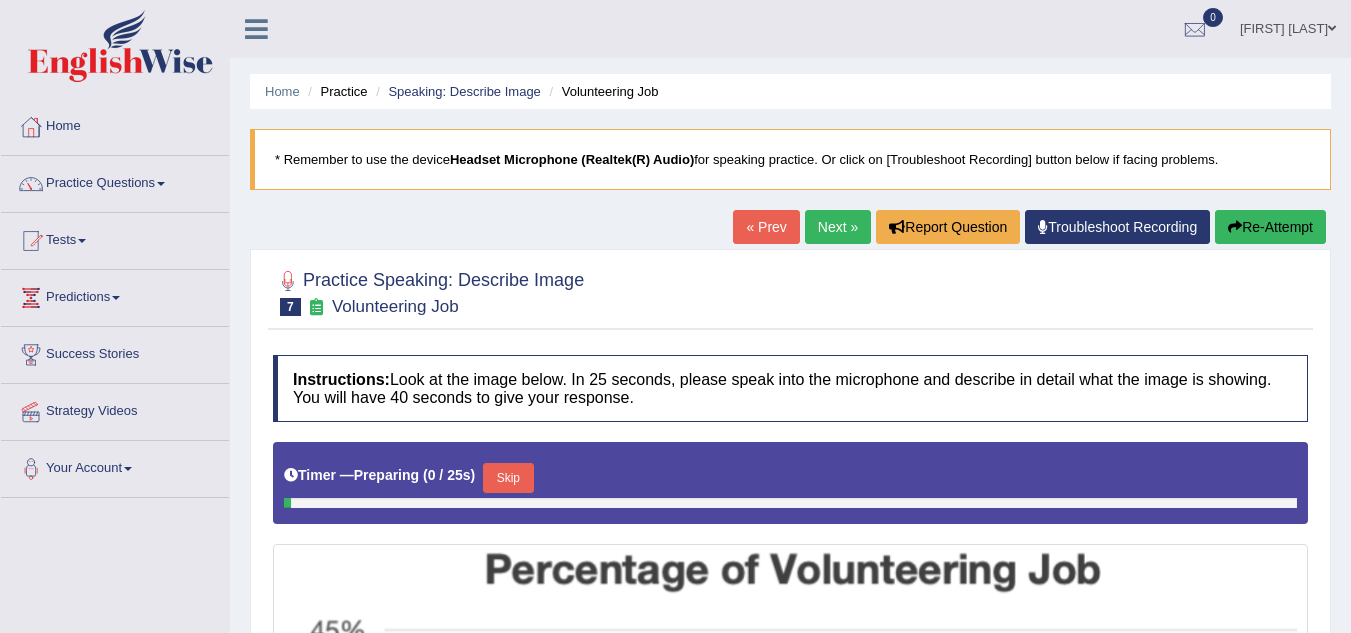 scroll, scrollTop: 166, scrollLeft: 0, axis: vertical 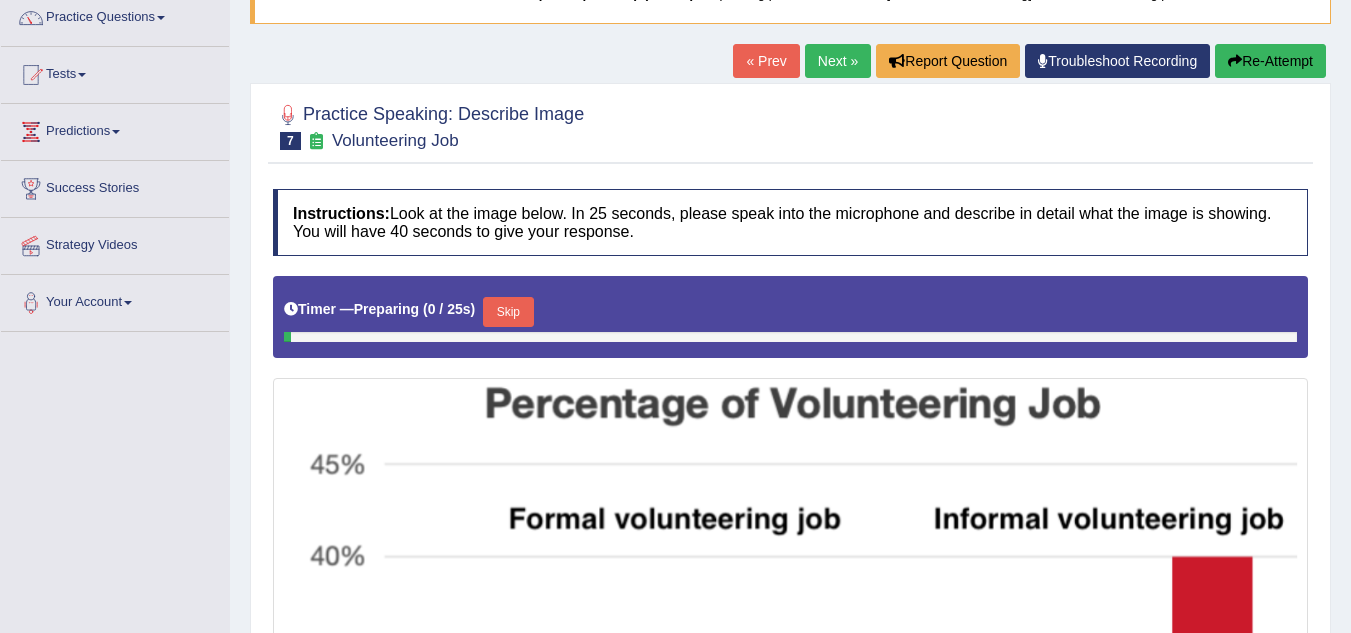 click at bounding box center [790, 337] 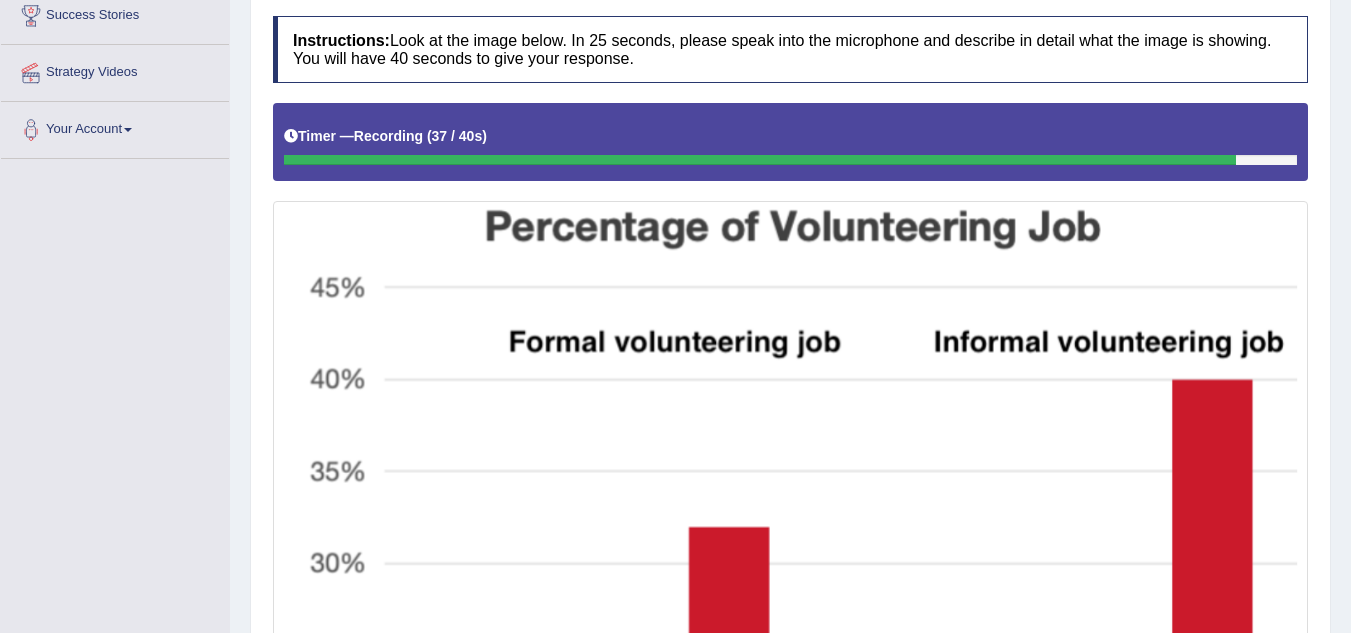 scroll, scrollTop: 342, scrollLeft: 0, axis: vertical 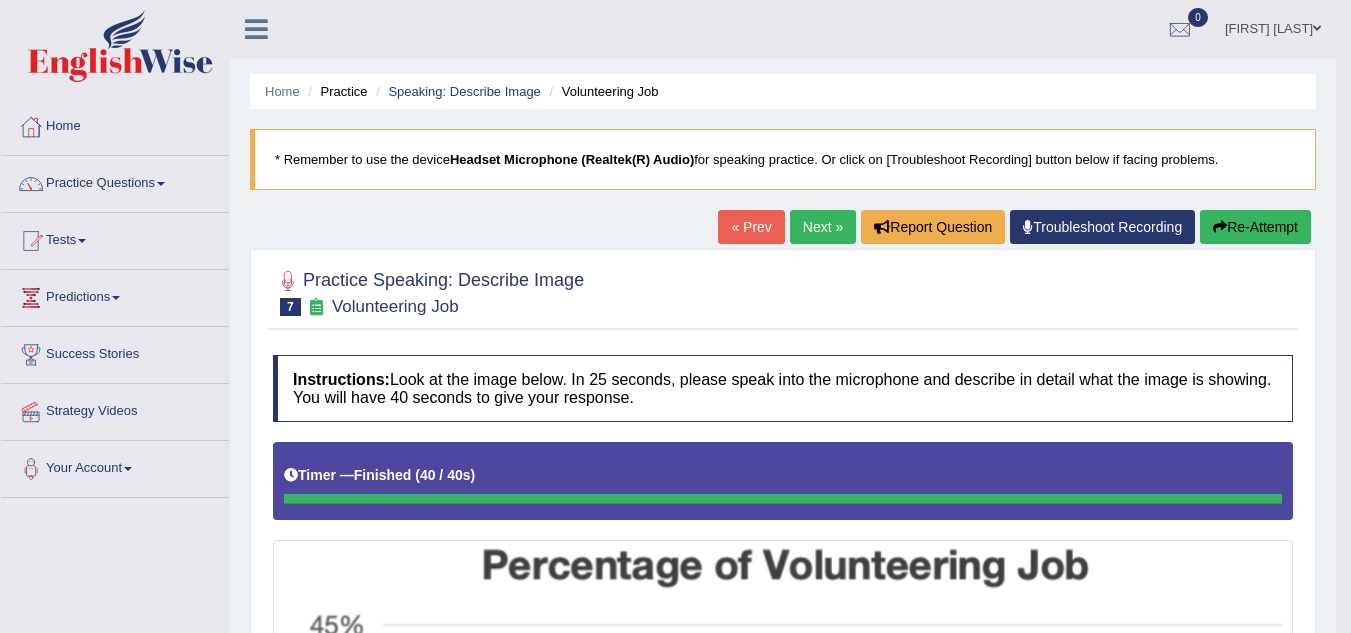 click on "Re-Attempt" at bounding box center (1255, 227) 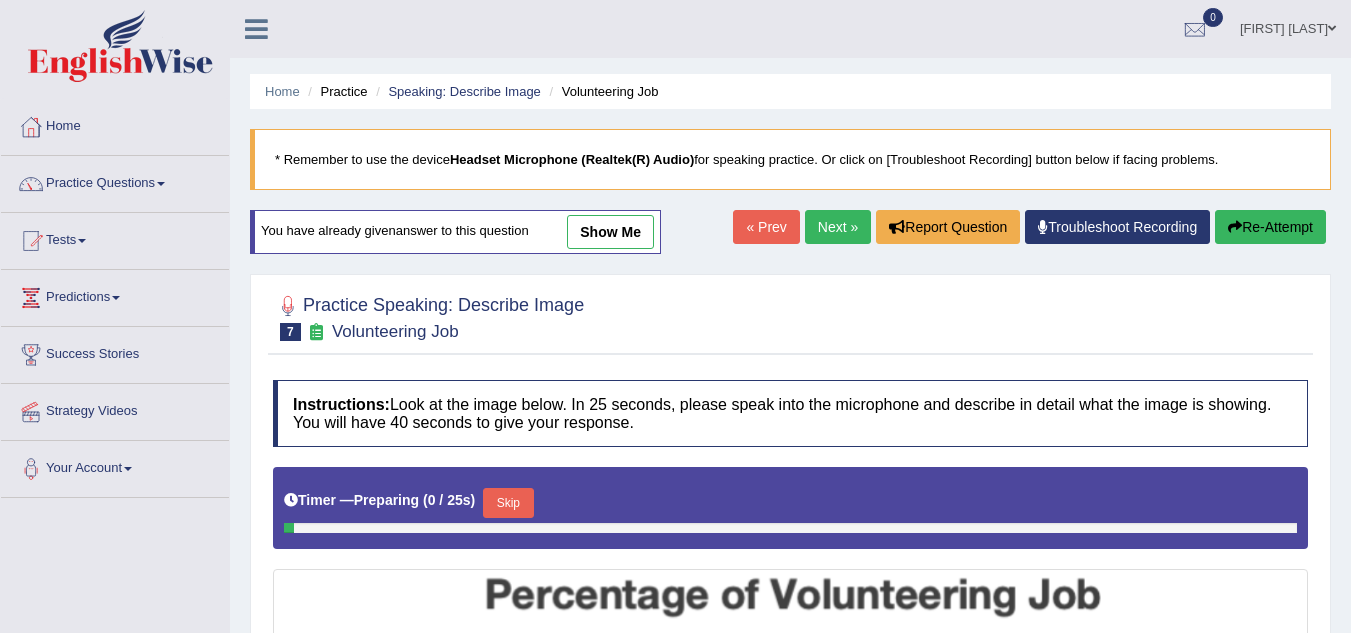 click on "Skip" at bounding box center [508, 503] 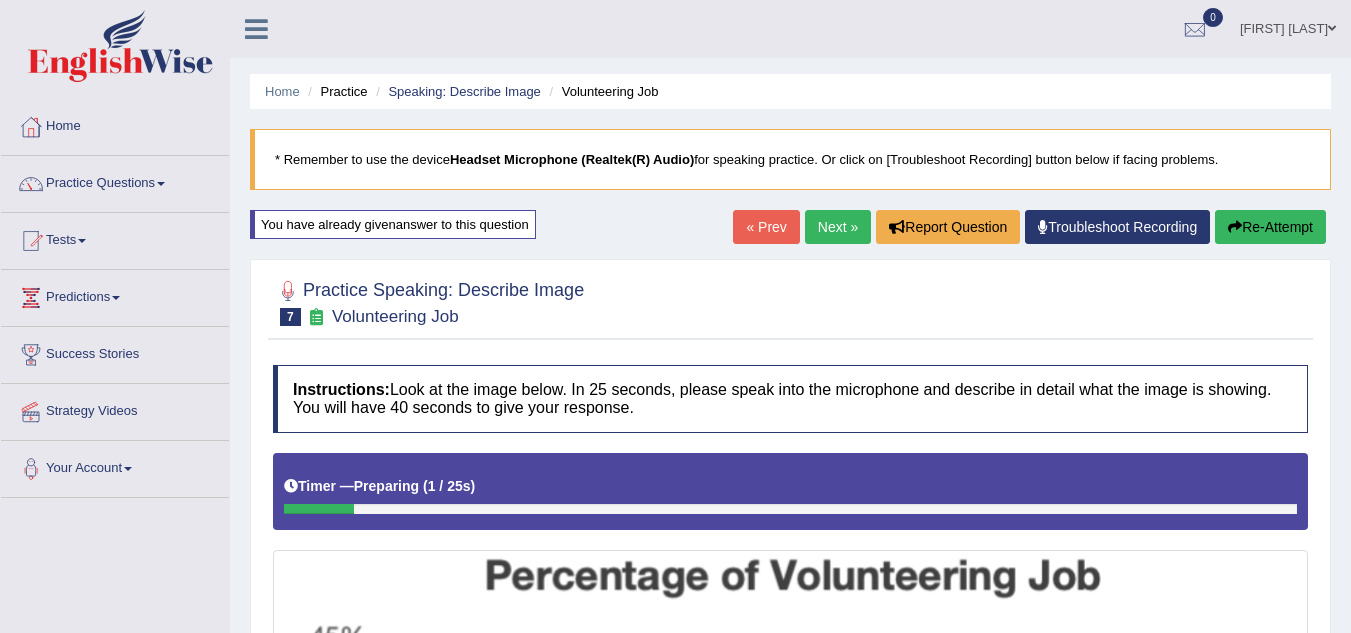 scroll, scrollTop: 310, scrollLeft: 0, axis: vertical 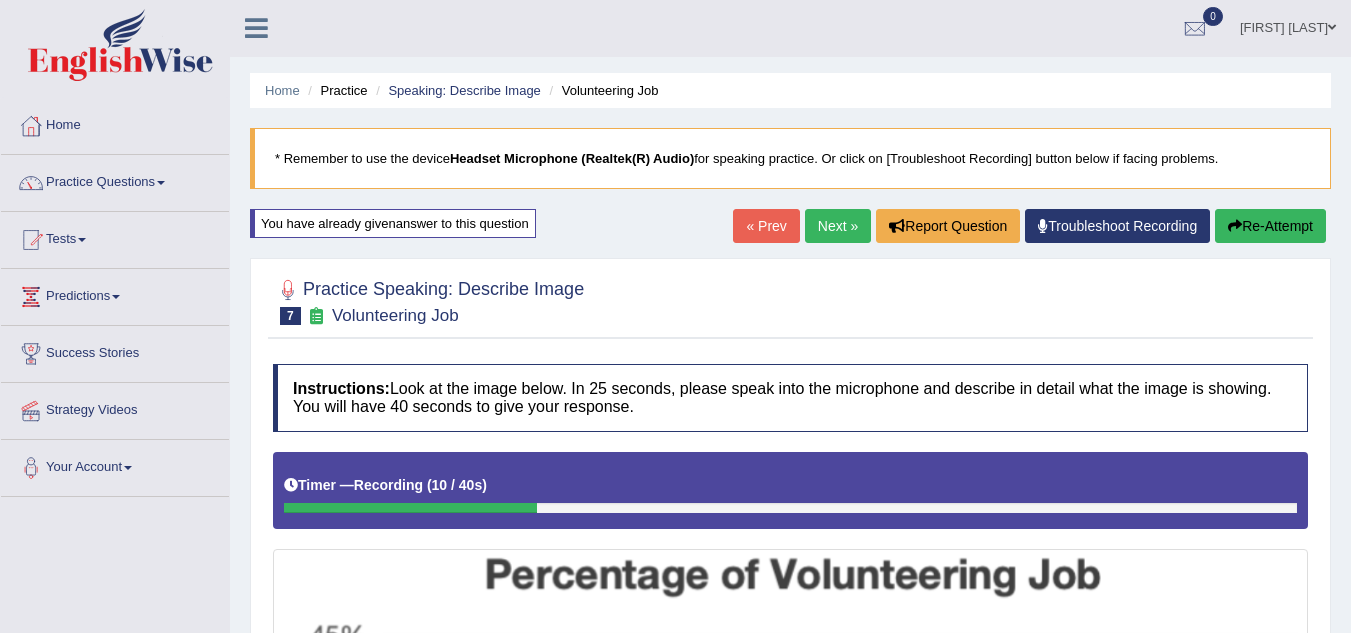 click on "« Prev Next »  Report Question  Troubleshoot Recording  Re-Attempt" at bounding box center (1032, 228) 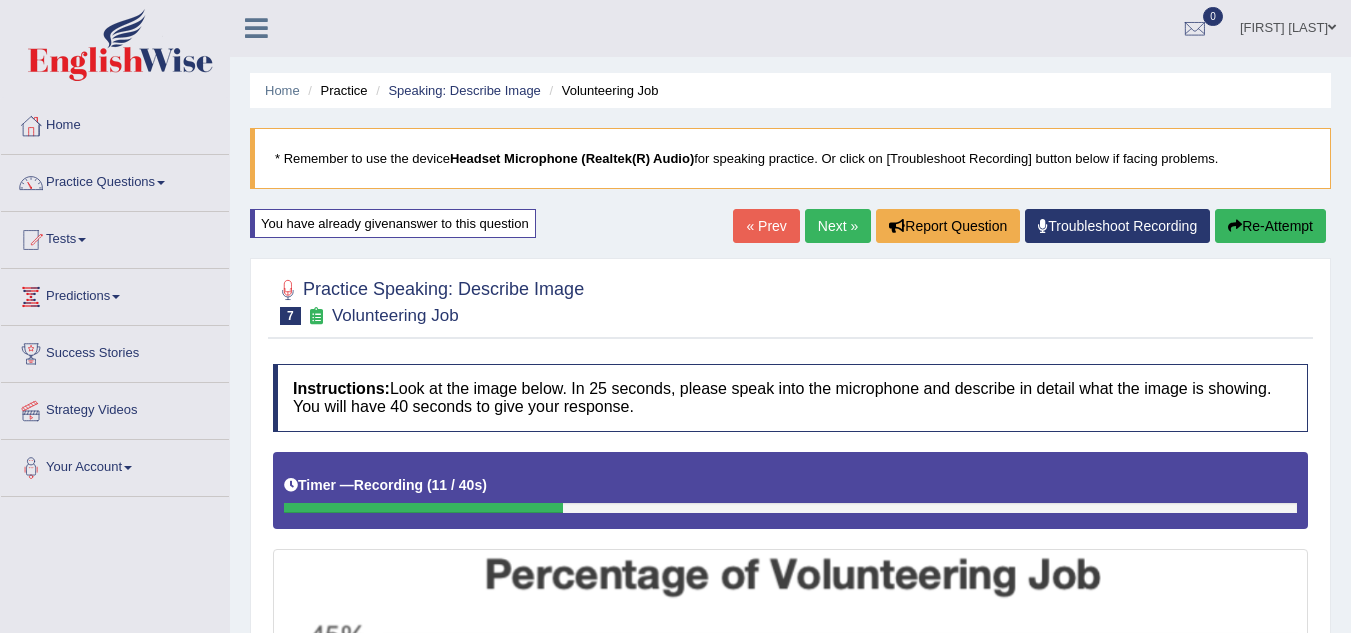 click on "Re-Attempt" at bounding box center [1270, 226] 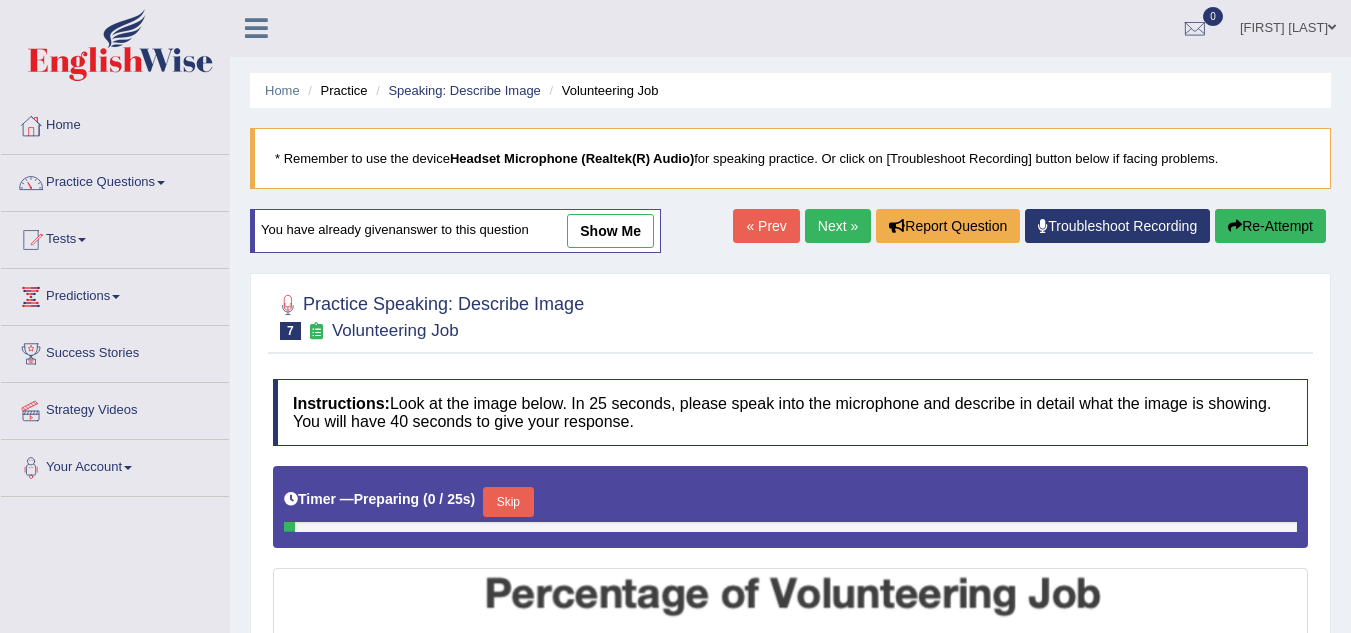 scroll, scrollTop: 1, scrollLeft: 0, axis: vertical 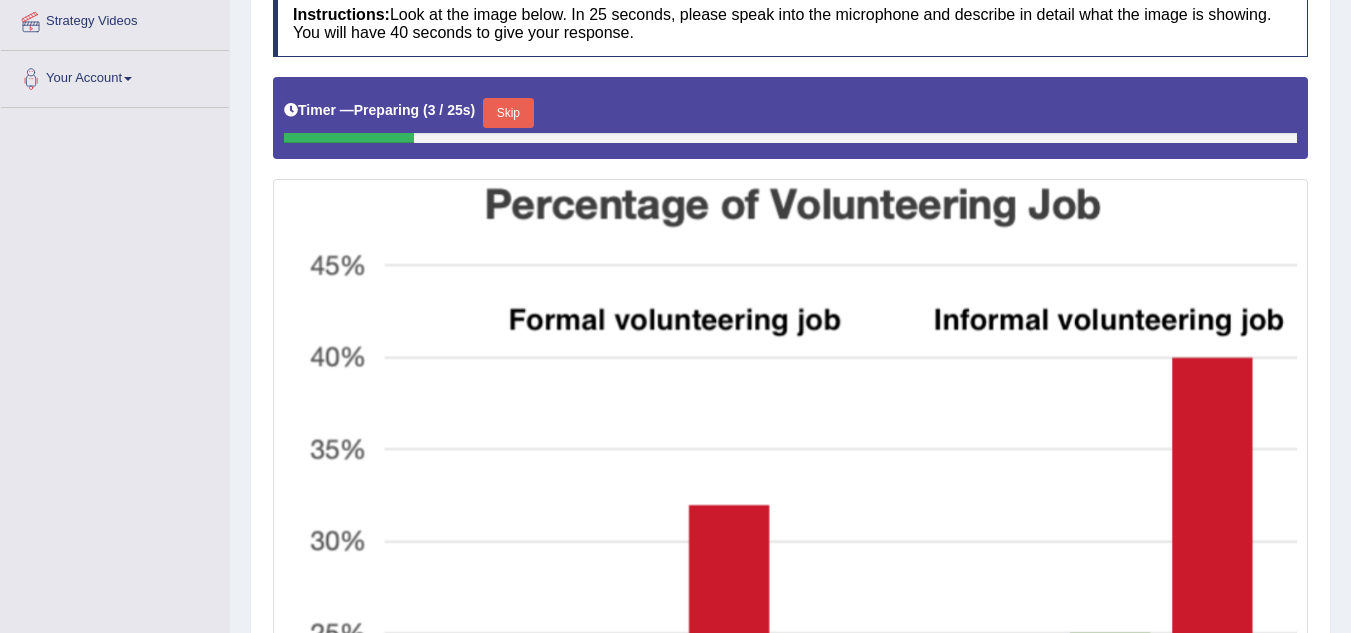 click on "Skip" at bounding box center [508, 113] 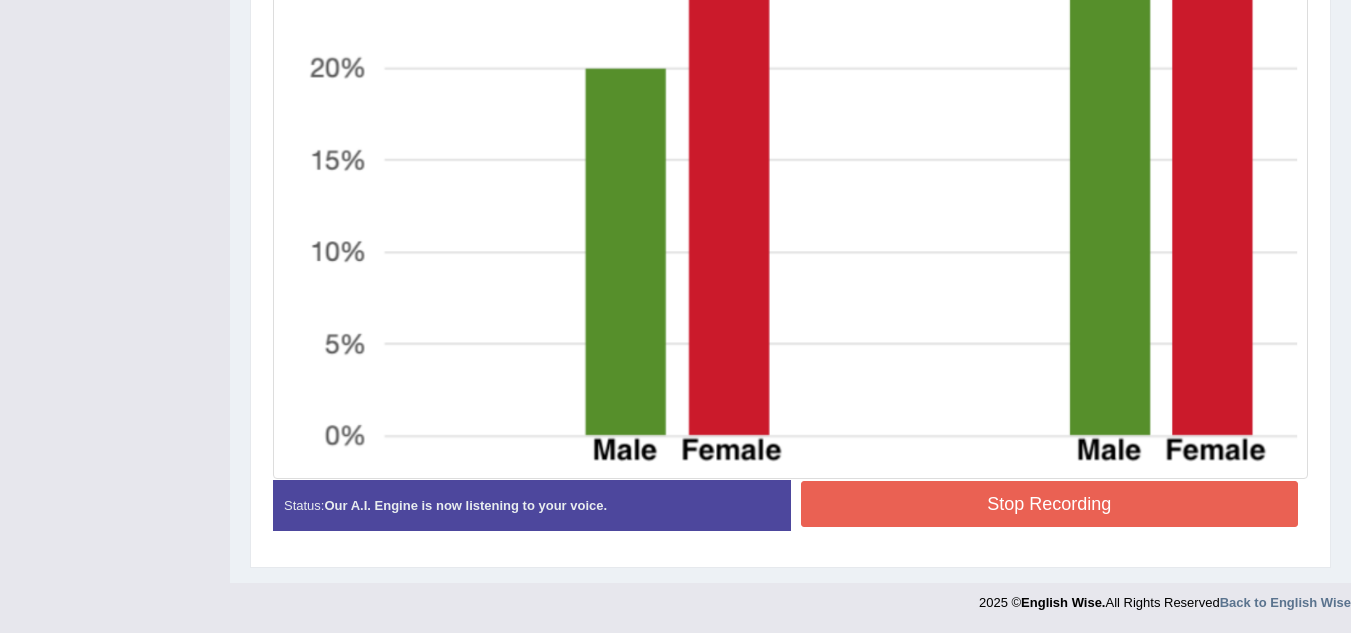 scroll, scrollTop: 1027, scrollLeft: 0, axis: vertical 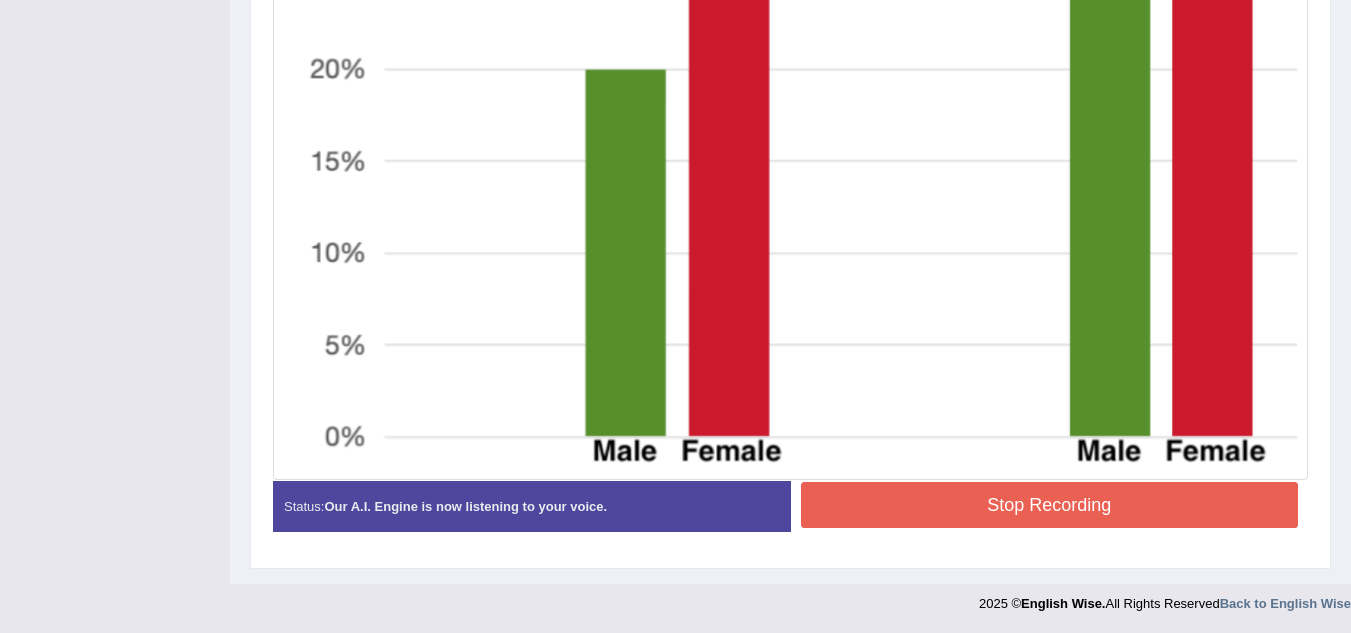 click on "Stop Recording" at bounding box center (1050, 505) 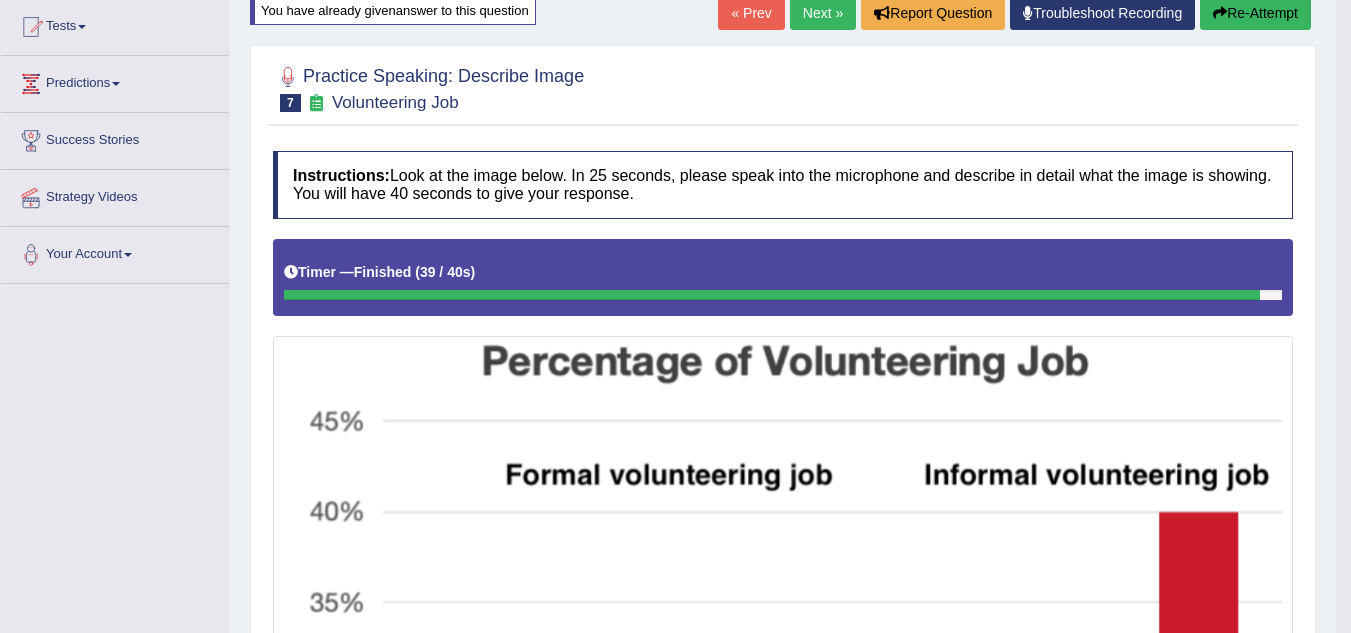 scroll, scrollTop: 0, scrollLeft: 0, axis: both 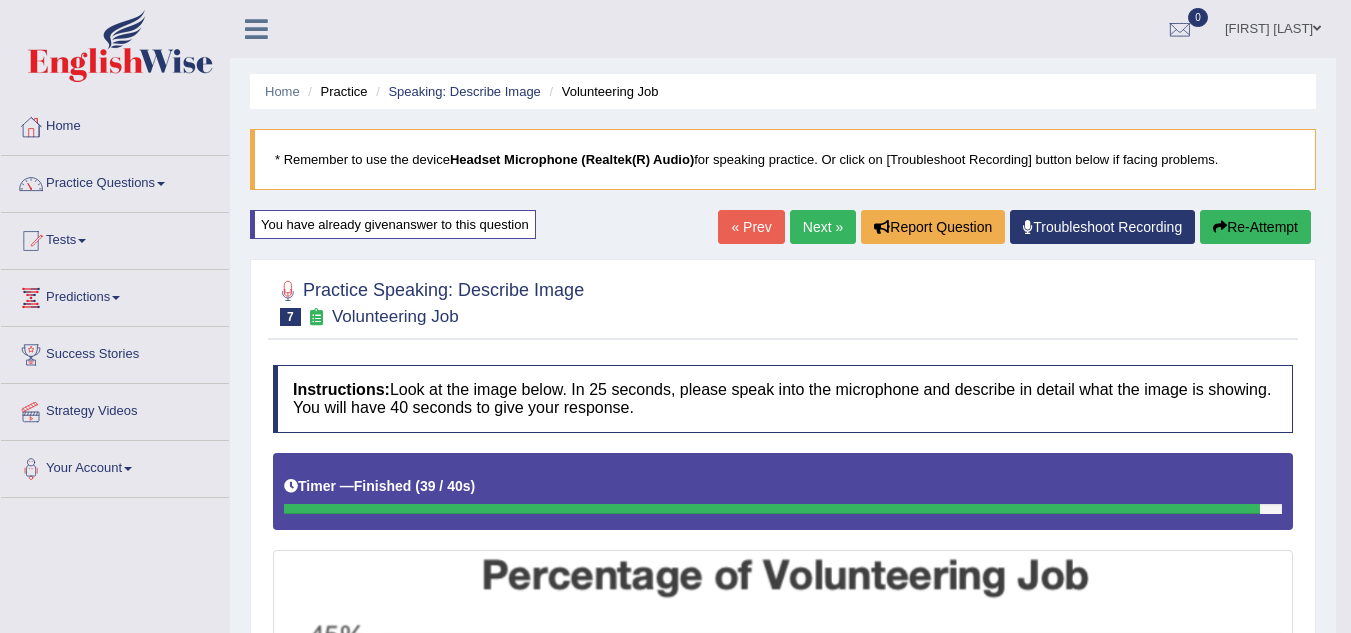 click on "Next »" at bounding box center [823, 227] 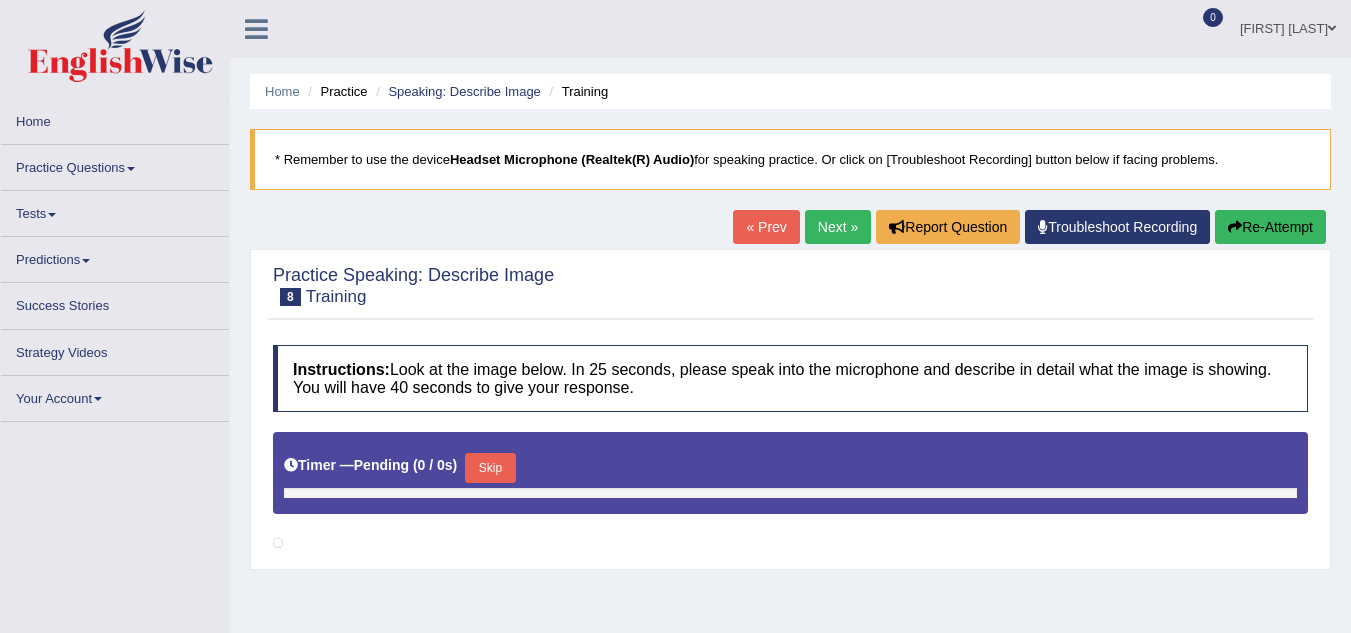scroll, scrollTop: 407, scrollLeft: 0, axis: vertical 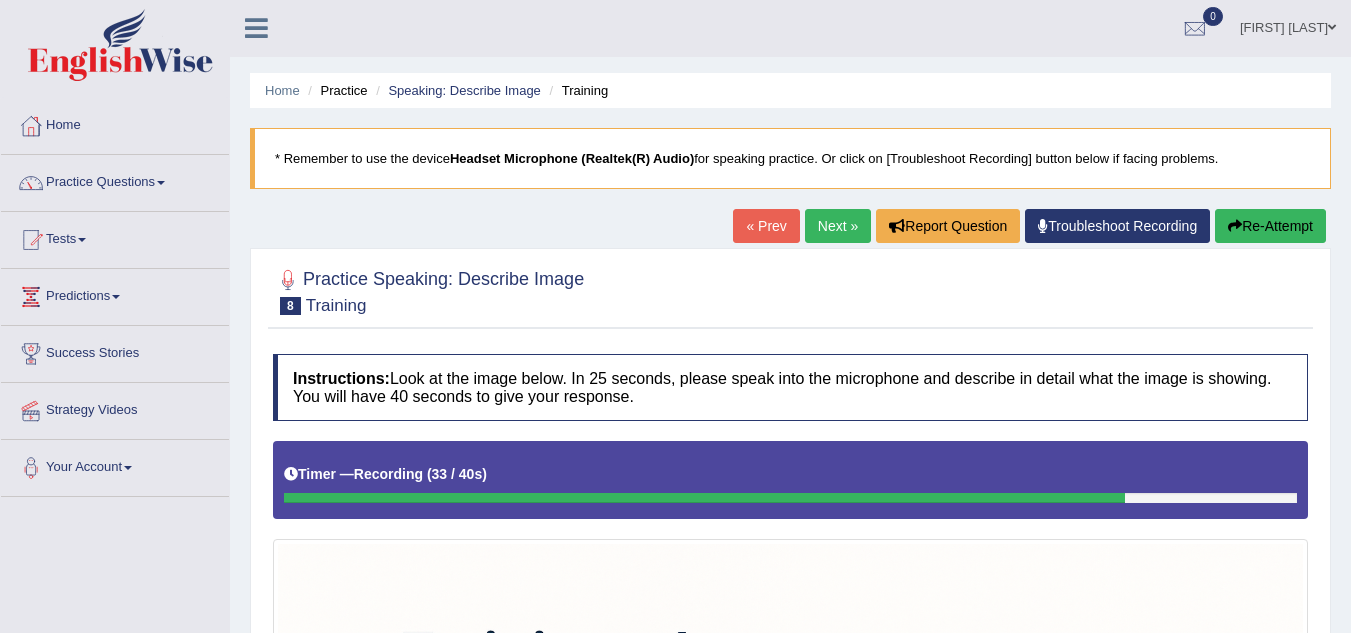 click on "Re-Attempt" at bounding box center (1270, 226) 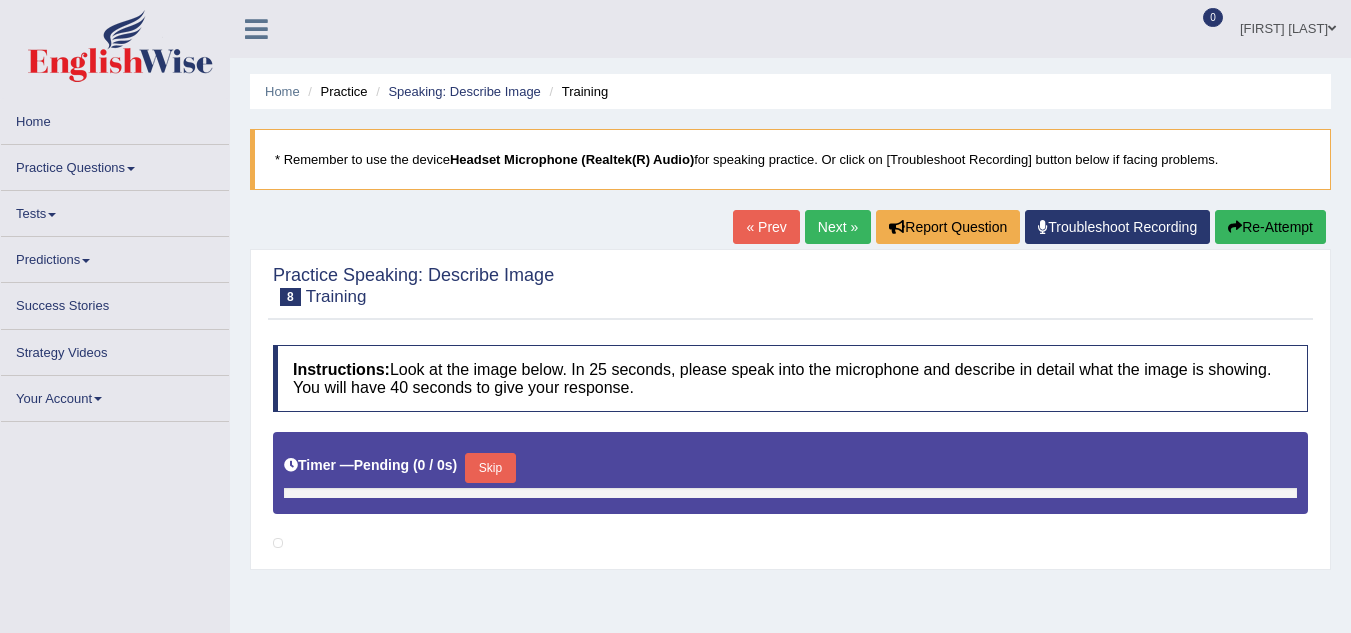 scroll, scrollTop: 407, scrollLeft: 0, axis: vertical 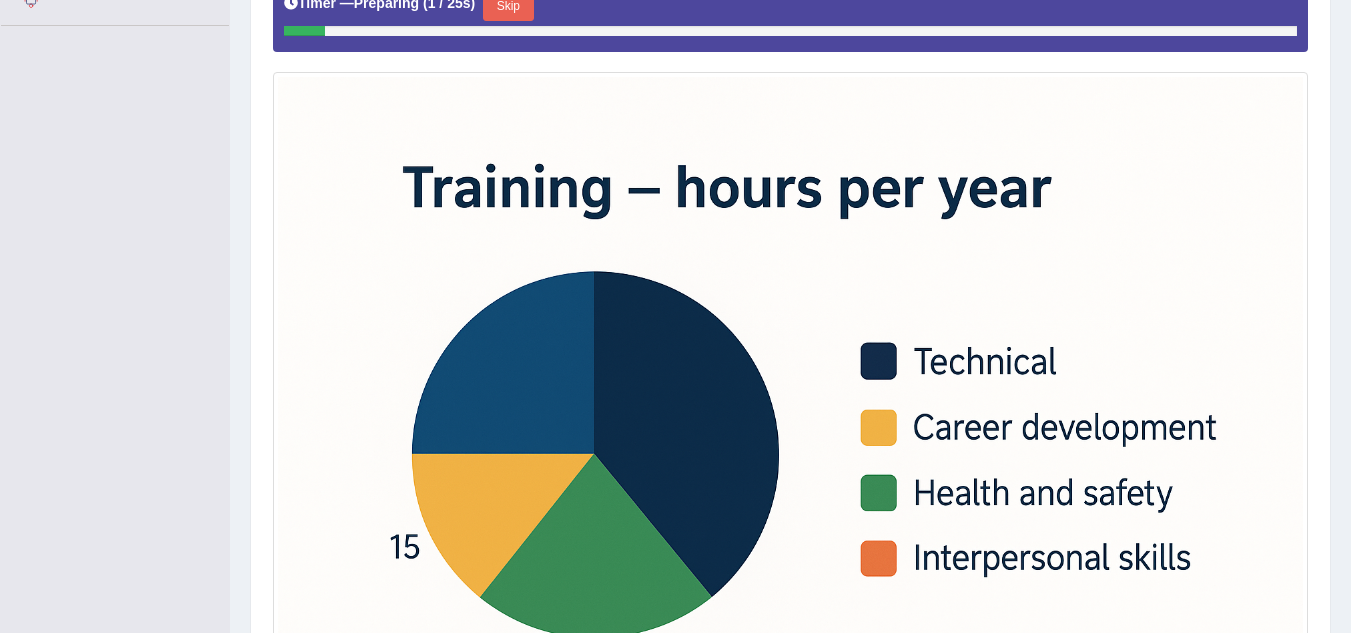 click on "Skip" at bounding box center [508, 6] 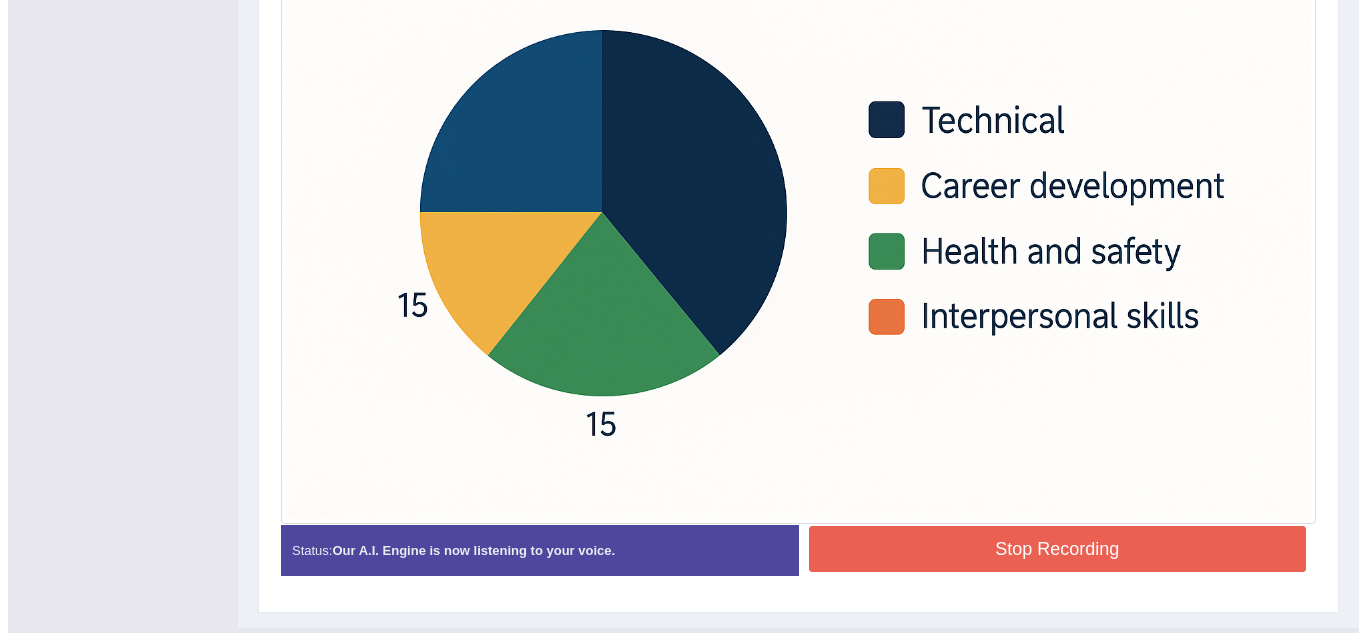 scroll, scrollTop: 724, scrollLeft: 0, axis: vertical 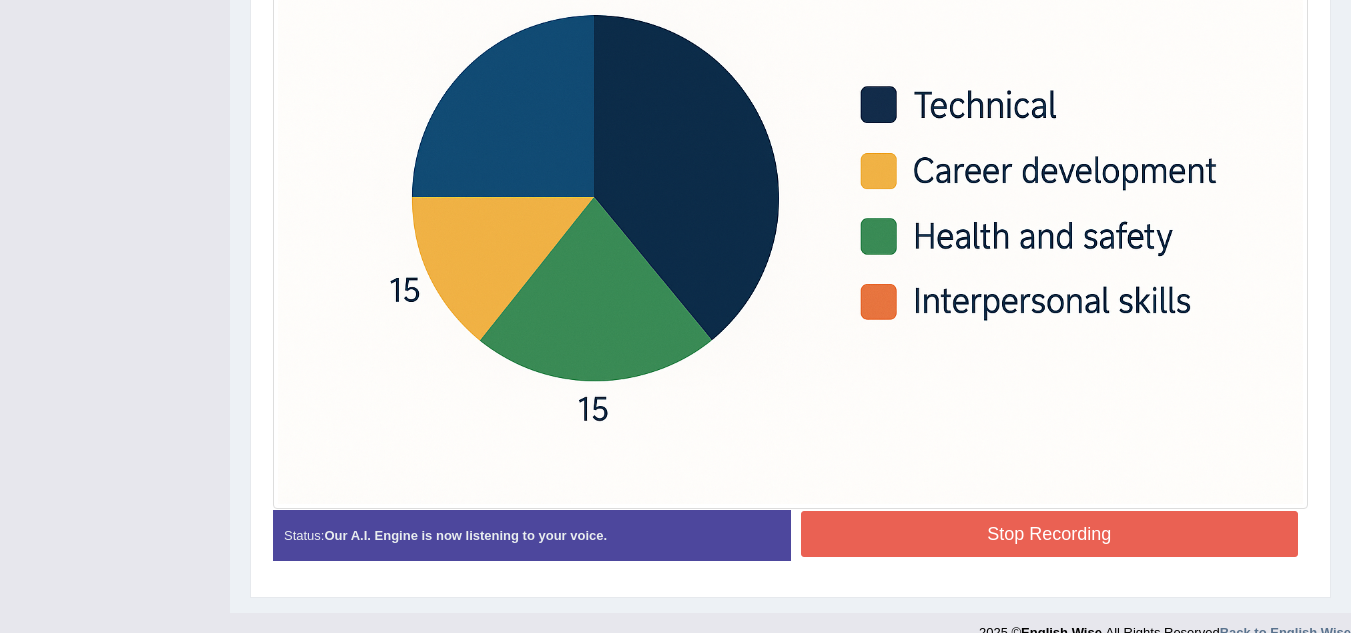 click on "Stop Recording" at bounding box center [1050, 534] 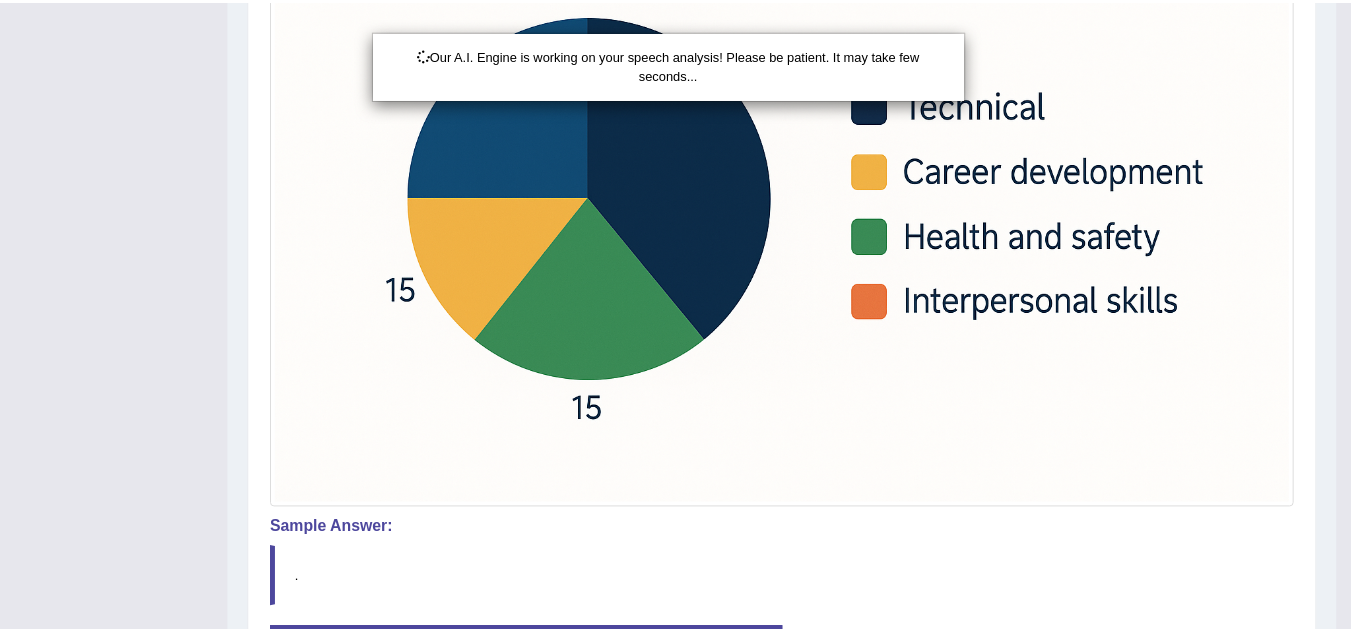 scroll, scrollTop: 863, scrollLeft: 0, axis: vertical 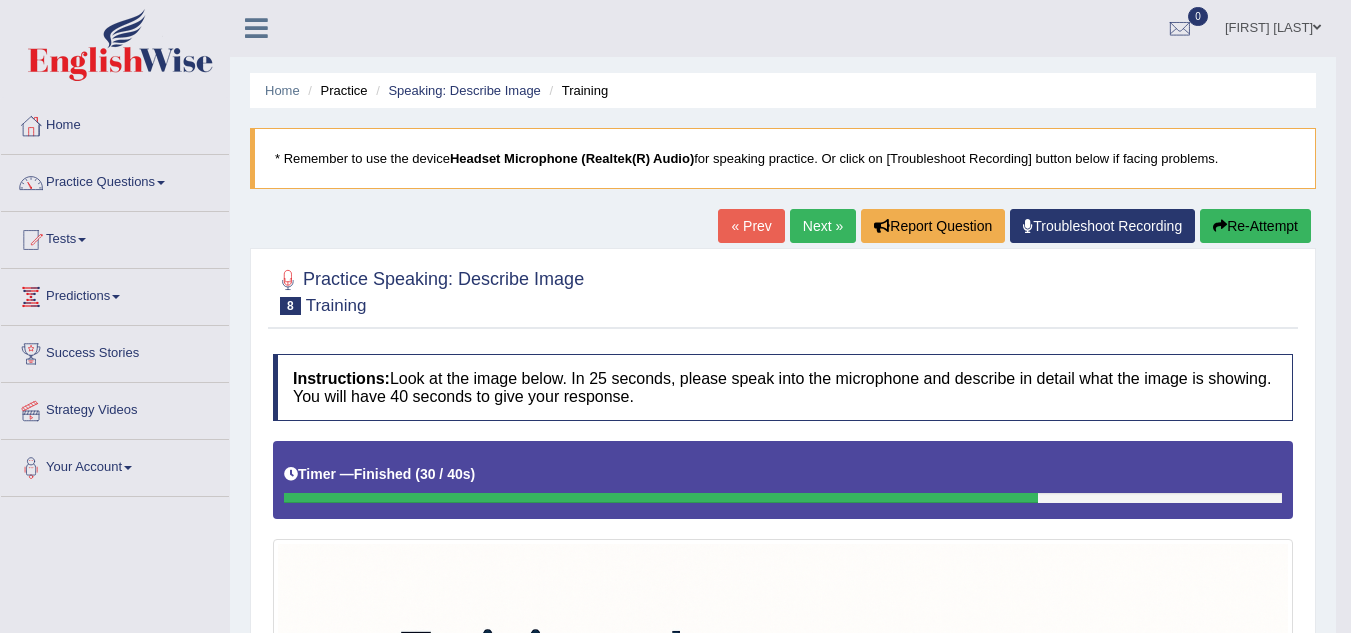 click on "Re-Attempt" at bounding box center (1255, 226) 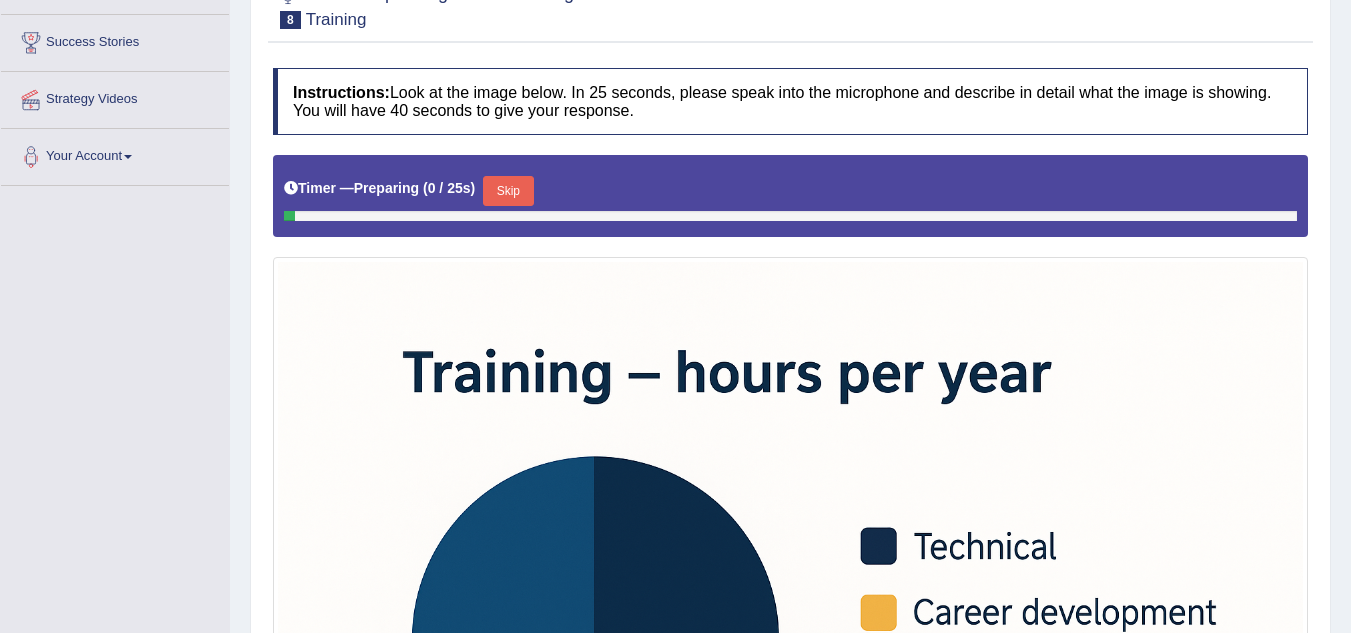 scroll, scrollTop: 312, scrollLeft: 0, axis: vertical 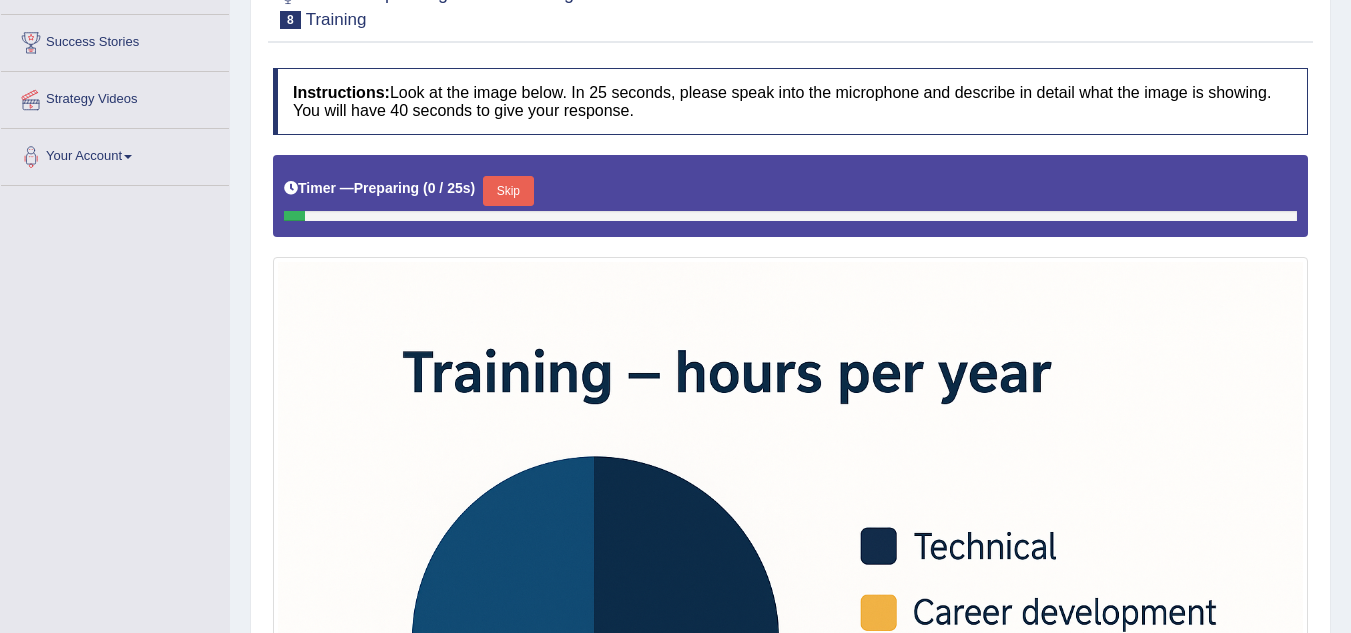 click on "Skip" at bounding box center (508, 191) 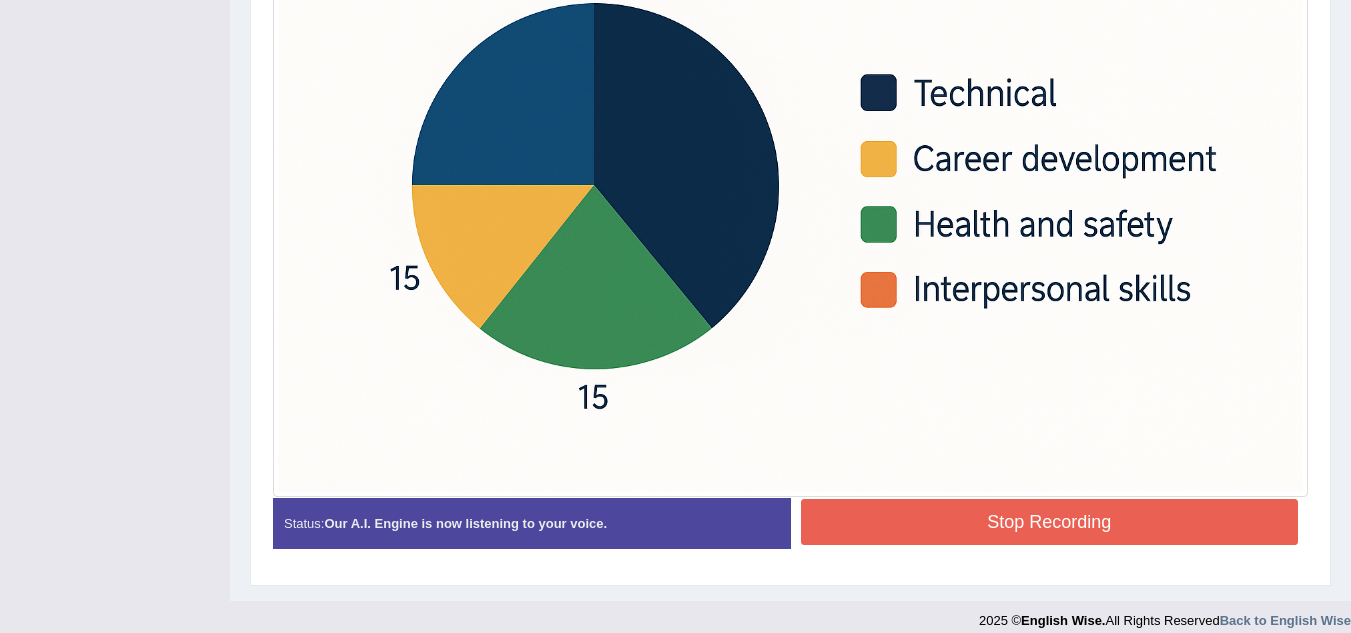 scroll, scrollTop: 763, scrollLeft: 0, axis: vertical 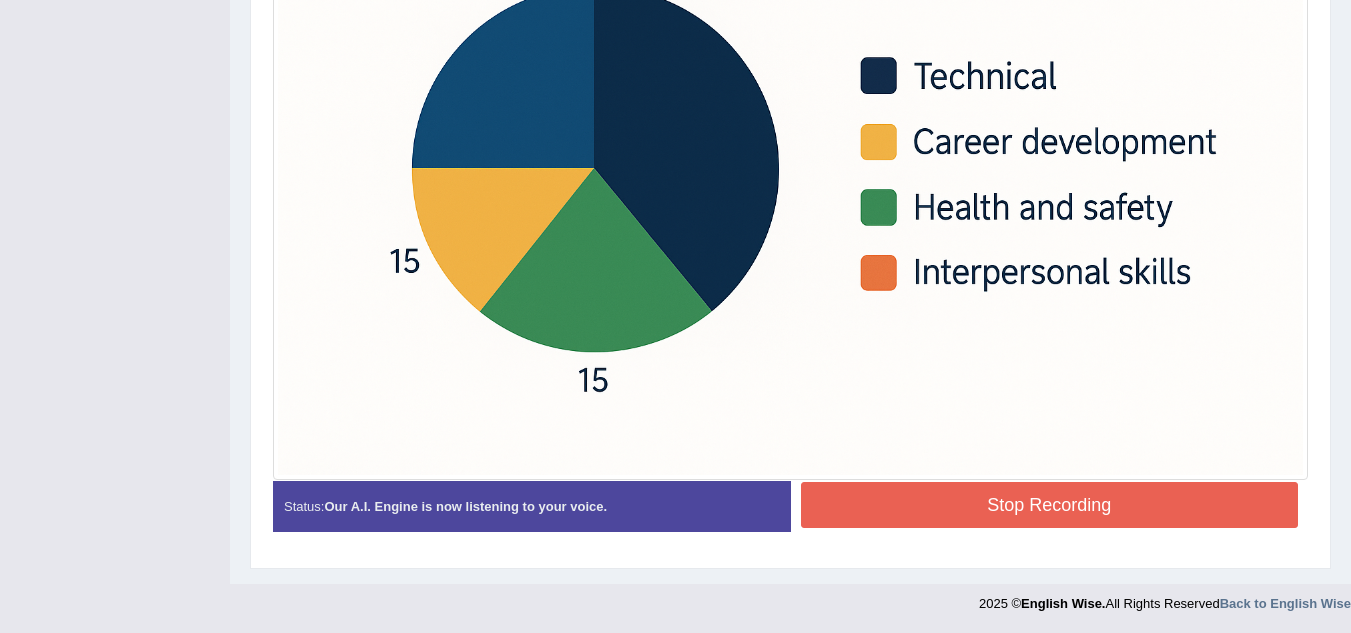 click on "Stop Recording" at bounding box center [1050, 505] 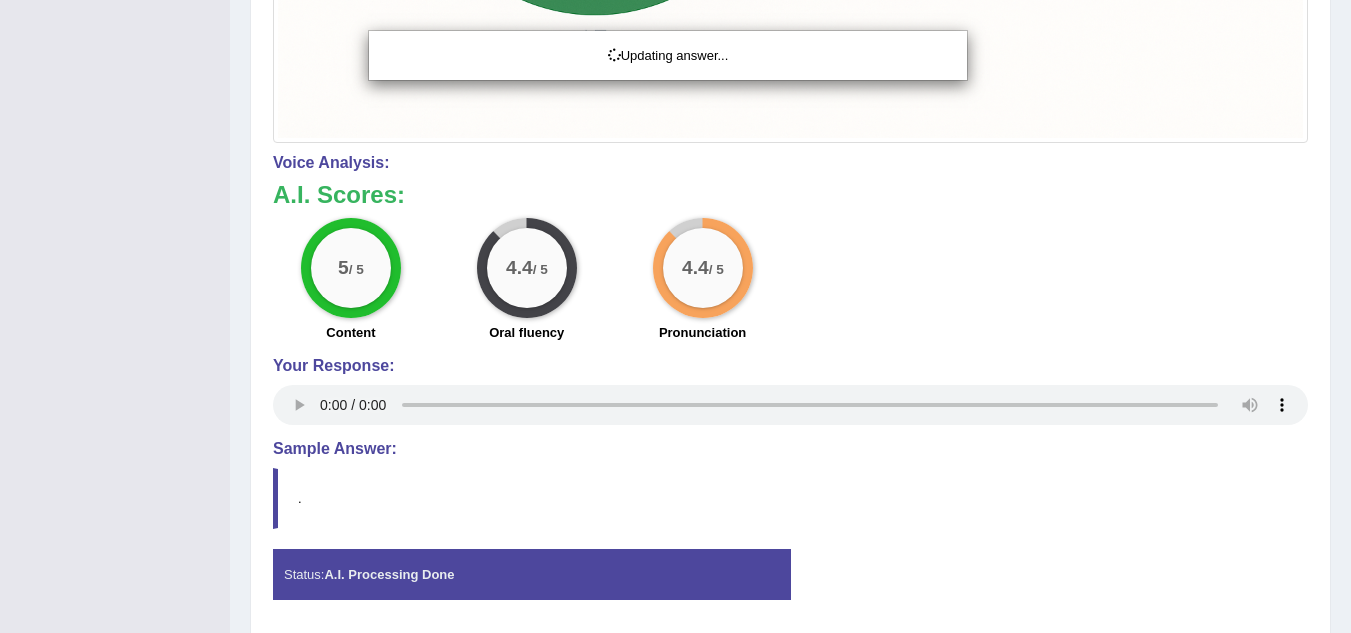 scroll, scrollTop: 28, scrollLeft: 0, axis: vertical 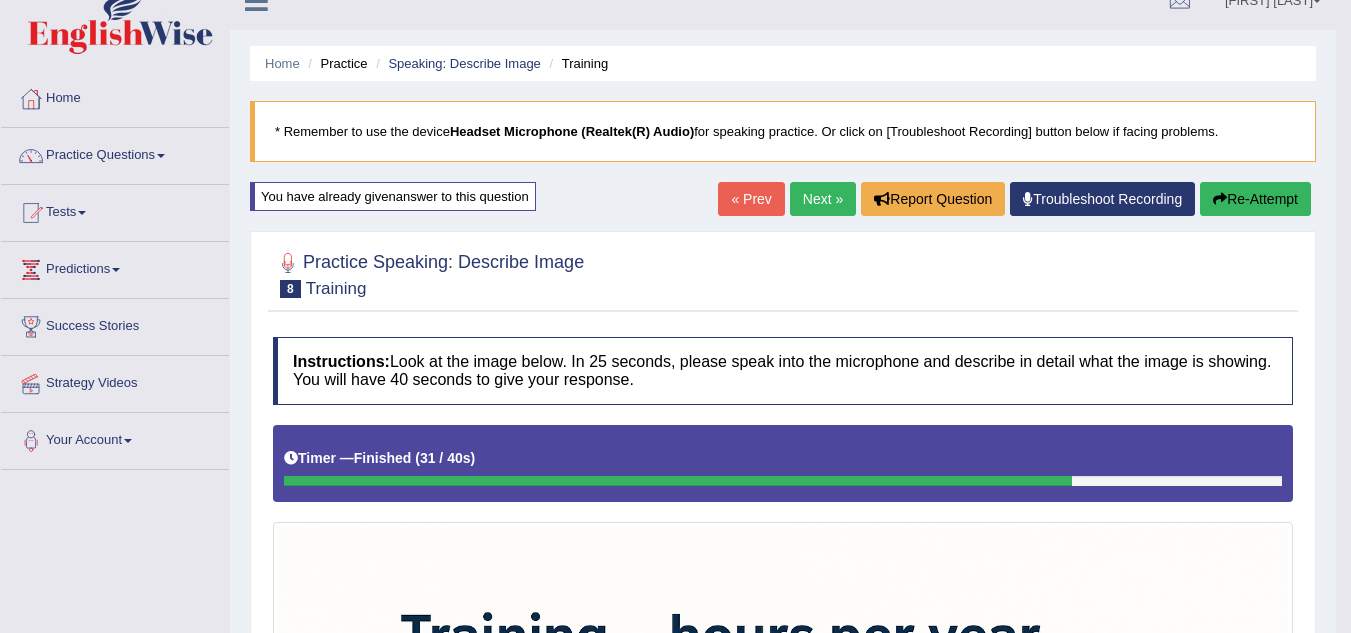click on "Next »" at bounding box center [823, 199] 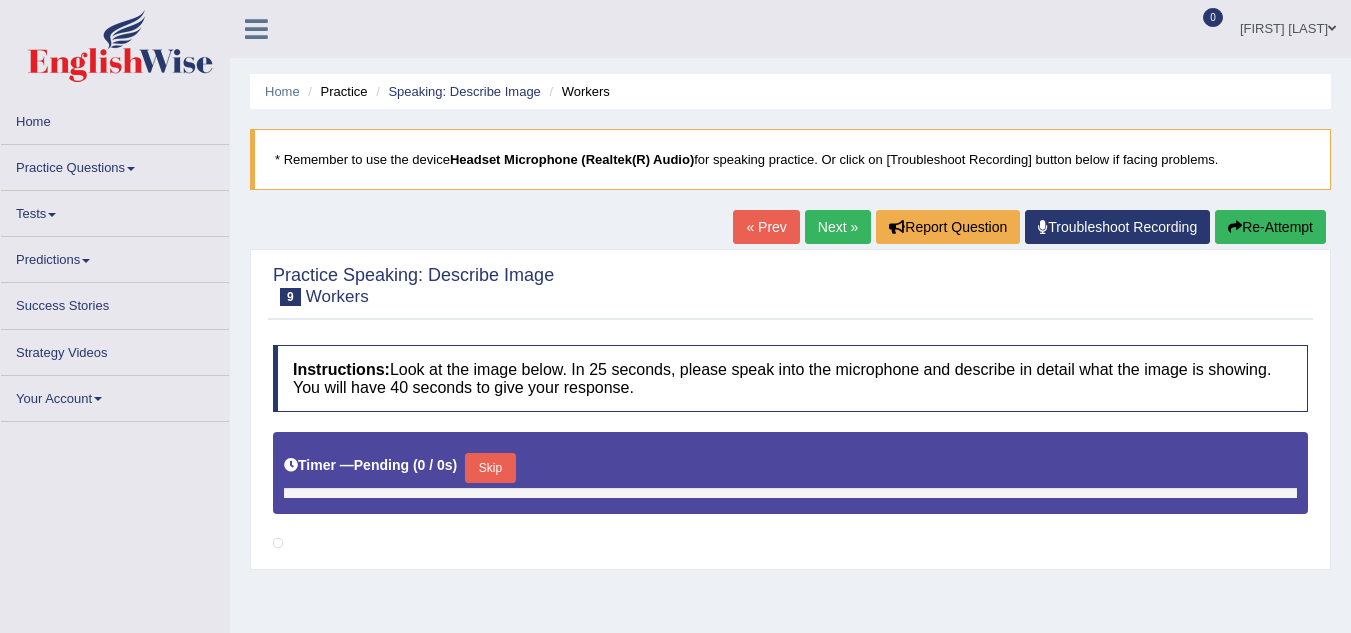 scroll, scrollTop: 0, scrollLeft: 0, axis: both 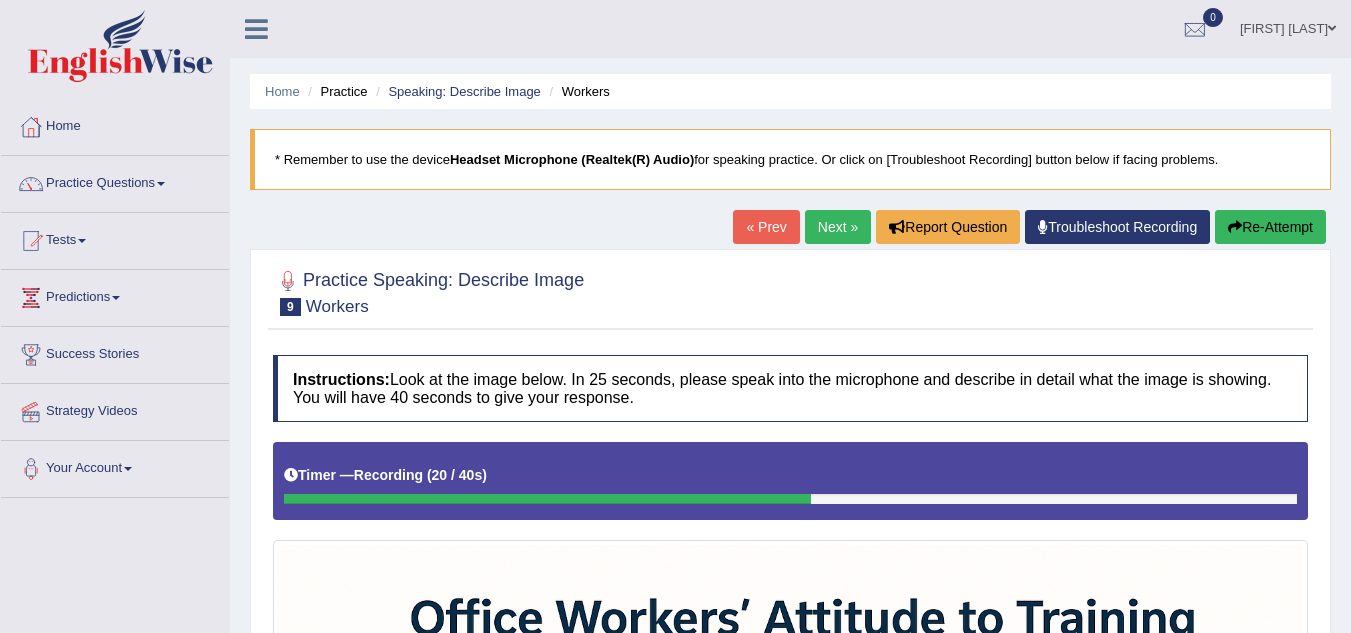 click on "Re-Attempt" at bounding box center (1270, 227) 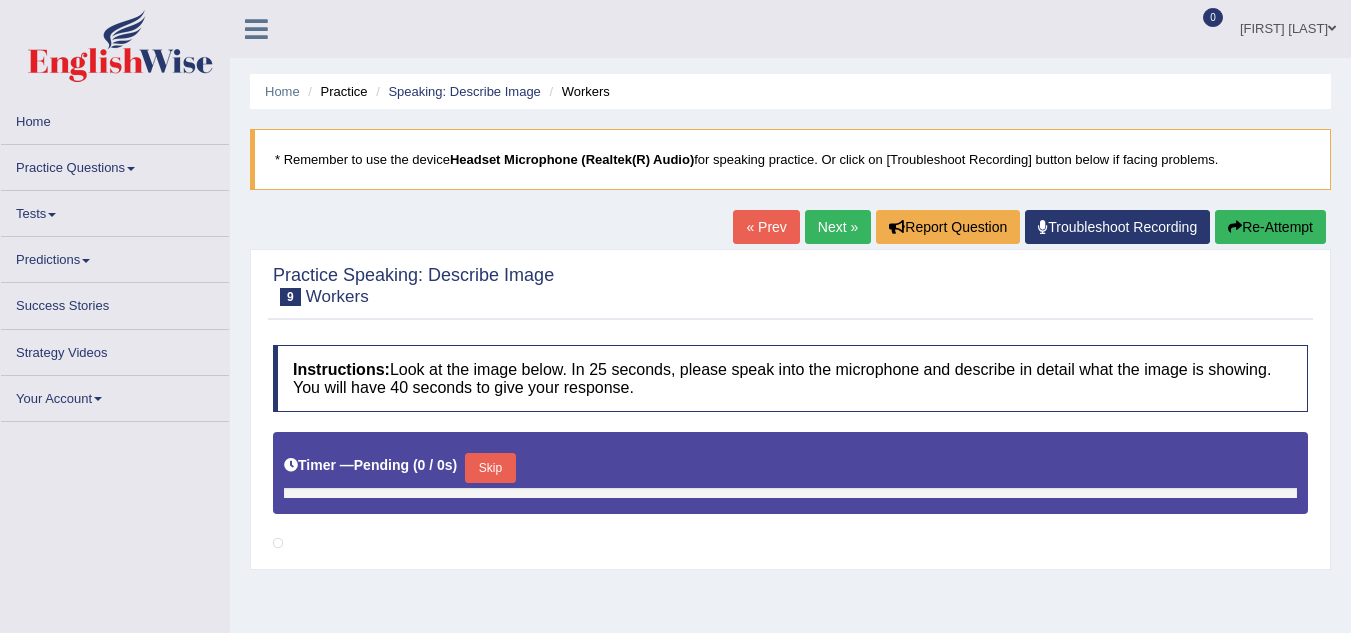 scroll, scrollTop: 307, scrollLeft: 0, axis: vertical 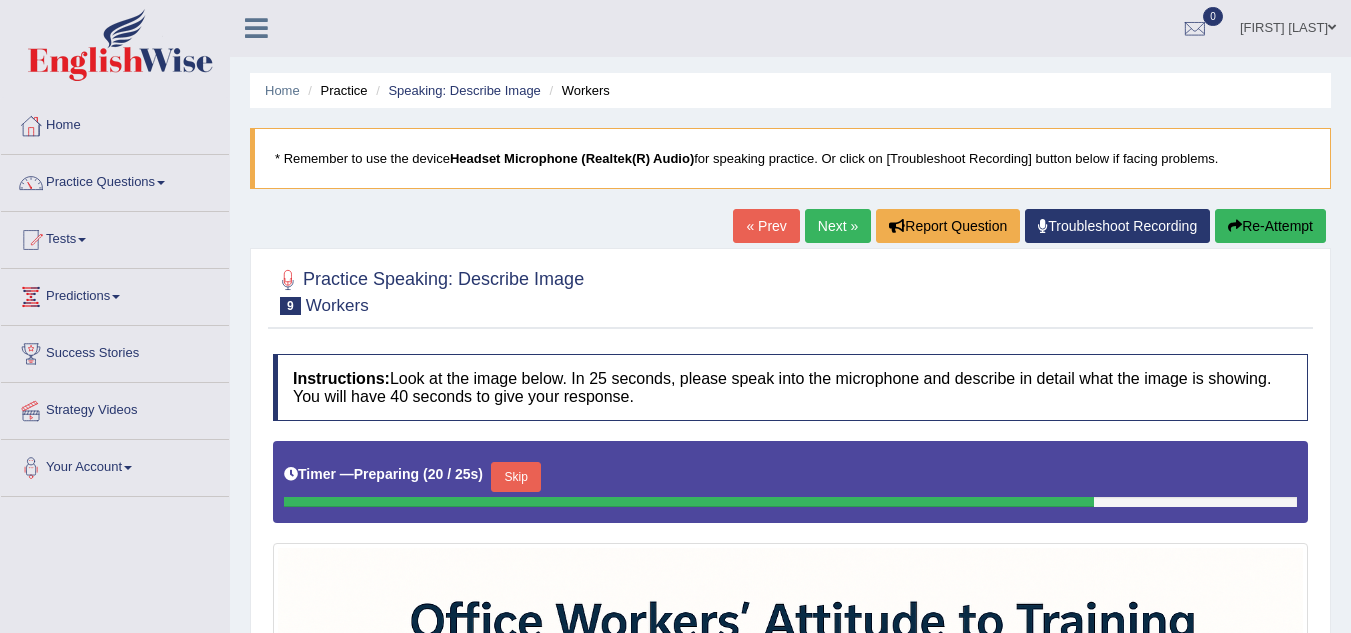 click on "Re-Attempt" at bounding box center [1270, 226] 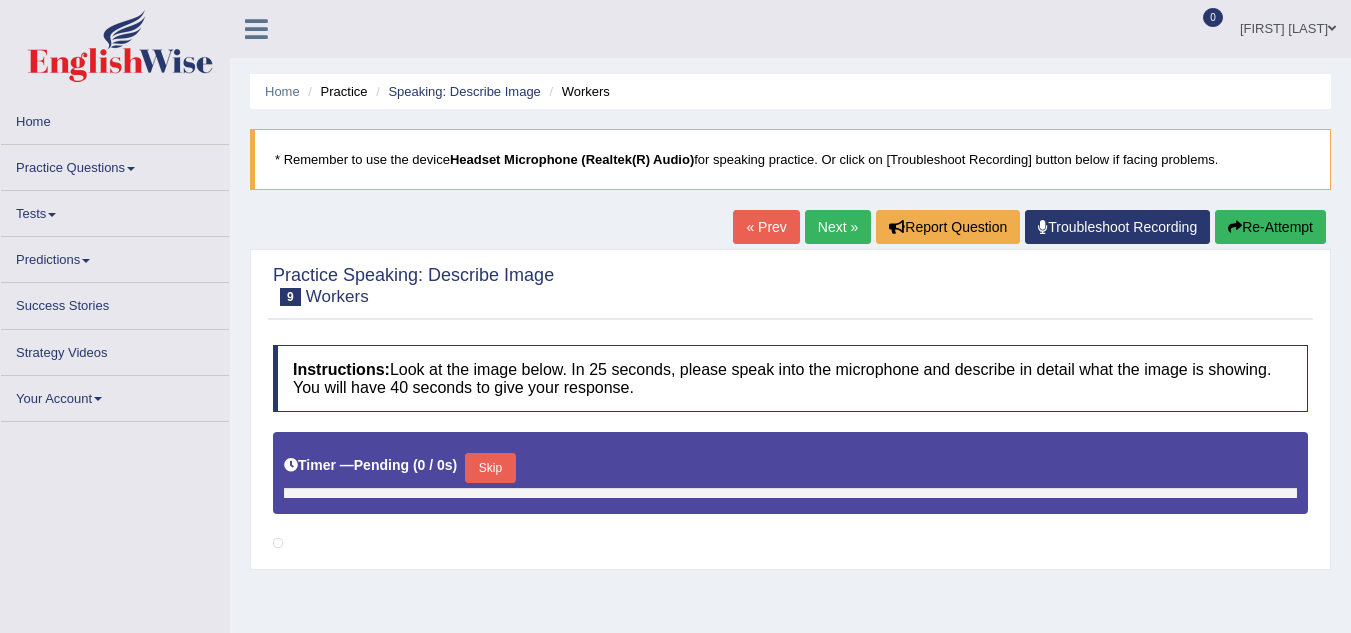 scroll, scrollTop: 1, scrollLeft: 0, axis: vertical 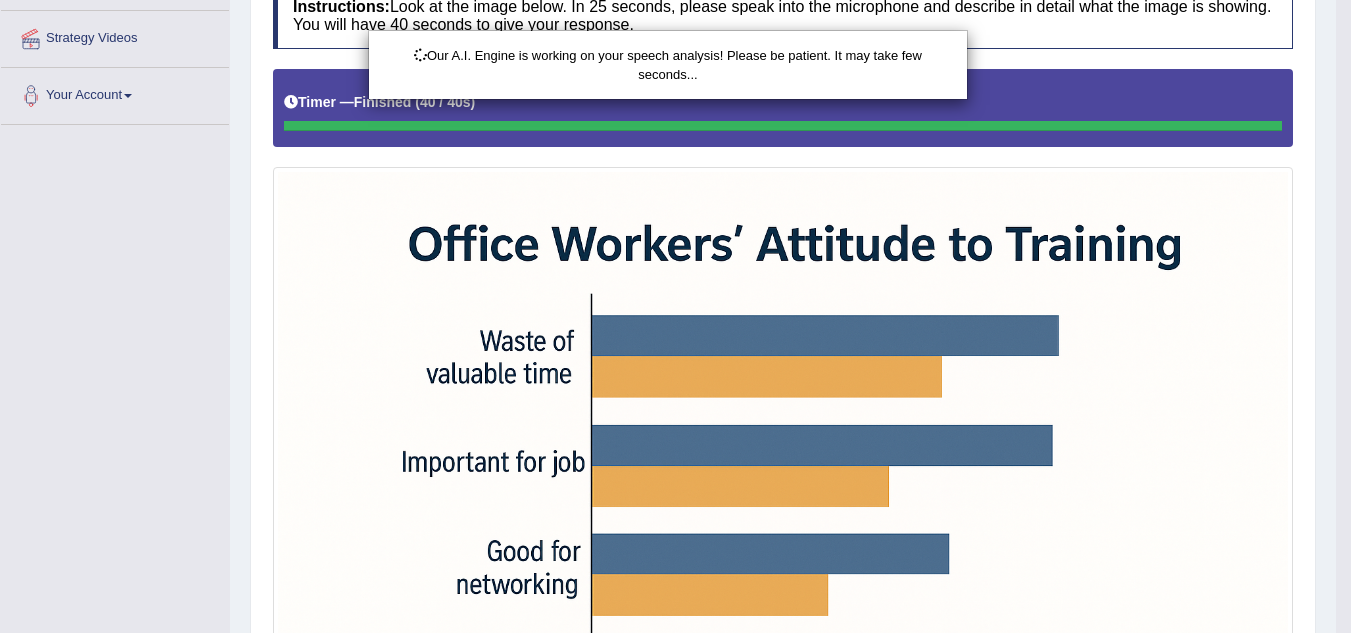 click on "Our A.I. Engine is working on your speech analysis! Please be patient. It may take few seconds..." at bounding box center [675, 316] 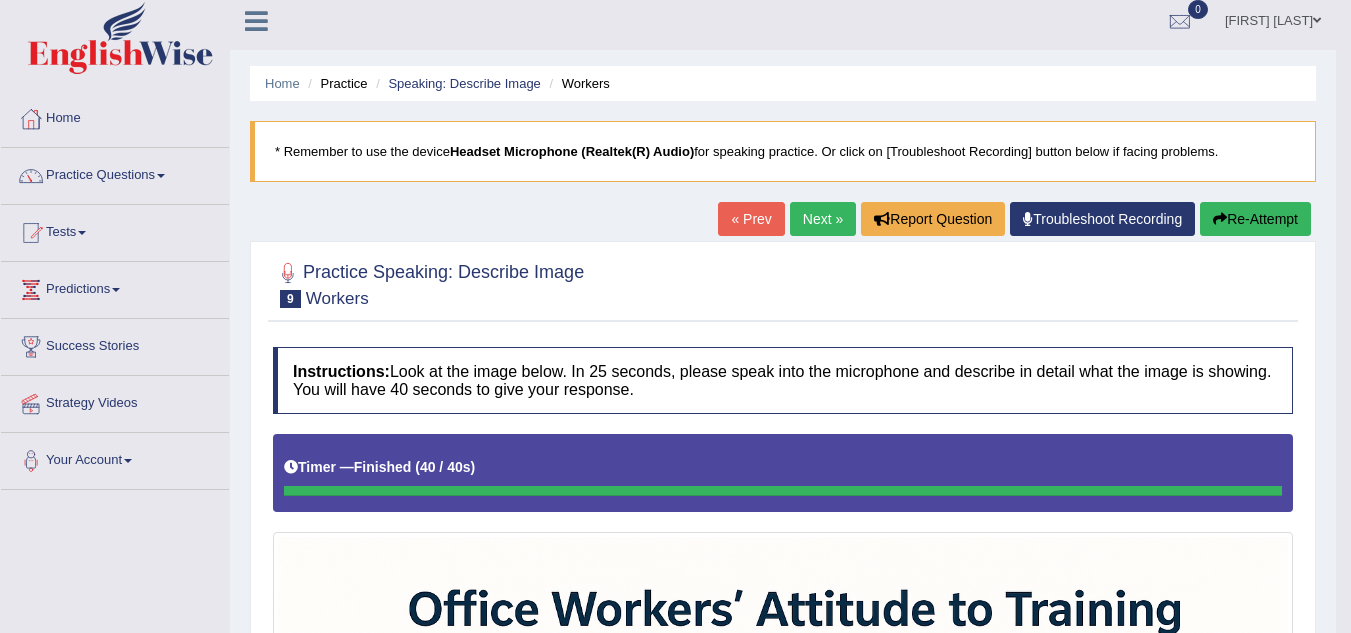 scroll, scrollTop: 0, scrollLeft: 0, axis: both 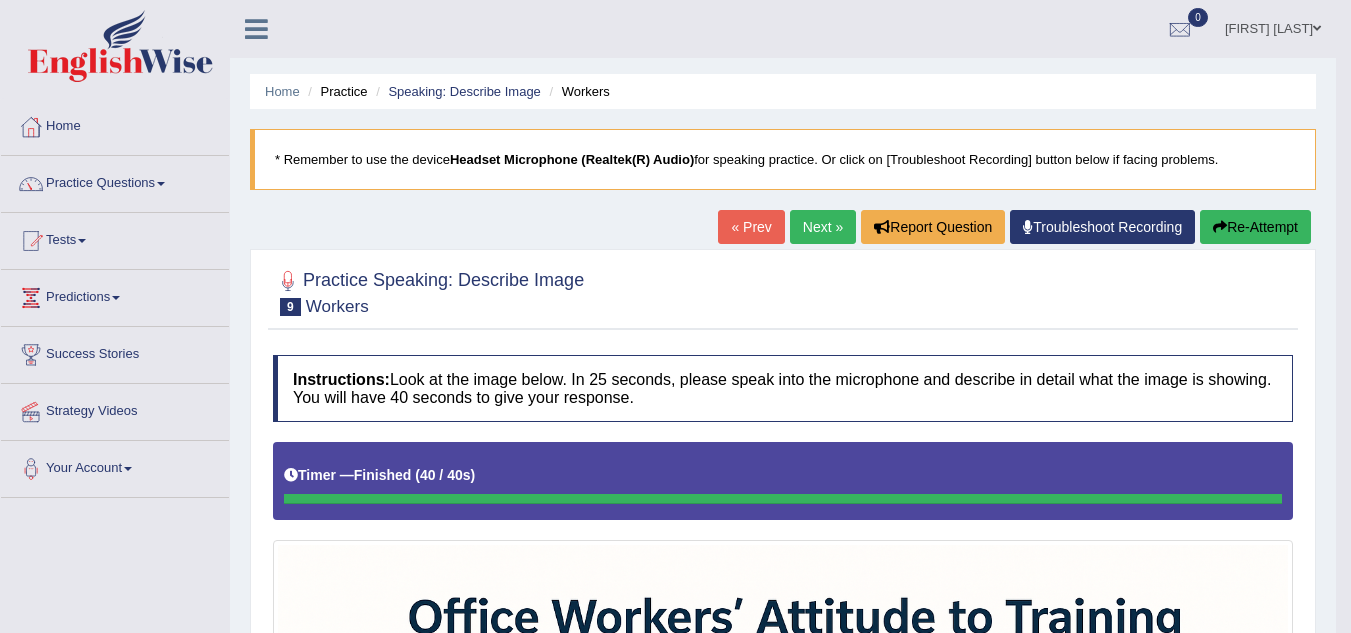 click on "Next »" at bounding box center (823, 227) 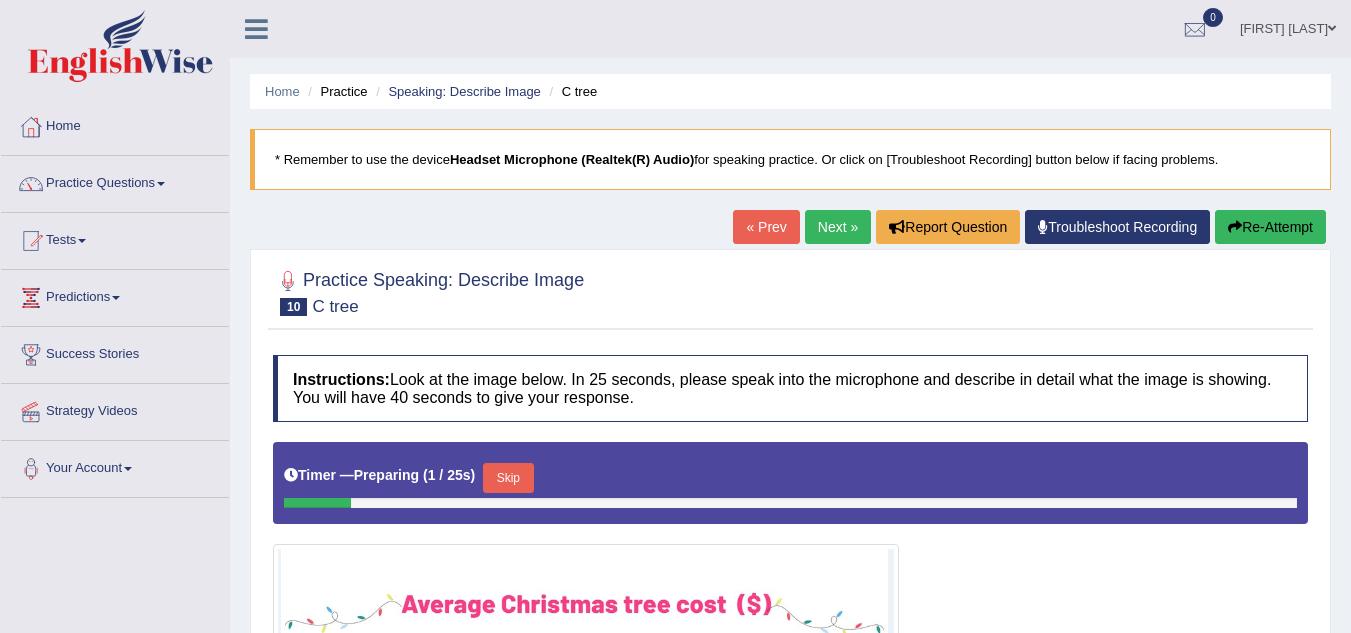 scroll, scrollTop: 506, scrollLeft: 0, axis: vertical 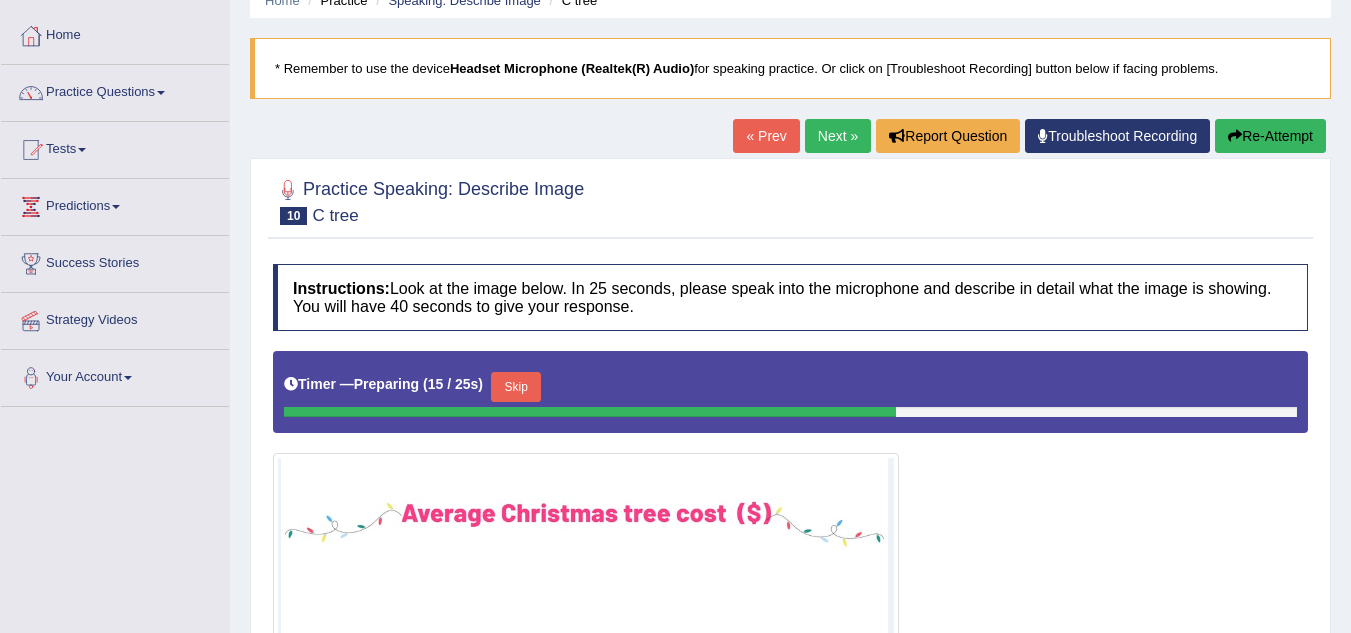 click on "Re-Attempt" at bounding box center [1270, 136] 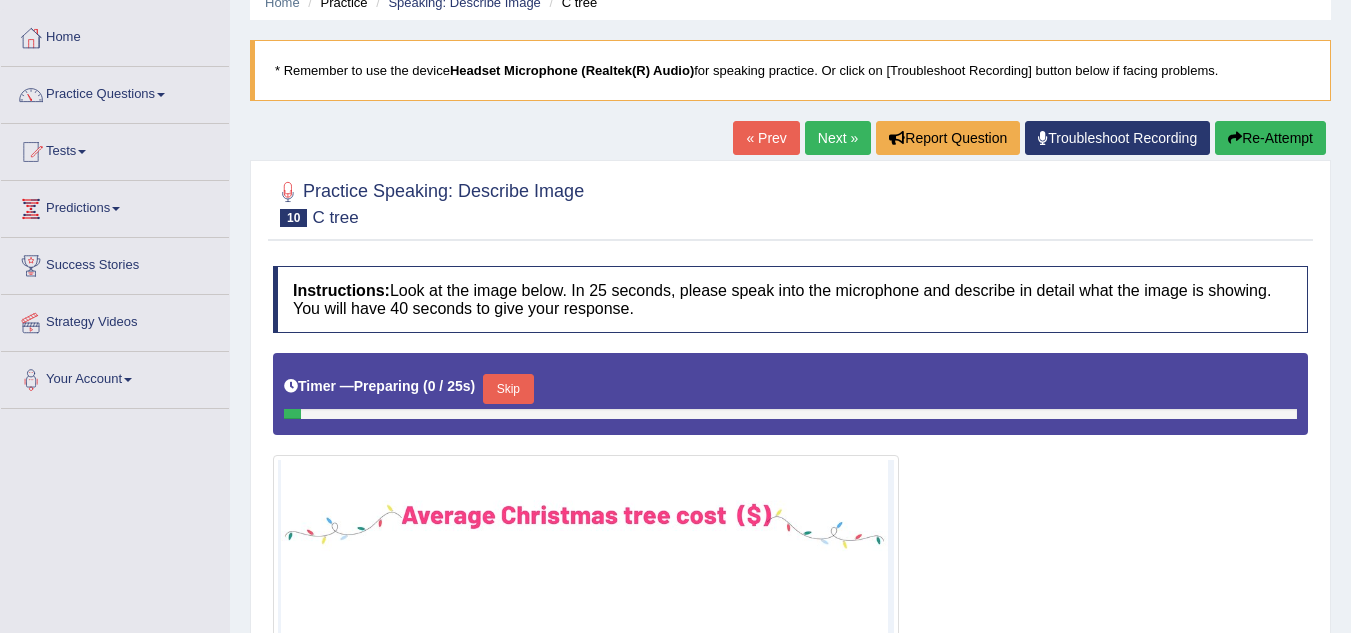 scroll, scrollTop: 473, scrollLeft: 0, axis: vertical 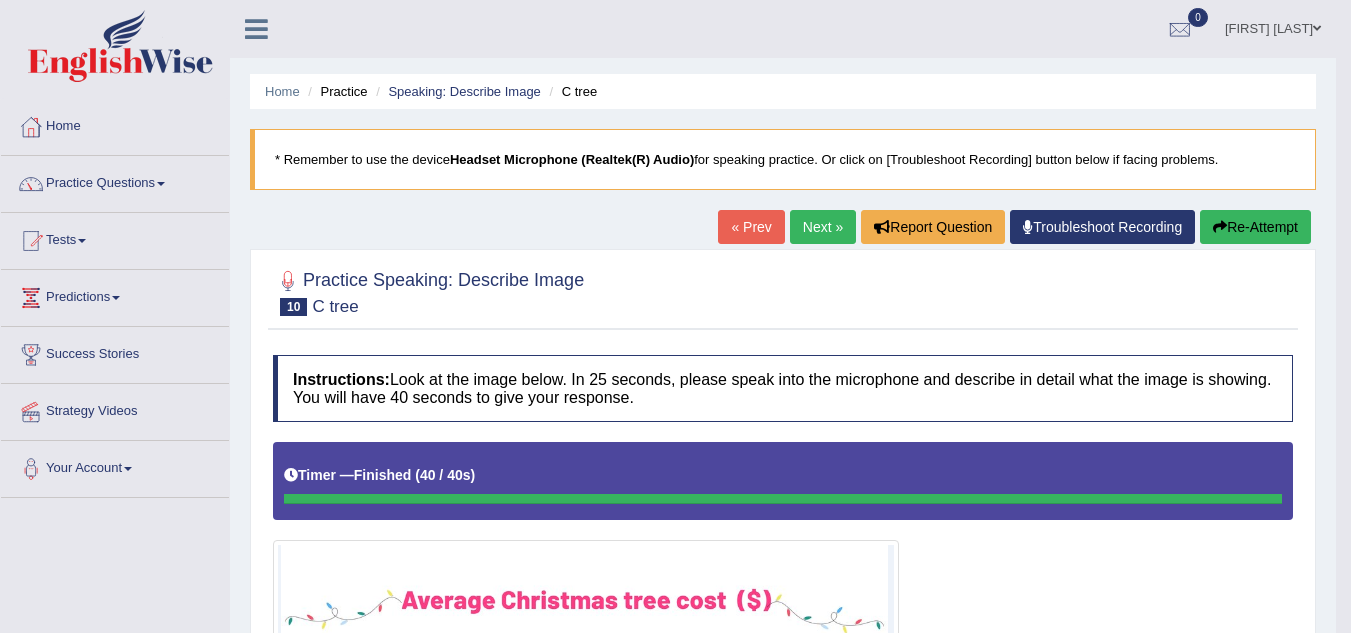click on "Next »" at bounding box center [823, 227] 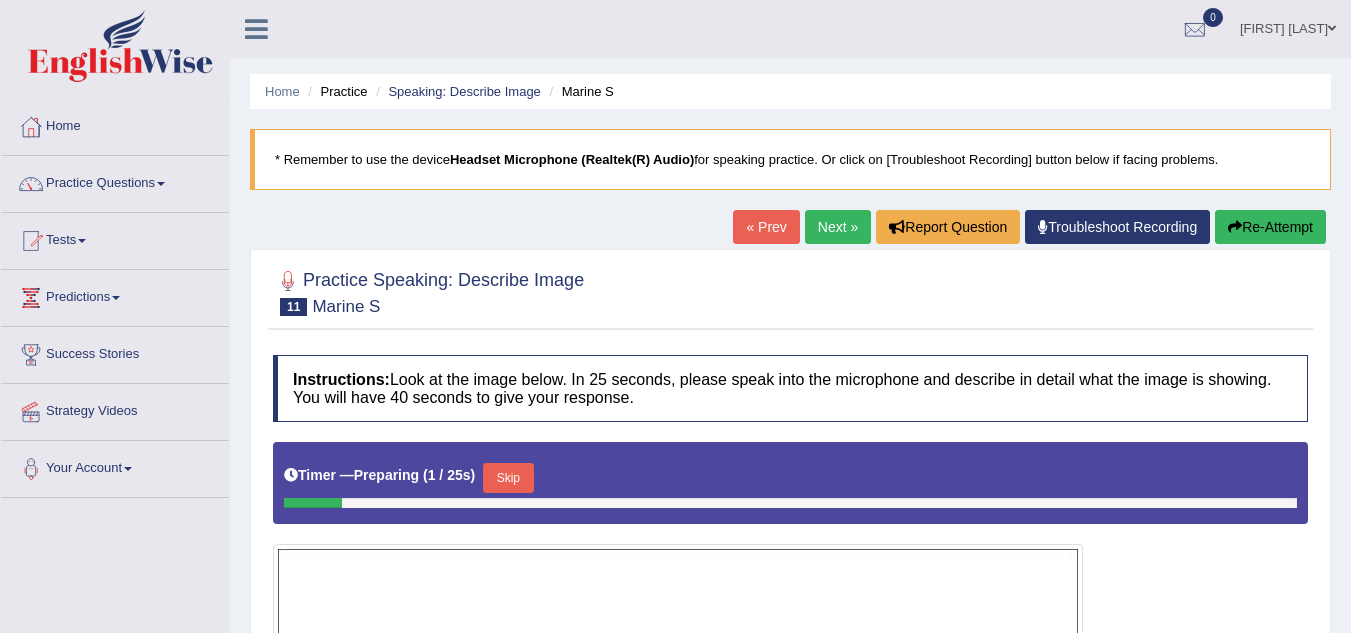 scroll, scrollTop: 237, scrollLeft: 0, axis: vertical 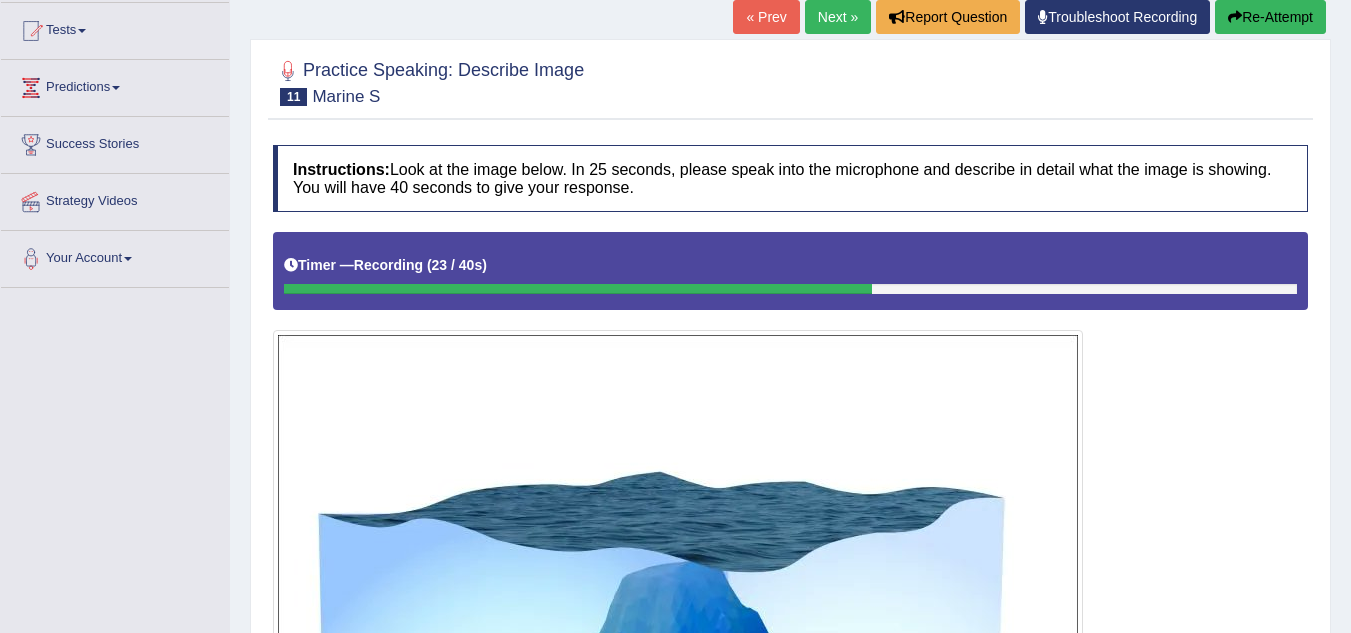click on "Re-Attempt" at bounding box center [1270, 17] 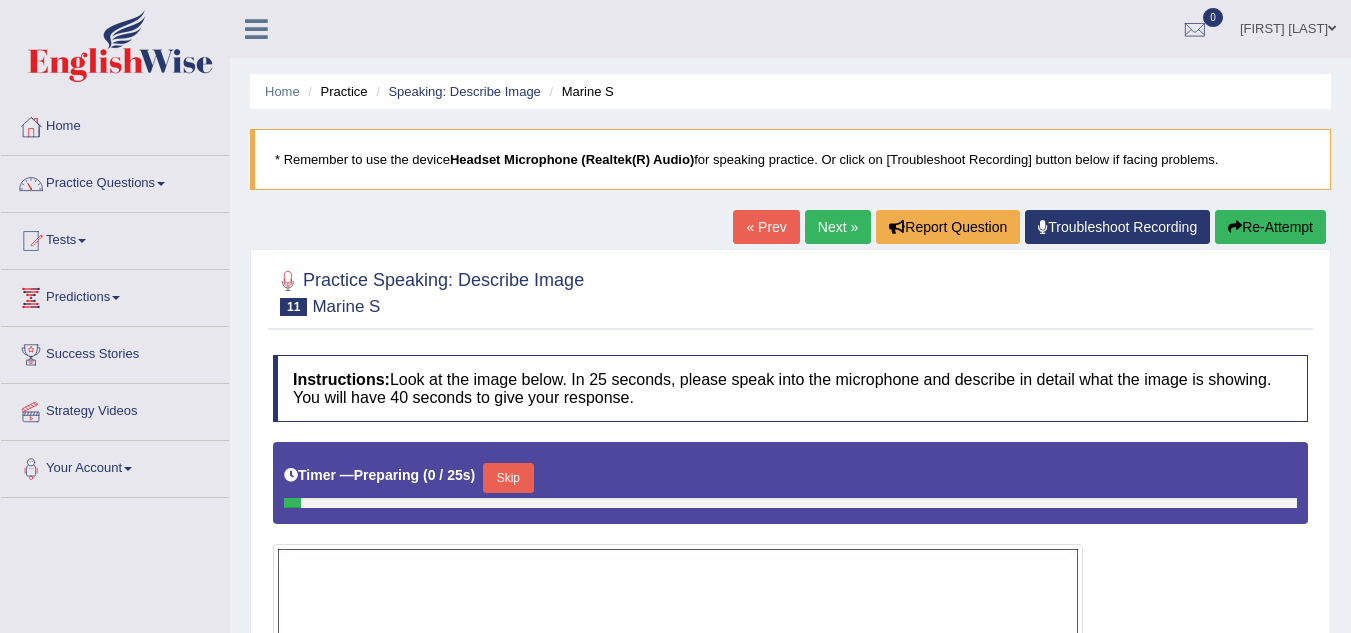 scroll, scrollTop: 225, scrollLeft: 0, axis: vertical 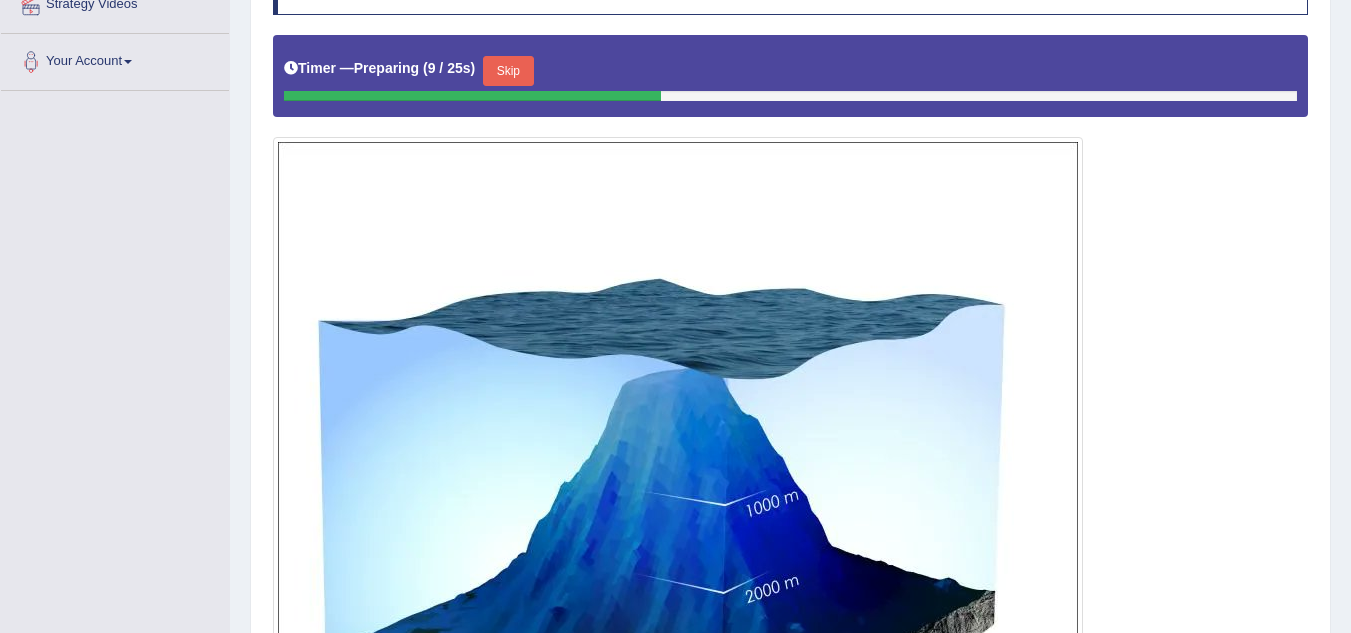 click on "Timer —  Preparing   ( 9 / 25s ) Skip" at bounding box center (790, 71) 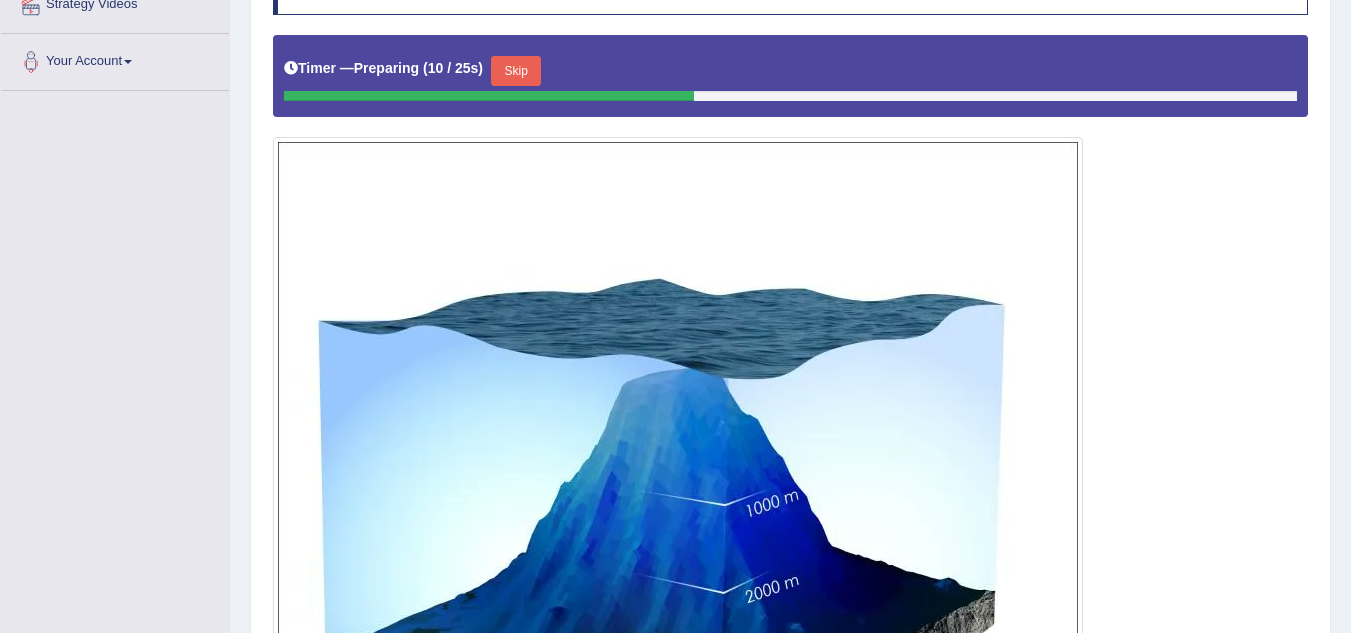 click on "Skip" at bounding box center [516, 71] 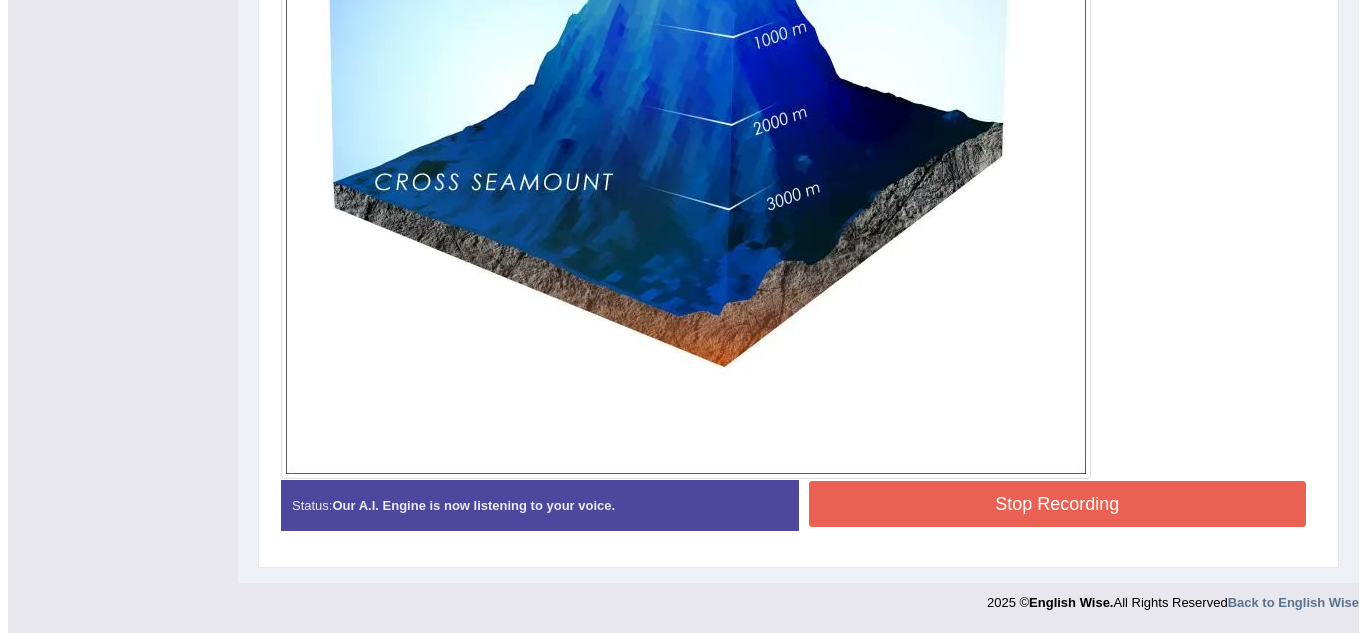 scroll, scrollTop: 870, scrollLeft: 0, axis: vertical 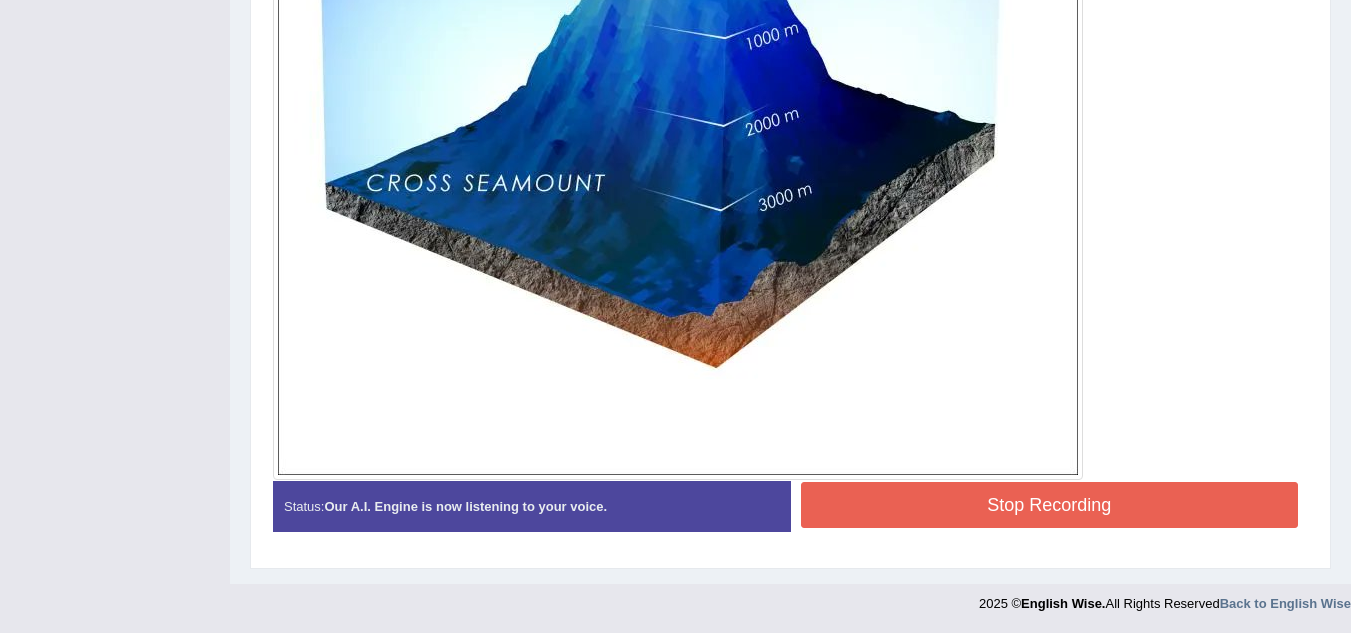 click on "Stop Recording" at bounding box center [1050, 505] 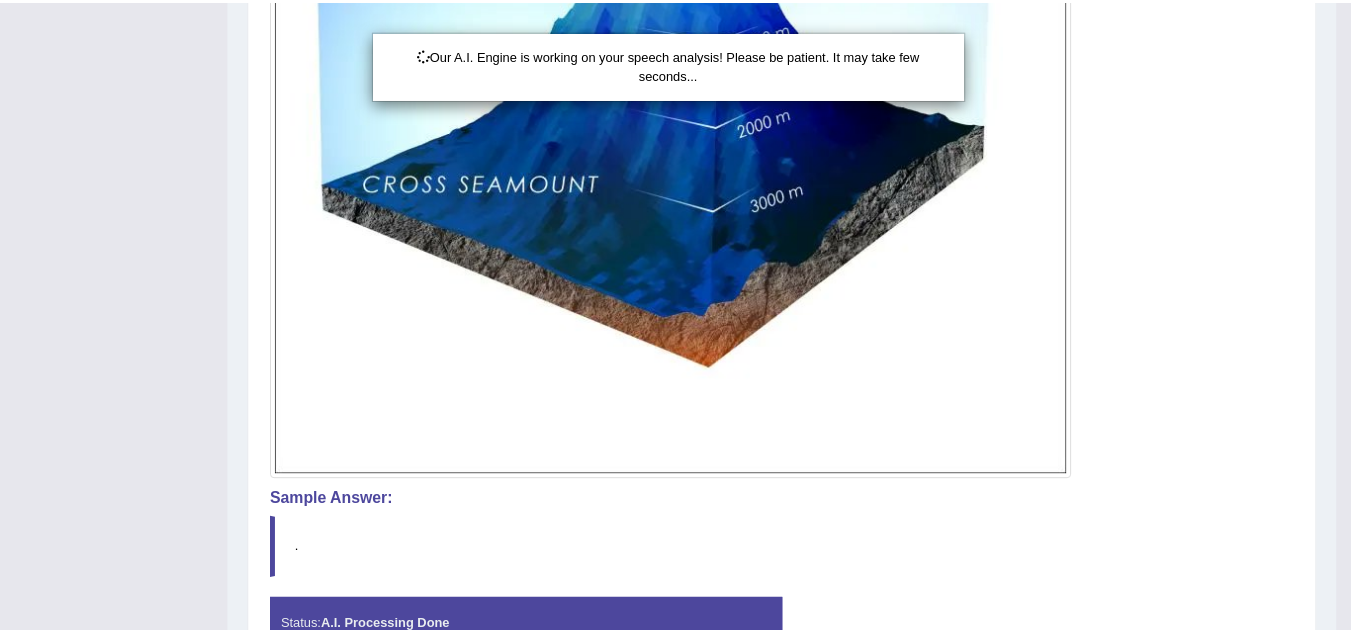 scroll, scrollTop: 872, scrollLeft: 0, axis: vertical 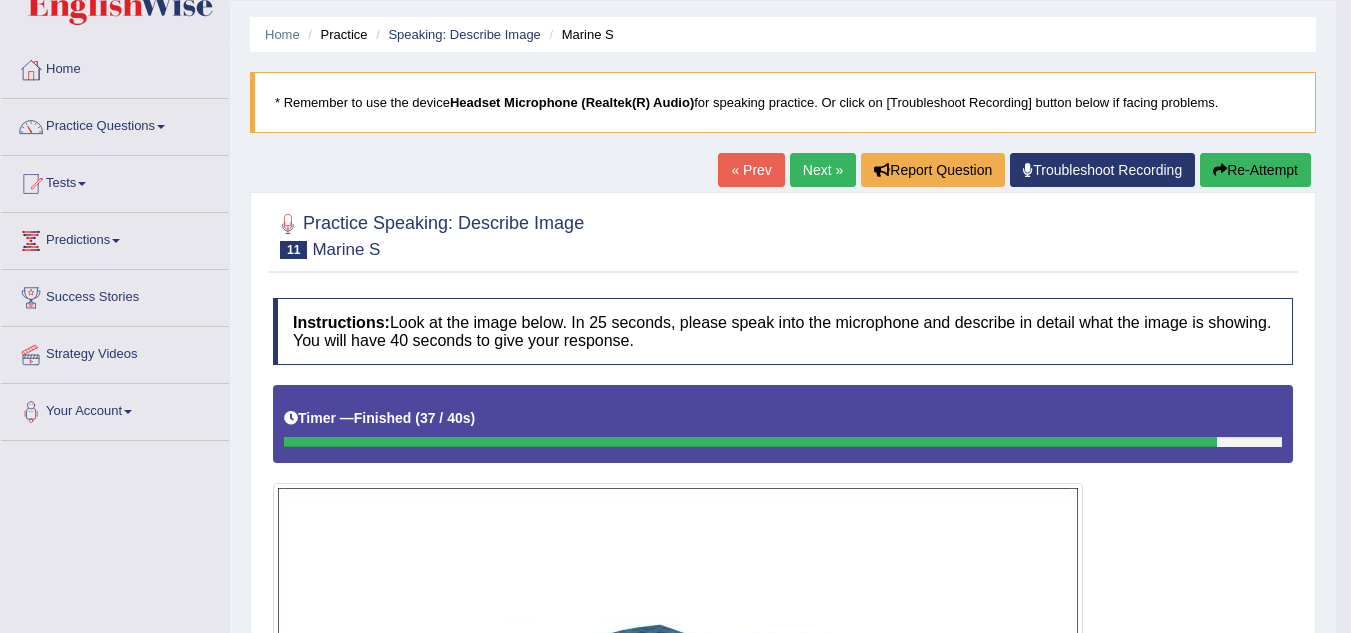 click on "Next »" at bounding box center [823, 170] 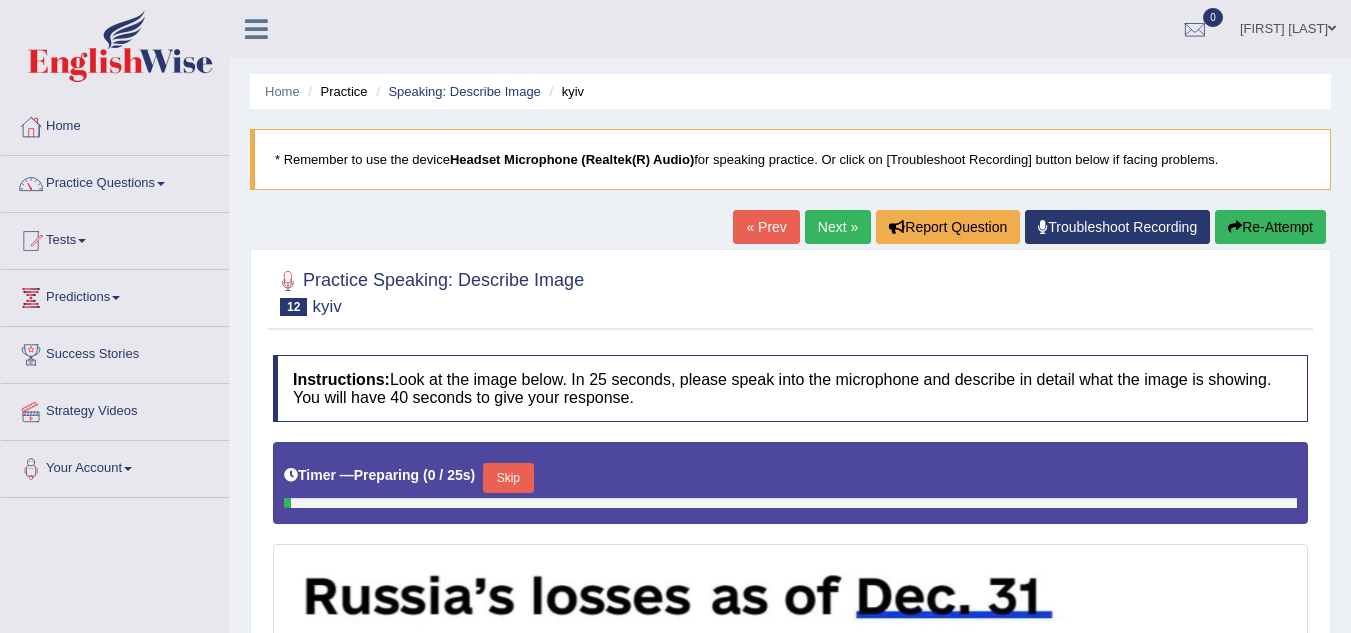 scroll, scrollTop: 343, scrollLeft: 0, axis: vertical 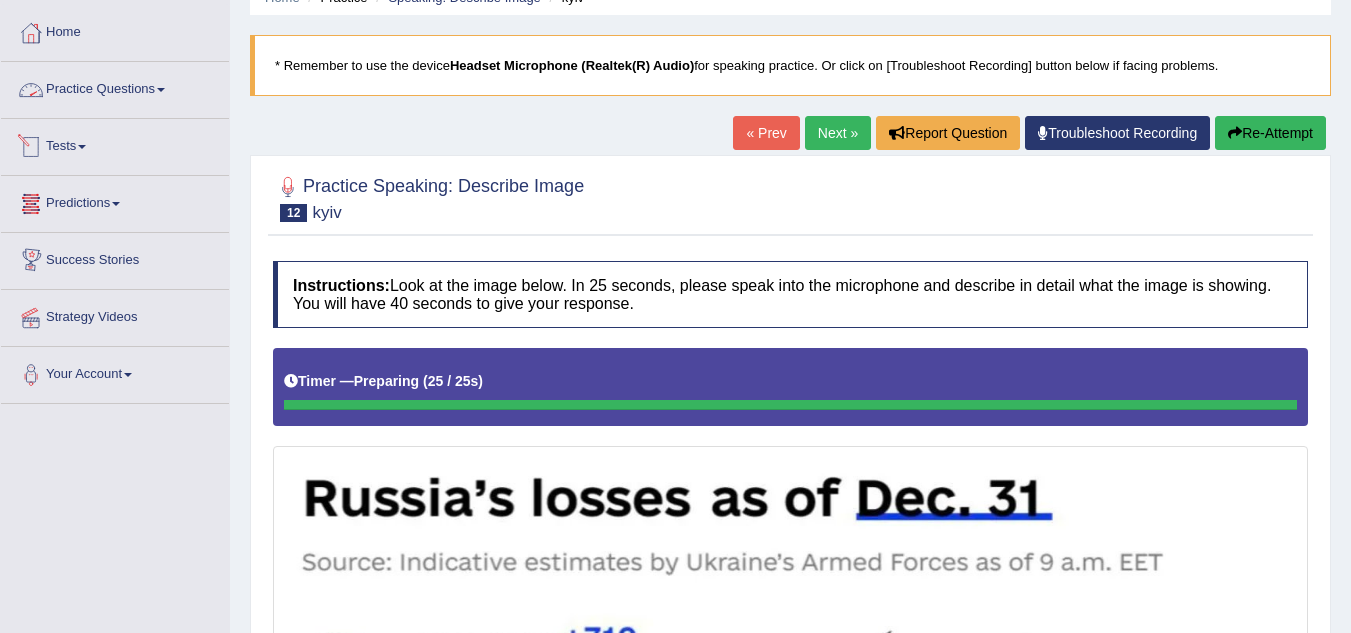 click on "Practice Questions" at bounding box center [115, 87] 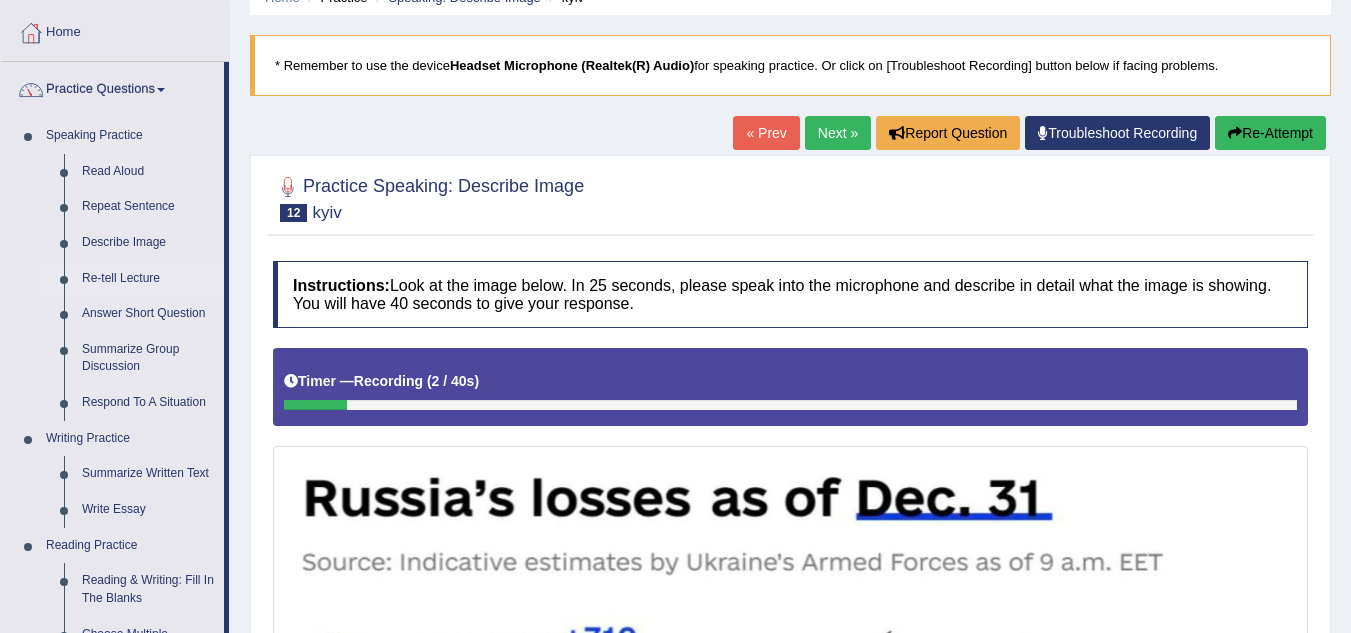 click on "Re-tell Lecture" at bounding box center [148, 279] 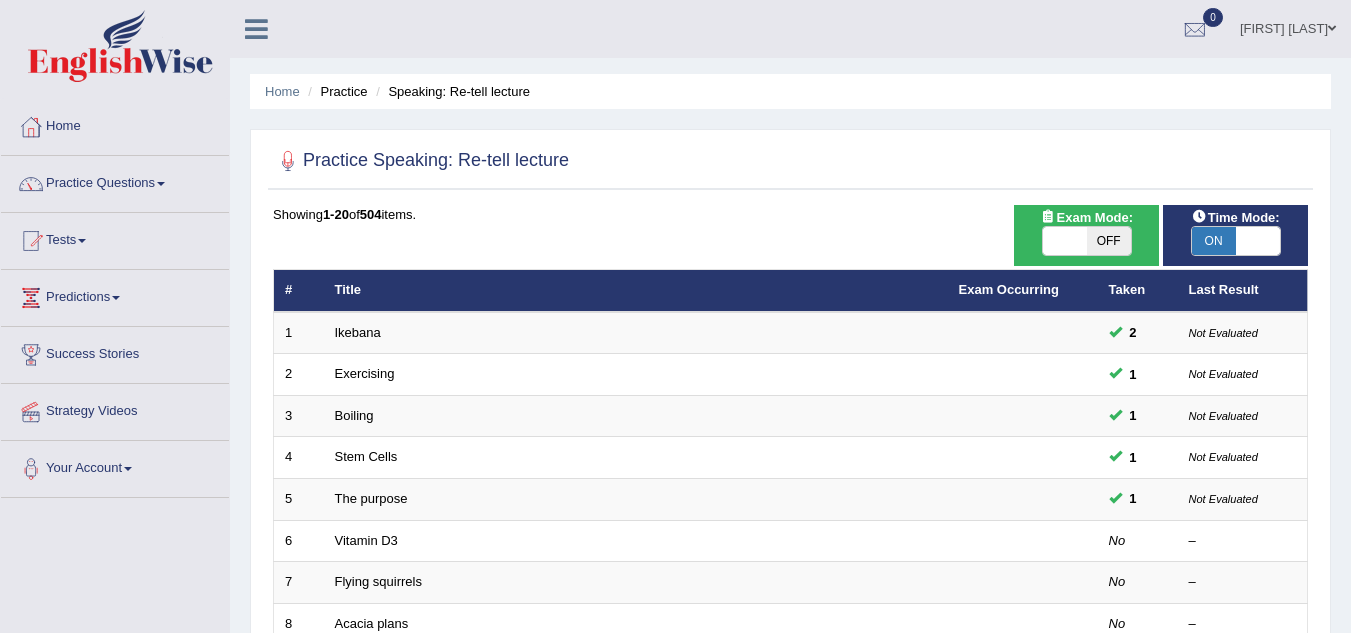 scroll, scrollTop: 0, scrollLeft: 0, axis: both 